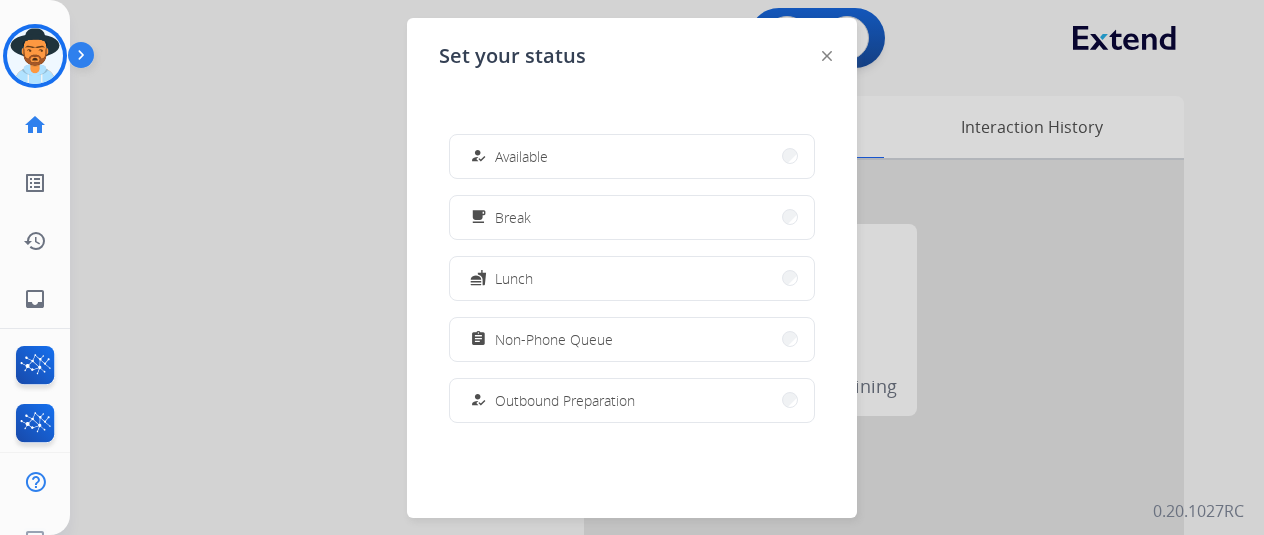 click at bounding box center [35, 56] 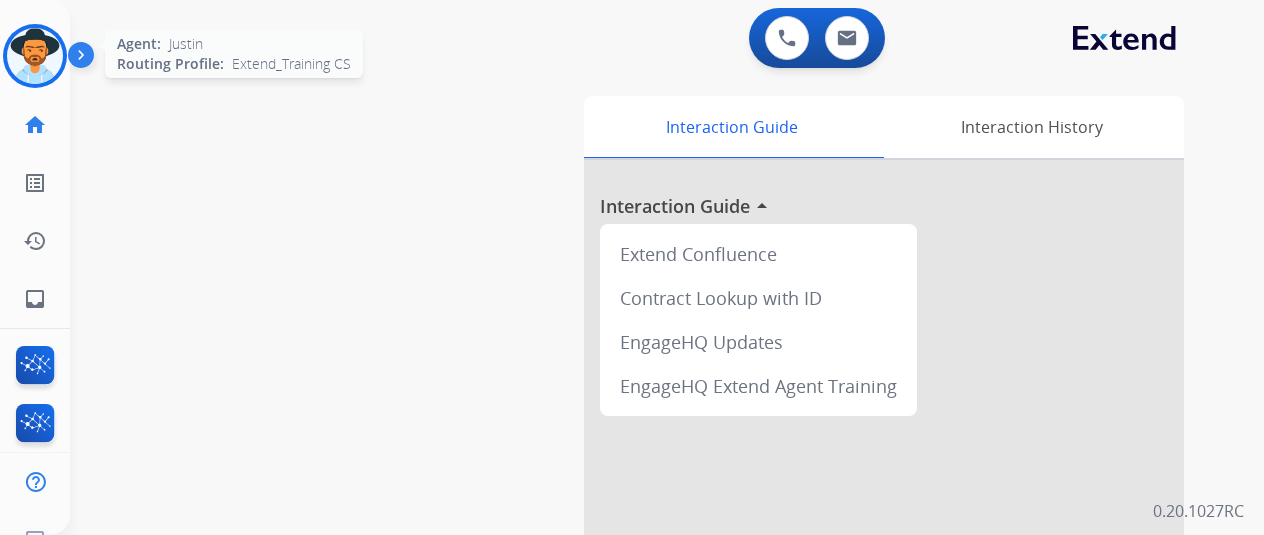 drag, startPoint x: 26, startPoint y: 42, endPoint x: 49, endPoint y: 47, distance: 23.537205 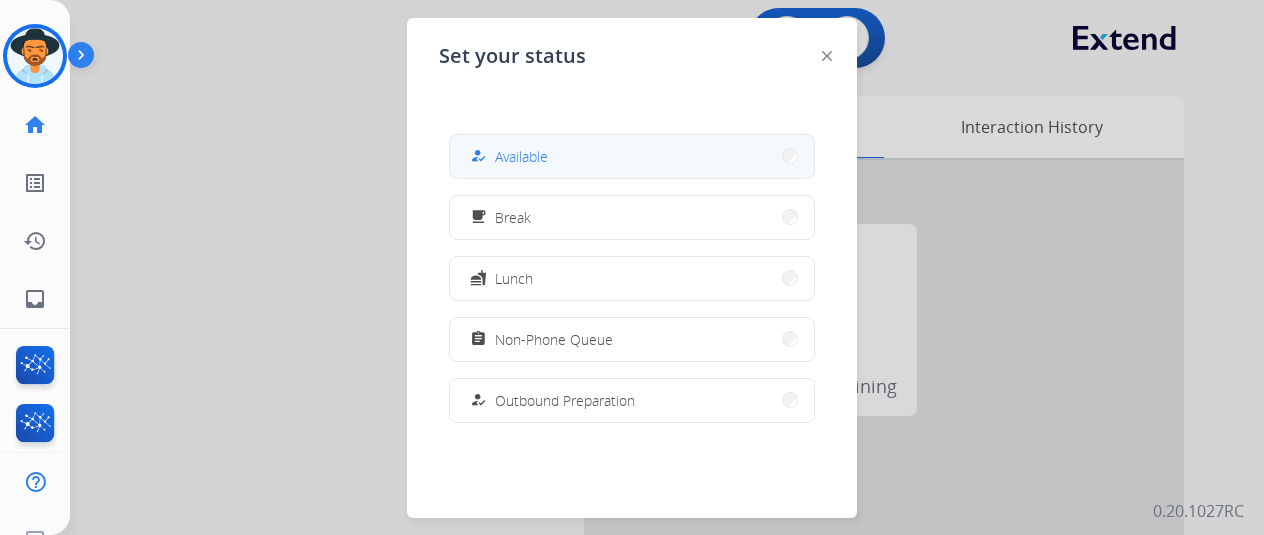click on "how_to_reg Available" at bounding box center (632, 156) 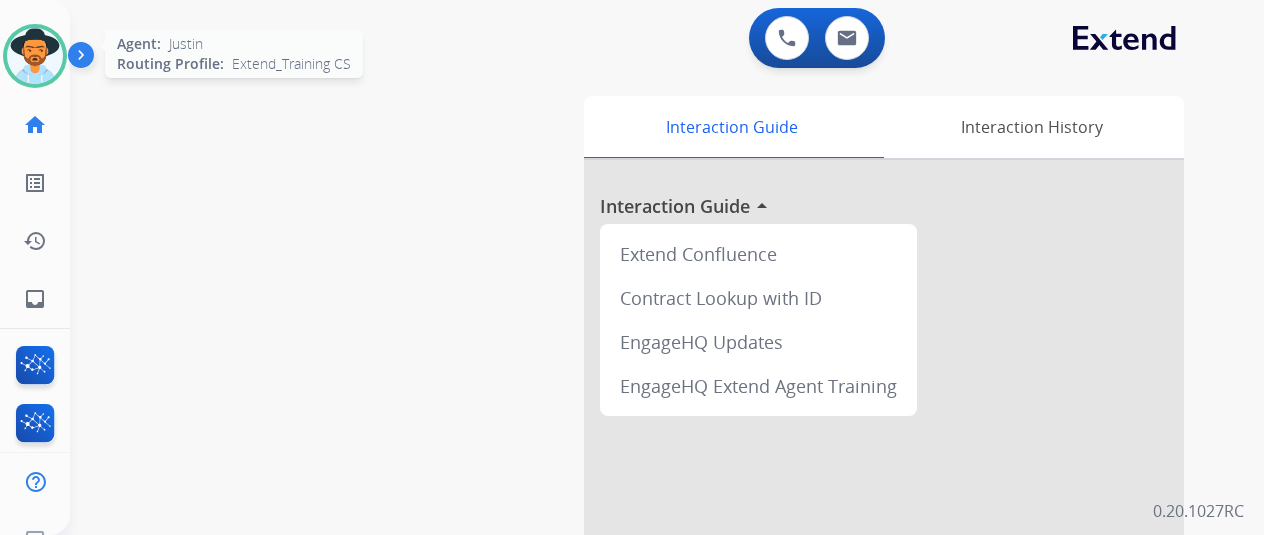 click at bounding box center (35, 56) 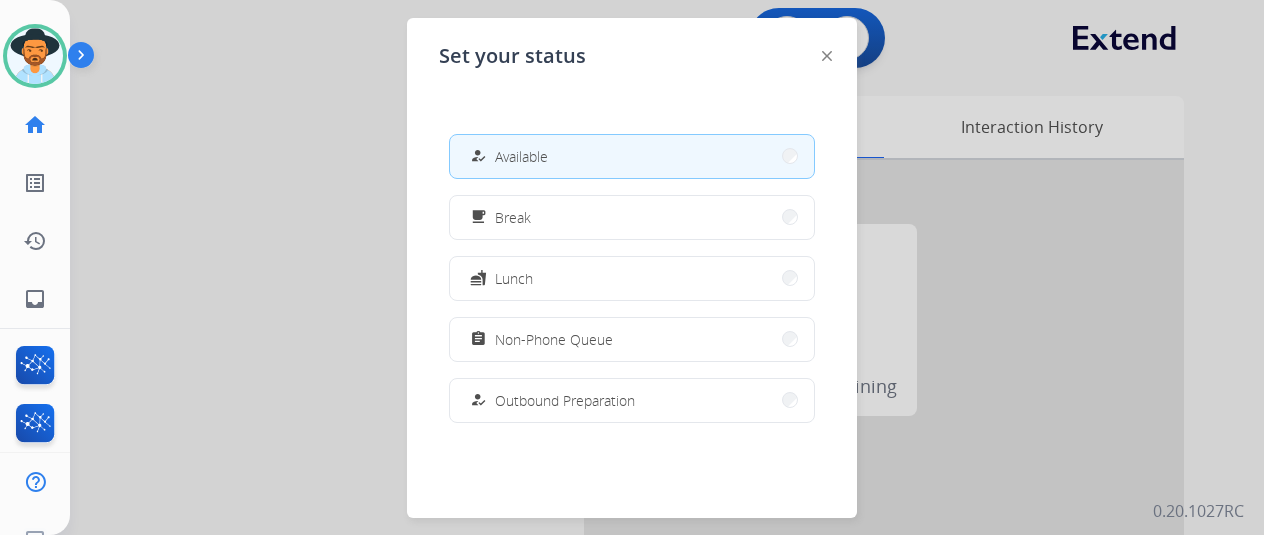 click on "how_to_reg Available" at bounding box center (632, 156) 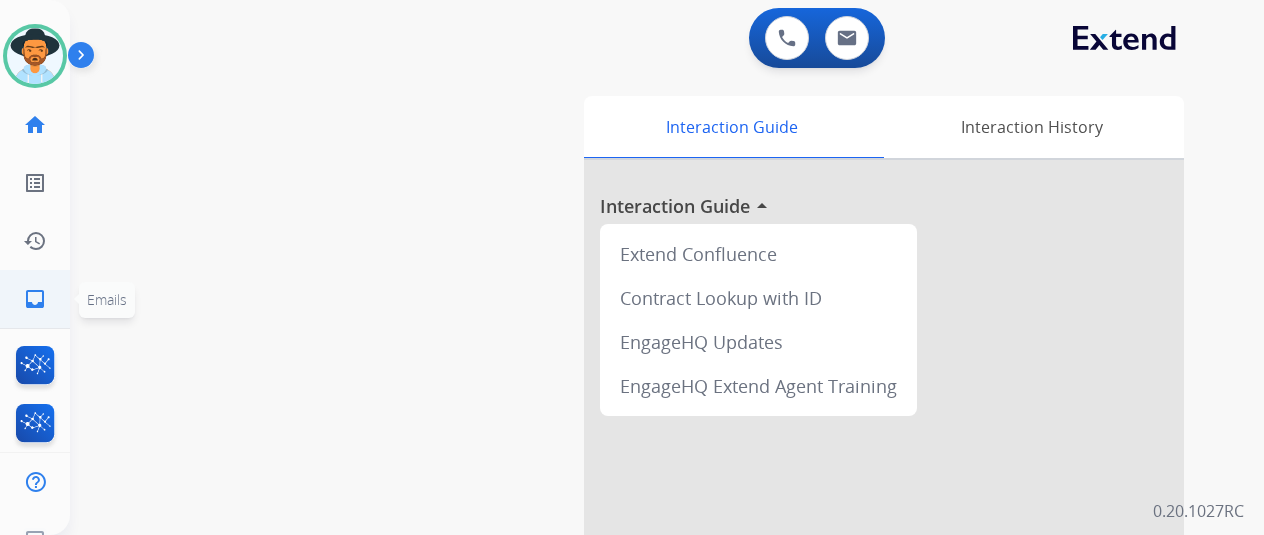 click on "inbox  Emails" 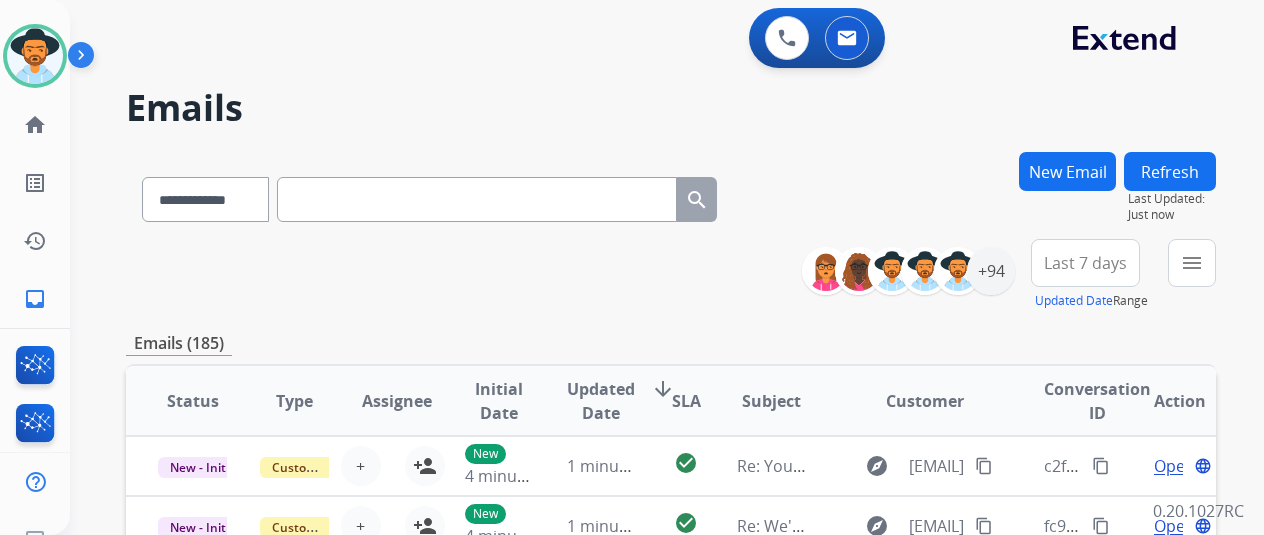 click at bounding box center [477, 199] 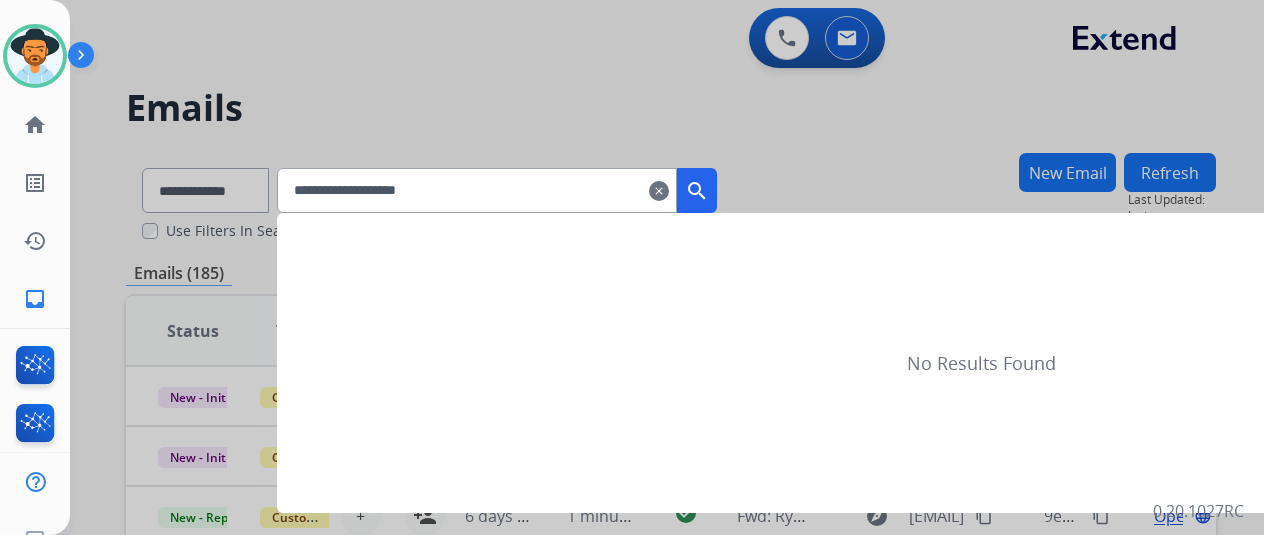 type on "**********" 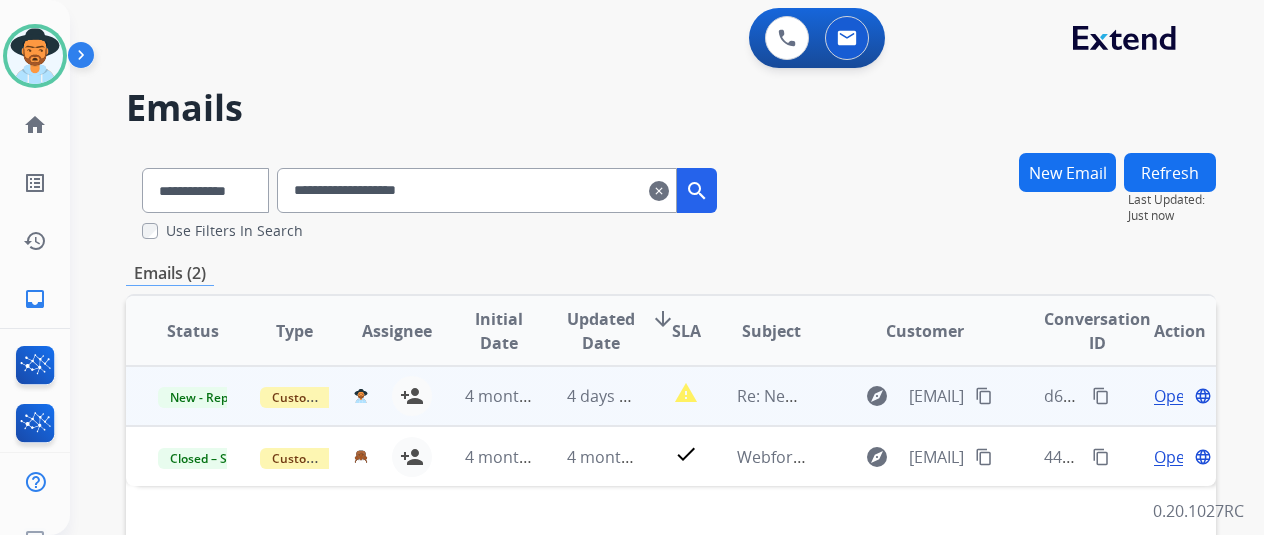 click on "Open" at bounding box center [1174, 396] 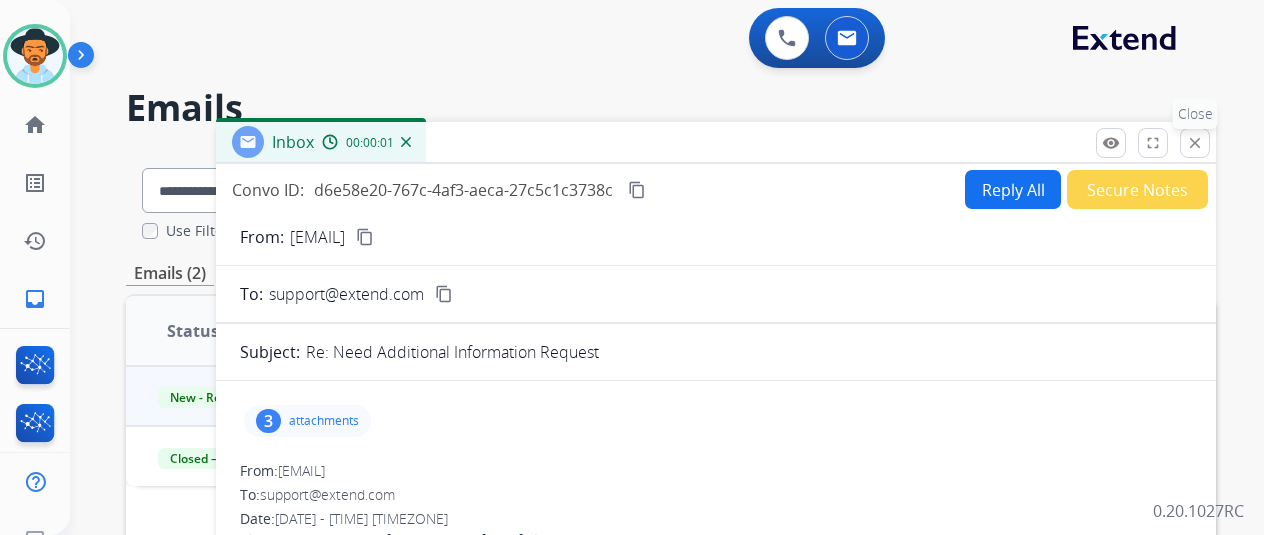 click on "Close" at bounding box center (1195, 114) 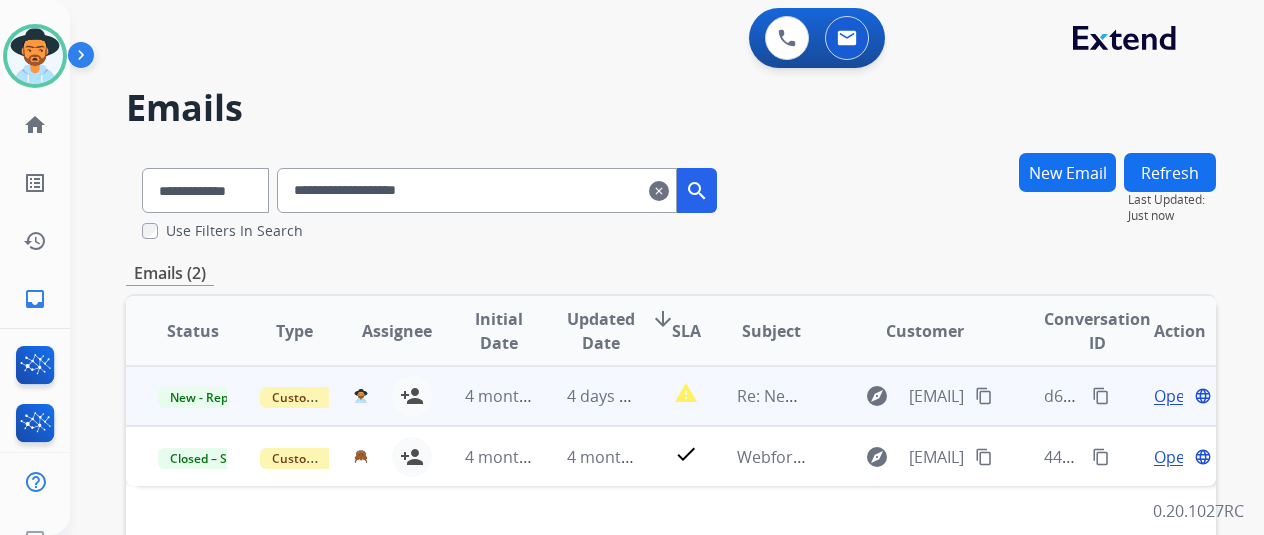 click on "Open" at bounding box center (1174, 396) 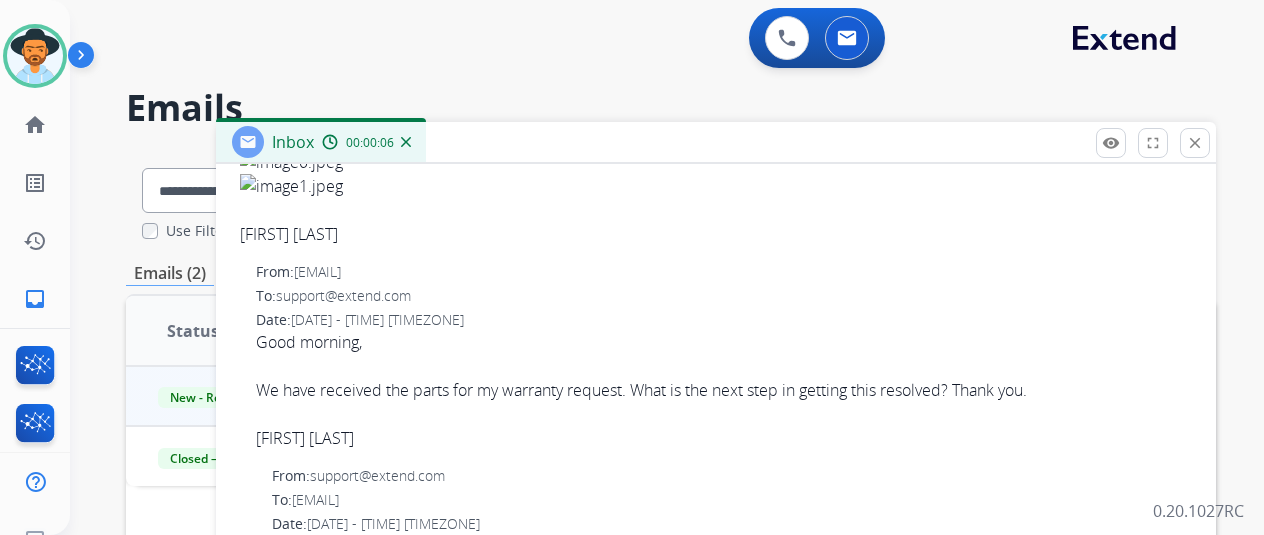 scroll, scrollTop: 200, scrollLeft: 0, axis: vertical 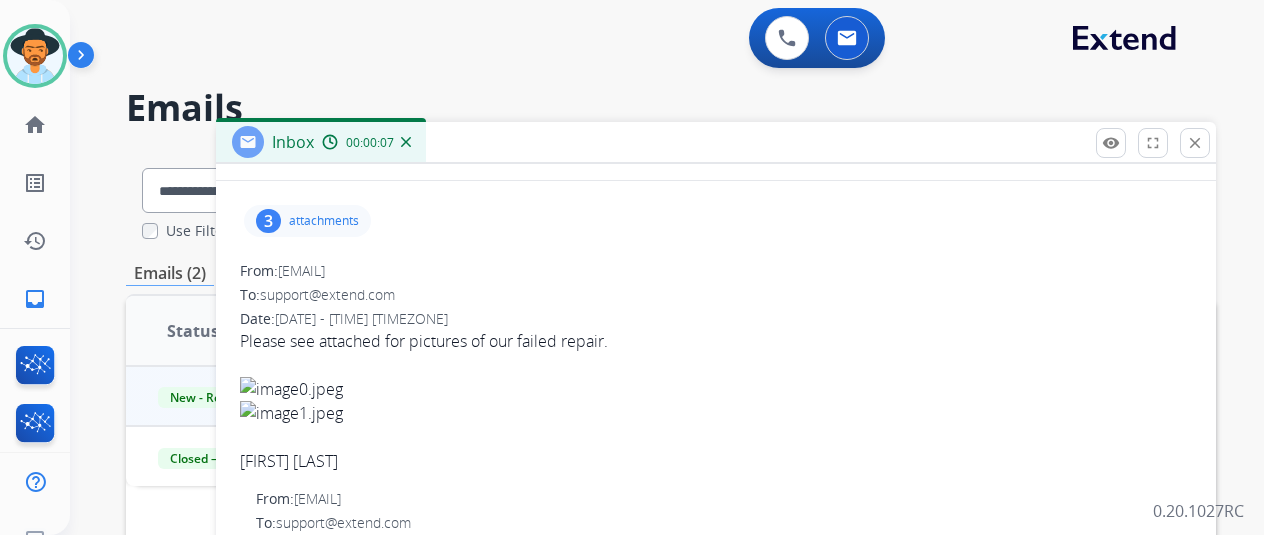 click on "attachments" at bounding box center (324, 221) 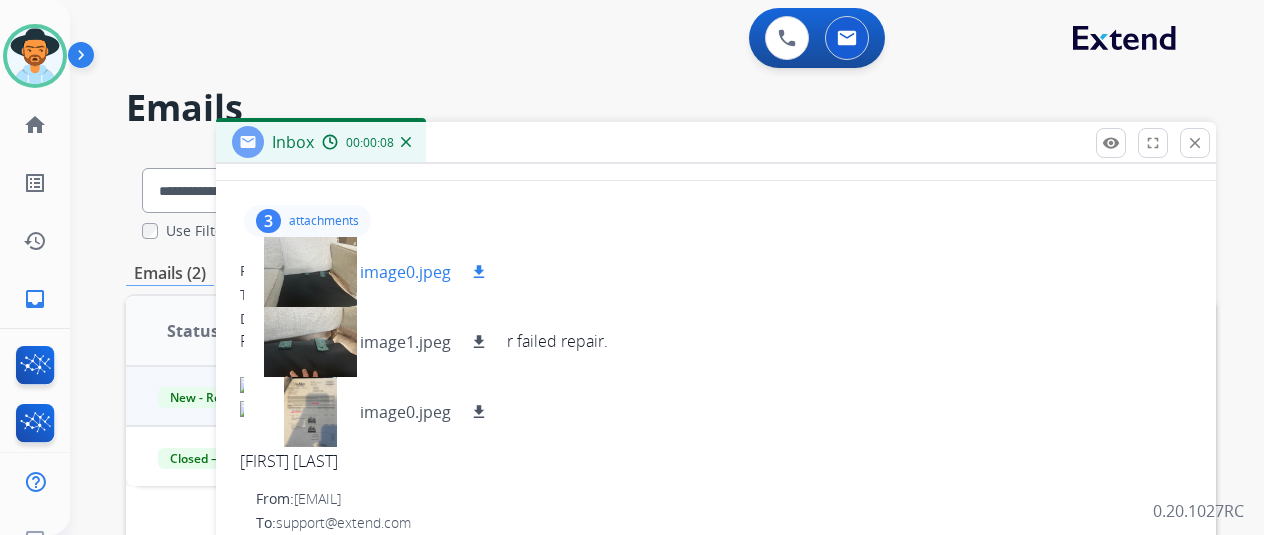 click at bounding box center (310, 272) 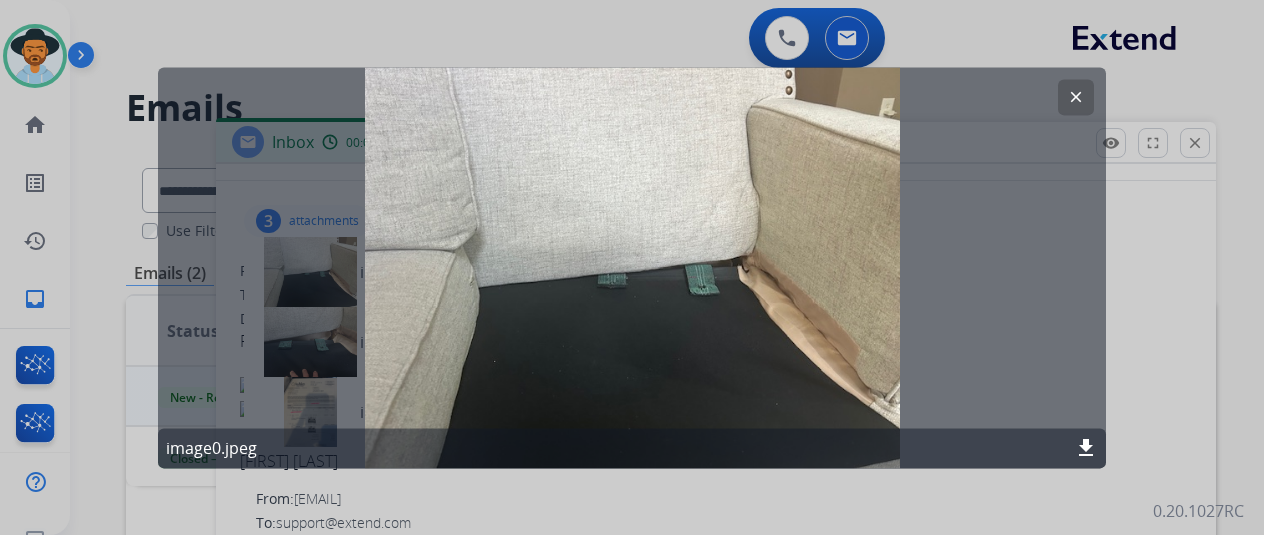 click on "clear" 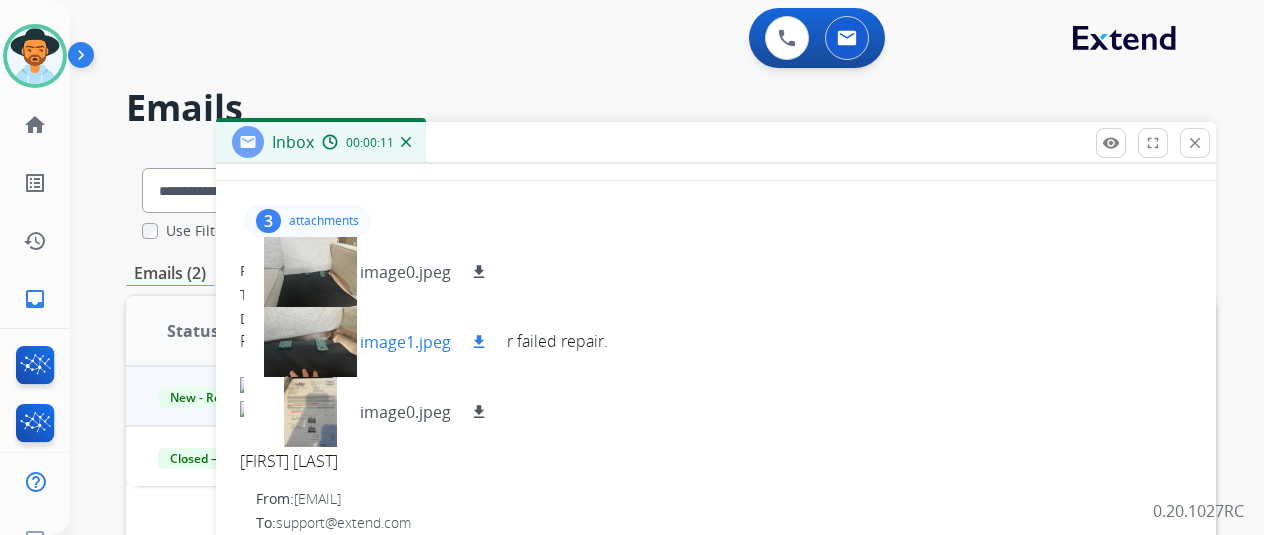 click at bounding box center [310, 342] 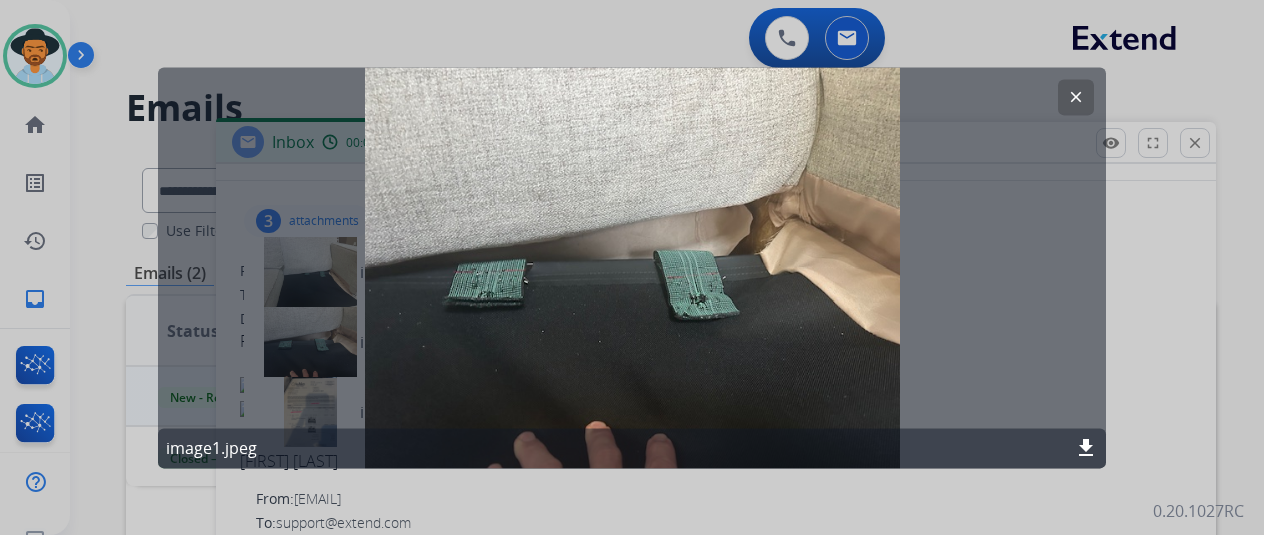 click on "clear" 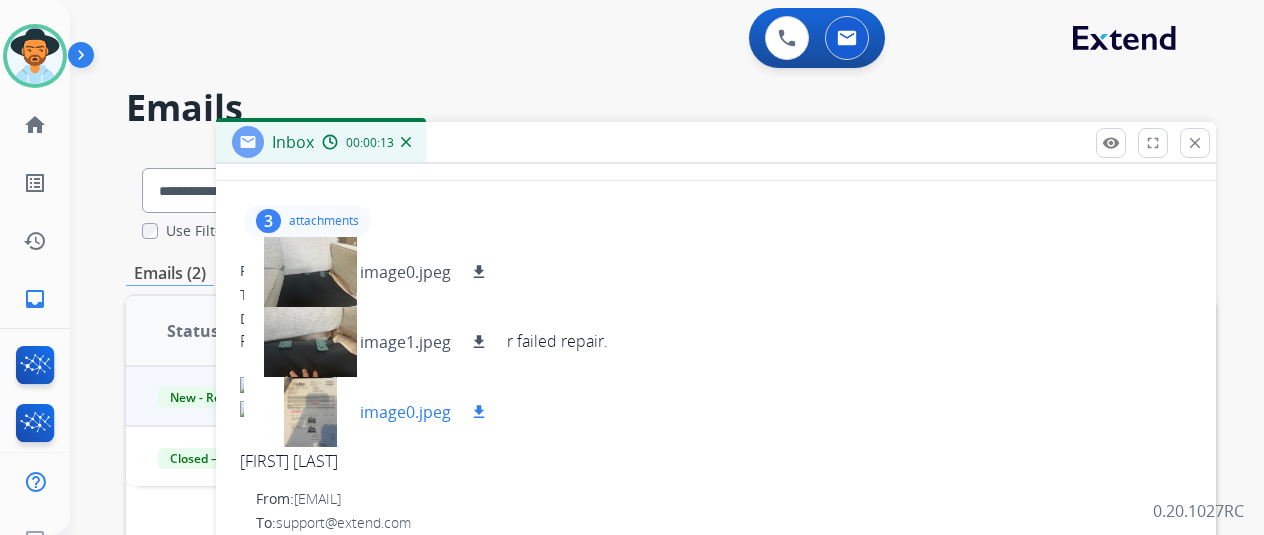 click on "image0.jpeg" at bounding box center (405, 412) 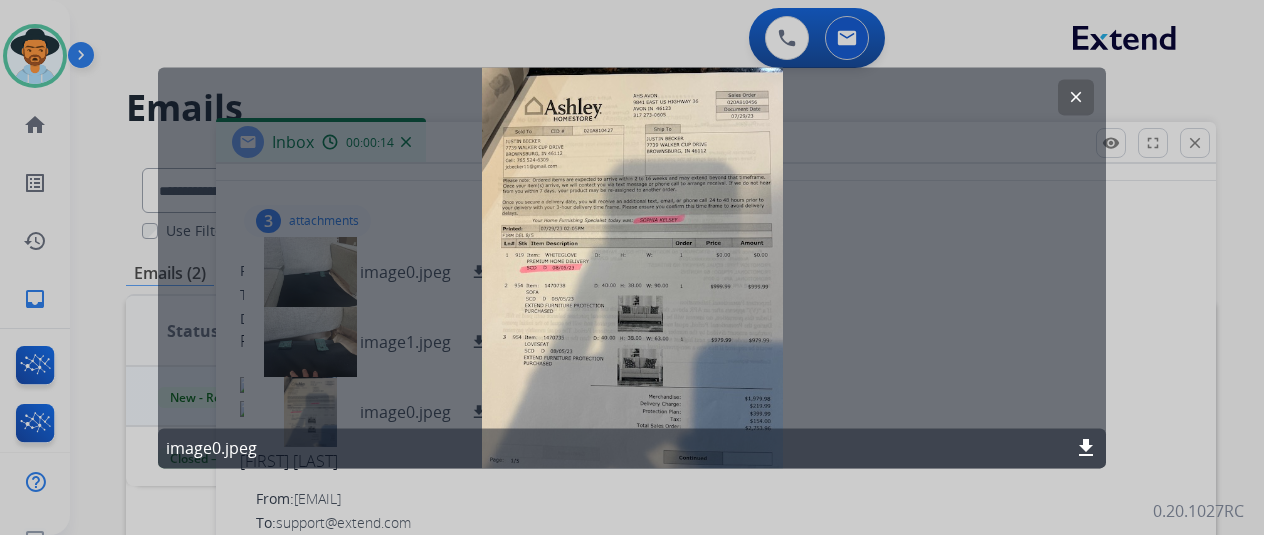 click on "clear" 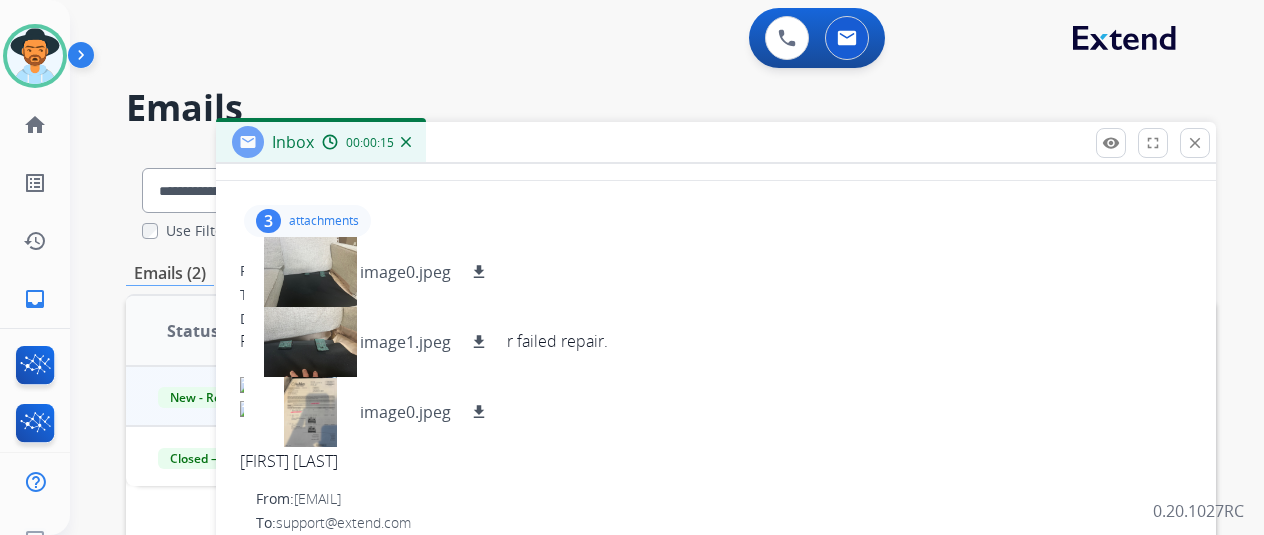 click on "Please see attached for pictures of our failed repair.  [NAME]" at bounding box center [716, 401] 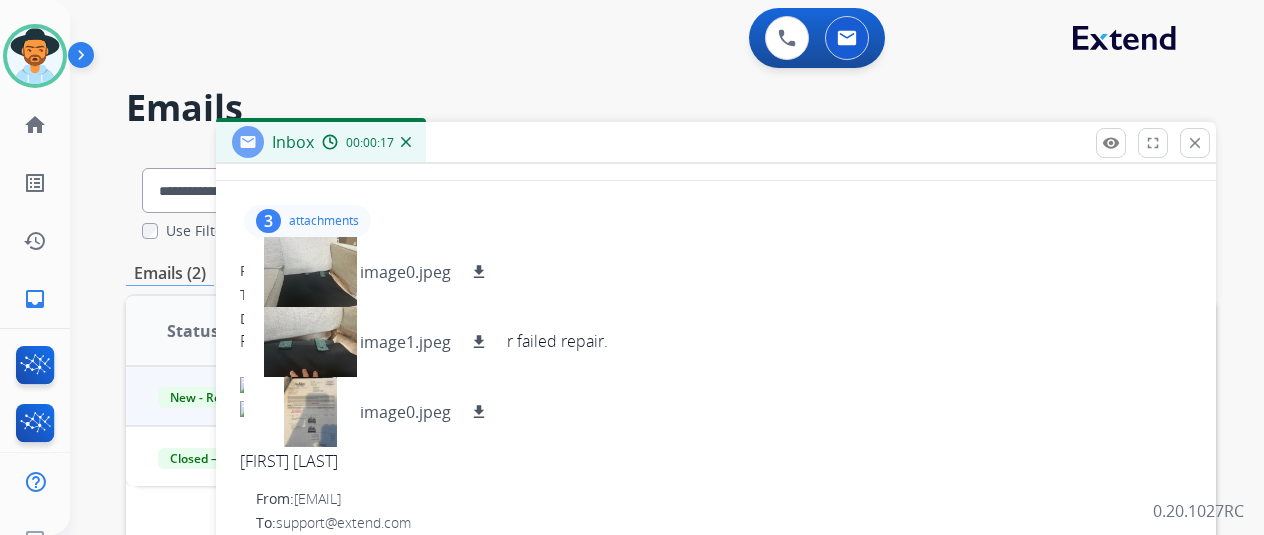 click on "attachments" at bounding box center [324, 221] 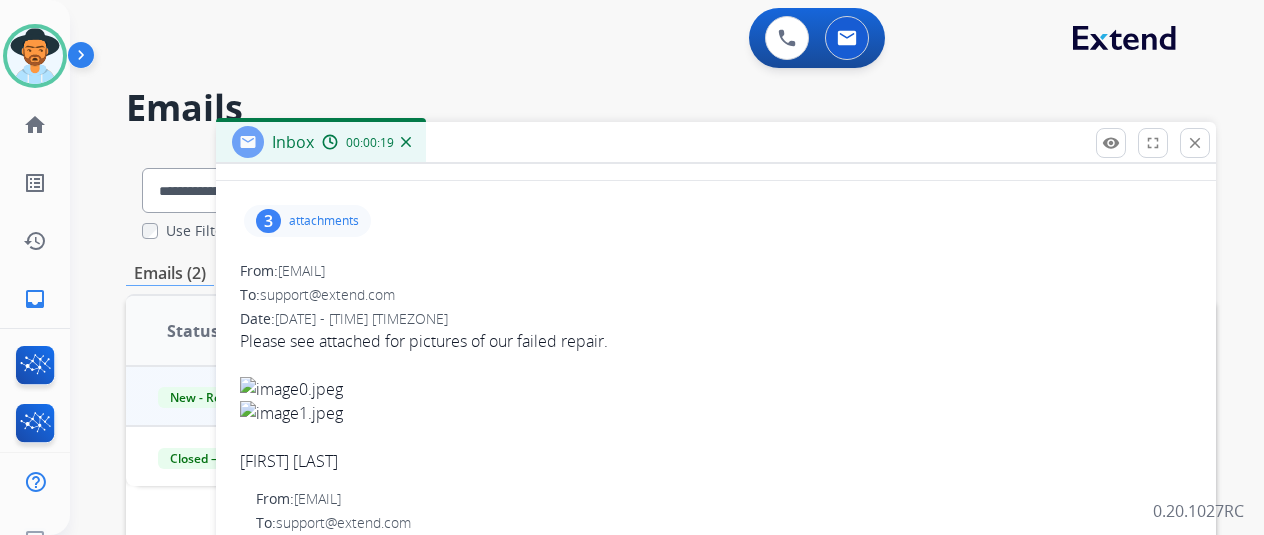 click on "3 attachments" at bounding box center [307, 221] 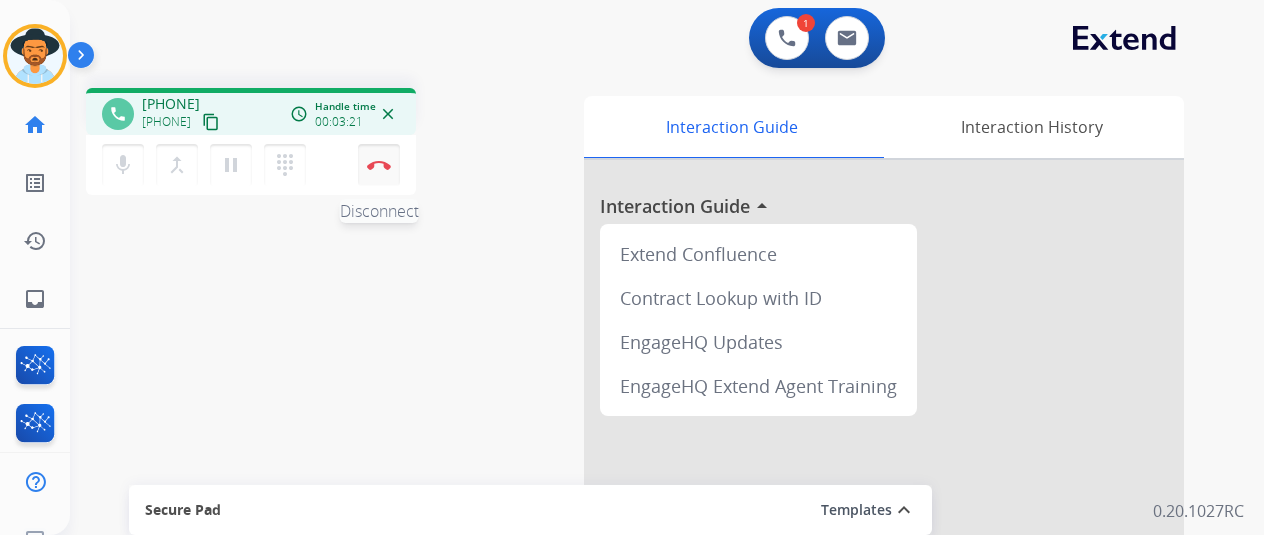 click at bounding box center (379, 165) 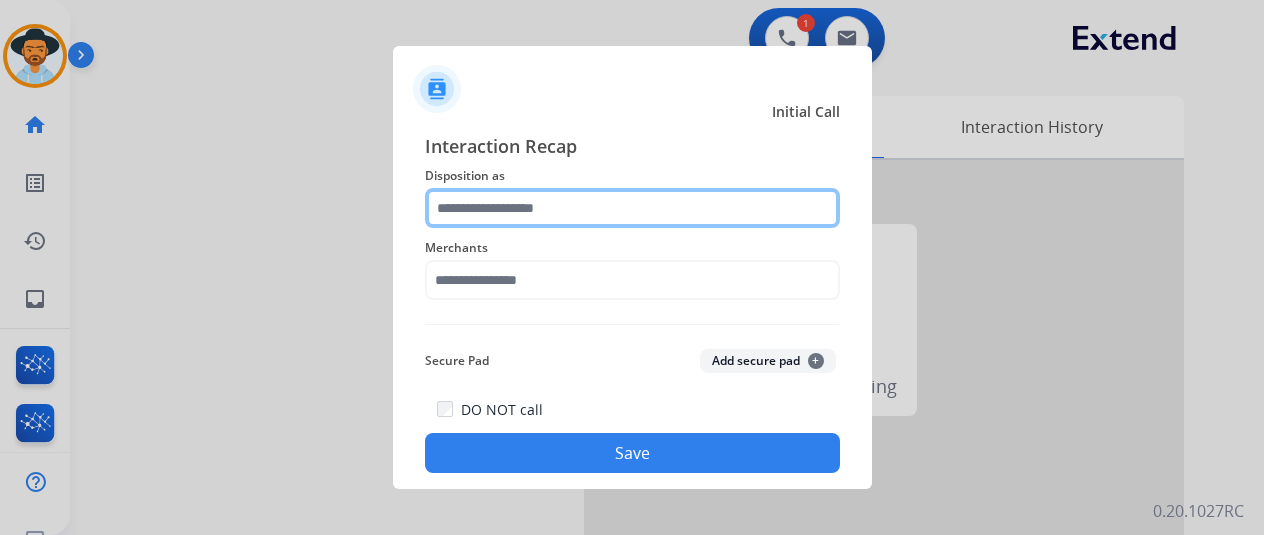 click 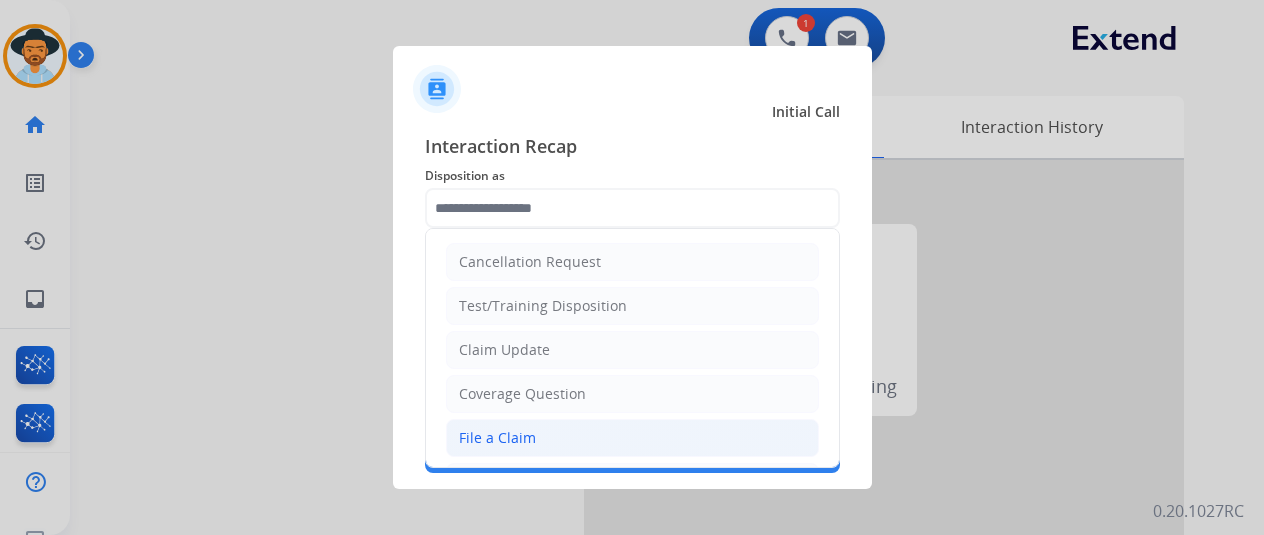 click on "File a Claim" 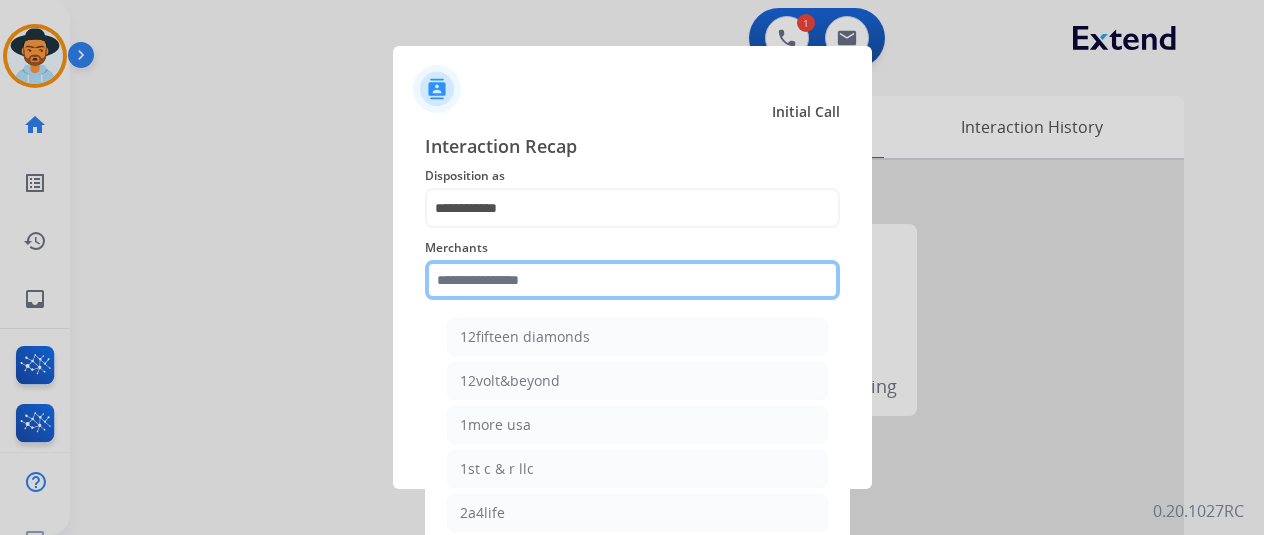 click 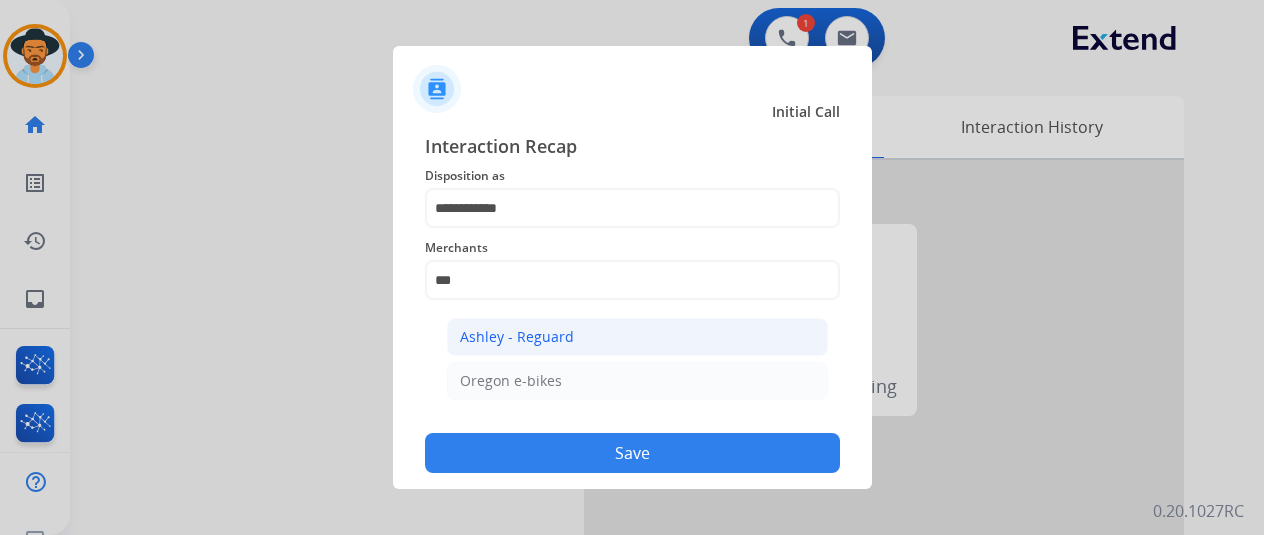 click on "Ashley - Reguard" 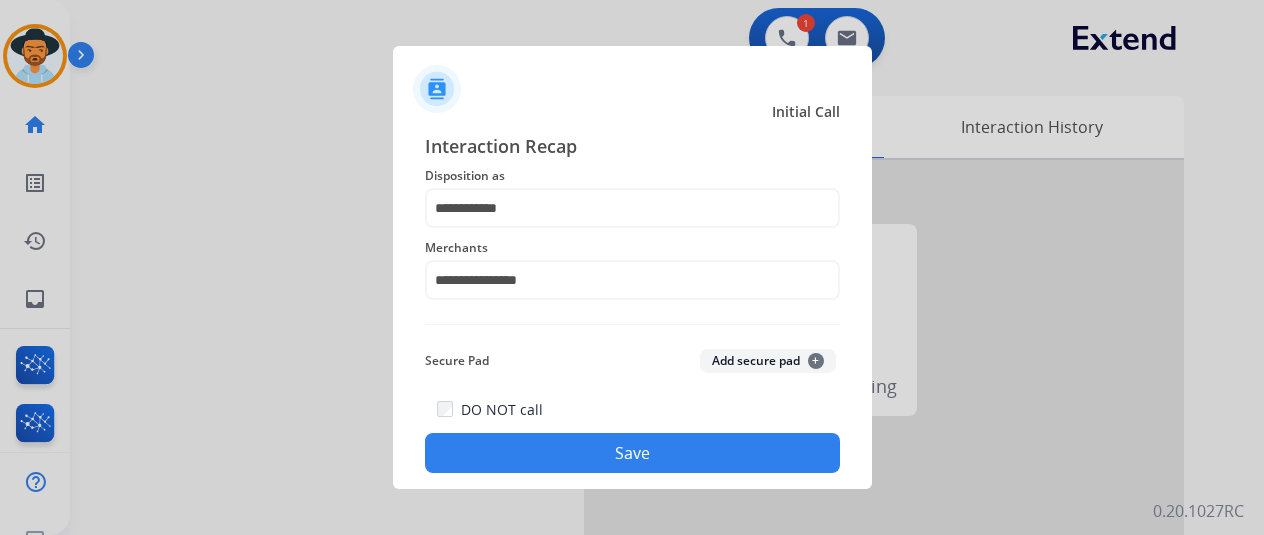 click on "Save" 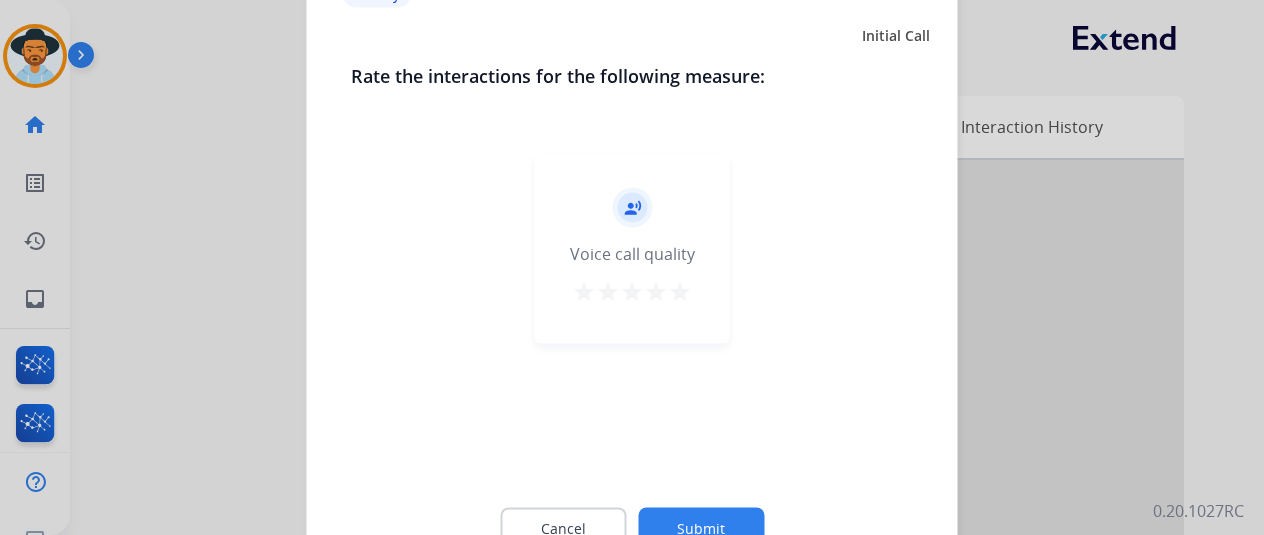click on "star   star   star   star   star" 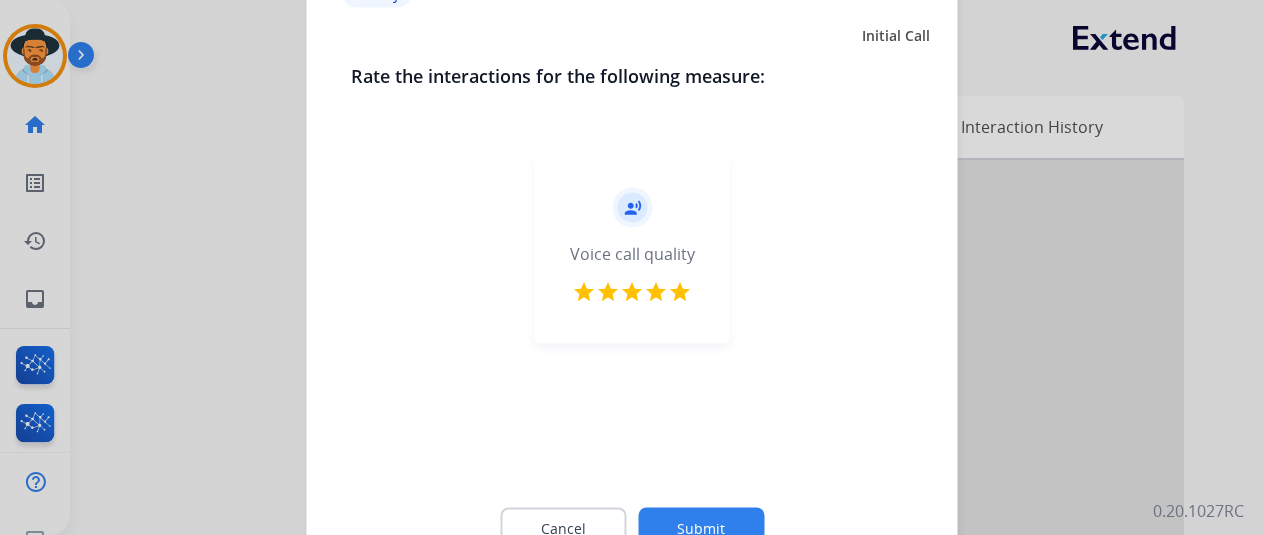 click on "star" at bounding box center (656, 291) 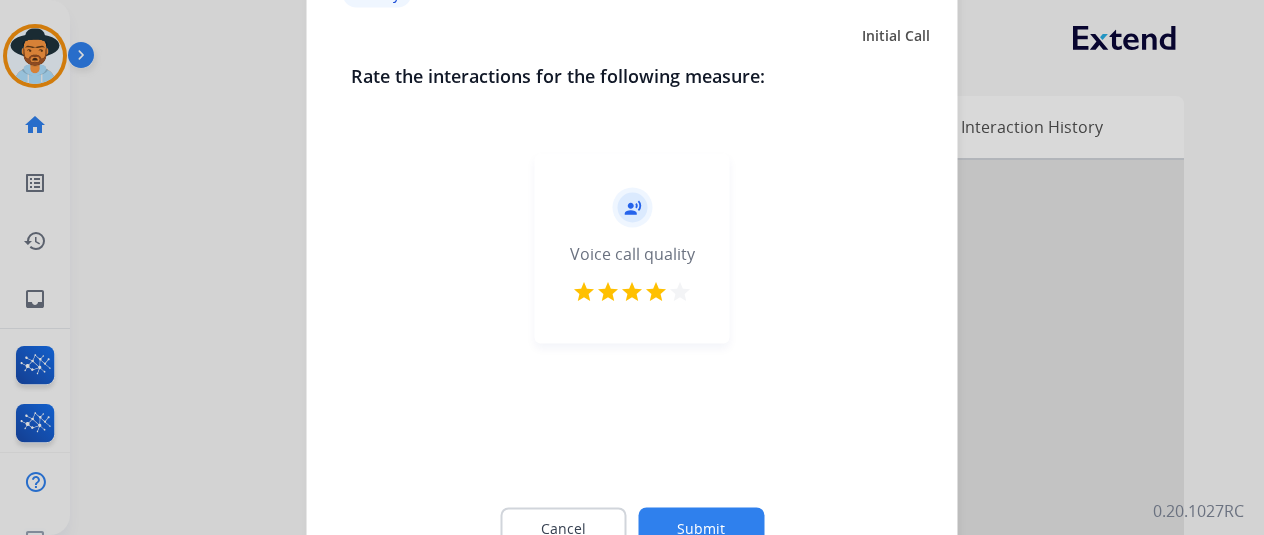 click on "Cancel Submit" 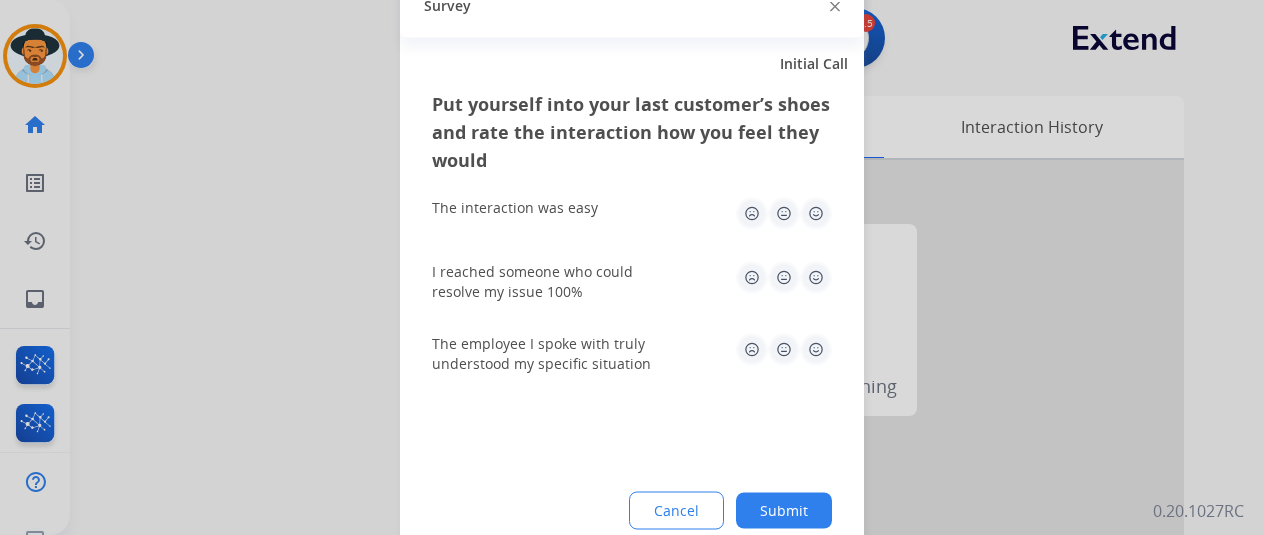 click 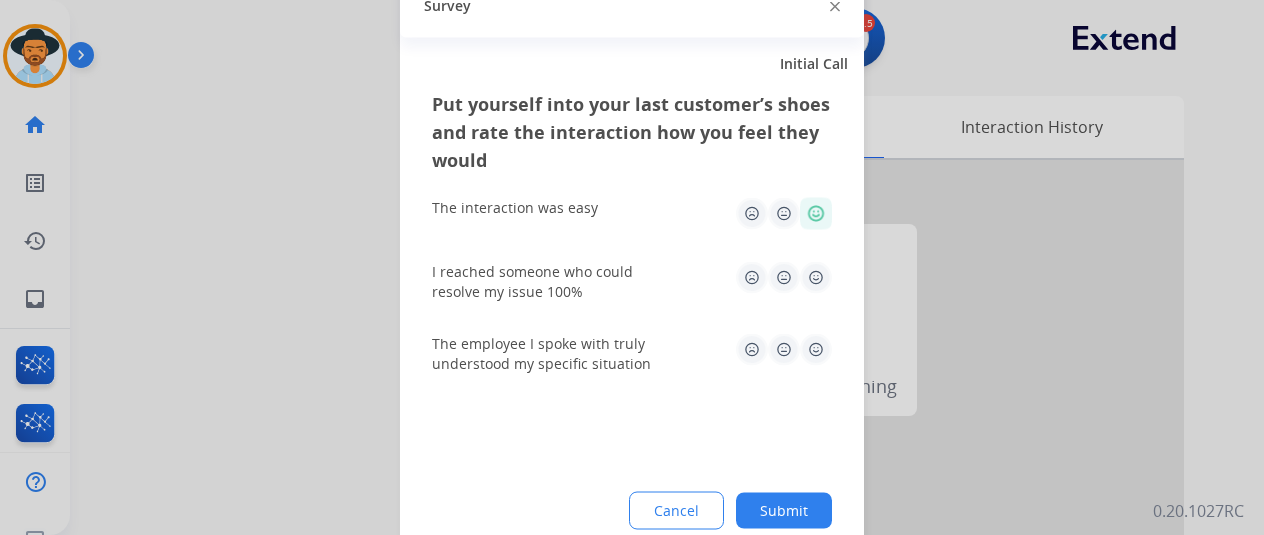 click 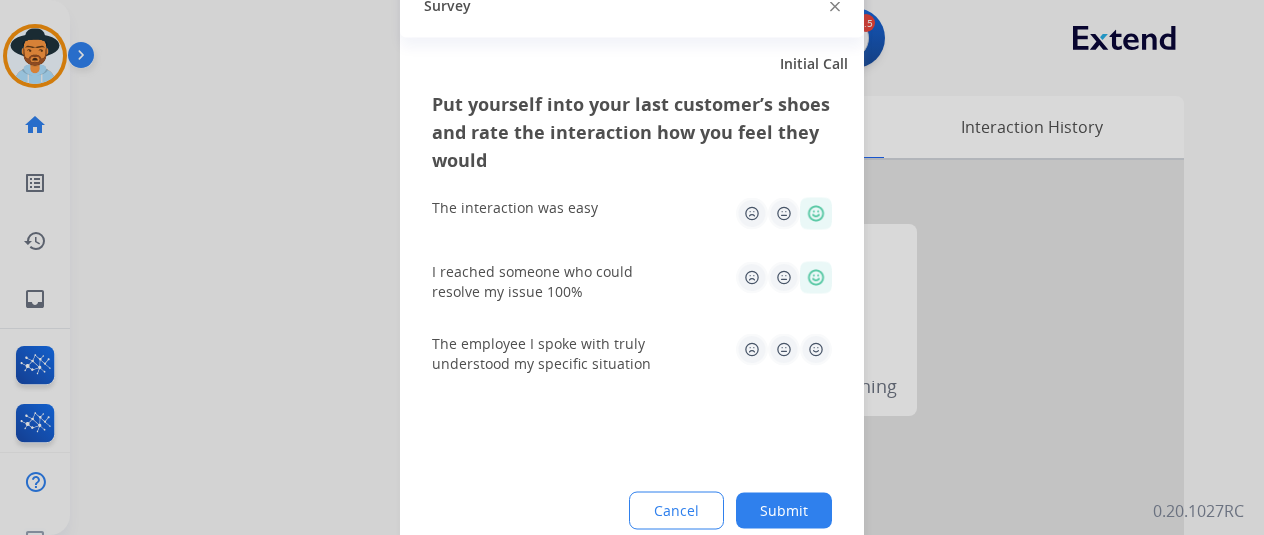 click on "The employee I spoke with truly understood my specific situation" 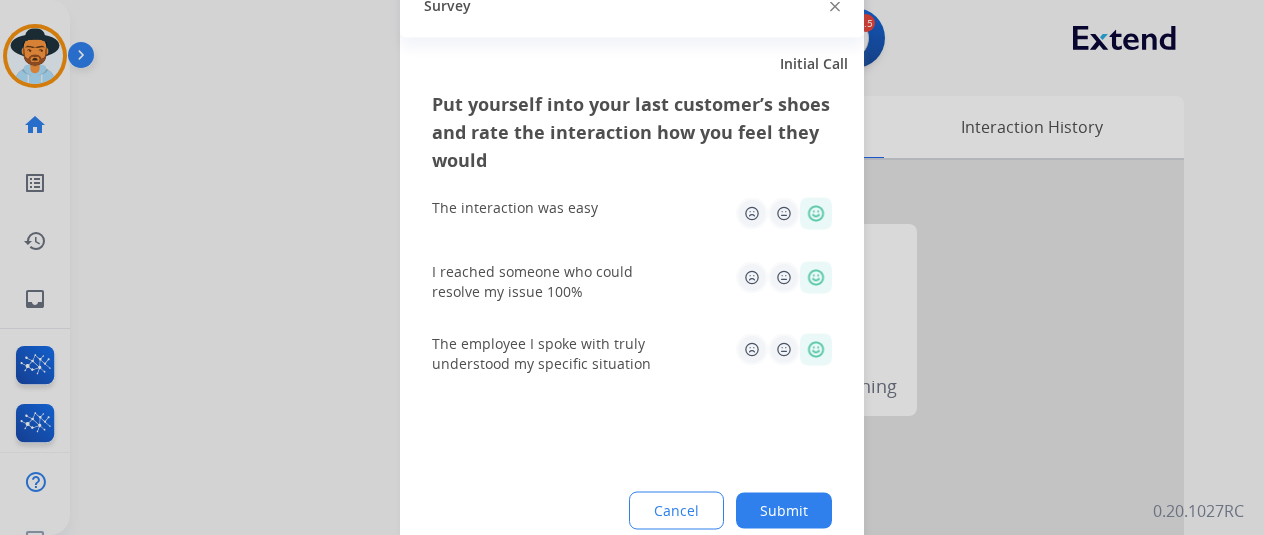 click on "Put yourself into your last customer’s shoes and rate the interaction how you feel they would  The interaction was easy   I reached someone who could resolve my issue 100%   The employee I spoke with truly understood my specific situation  Cancel Submit" 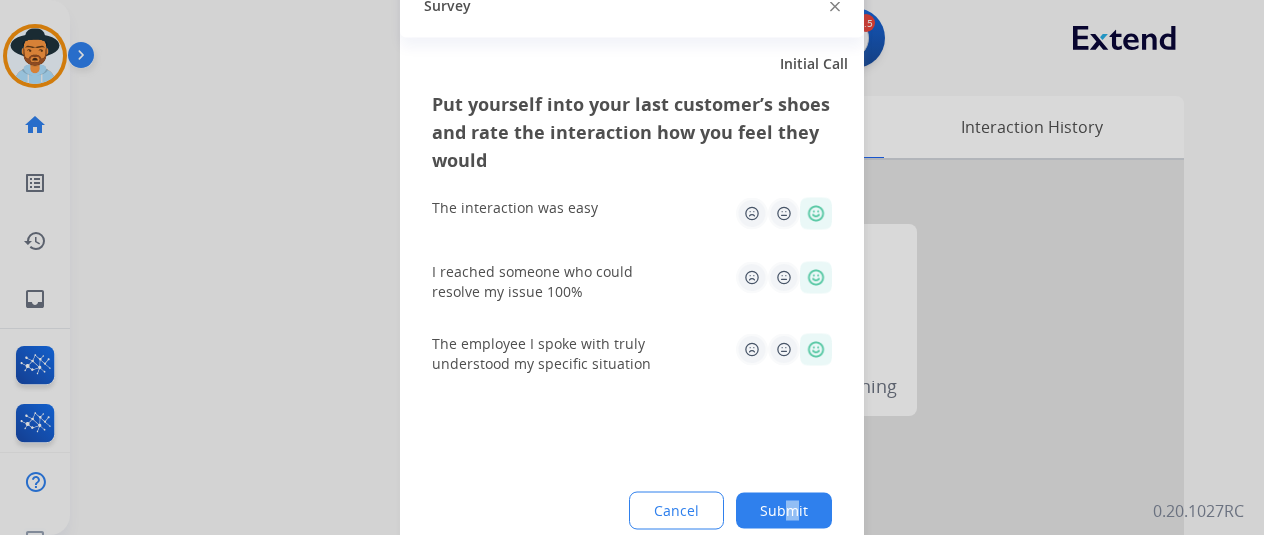 click on "Submit" 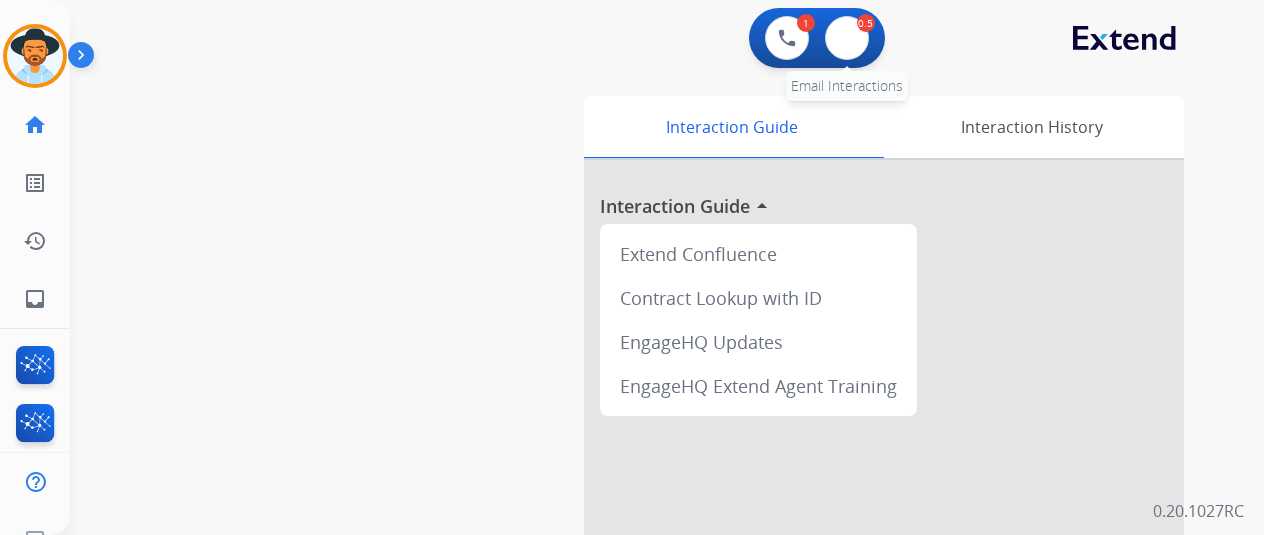 click on "0.5" at bounding box center (866, 23) 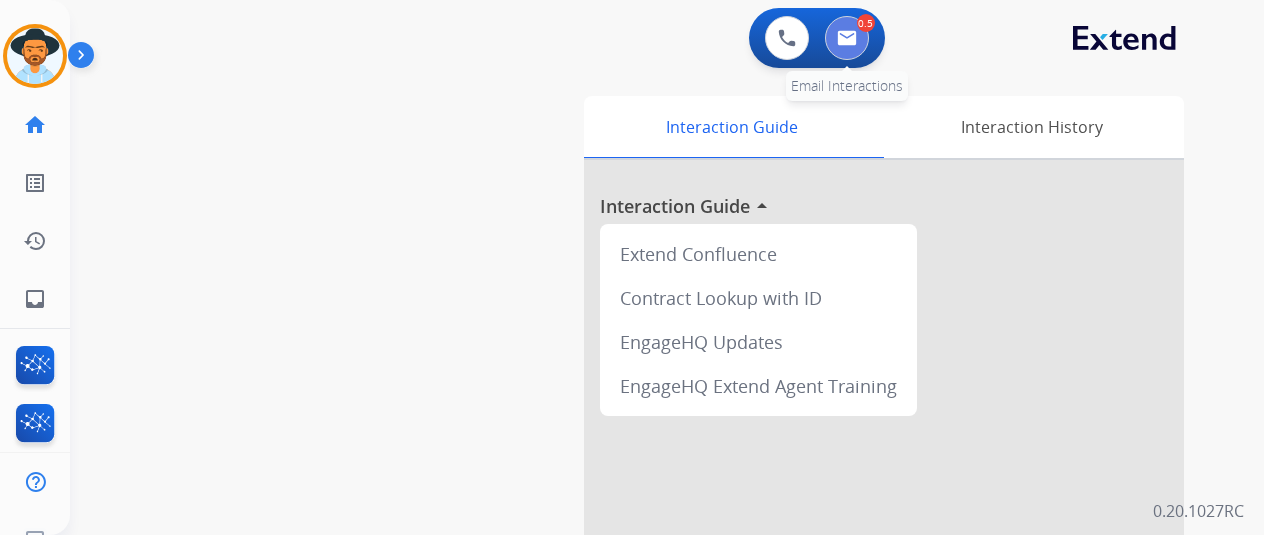 click at bounding box center (847, 38) 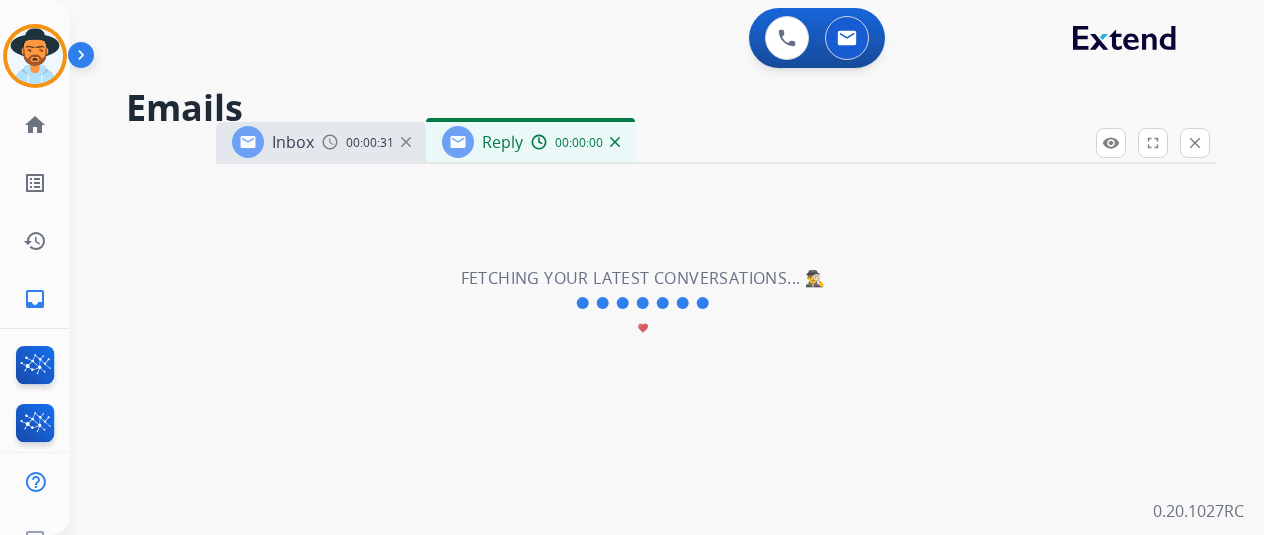 select on "**********" 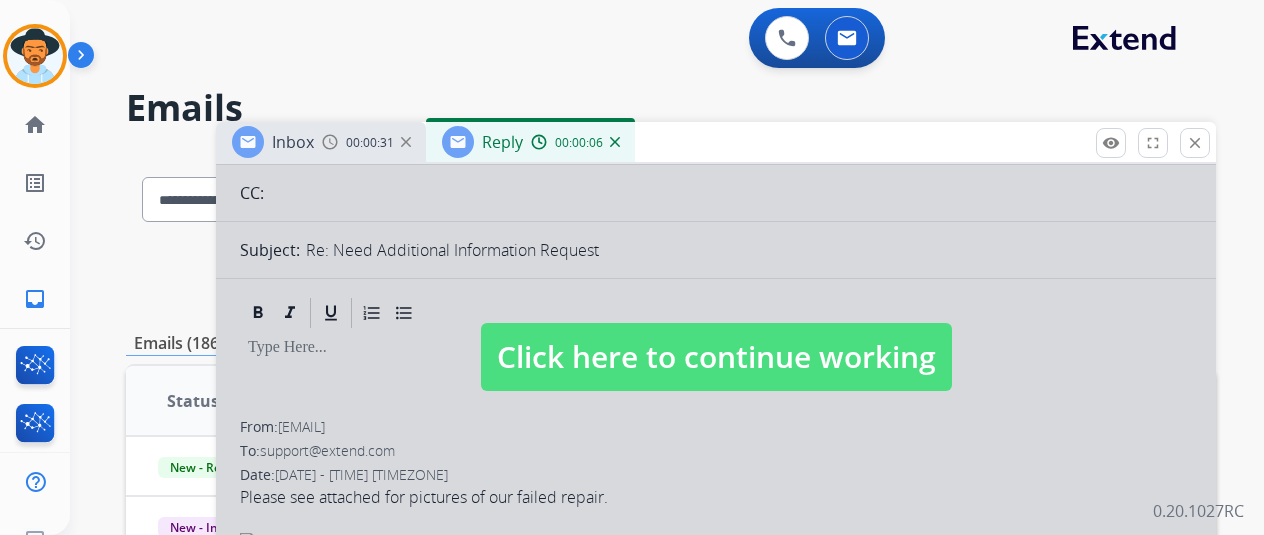click on "Click here to continue working" at bounding box center [716, 357] 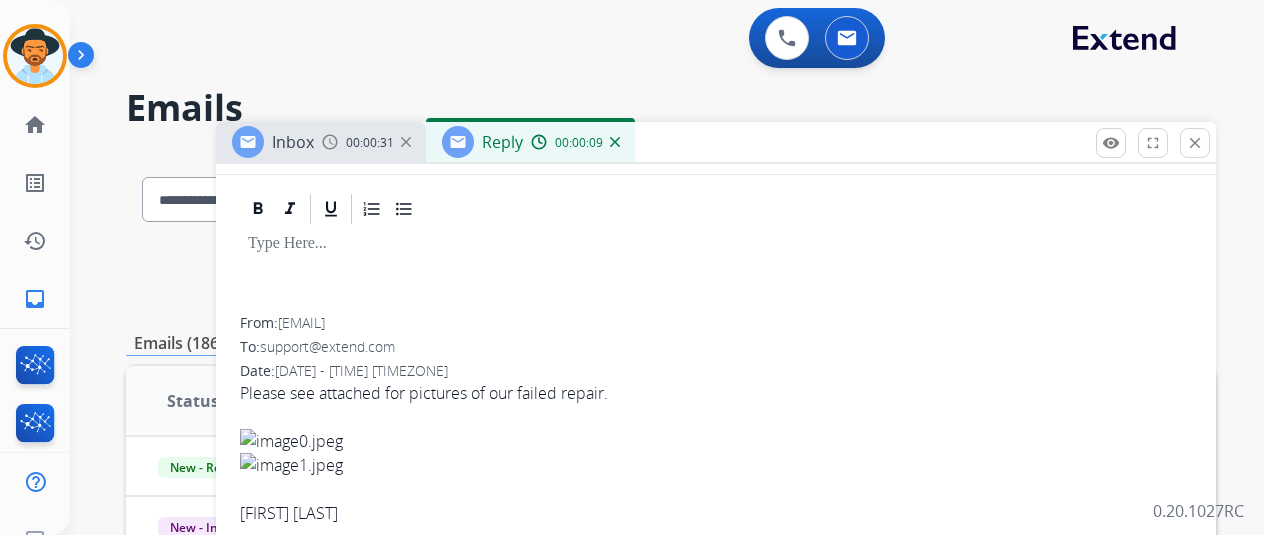 scroll, scrollTop: 300, scrollLeft: 0, axis: vertical 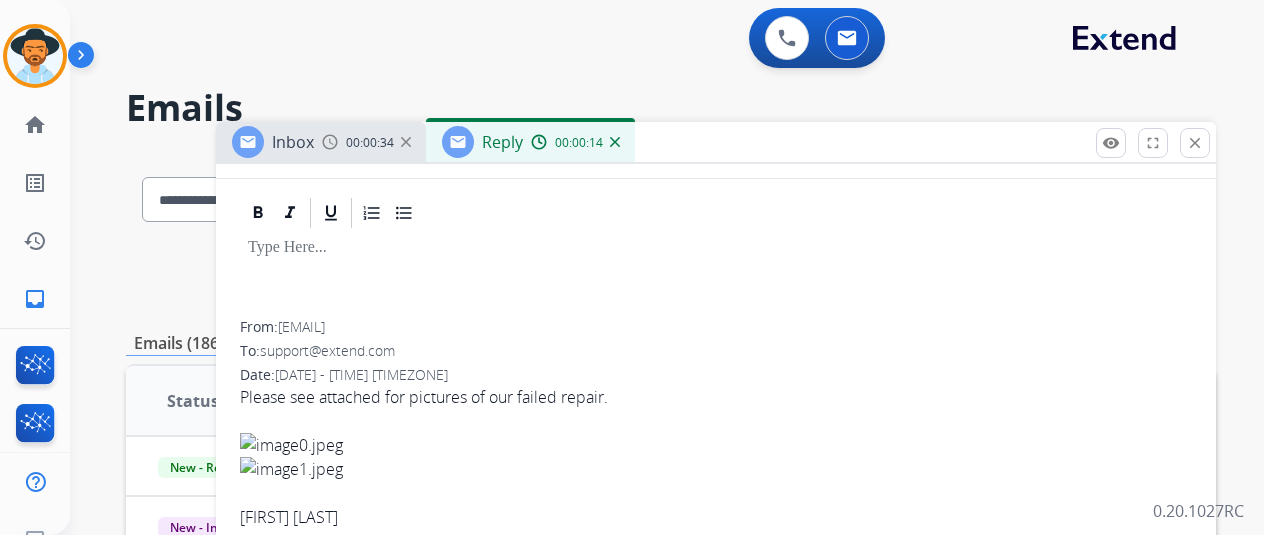 click at bounding box center (615, 142) 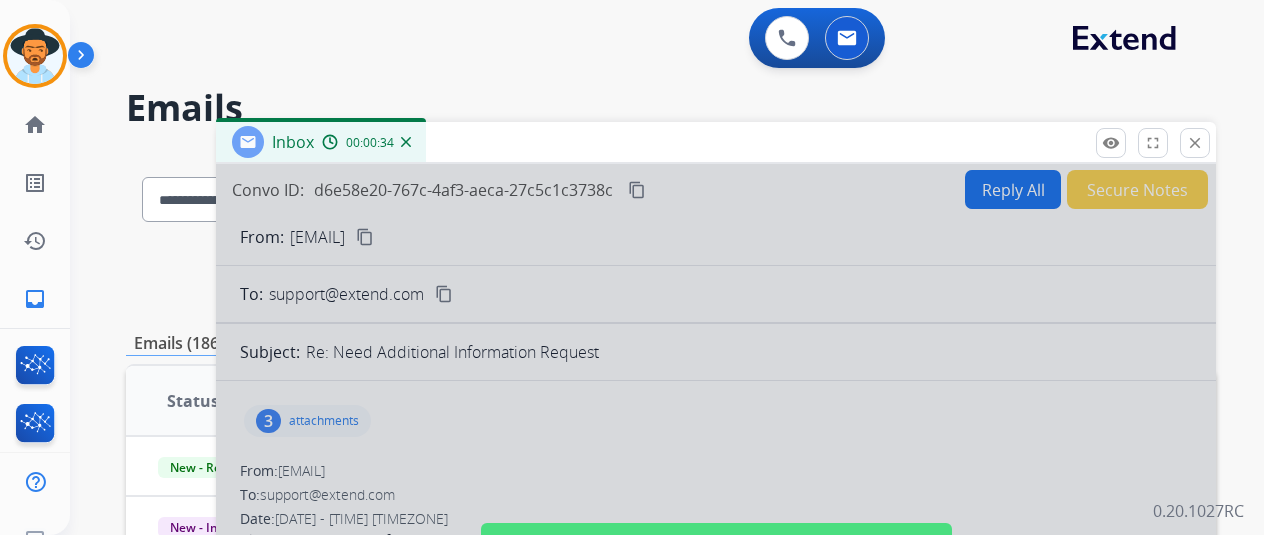 click at bounding box center [716, 537] 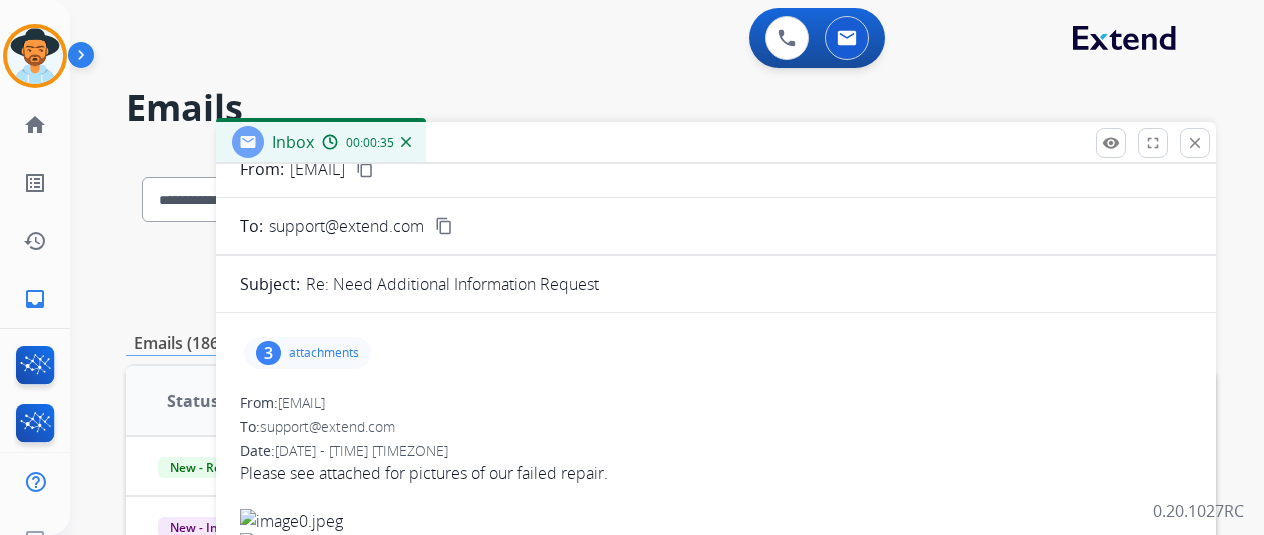 scroll, scrollTop: 100, scrollLeft: 0, axis: vertical 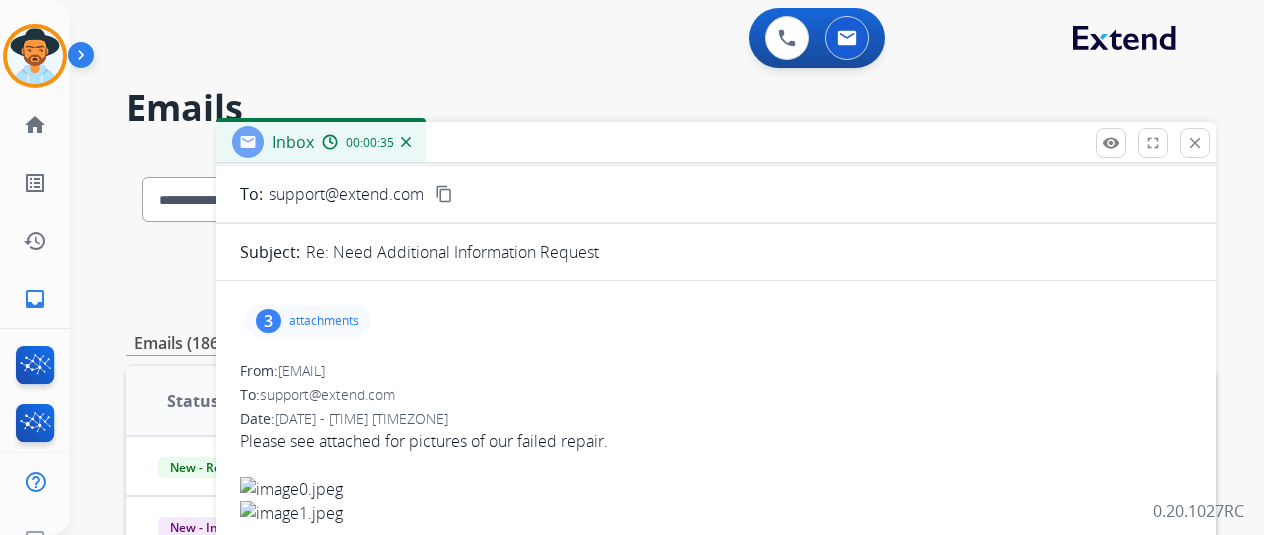 click on "3 attachments" at bounding box center [716, 321] 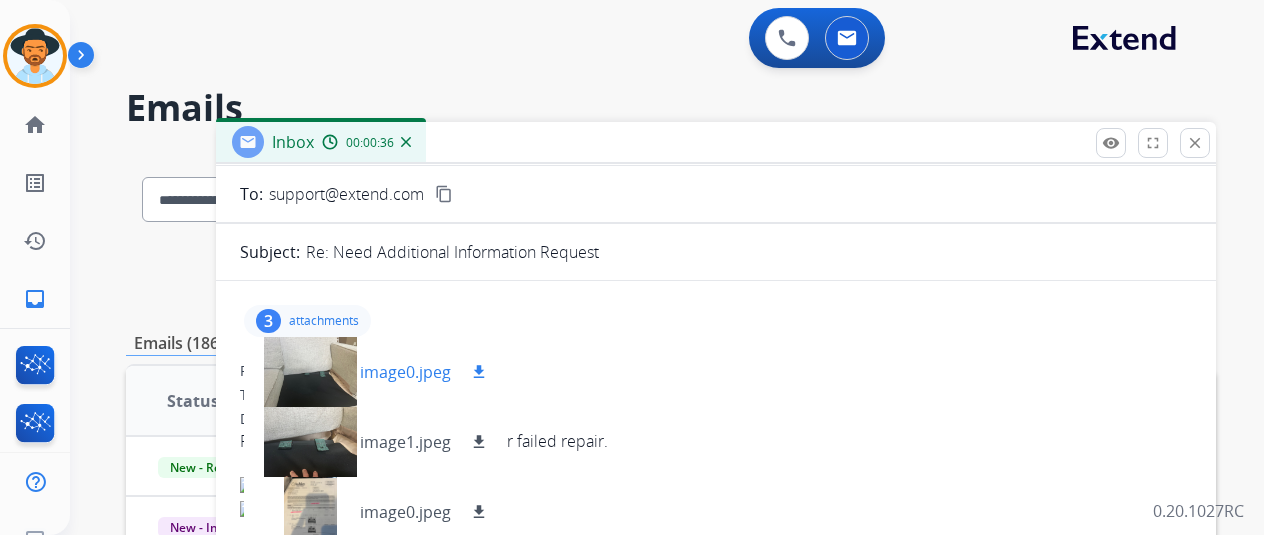 click on "image0.jpeg" at bounding box center [405, 372] 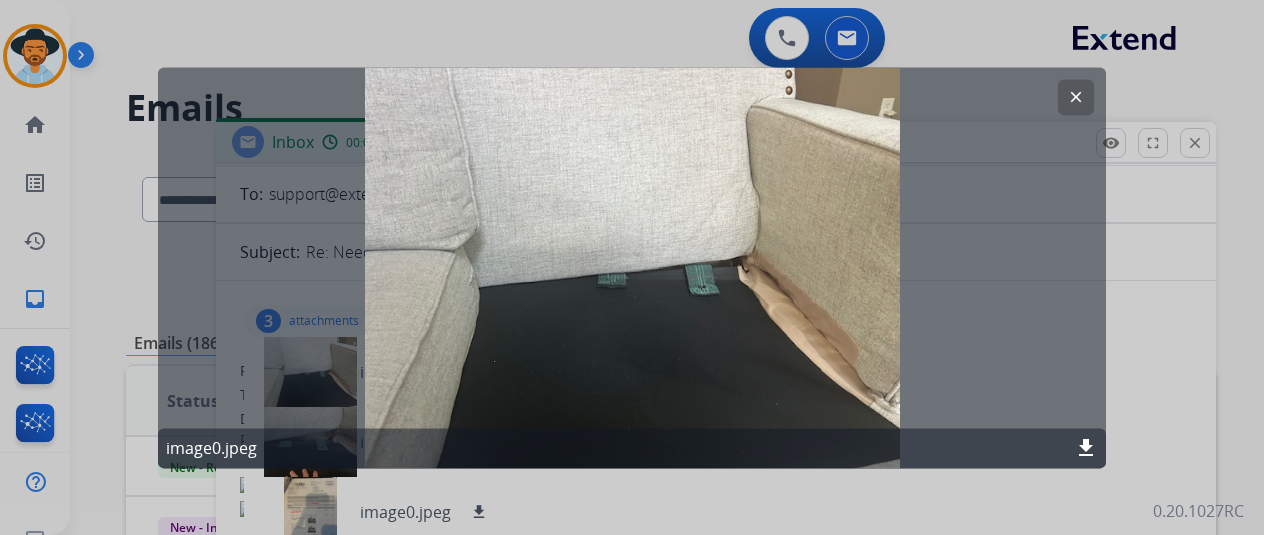 click on "clear" 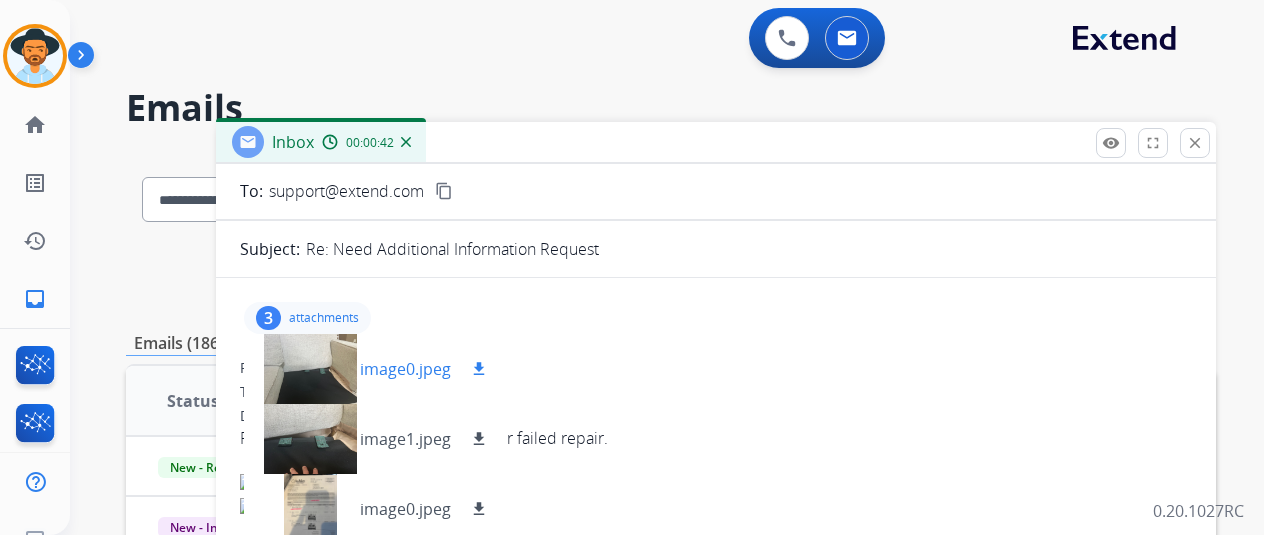 scroll, scrollTop: 100, scrollLeft: 0, axis: vertical 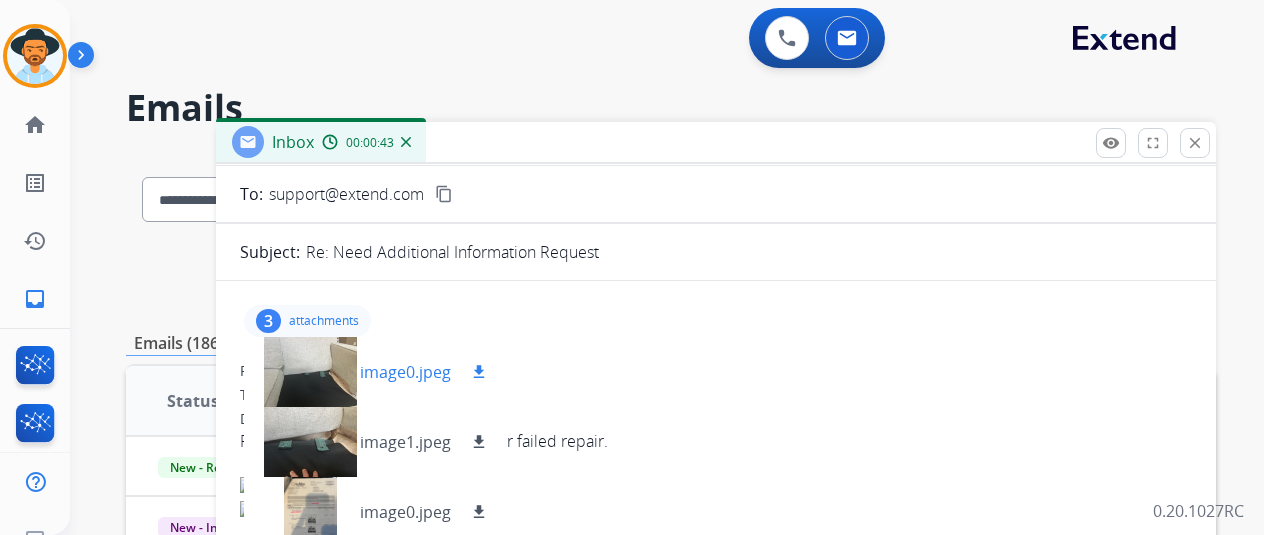click at bounding box center (310, 372) 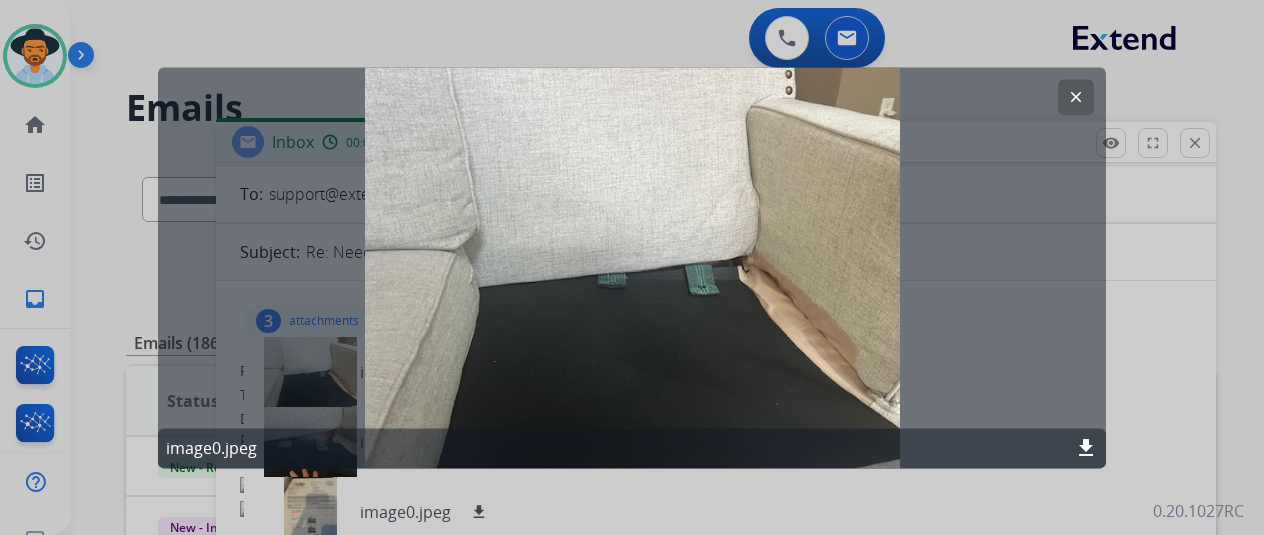 click on "clear" 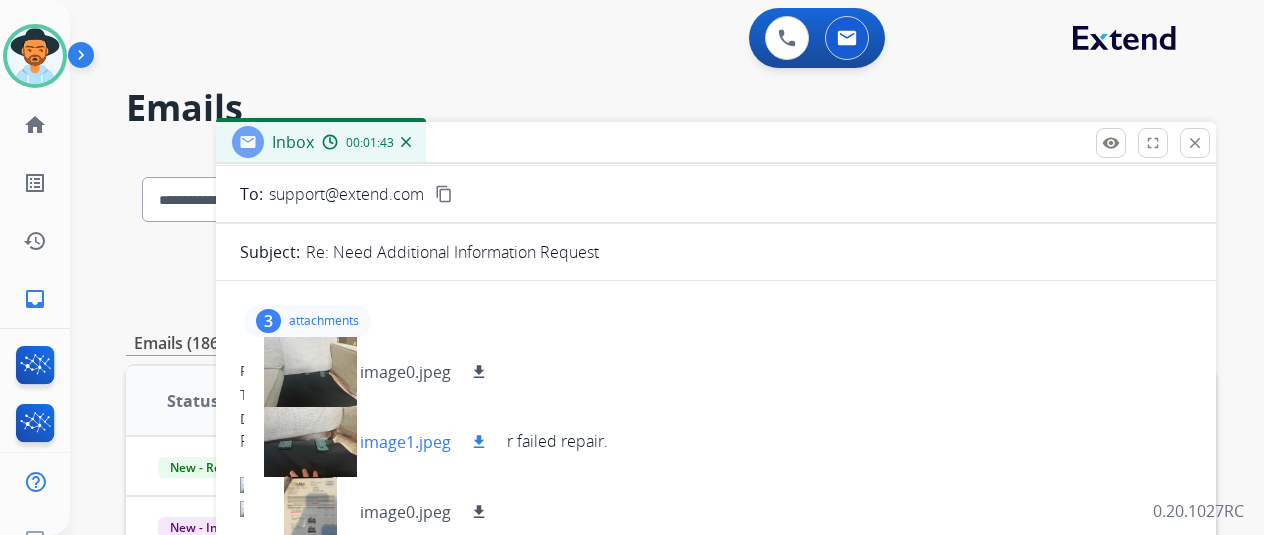 click on "image1.jpeg" at bounding box center [405, 442] 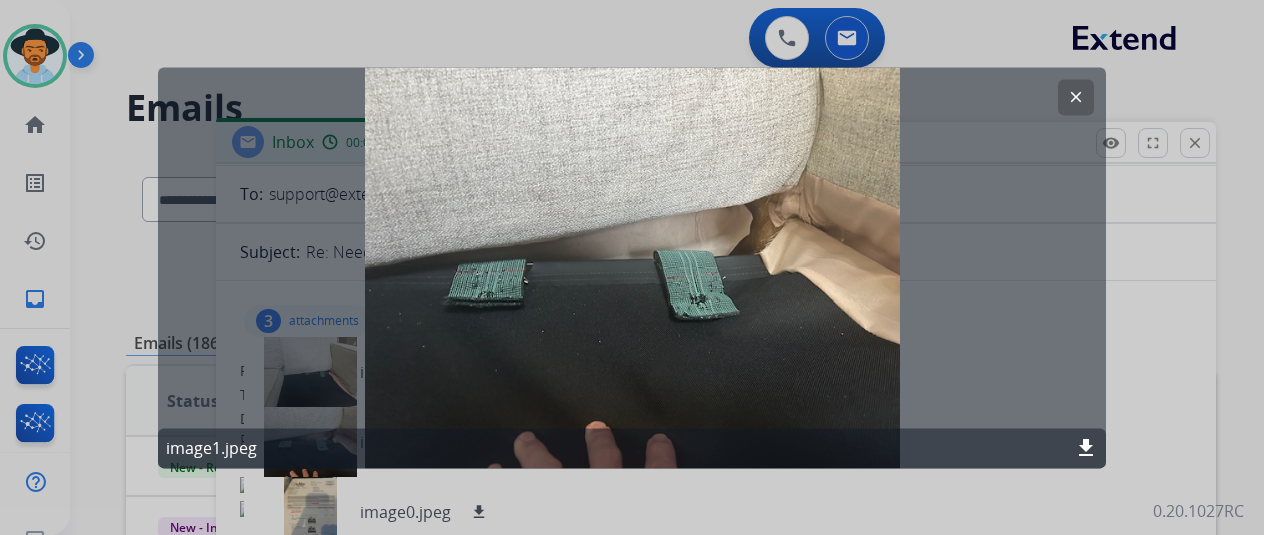 click on "clear" 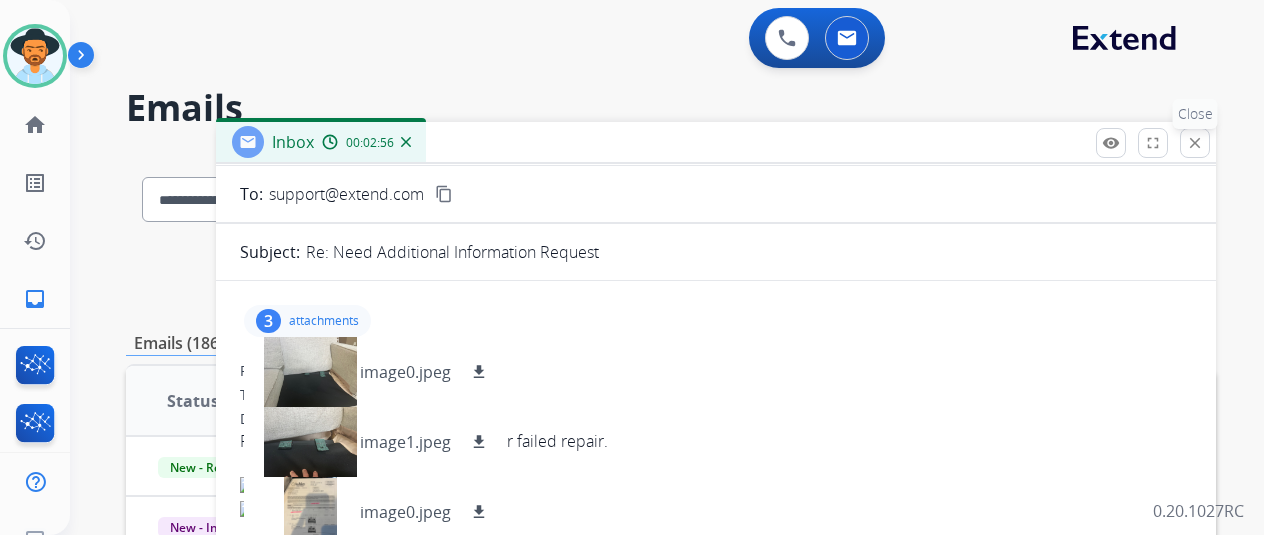 click on "close" at bounding box center (1195, 143) 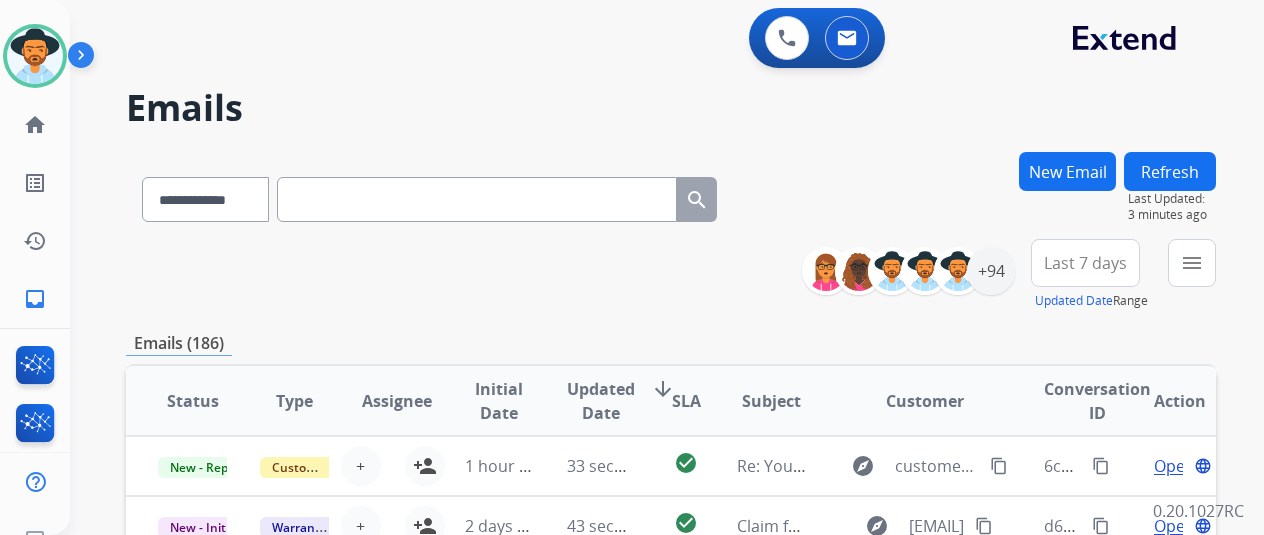 click at bounding box center [477, 199] 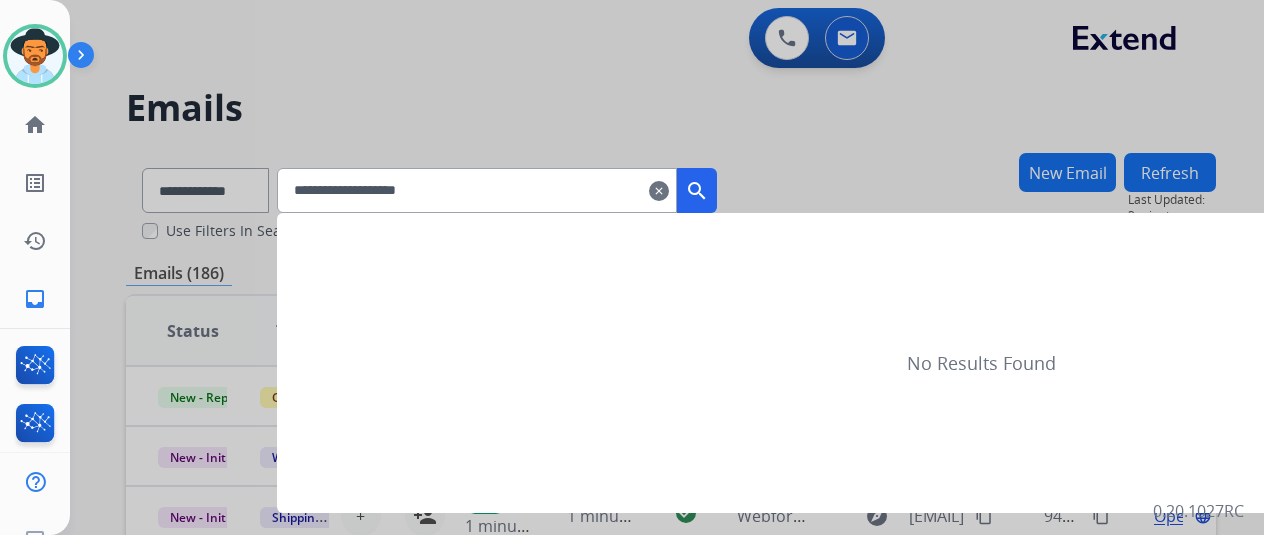 type on "**********" 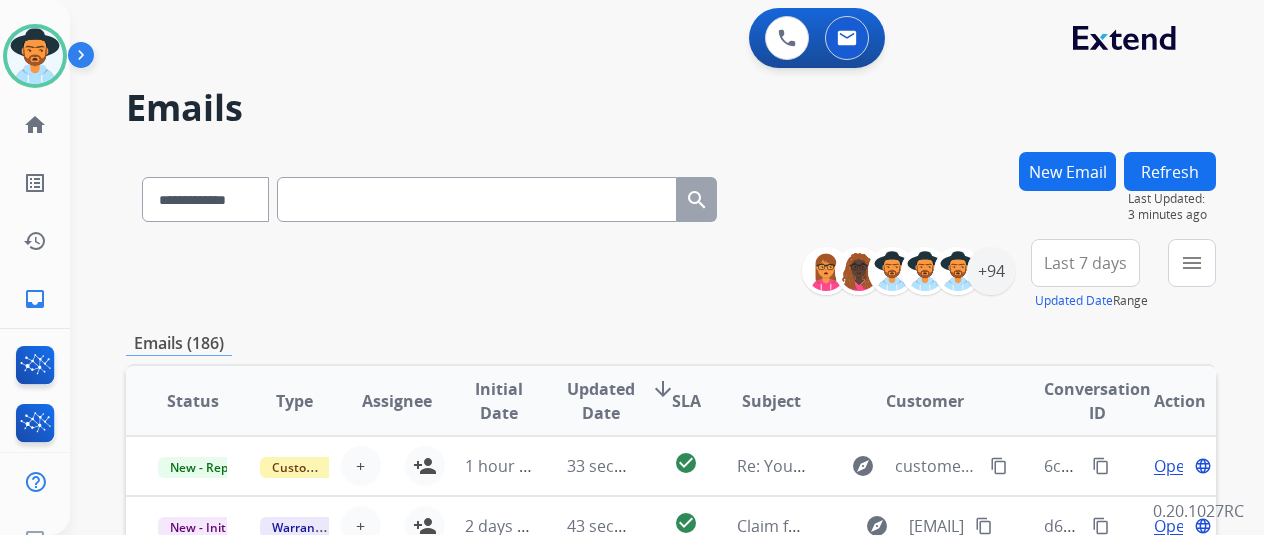 click at bounding box center [477, 199] 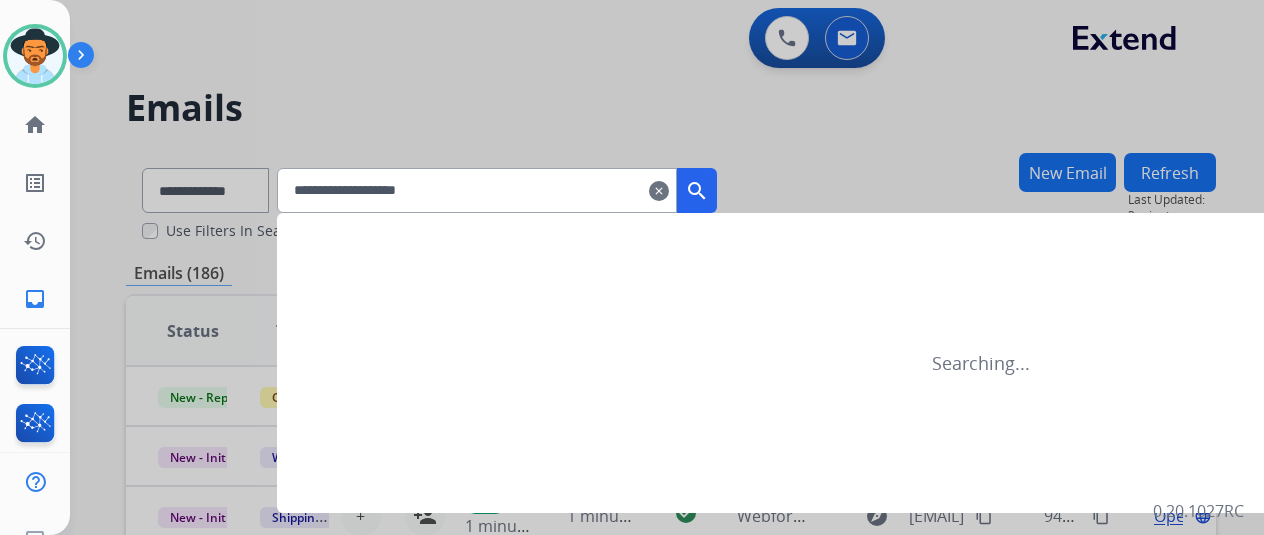 type on "**********" 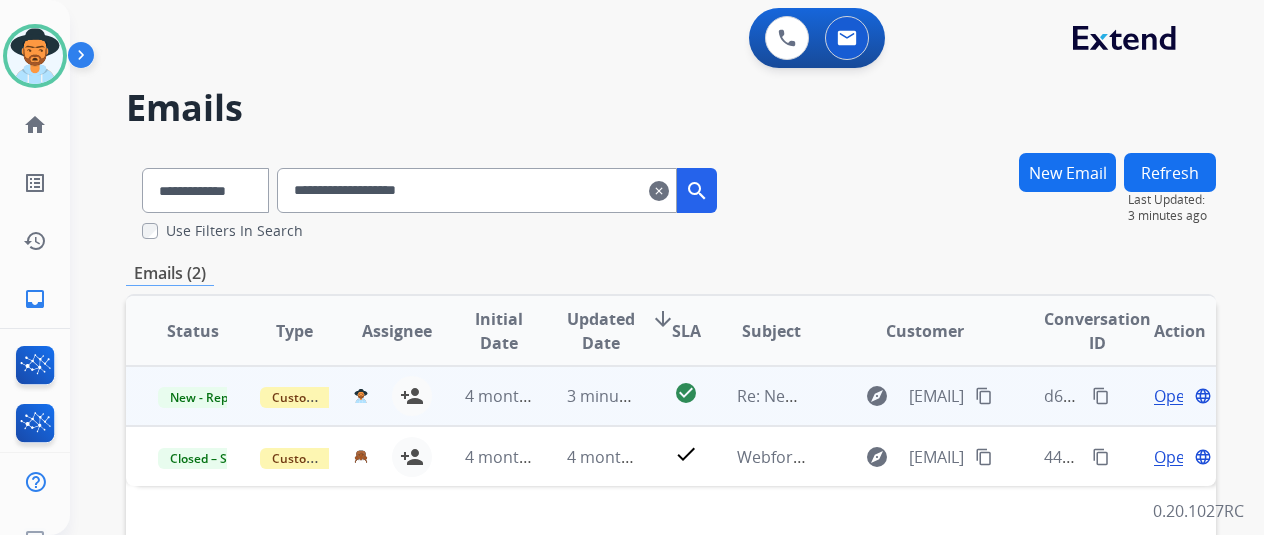 click on "content_copy" at bounding box center [1101, 396] 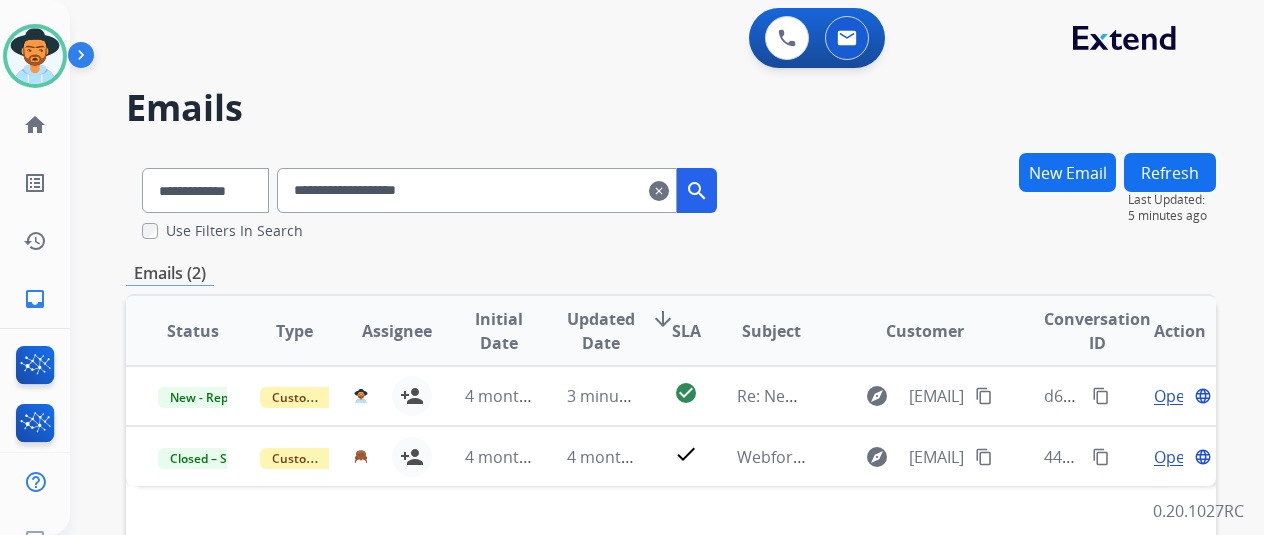 click on "clear" at bounding box center [659, 191] 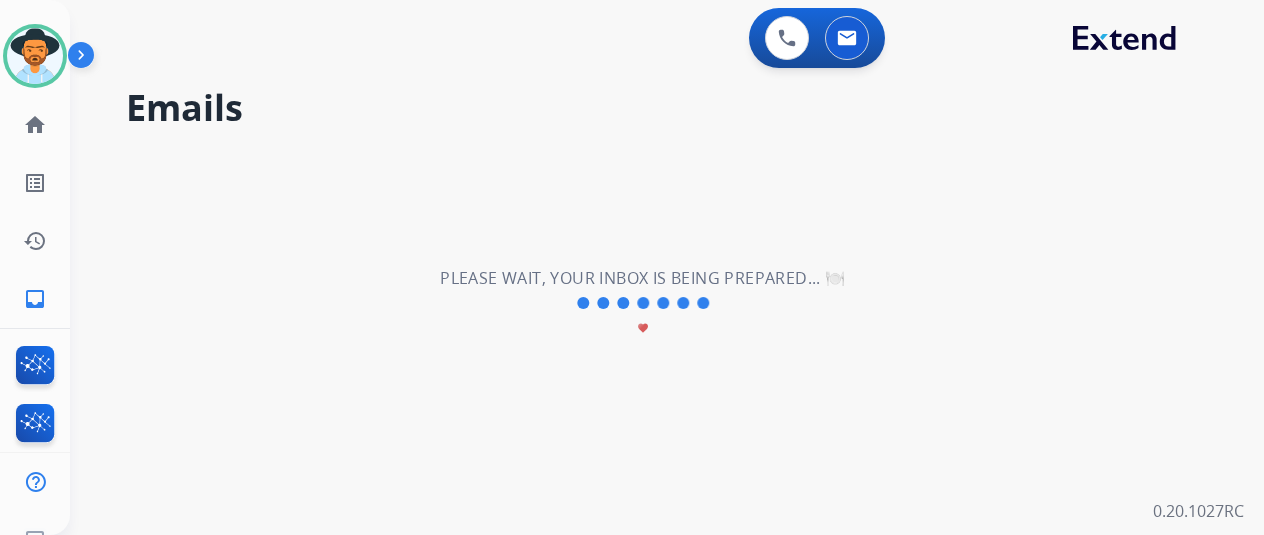 type 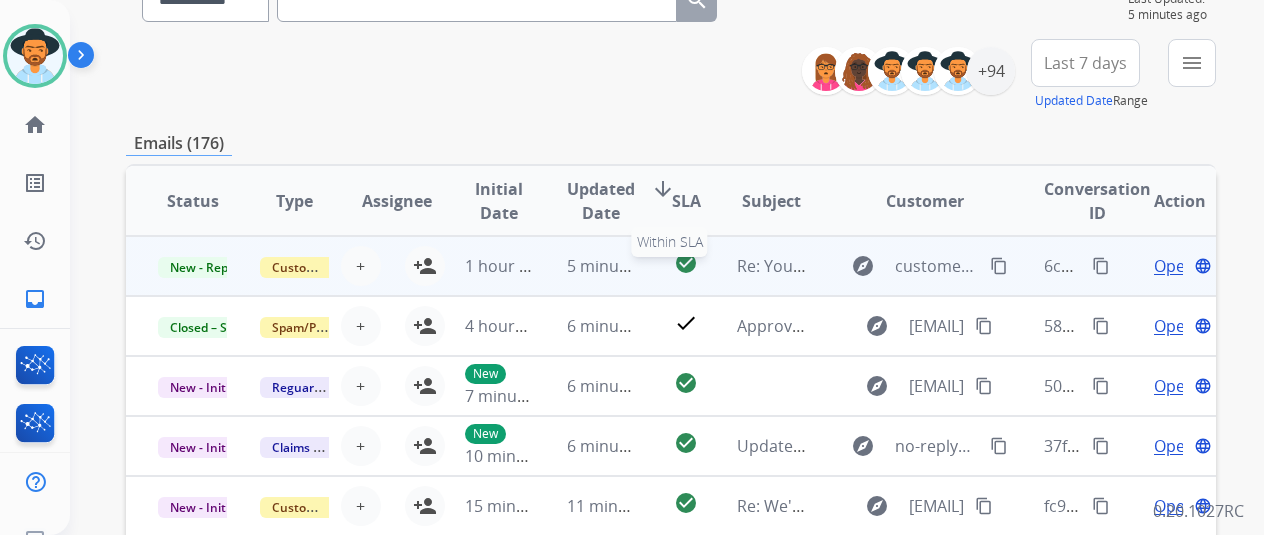 scroll, scrollTop: 0, scrollLeft: 0, axis: both 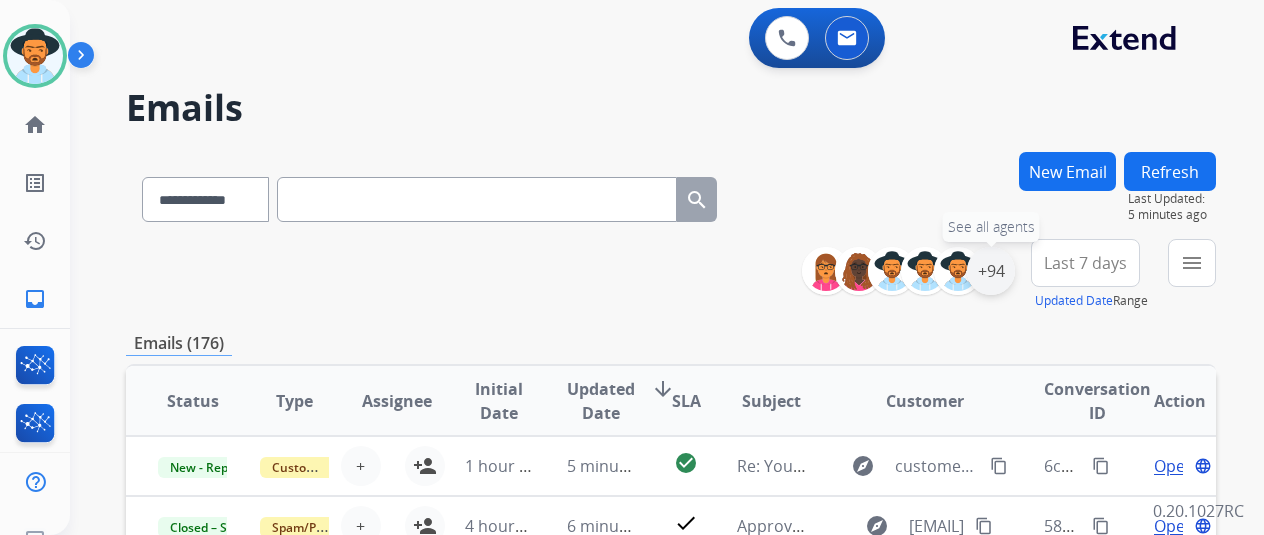 click on "+94" at bounding box center [991, 271] 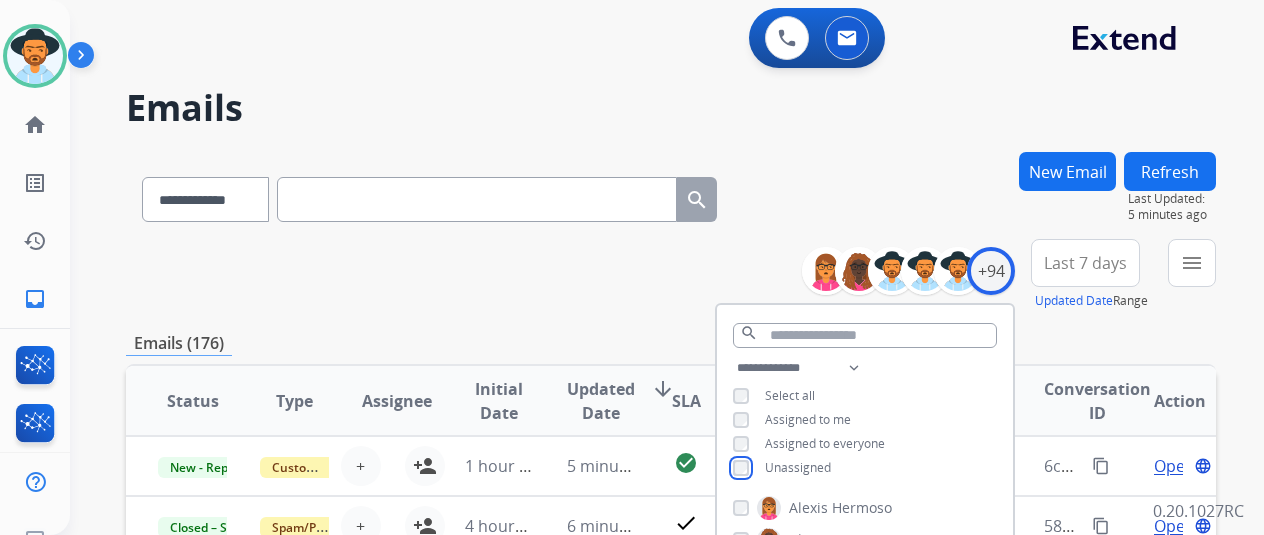 scroll, scrollTop: 300, scrollLeft: 0, axis: vertical 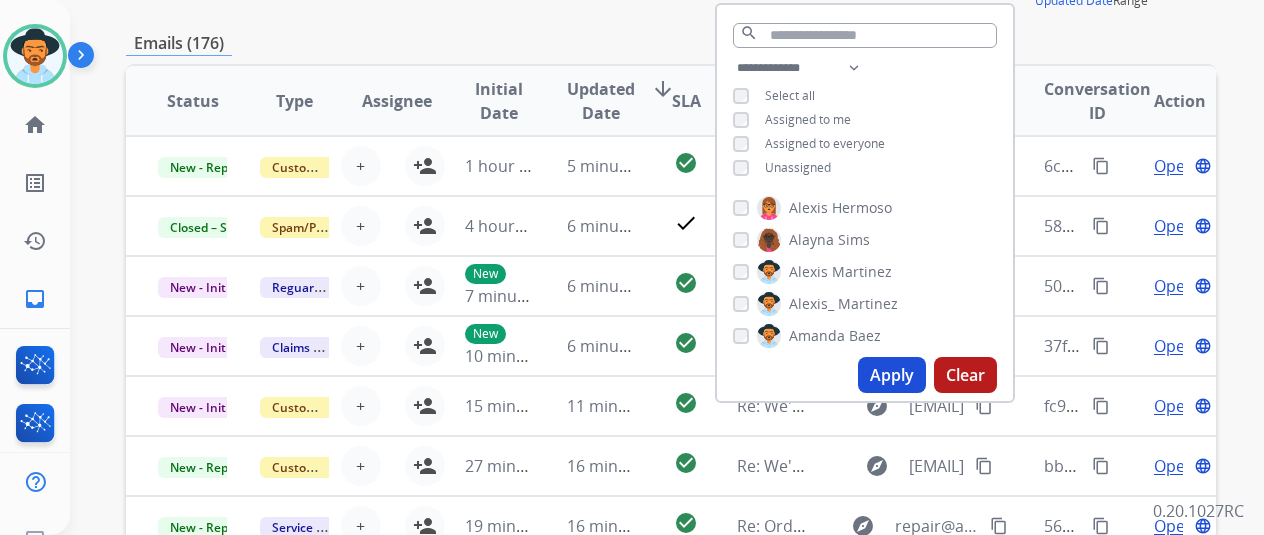 click on "Apply" at bounding box center (892, 375) 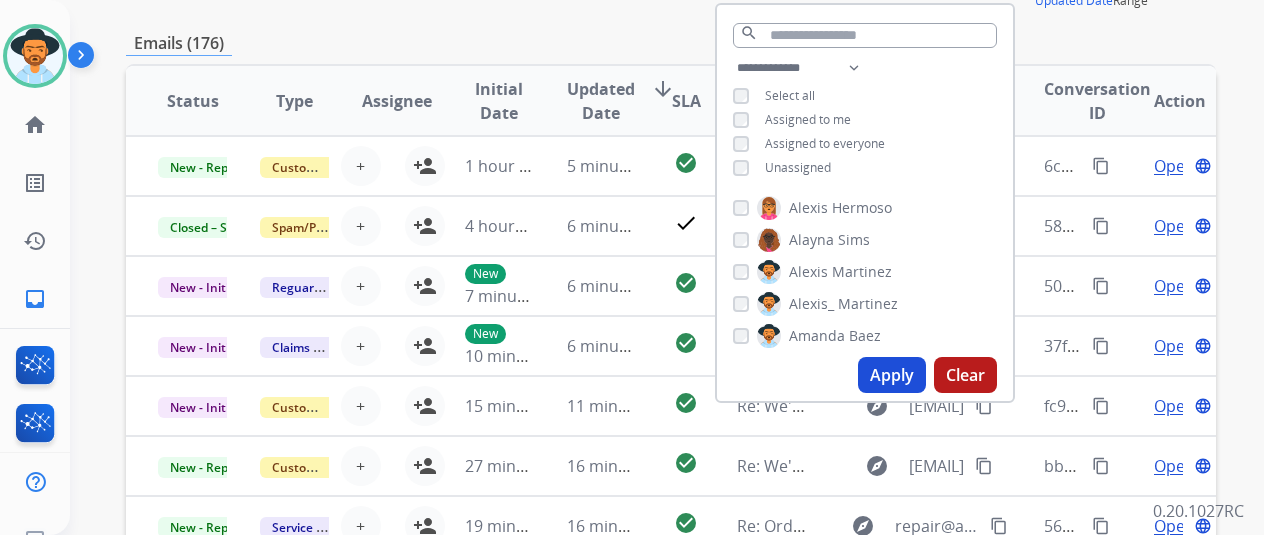 scroll, scrollTop: 0, scrollLeft: 0, axis: both 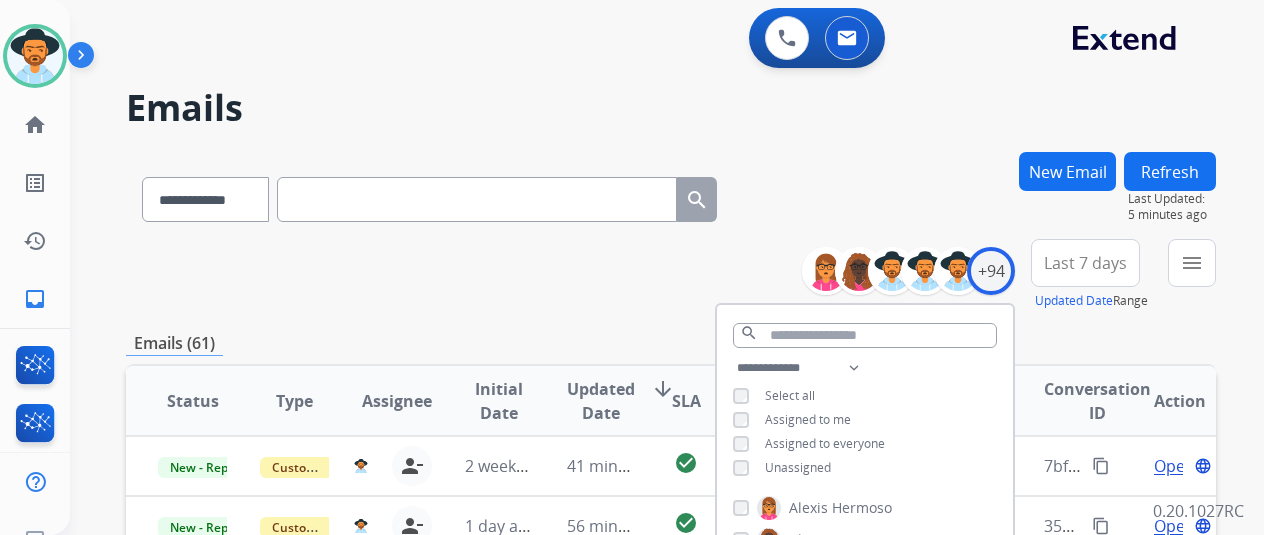 click on "**********" at bounding box center (671, 275) 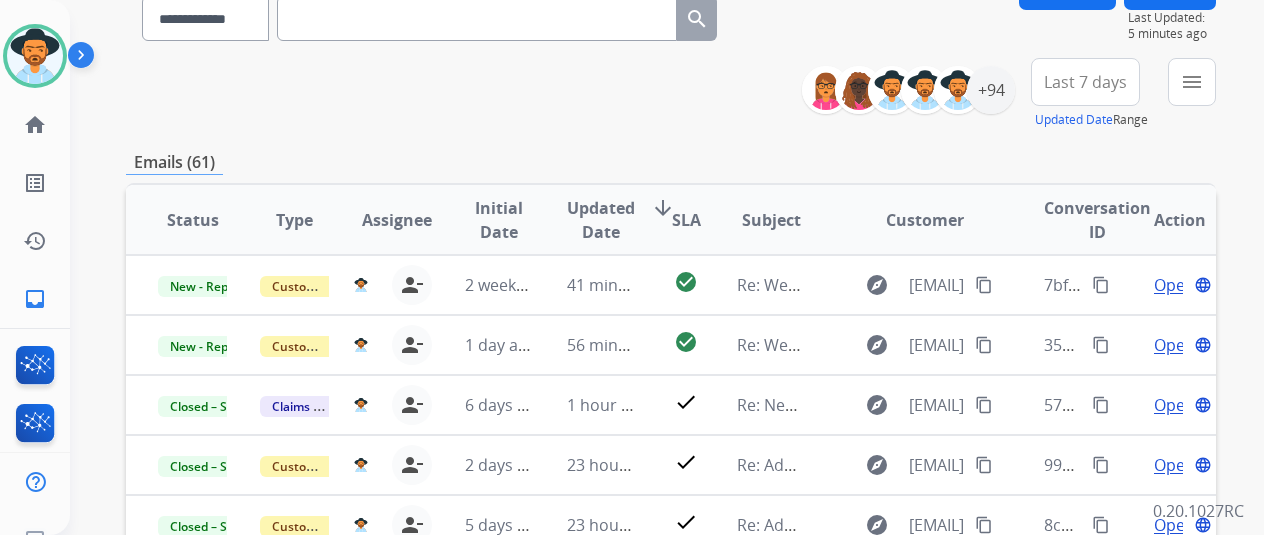 scroll, scrollTop: 200, scrollLeft: 0, axis: vertical 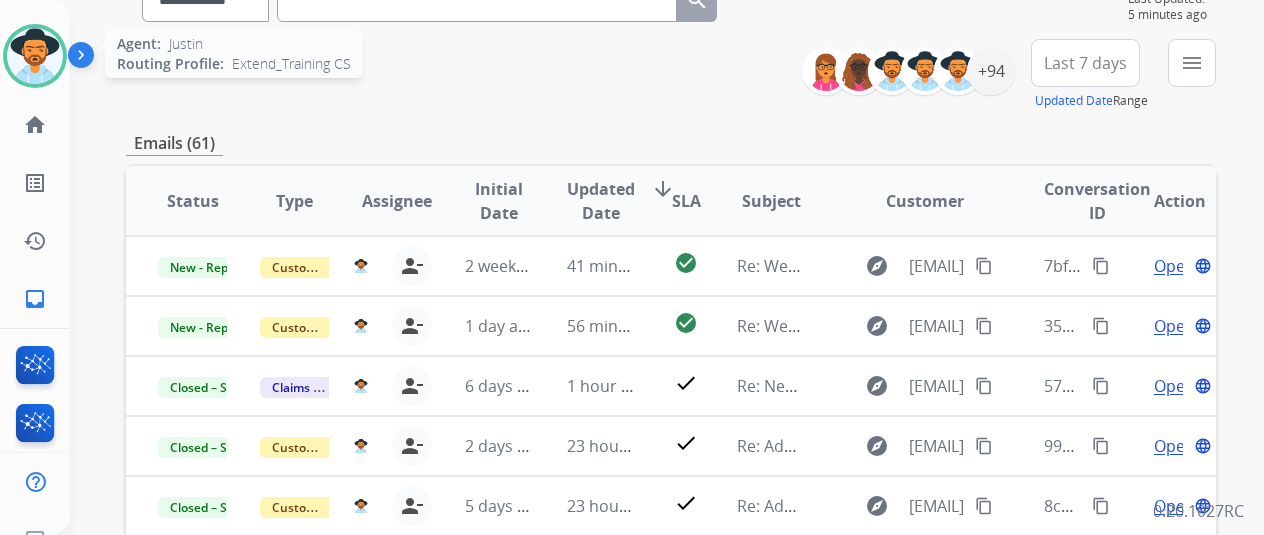 click at bounding box center (35, 56) 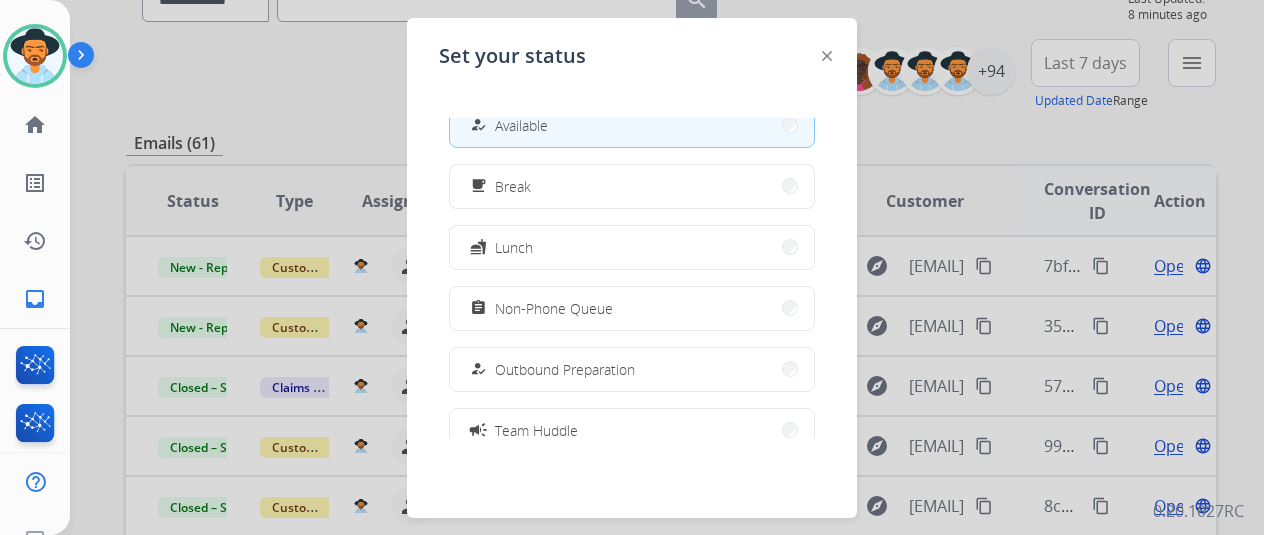scroll, scrollTop: 0, scrollLeft: 0, axis: both 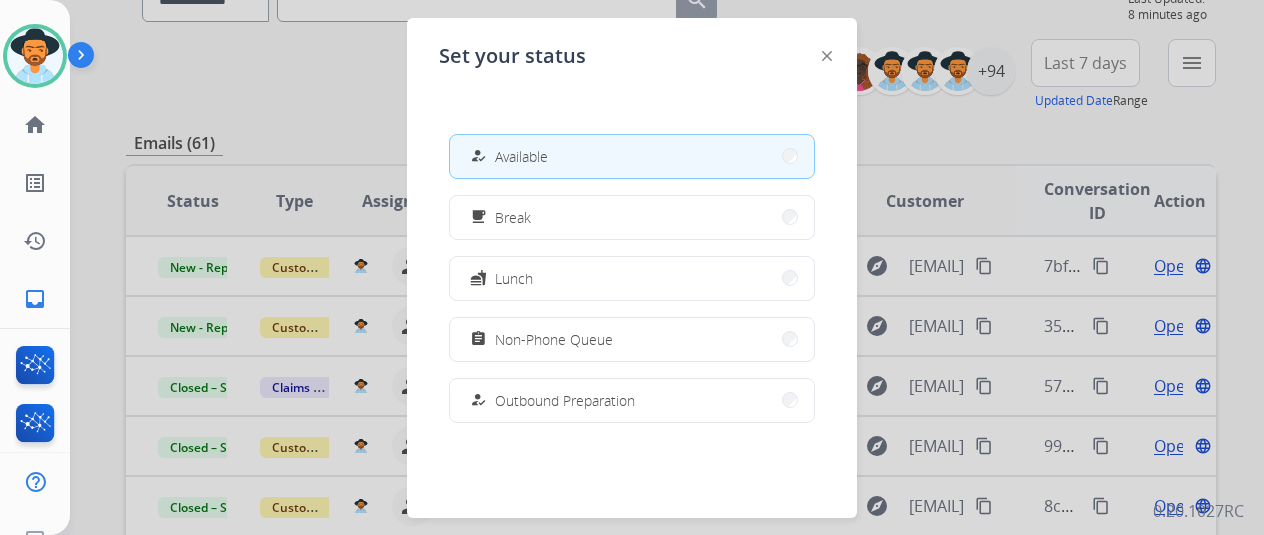 click 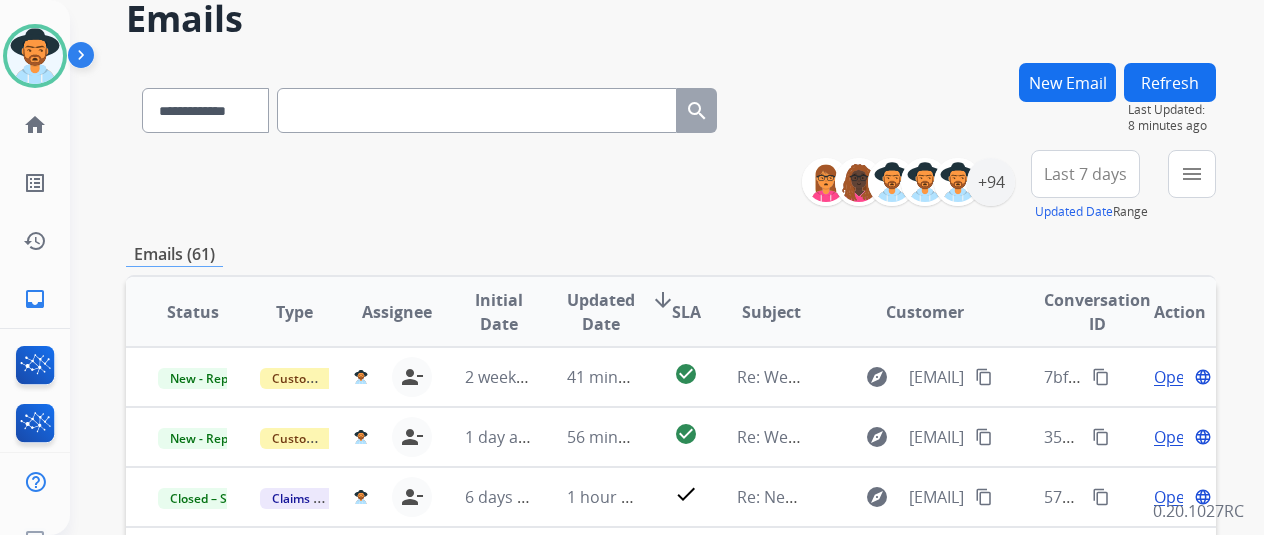 scroll, scrollTop: 0, scrollLeft: 0, axis: both 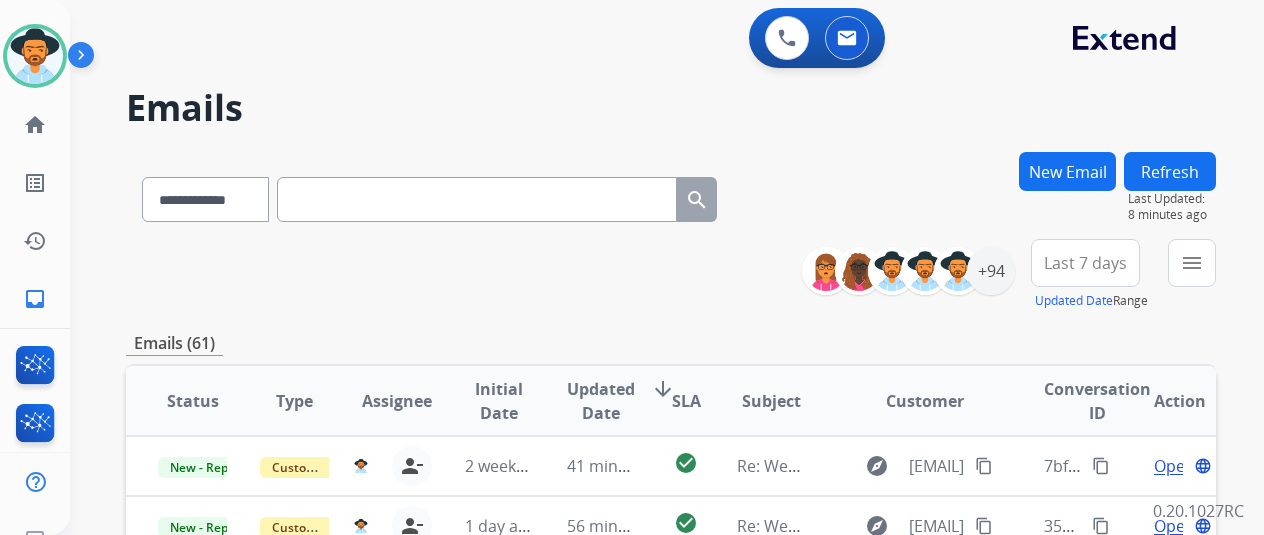 click on "New Email" at bounding box center (1067, 171) 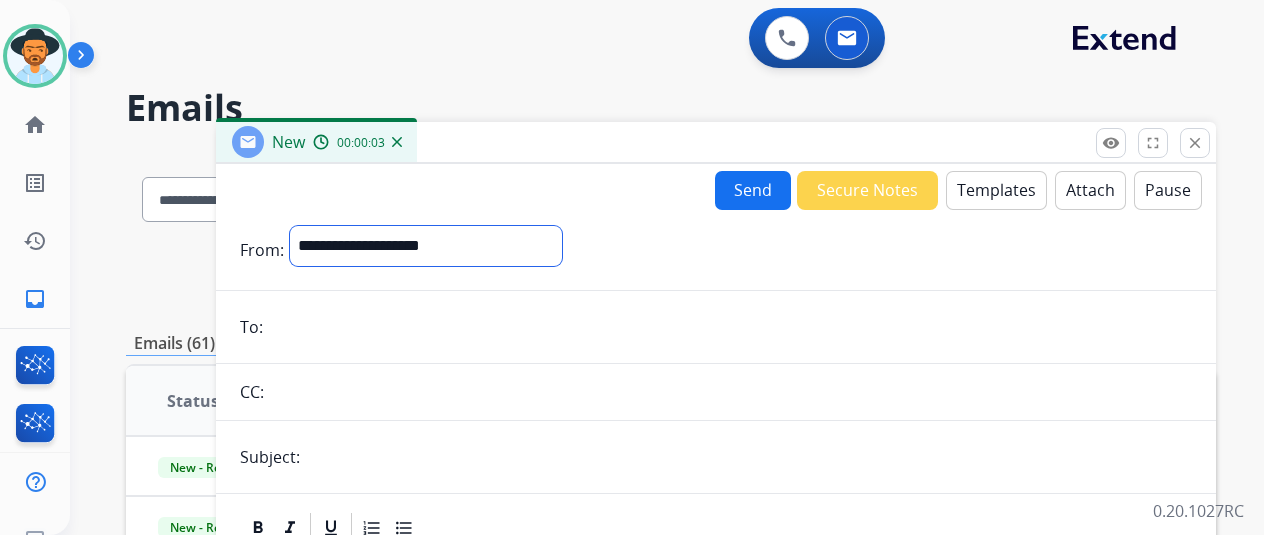 click on "**********" at bounding box center [426, 246] 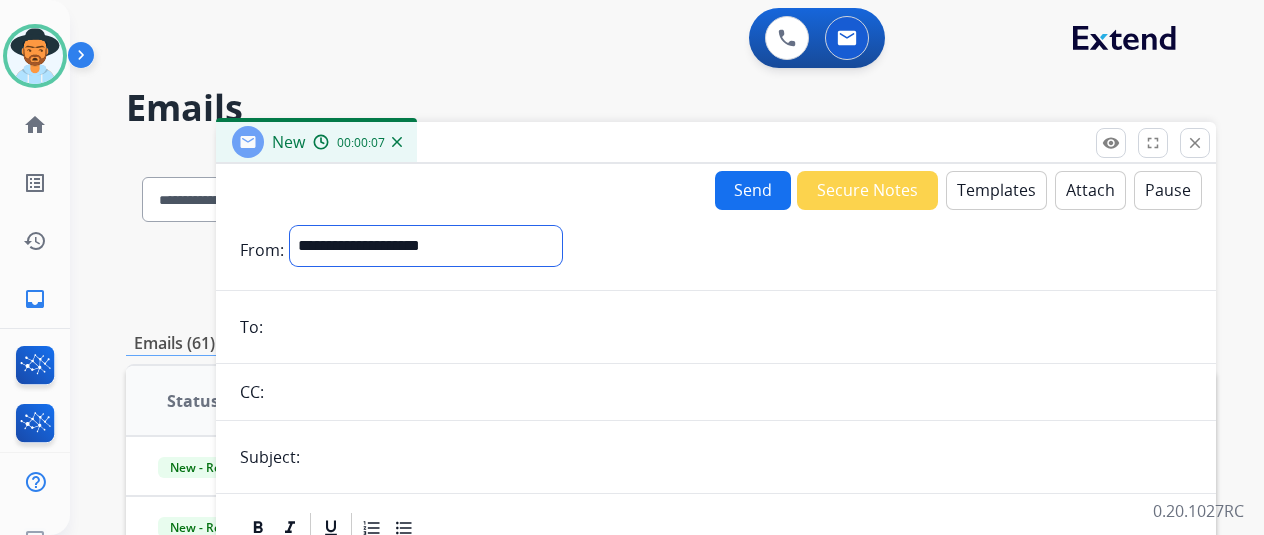 select on "**********" 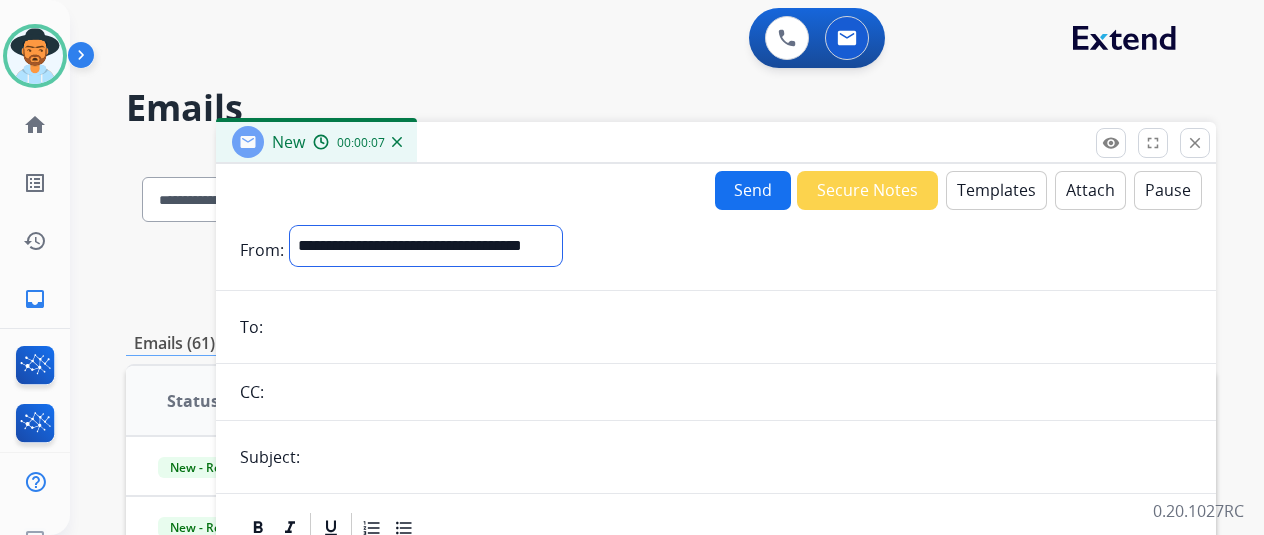 click on "**********" at bounding box center (426, 246) 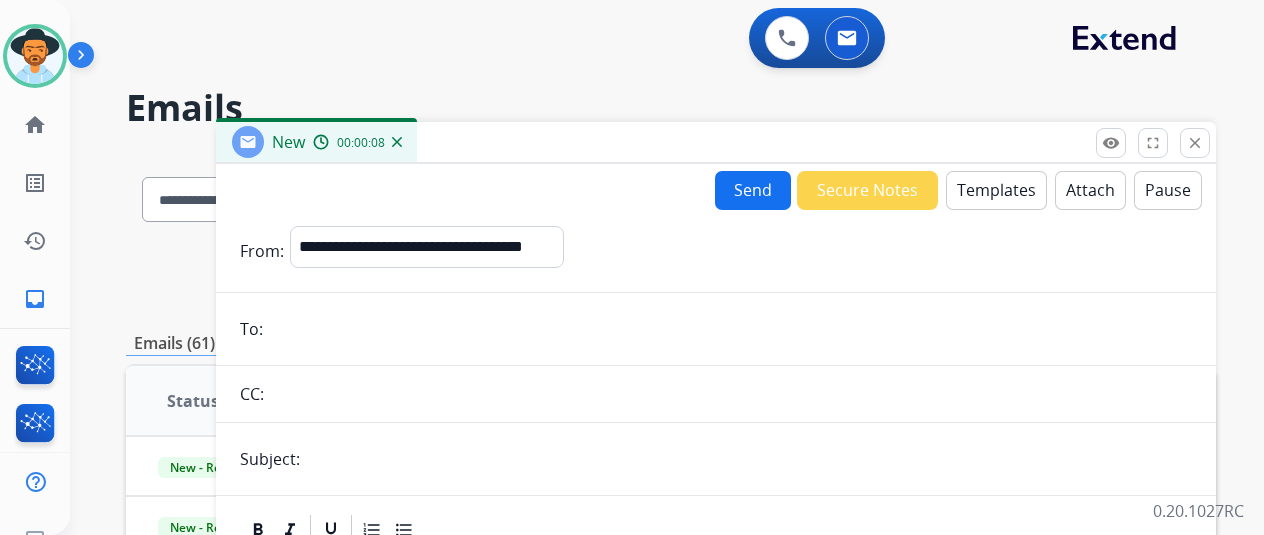 click at bounding box center (730, 329) 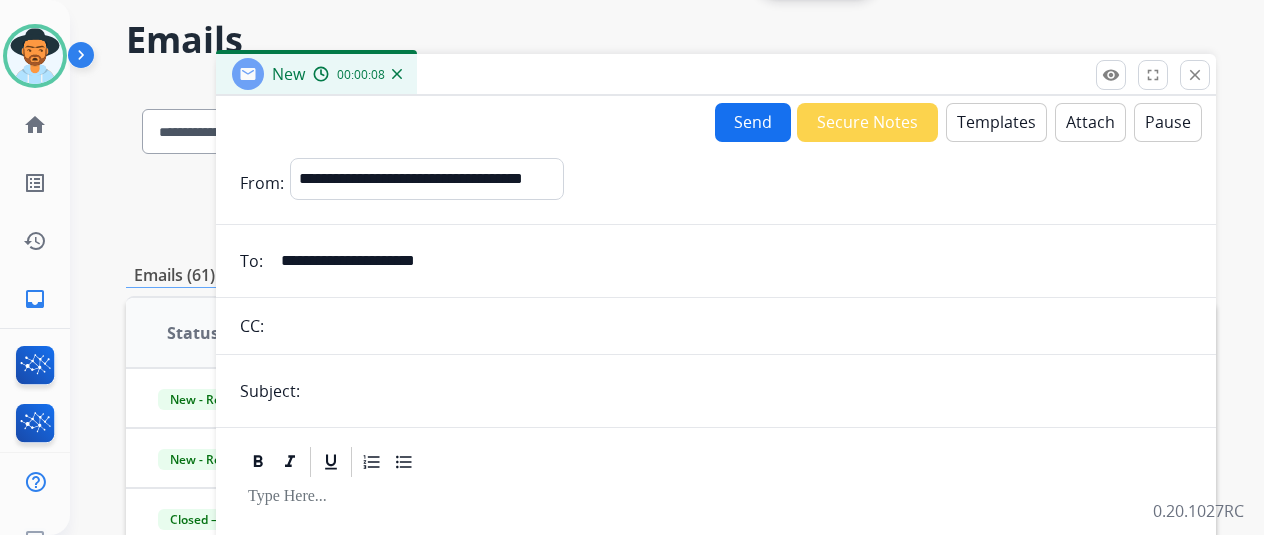 scroll, scrollTop: 100, scrollLeft: 0, axis: vertical 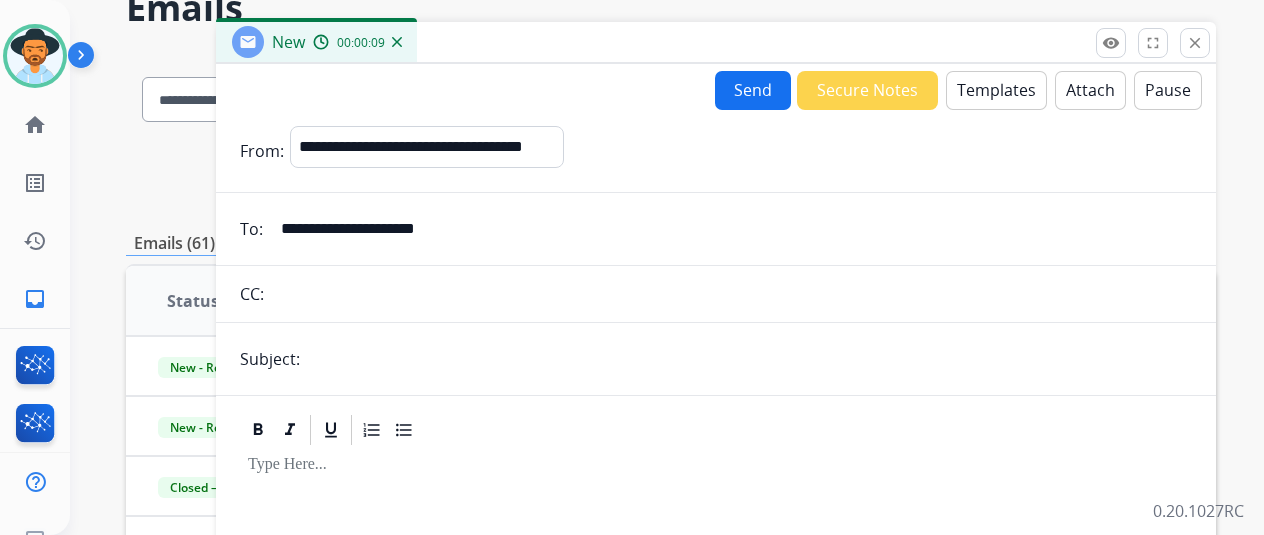 type on "**********" 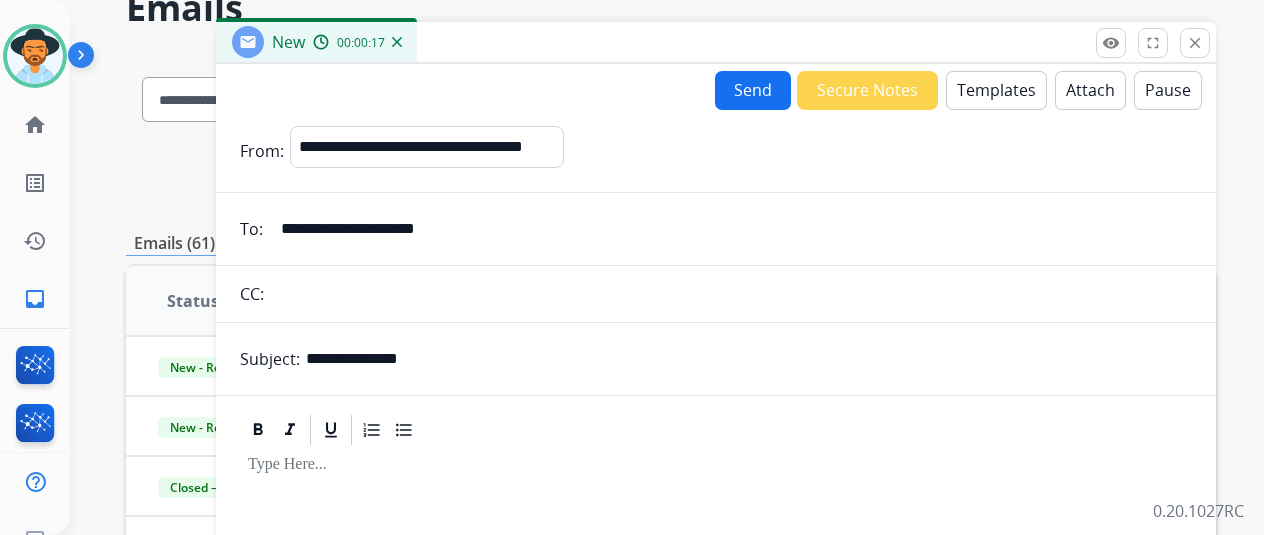 scroll, scrollTop: 200, scrollLeft: 0, axis: vertical 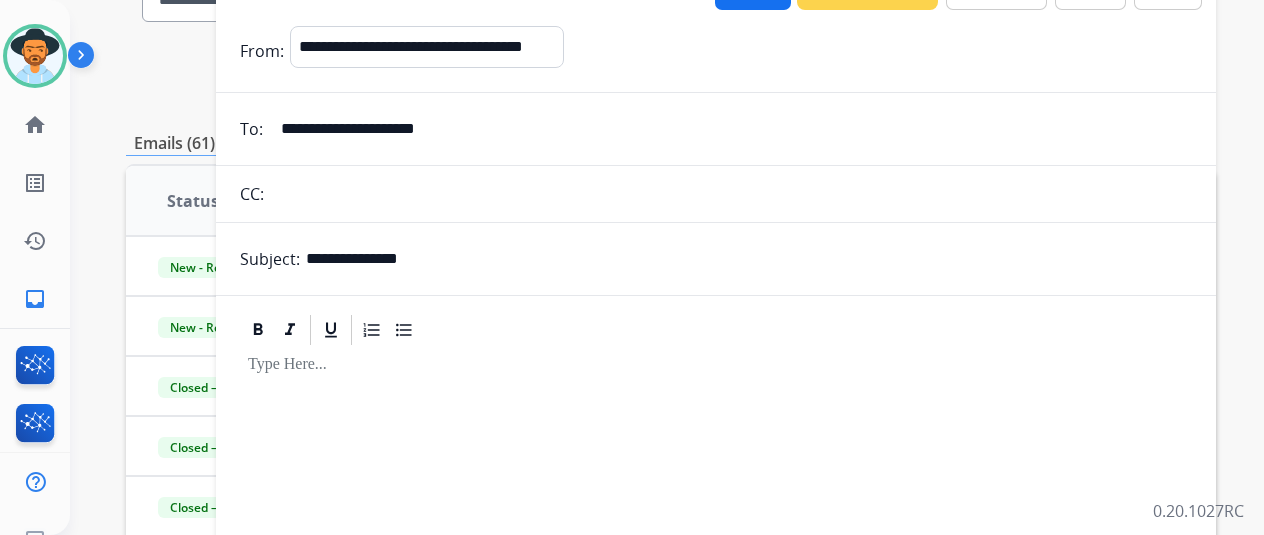 click at bounding box center [716, 519] 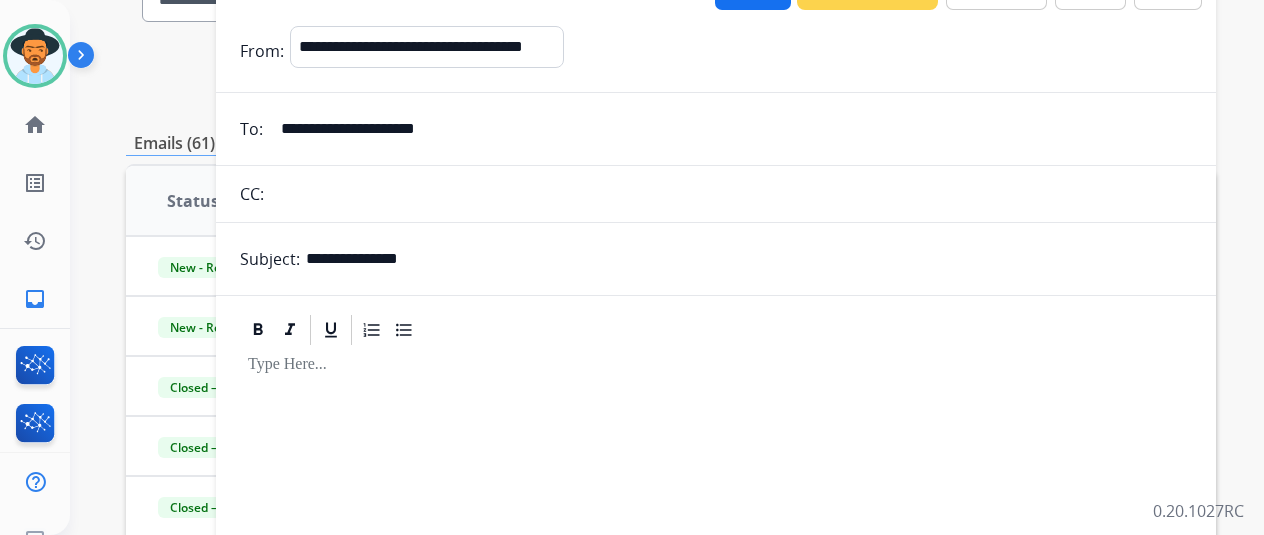 drag, startPoint x: 474, startPoint y: 255, endPoint x: 374, endPoint y: 247, distance: 100.31949 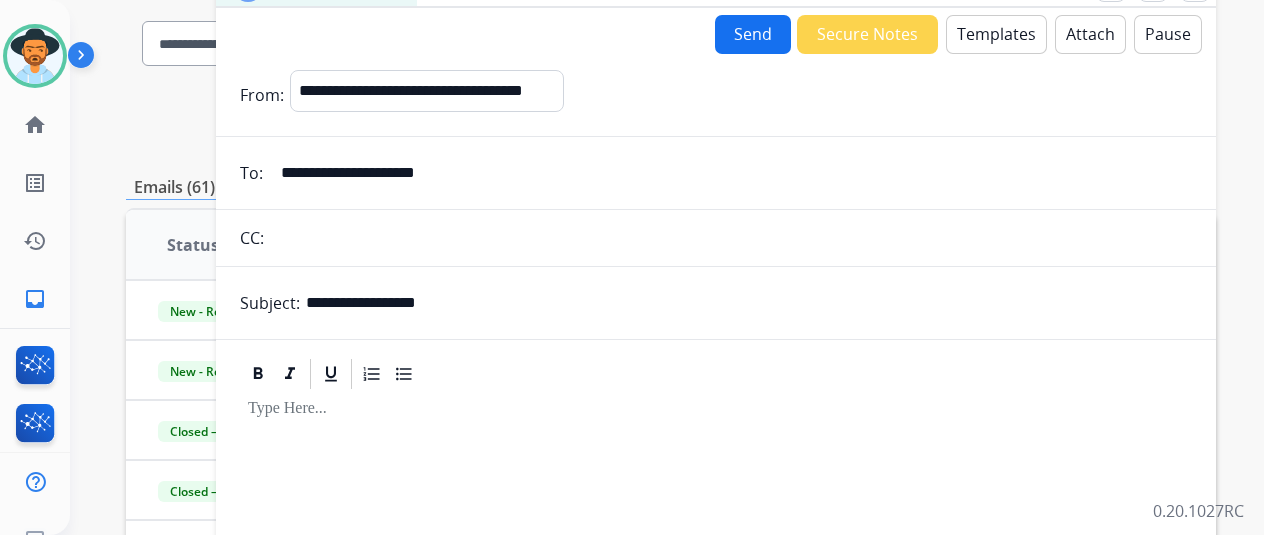 scroll, scrollTop: 100, scrollLeft: 0, axis: vertical 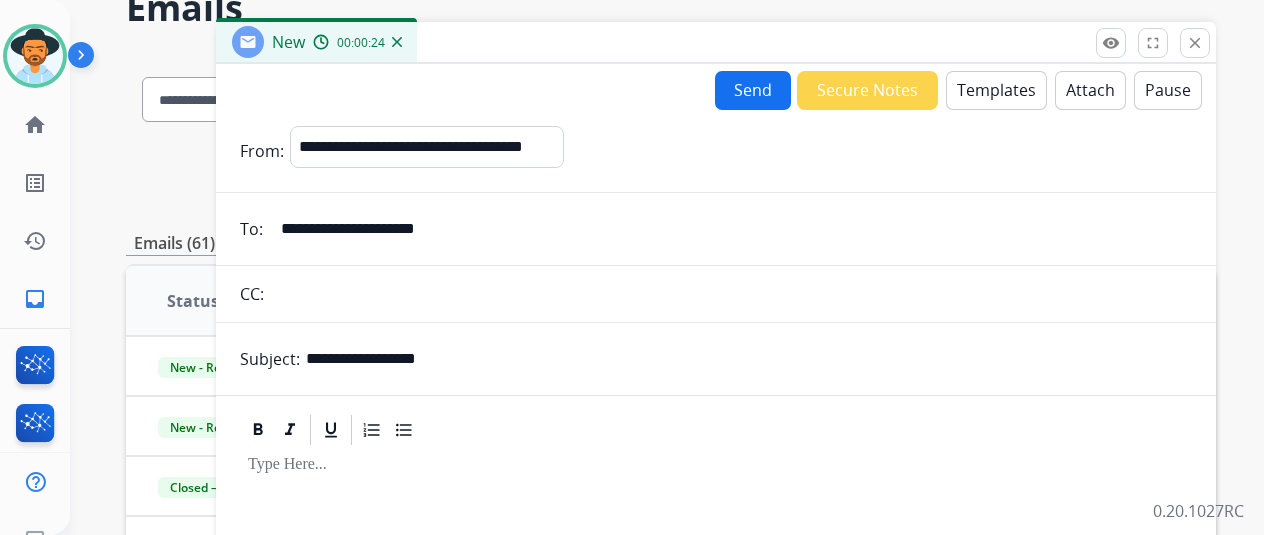 type on "**********" 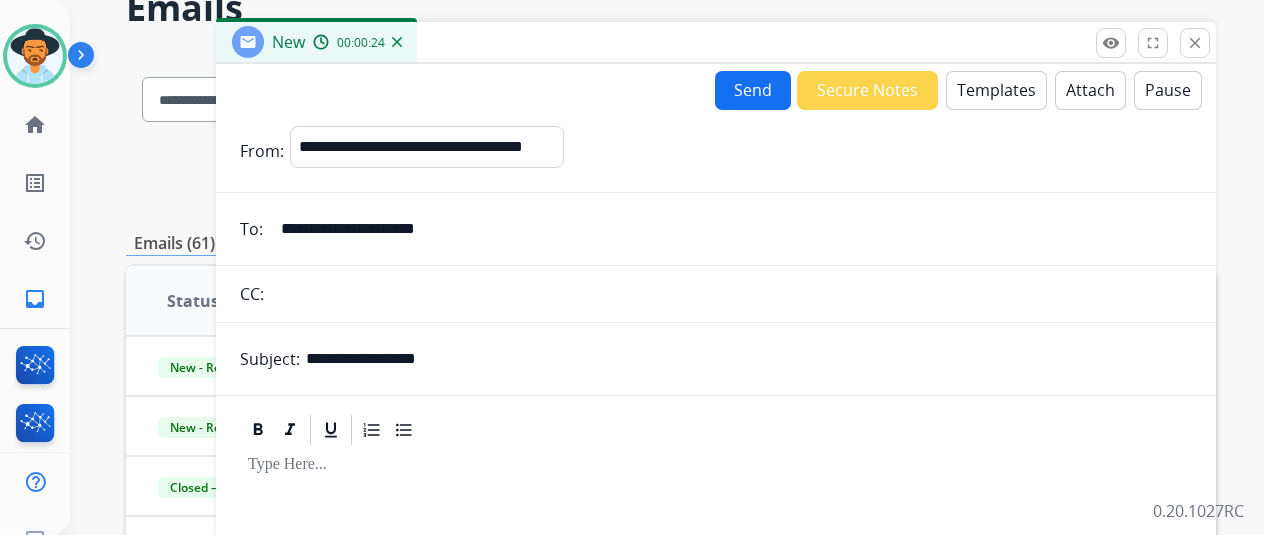 click on "Templates" at bounding box center (996, 90) 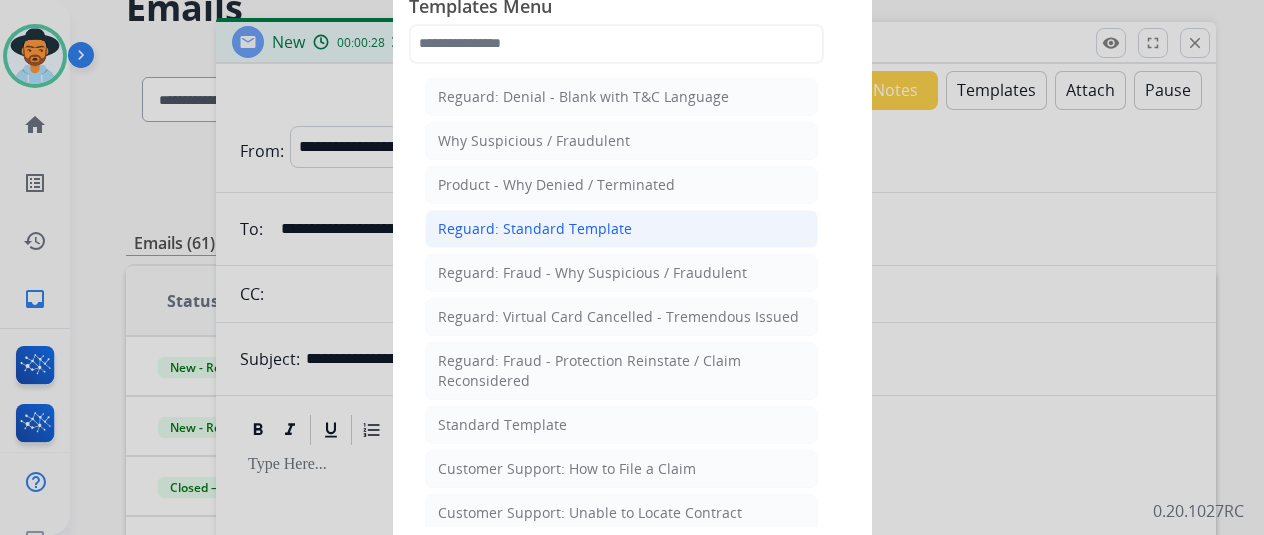 click on "Reguard: Standard Template" 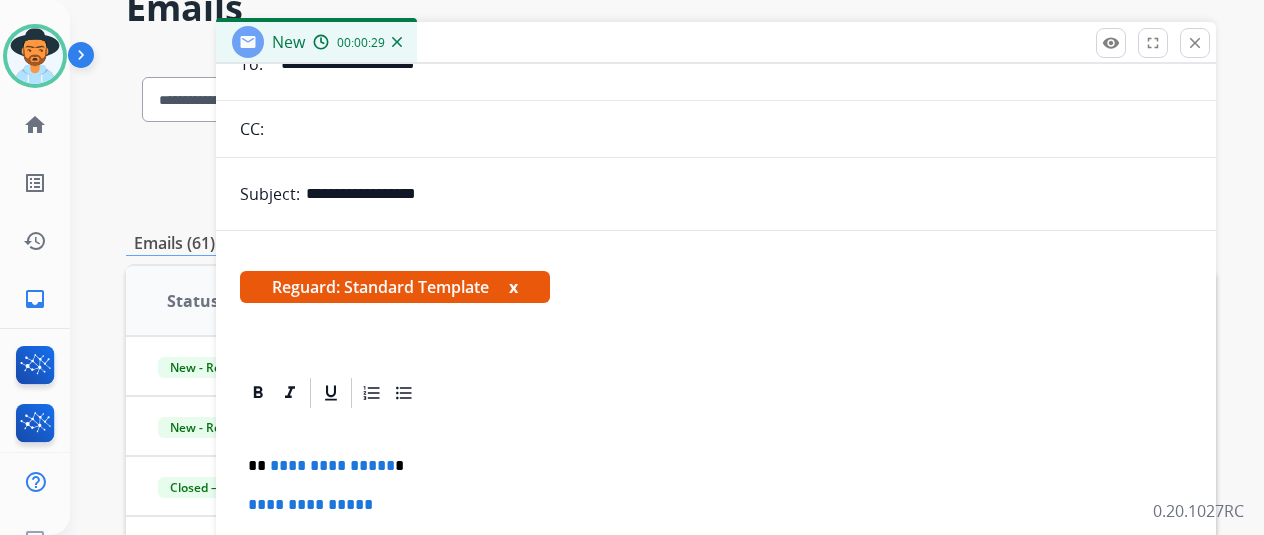 scroll, scrollTop: 168, scrollLeft: 0, axis: vertical 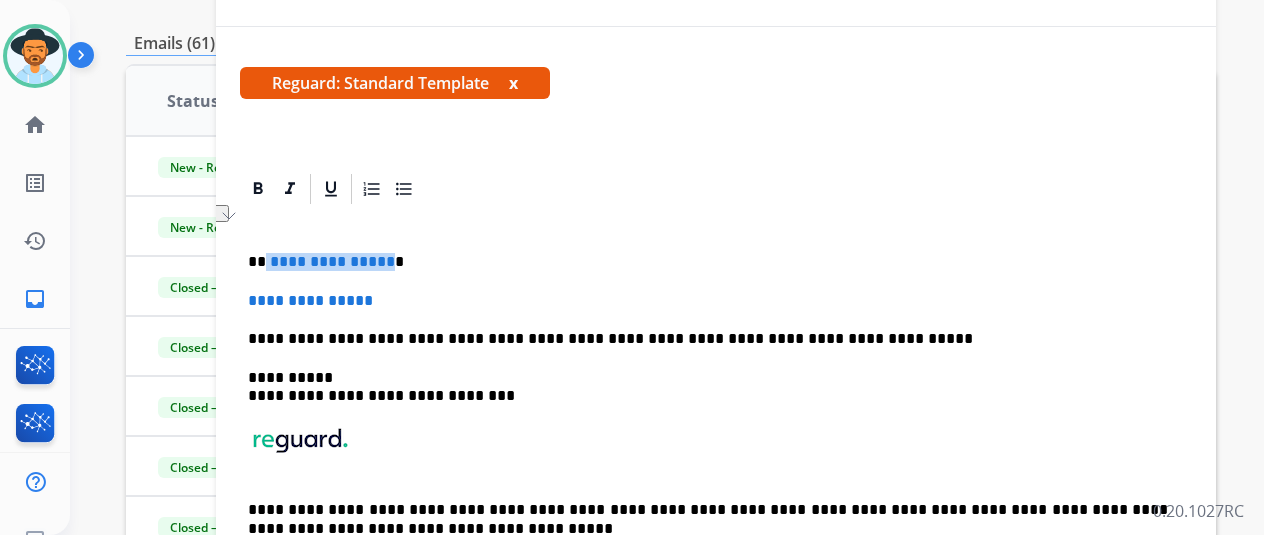 drag, startPoint x: 398, startPoint y: 263, endPoint x: 284, endPoint y: 245, distance: 115.41231 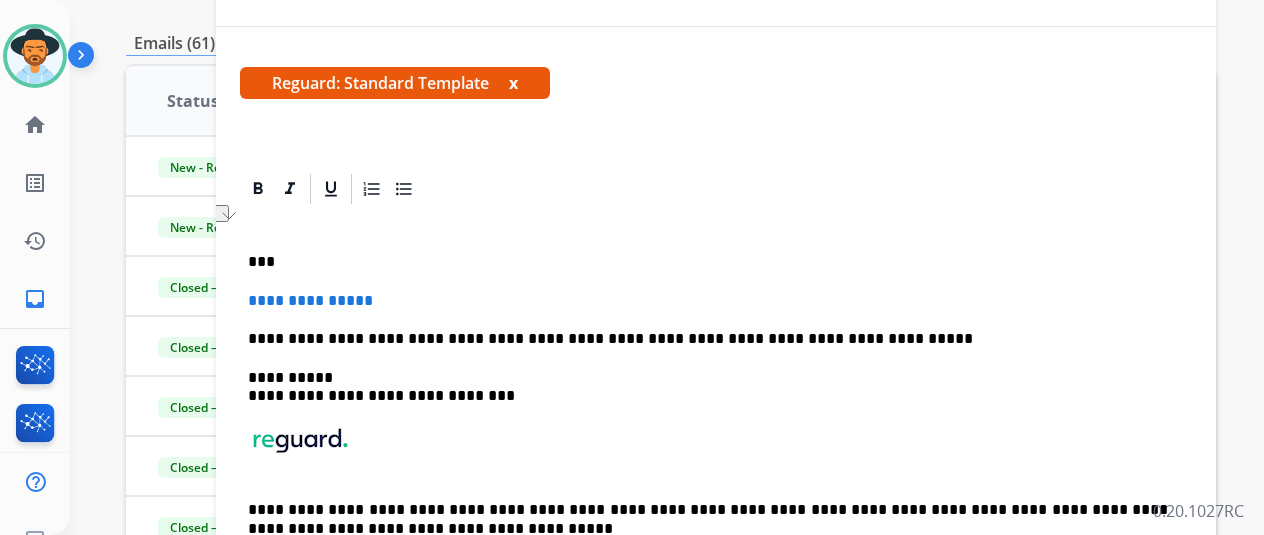 type 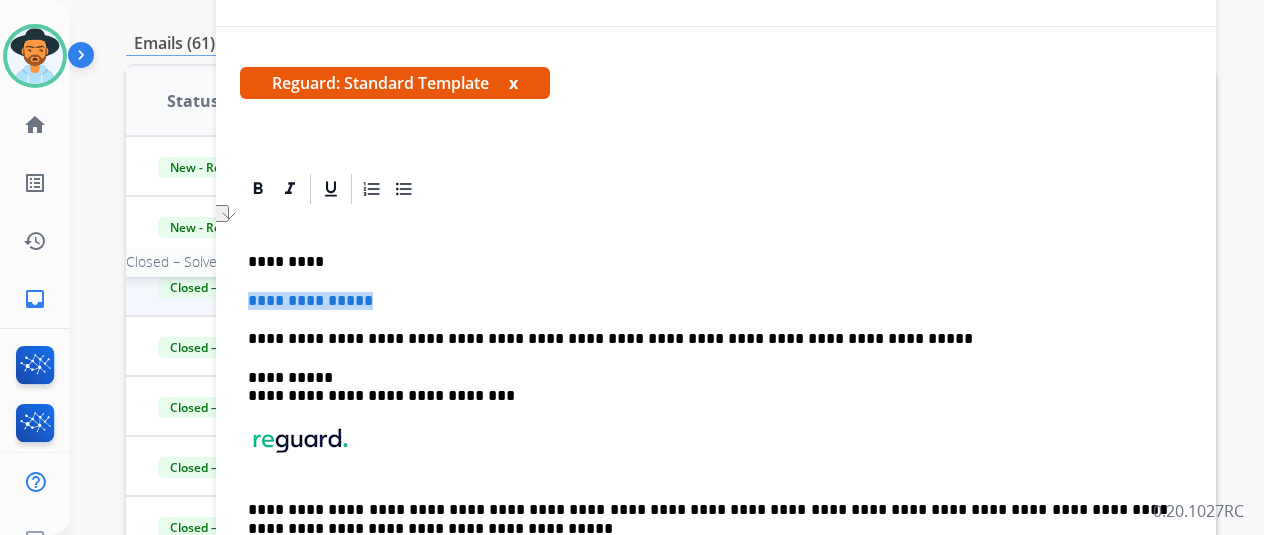 drag, startPoint x: 399, startPoint y: 296, endPoint x: 211, endPoint y: 296, distance: 188 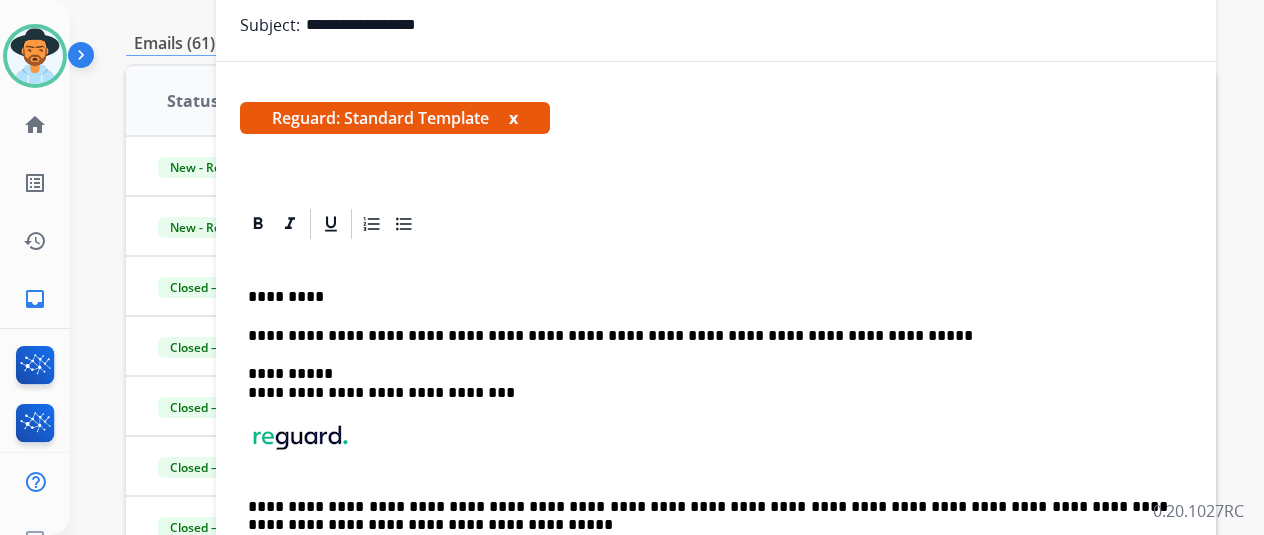 scroll, scrollTop: 130, scrollLeft: 0, axis: vertical 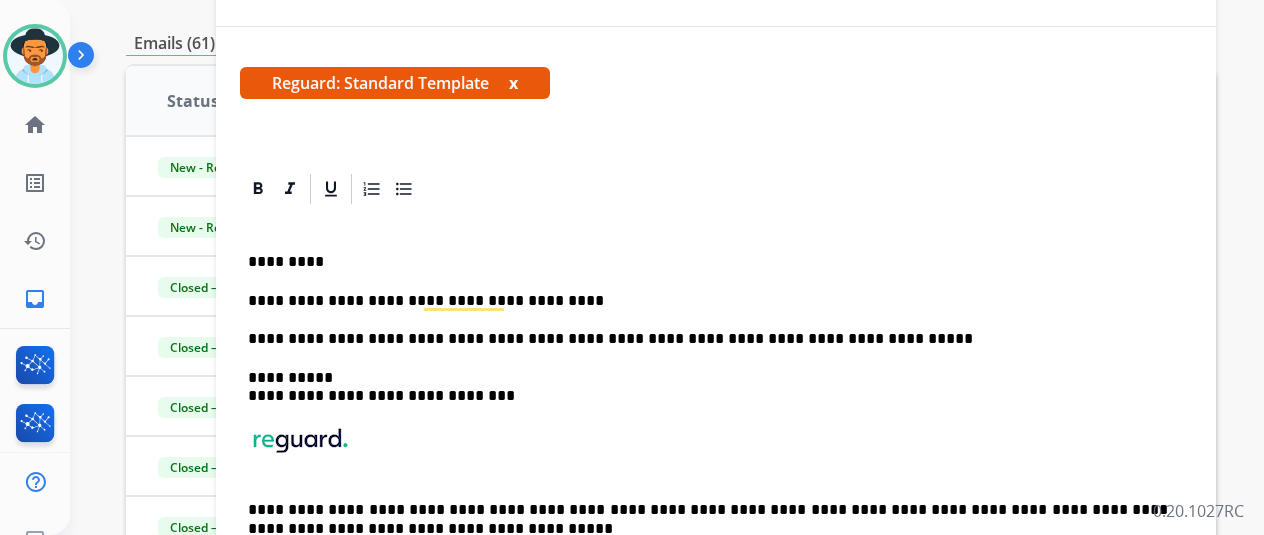 click on "**********" at bounding box center [716, 404] 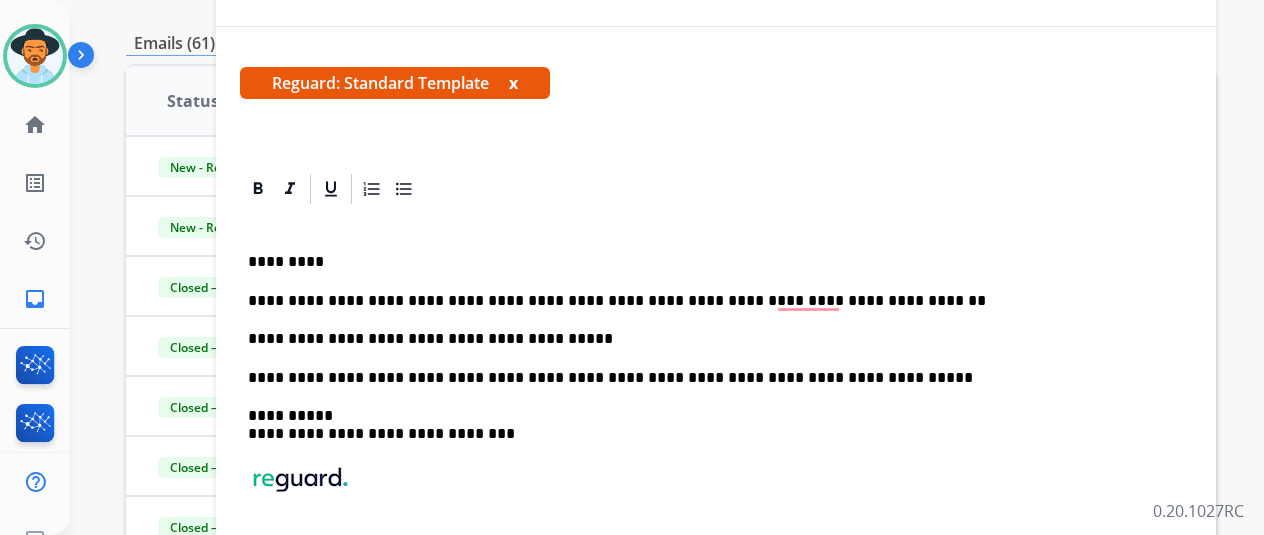 click on "**********" at bounding box center (708, 339) 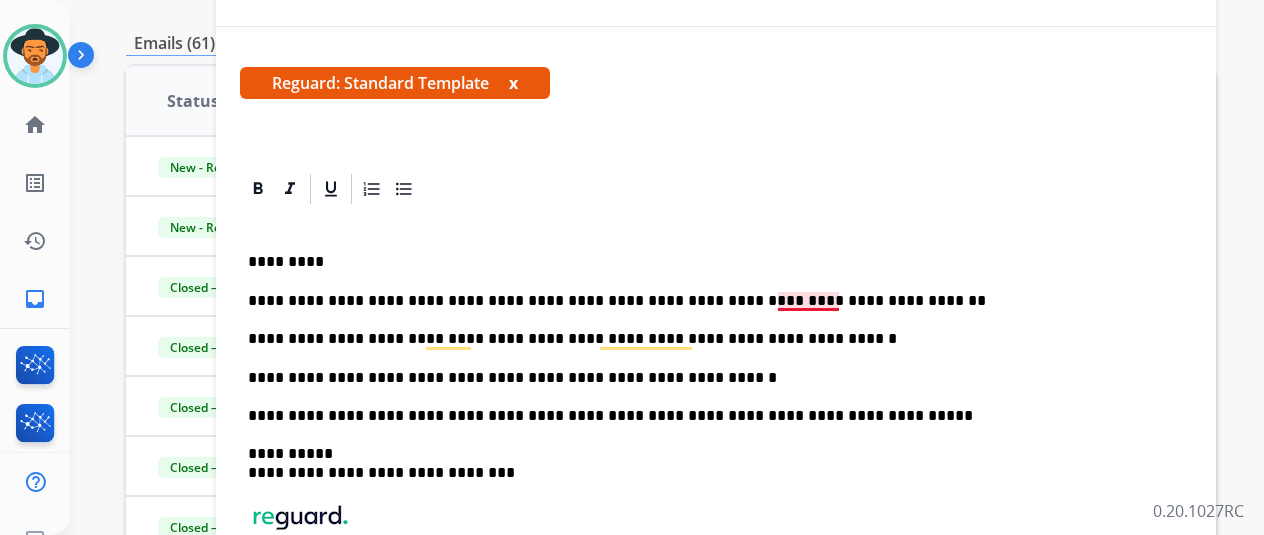 click on "**********" at bounding box center [708, 301] 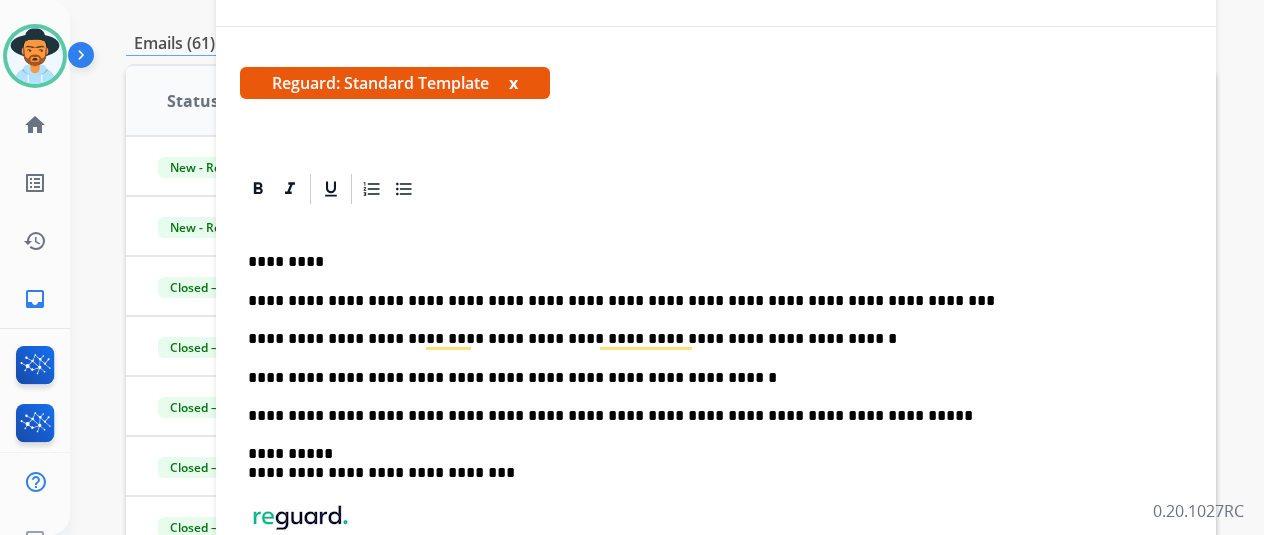 click on "**********" at bounding box center (708, 339) 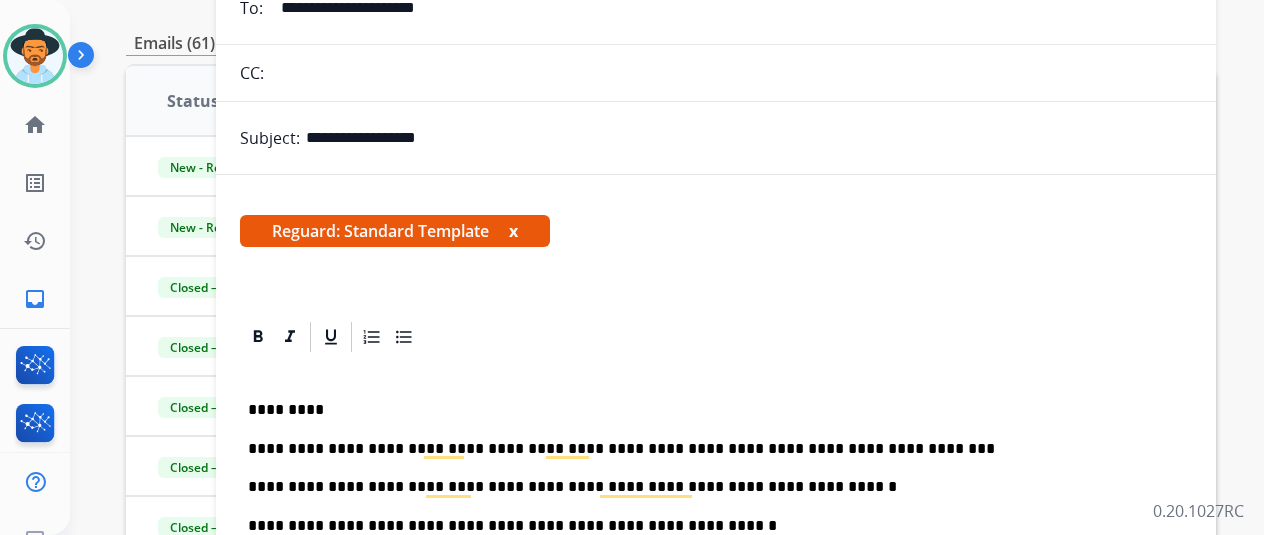 scroll, scrollTop: 0, scrollLeft: 0, axis: both 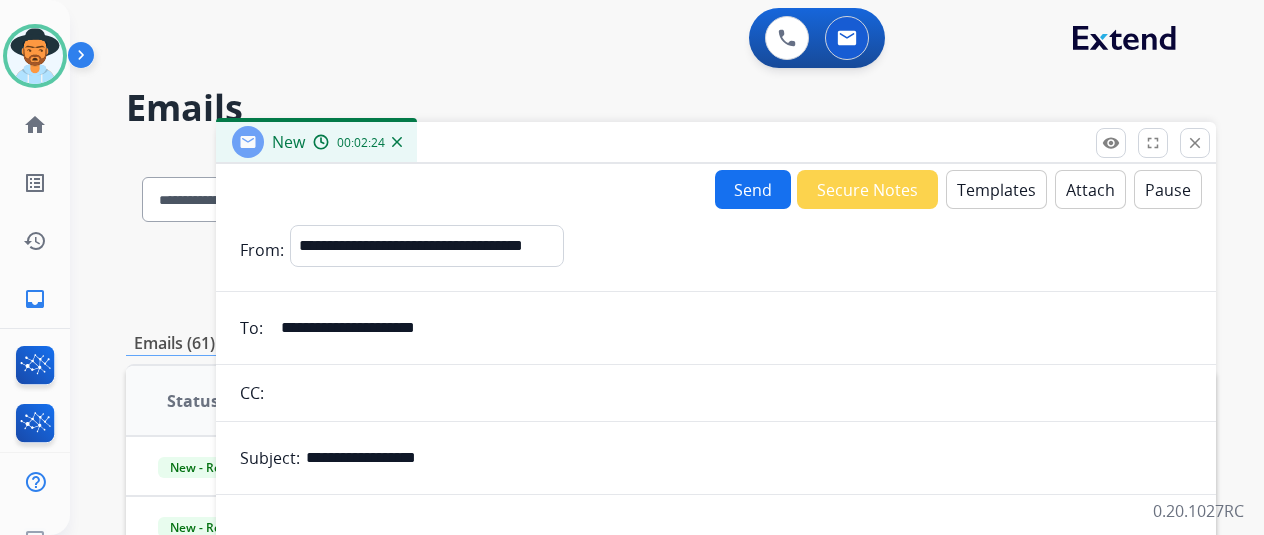 click on "Send" at bounding box center (753, 189) 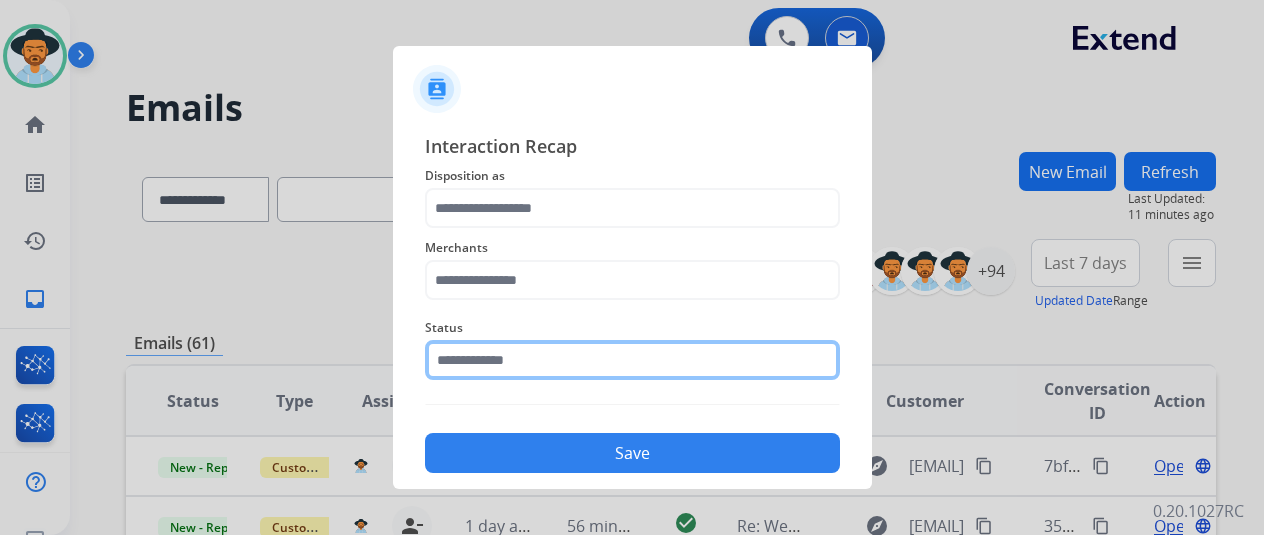 click 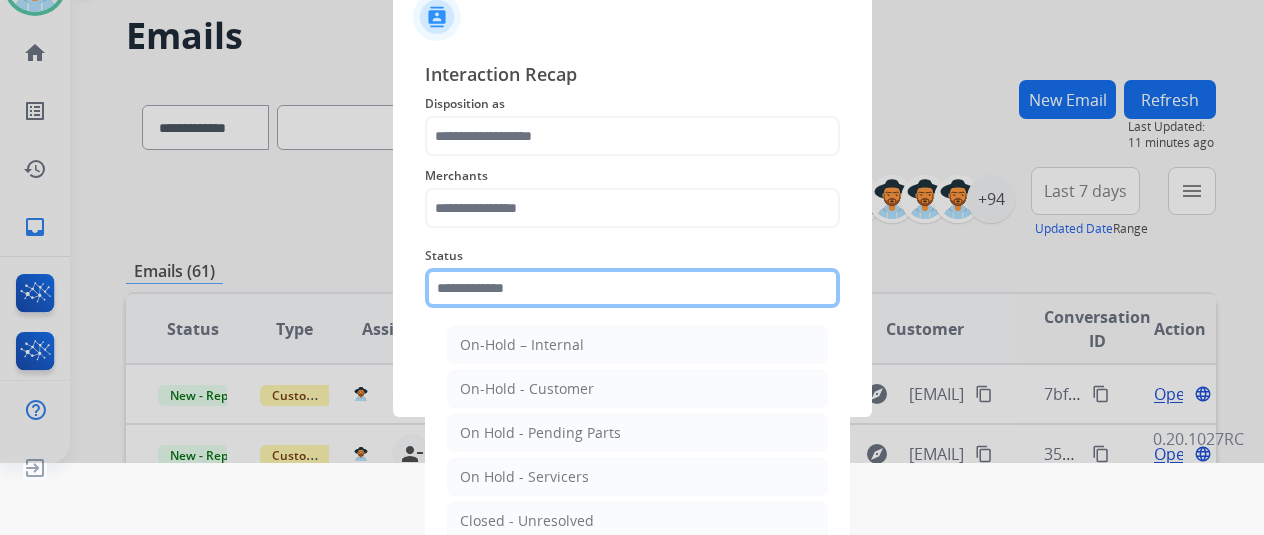 scroll, scrollTop: 100, scrollLeft: 0, axis: vertical 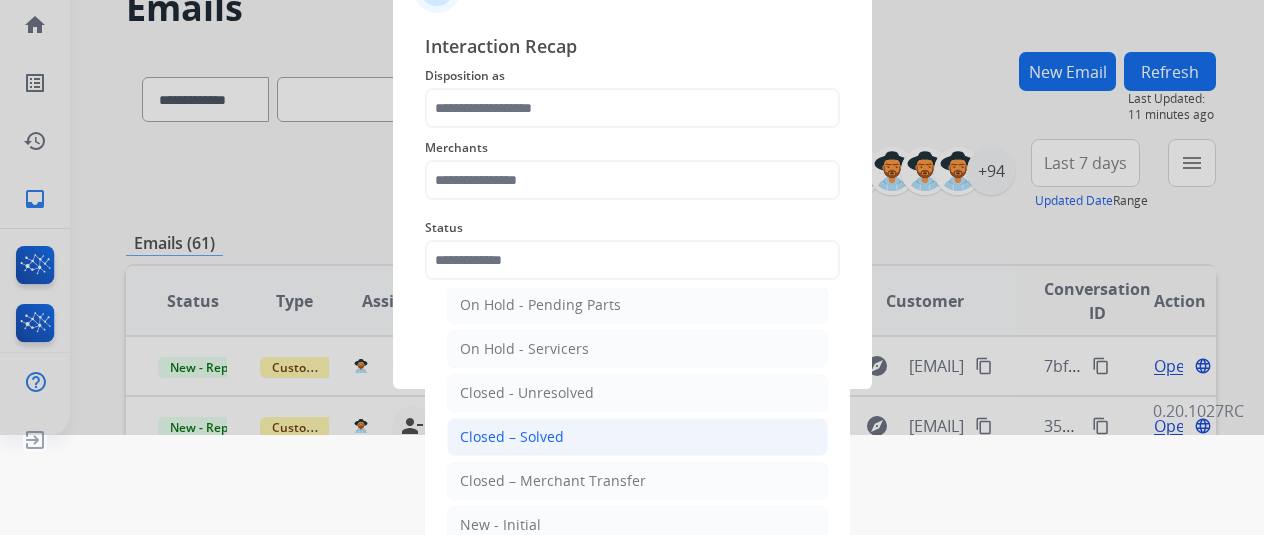 click on "Closed – Solved" 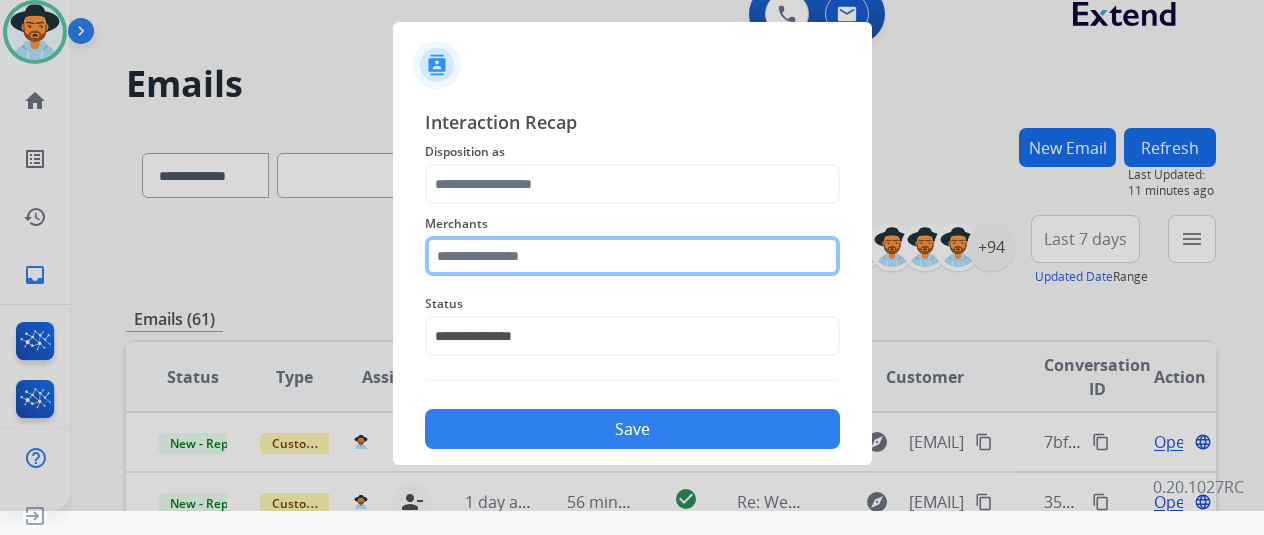 click on "Merchants" 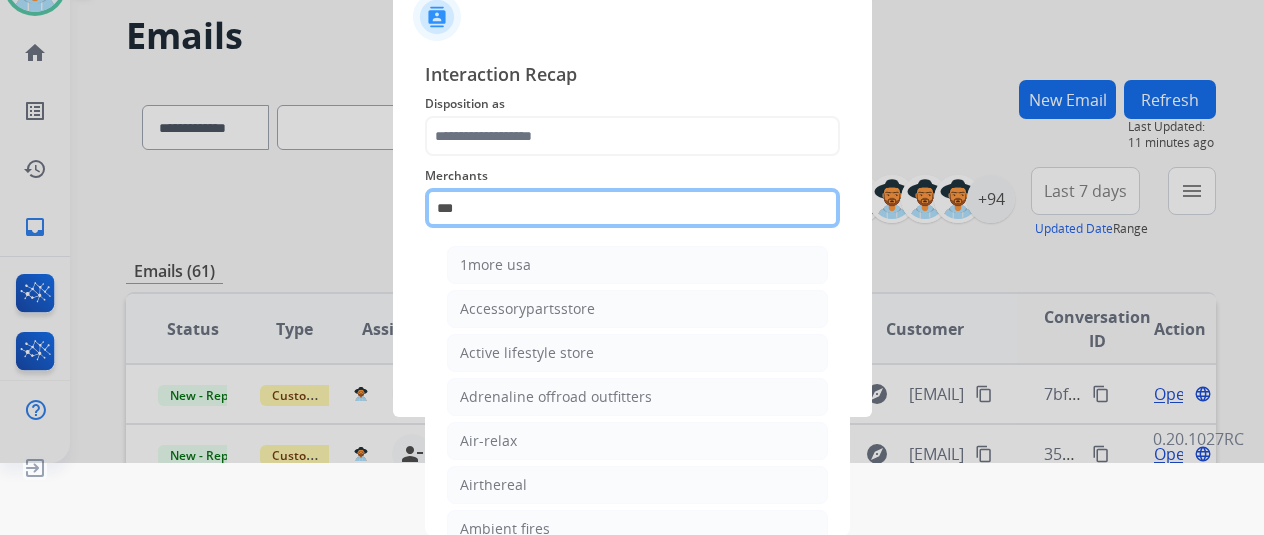 scroll, scrollTop: 24, scrollLeft: 0, axis: vertical 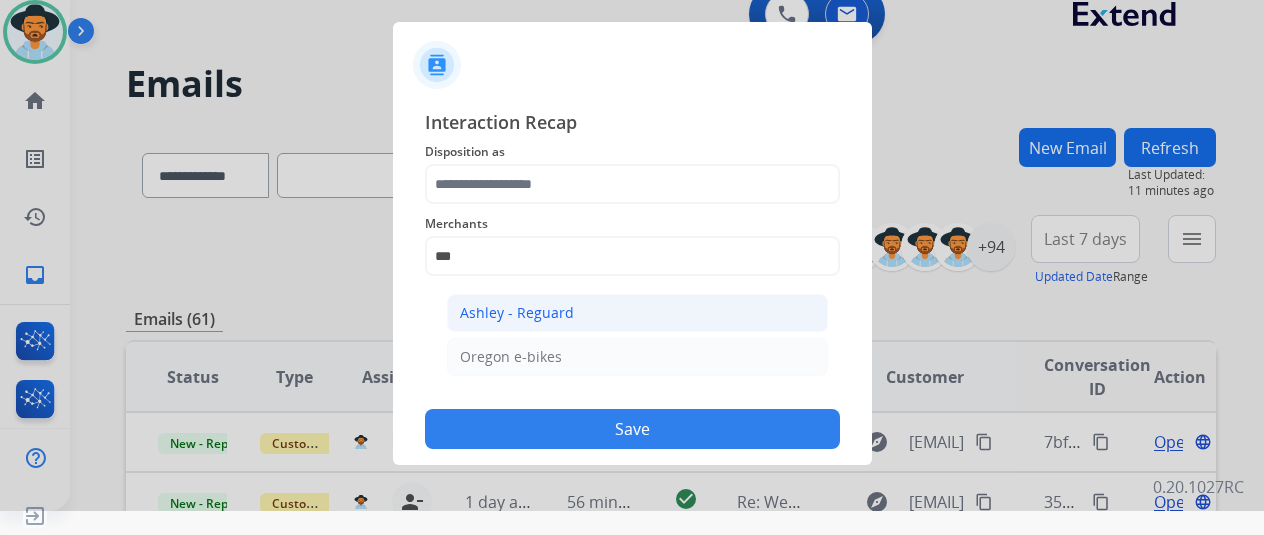click on "Ashley - Reguard" 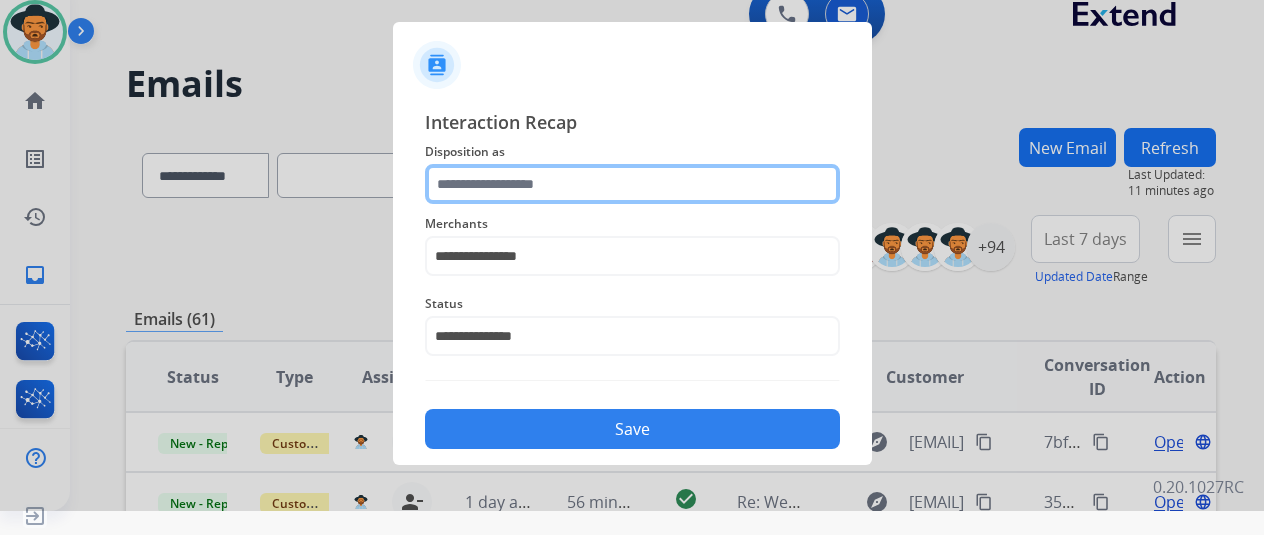 click 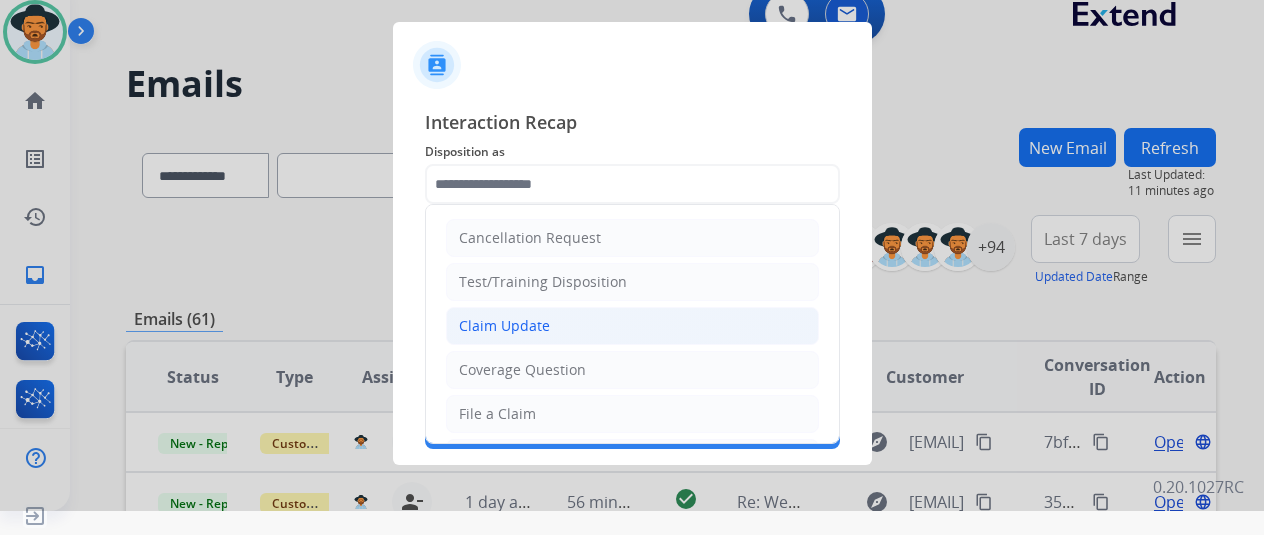 click on "Claim Update" 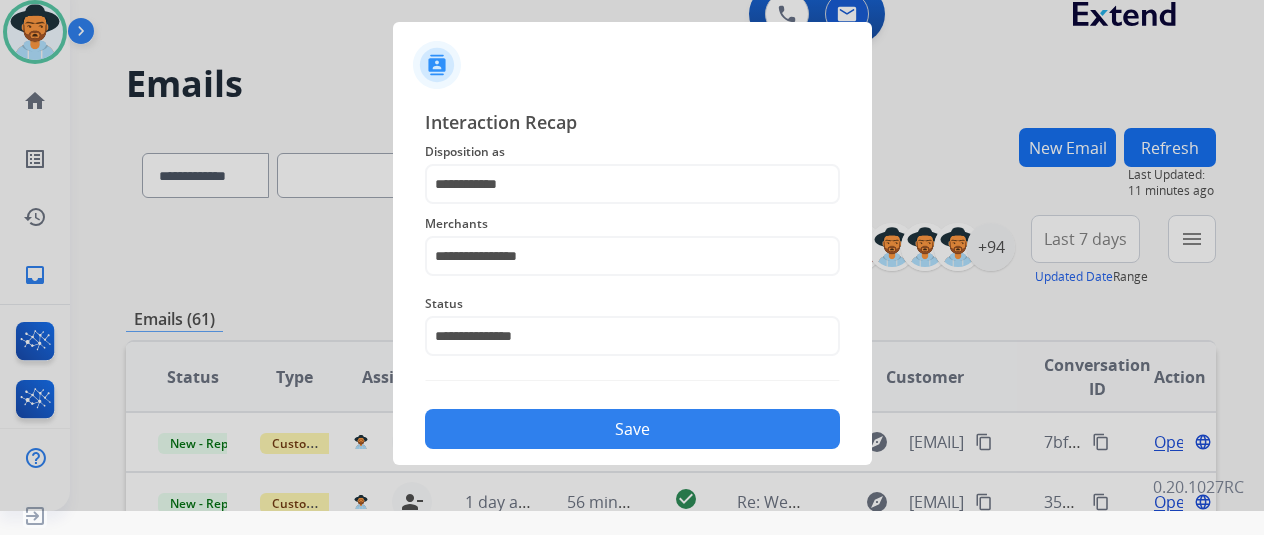 click on "Save" 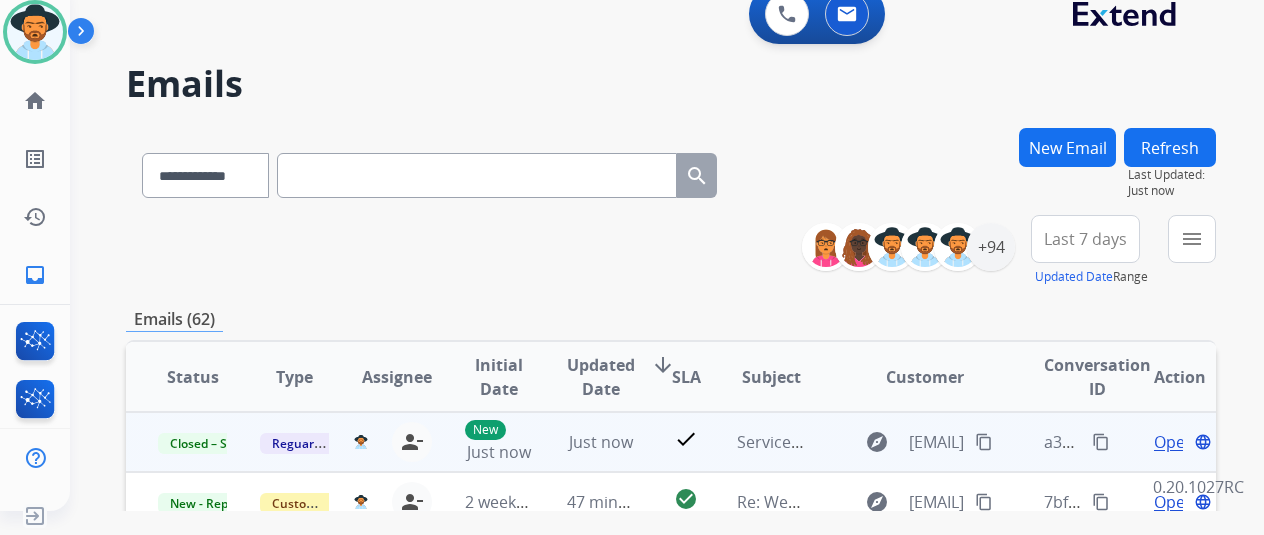 click on "content_copy" at bounding box center [1101, 442] 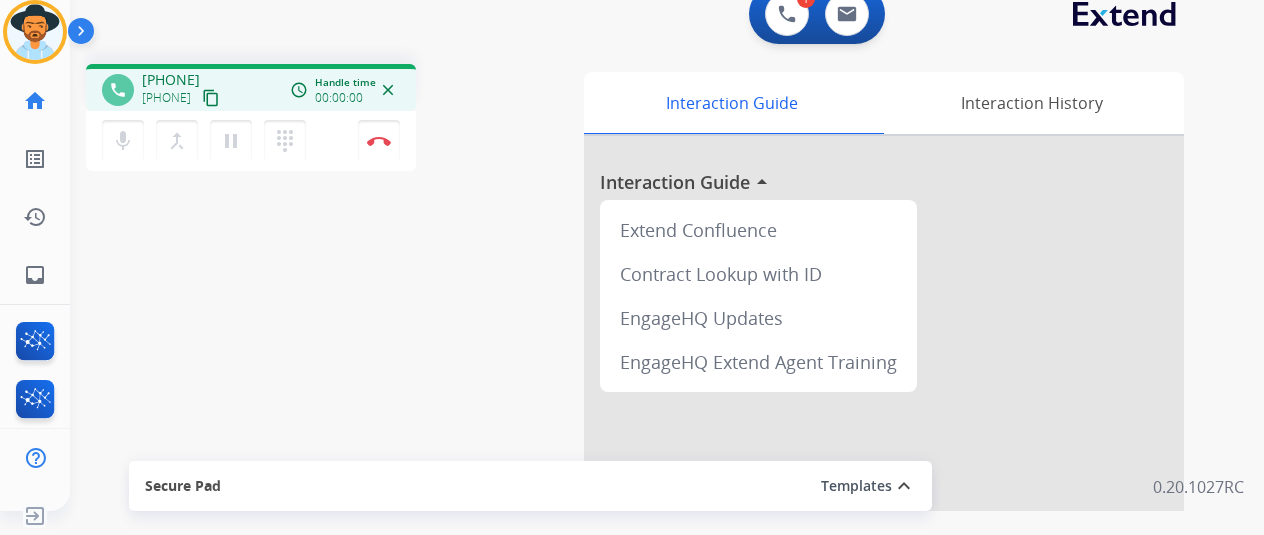scroll, scrollTop: 0, scrollLeft: 0, axis: both 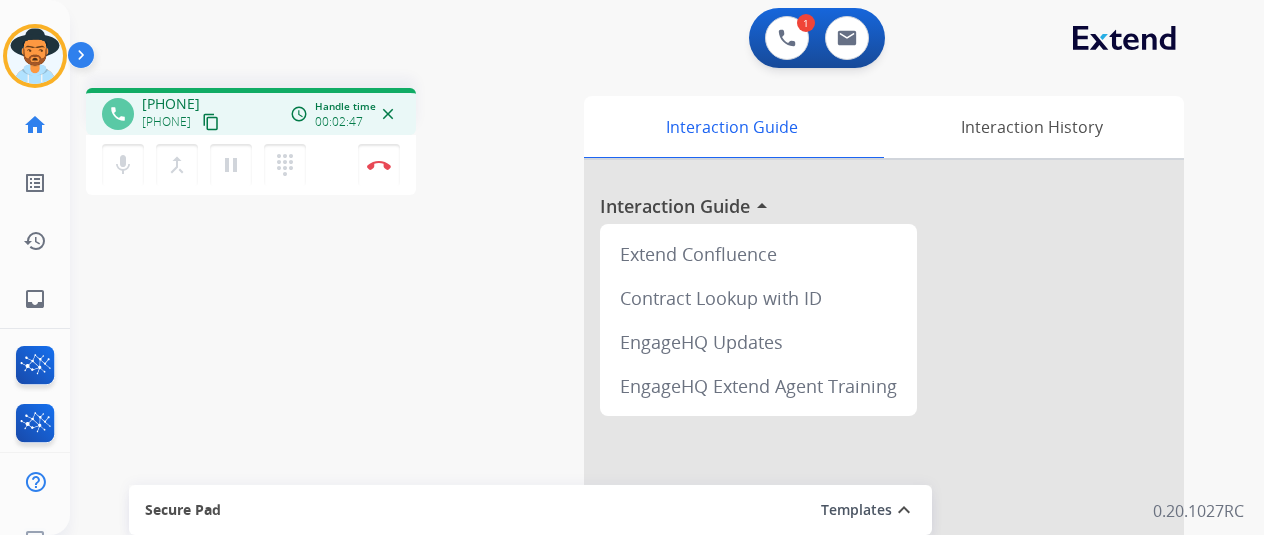 click on "content_copy" at bounding box center (211, 122) 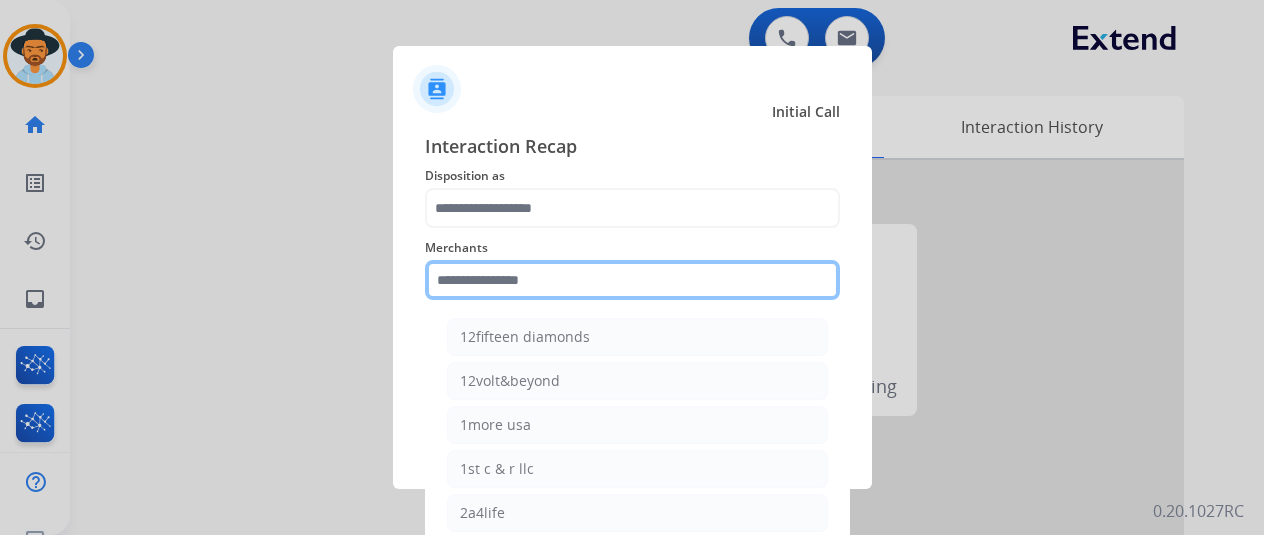 click 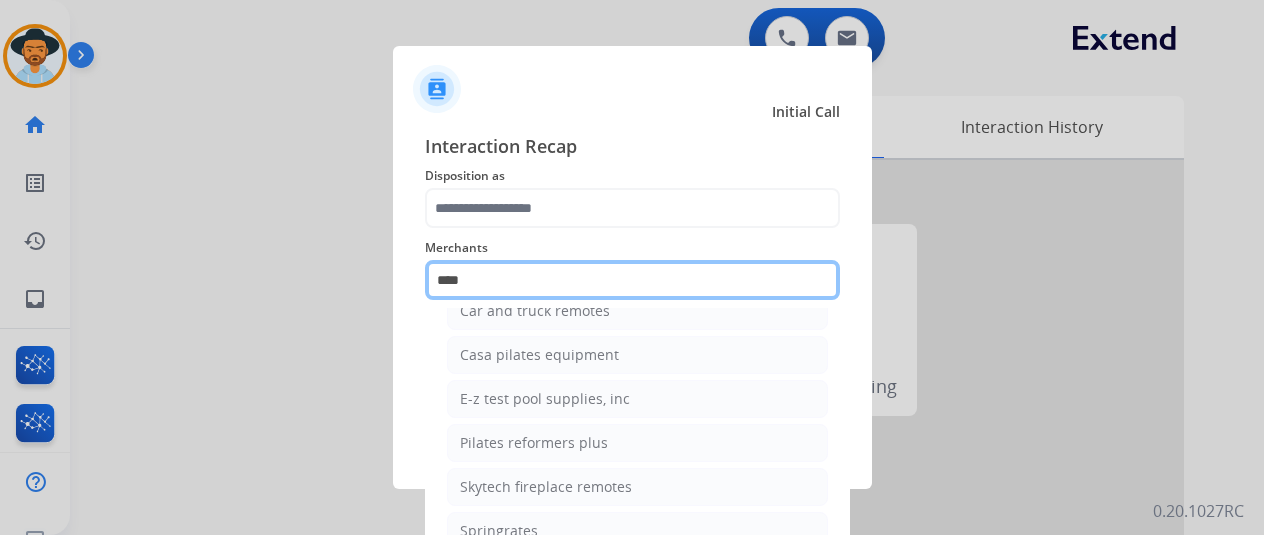 scroll, scrollTop: 0, scrollLeft: 0, axis: both 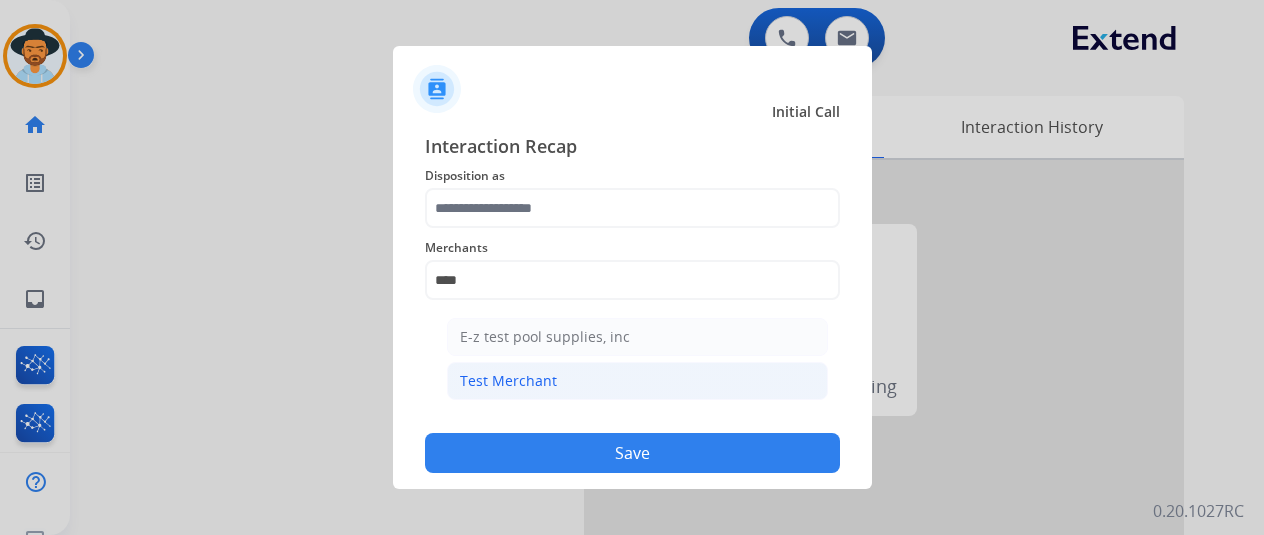 click on "Test Merchant" 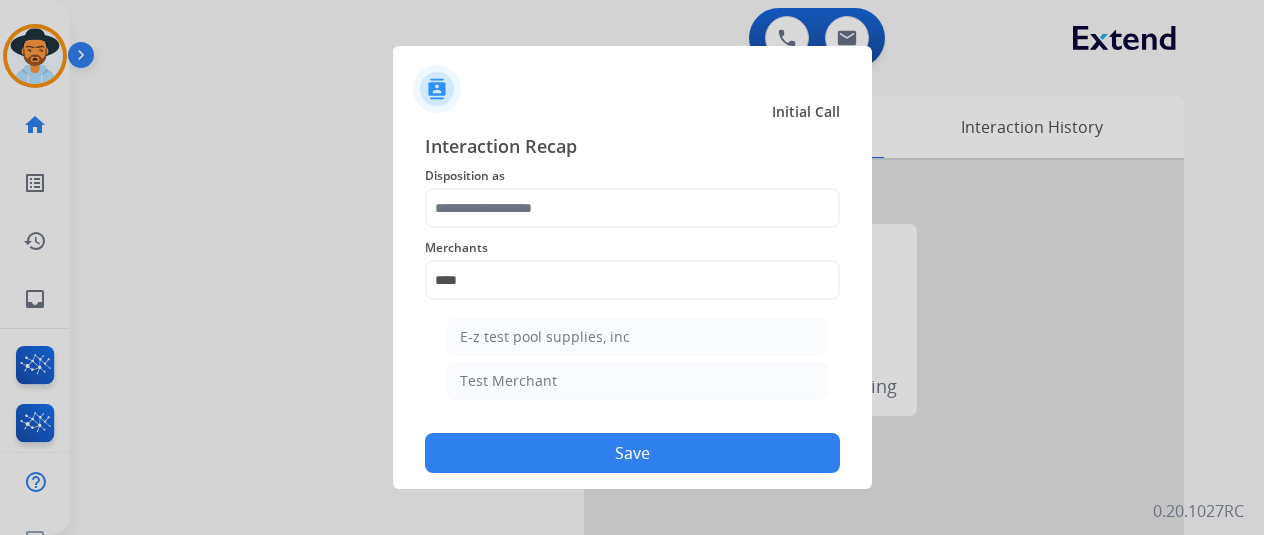 type on "**********" 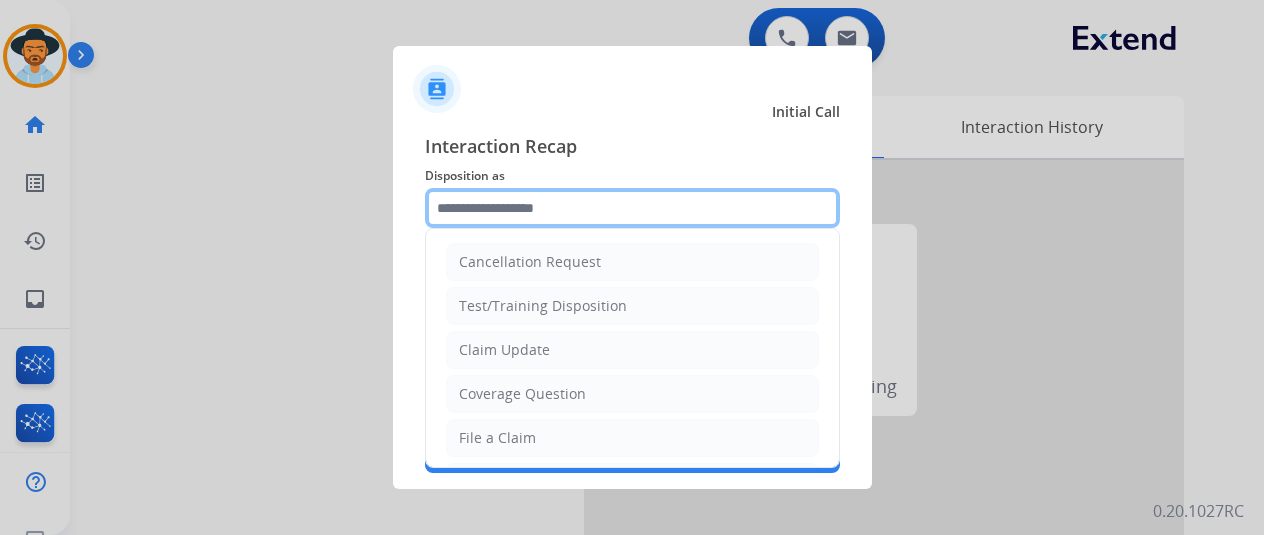 click 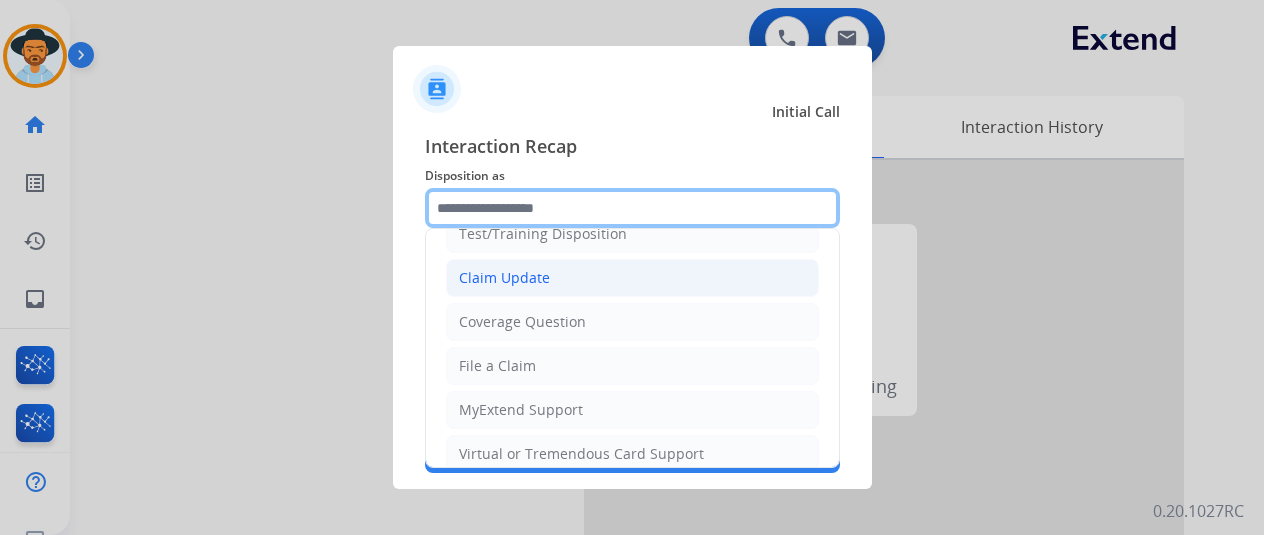 scroll, scrollTop: 100, scrollLeft: 0, axis: vertical 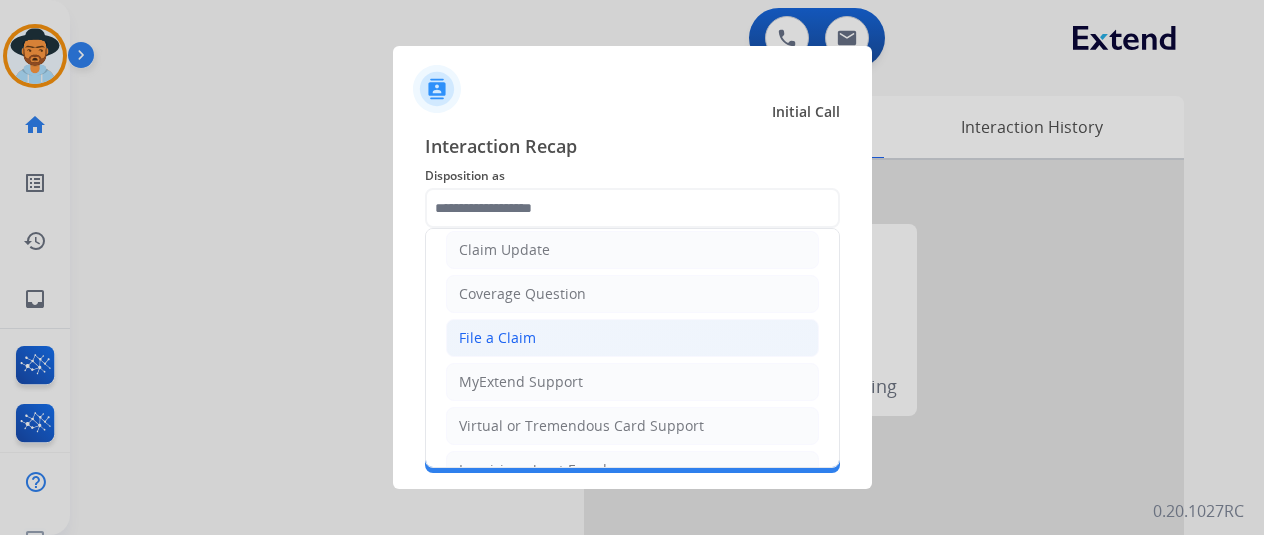 click on "File a Claim" 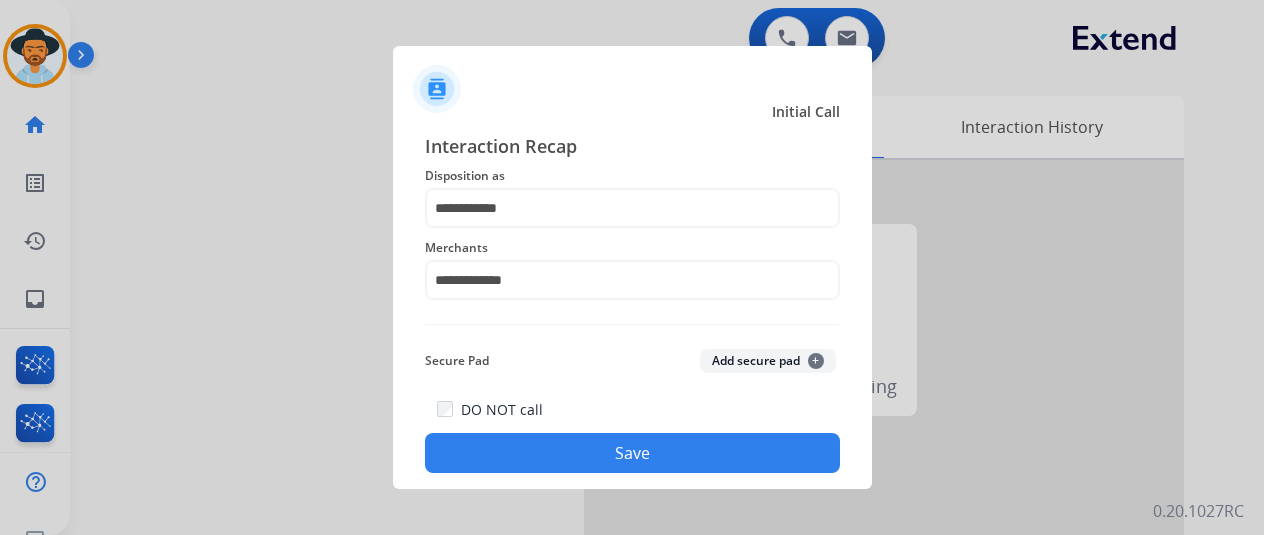 click on "Save" 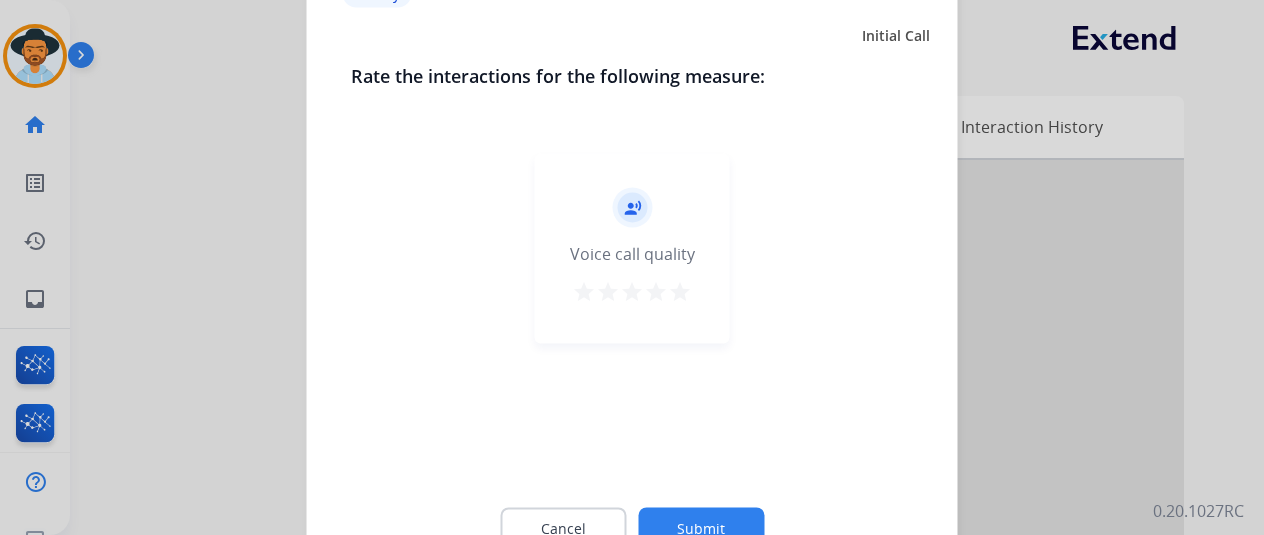 click on "star" at bounding box center [680, 291] 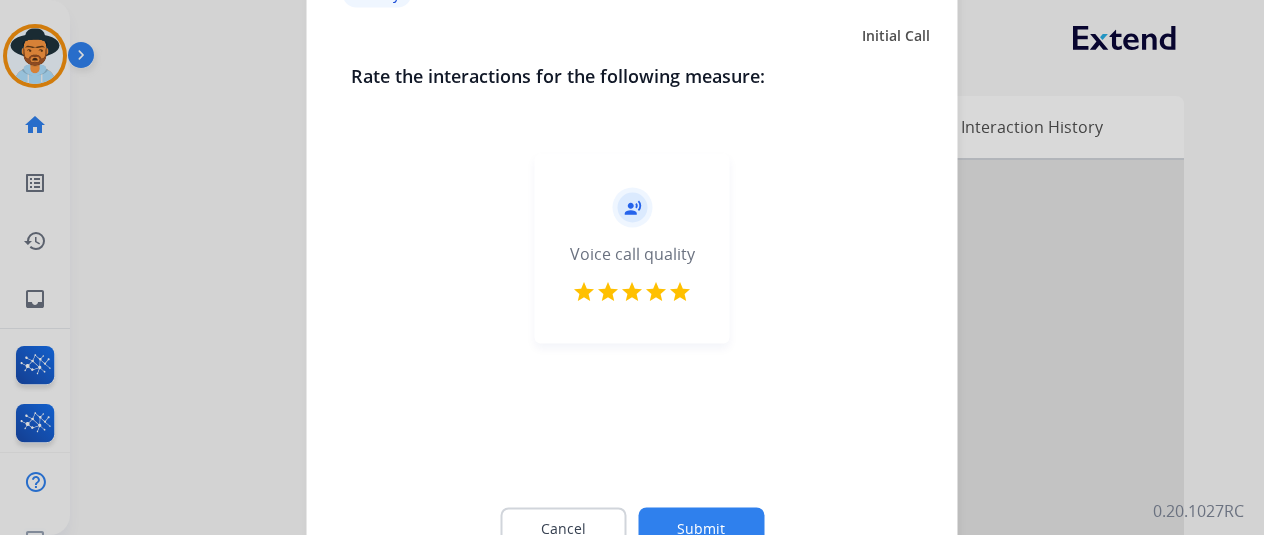 click on "Submit" 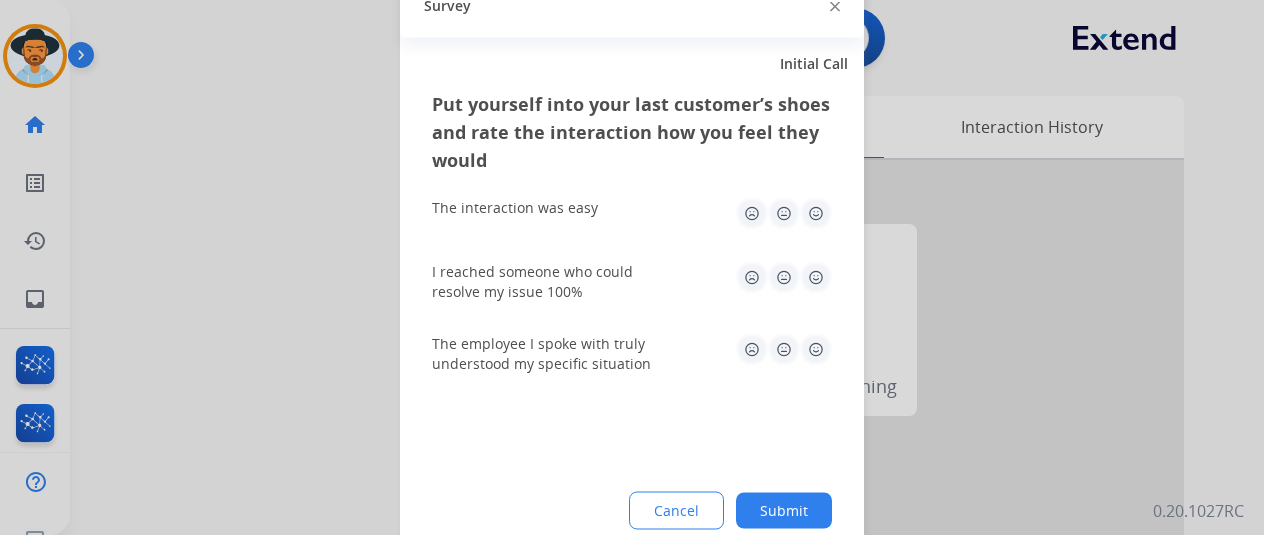 click 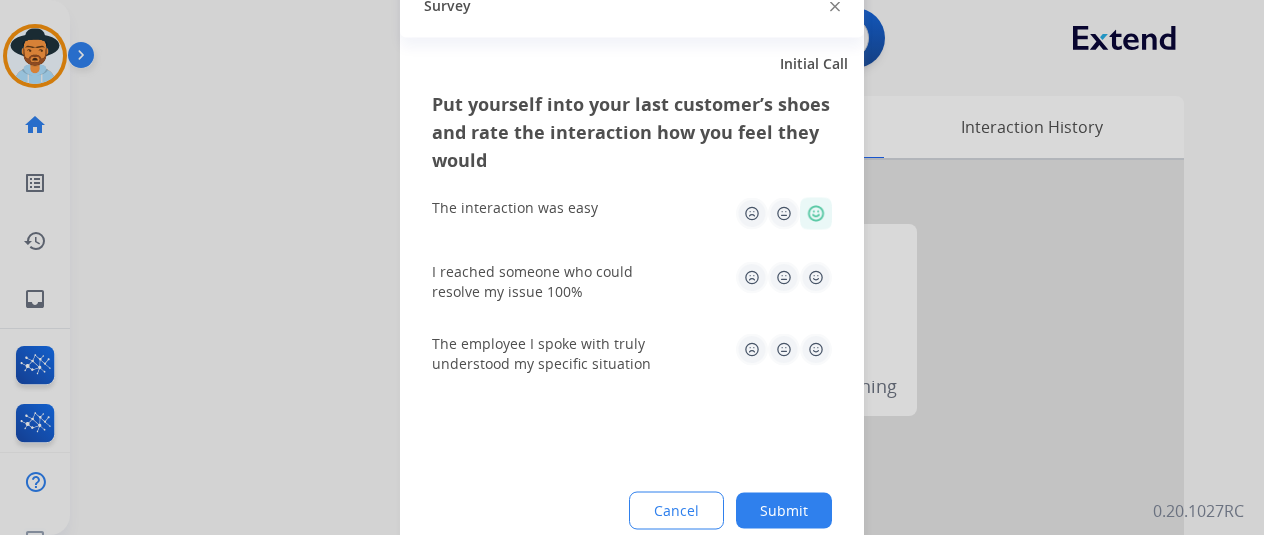click 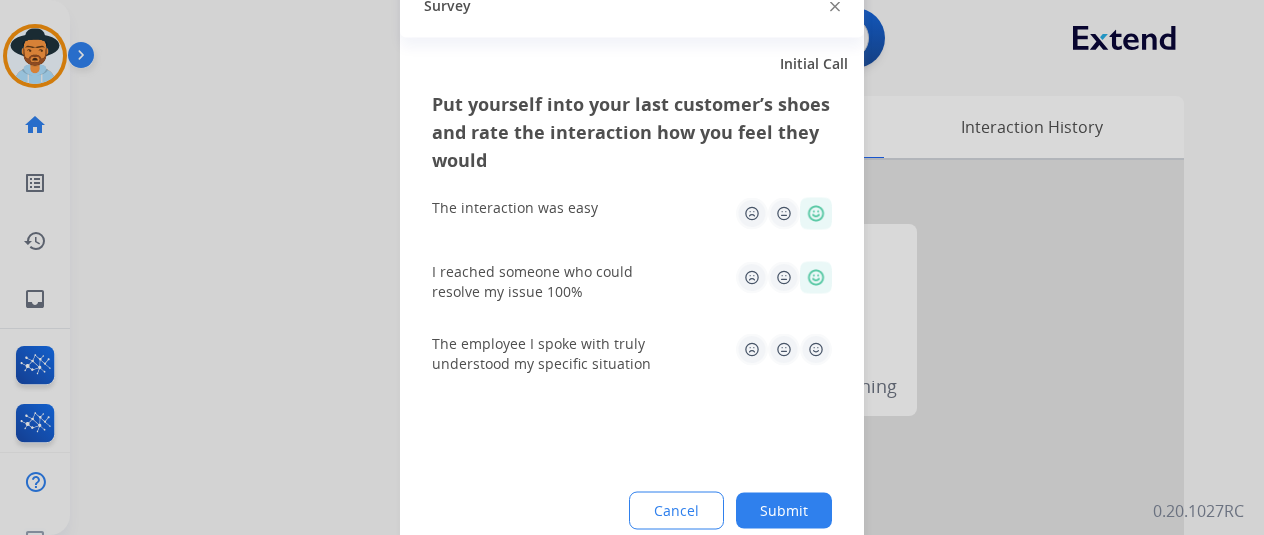click 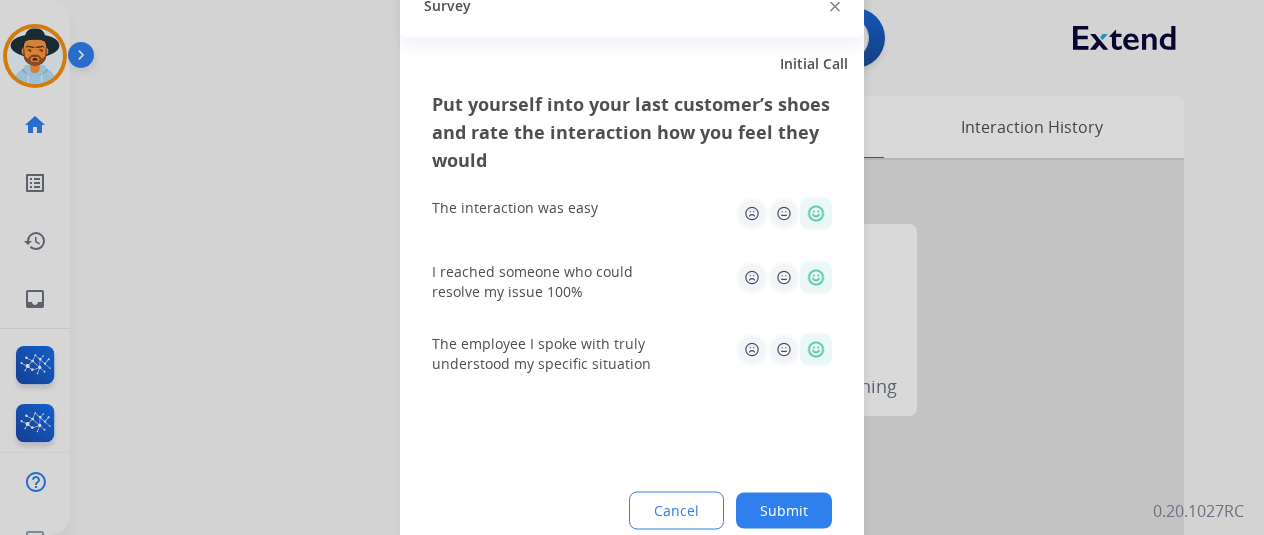 click on "Submit" 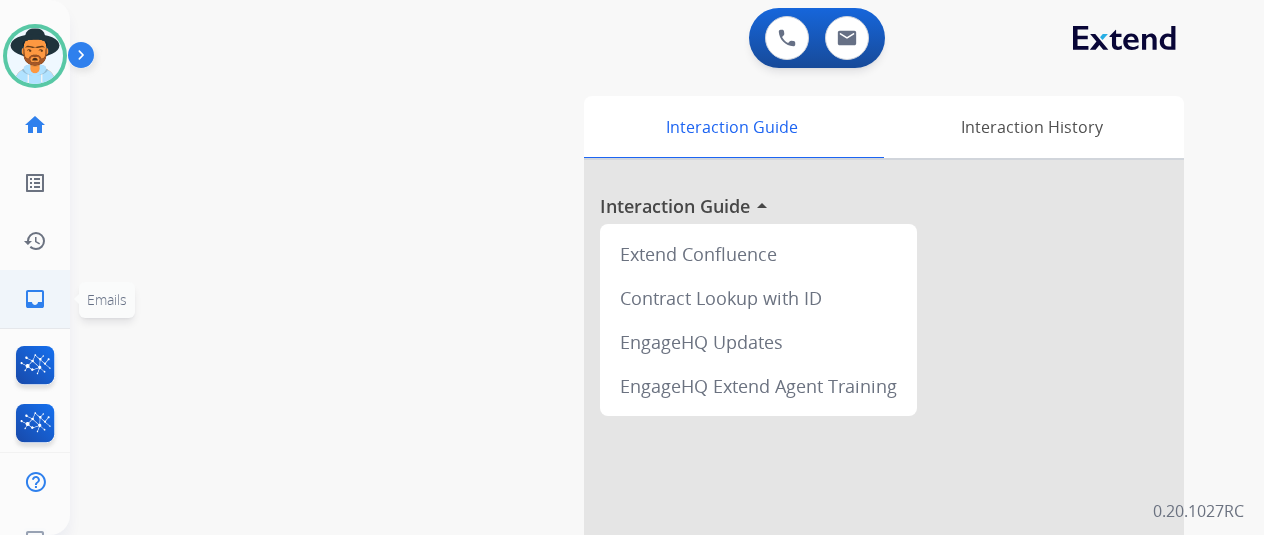 click on "inbox" 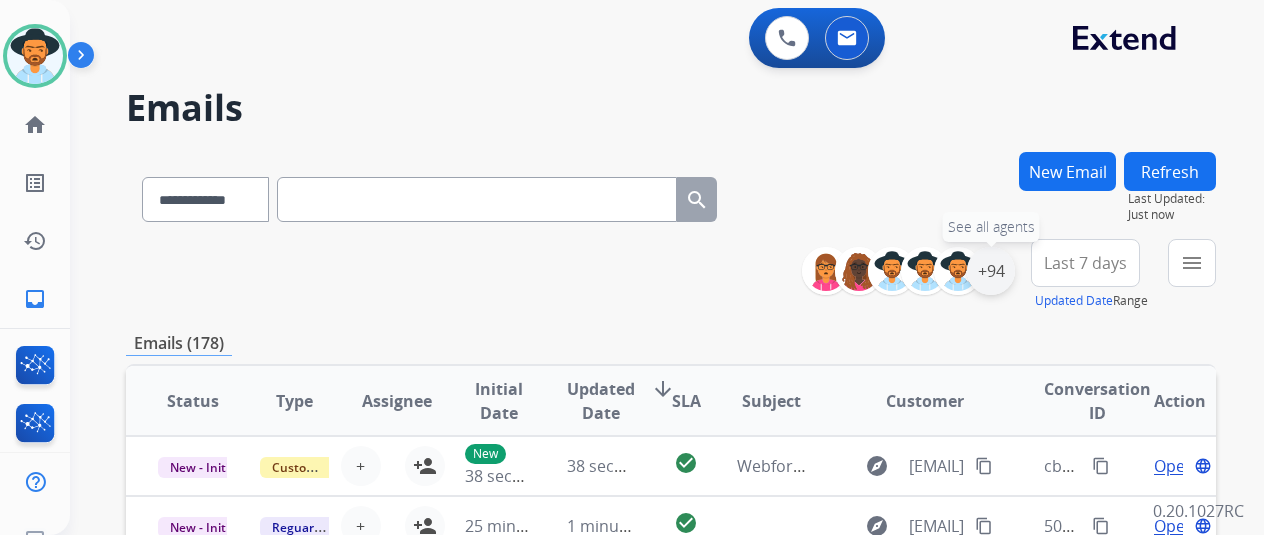 click on "+94" at bounding box center (991, 271) 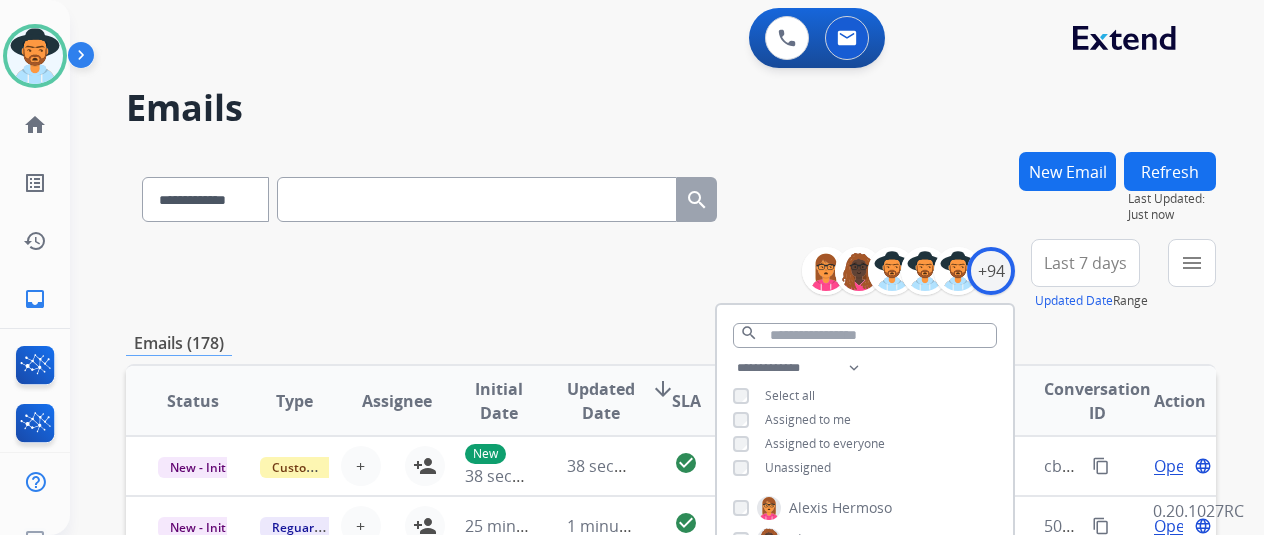 click on "Unassigned" at bounding box center [798, 467] 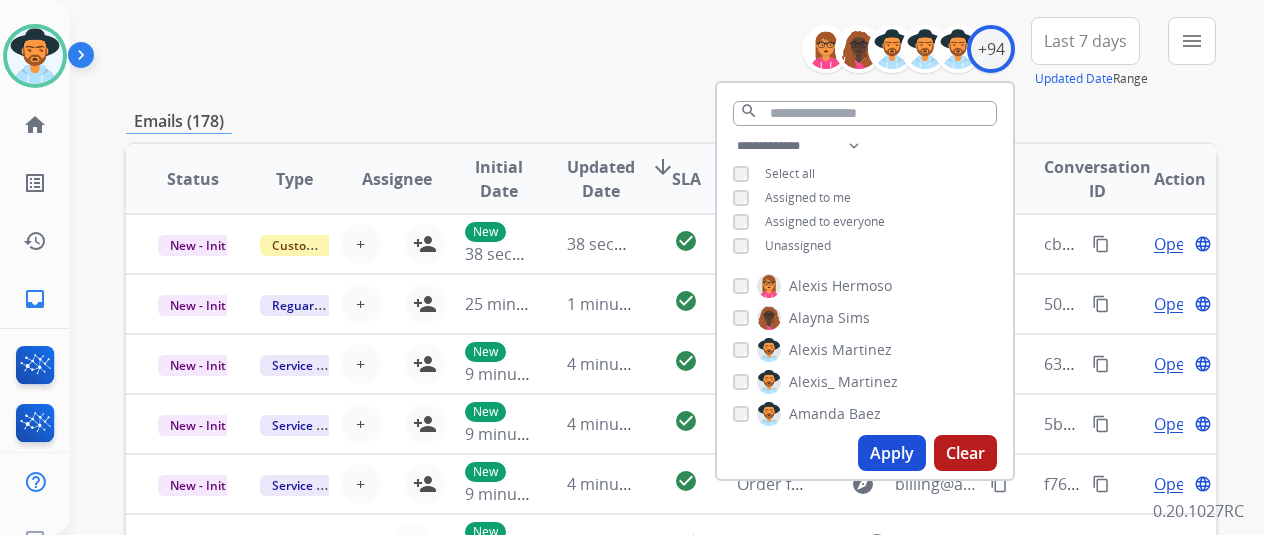 scroll, scrollTop: 300, scrollLeft: 0, axis: vertical 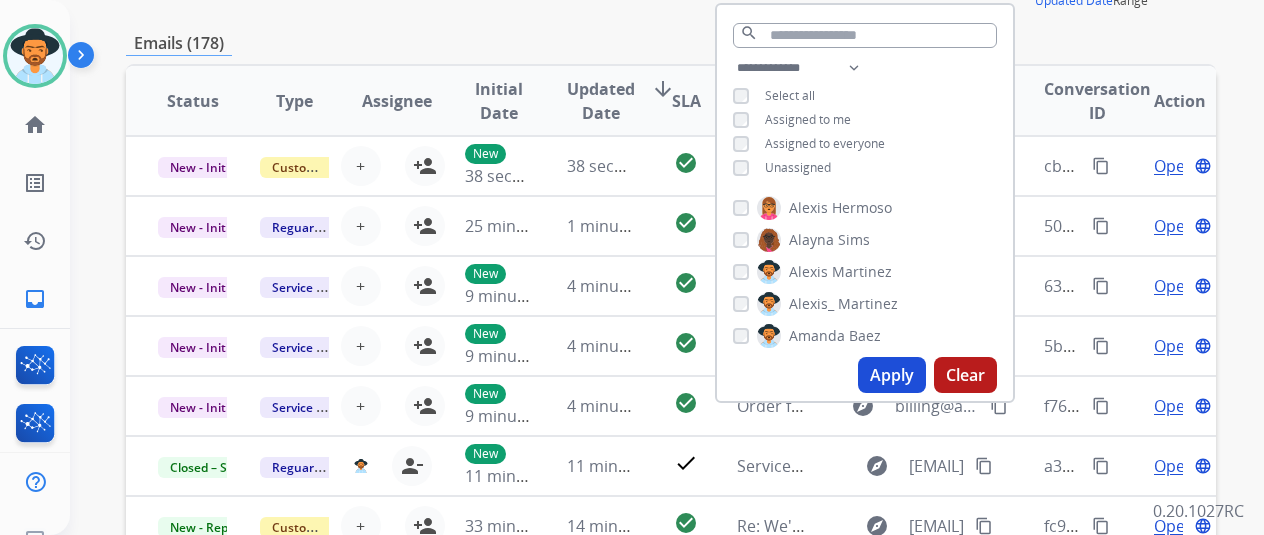 click on "Apply" at bounding box center [892, 375] 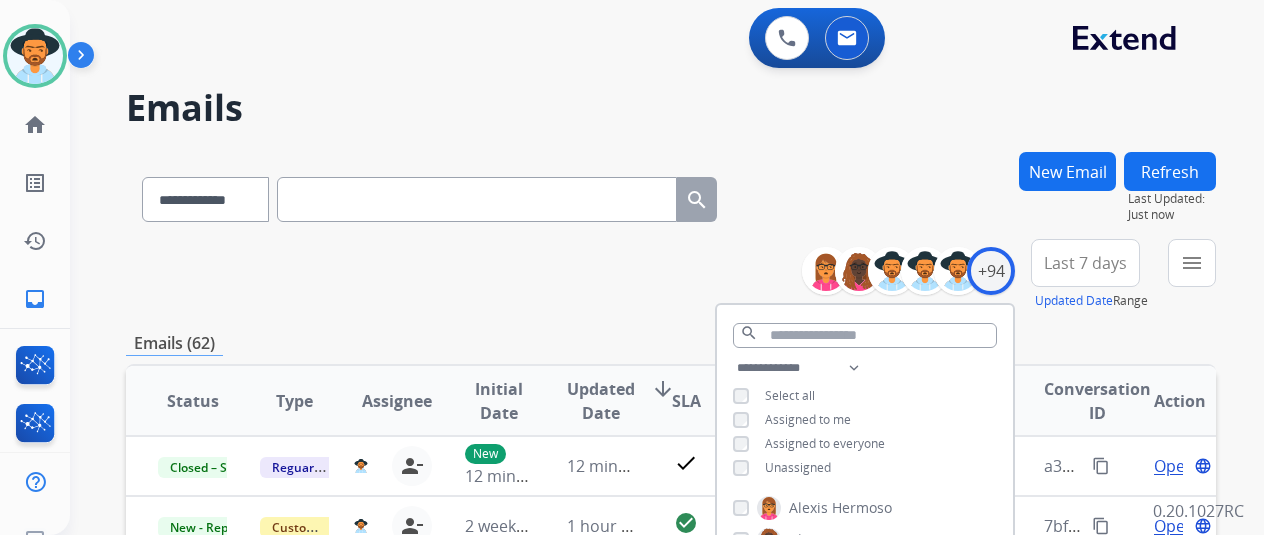 click on "**********" at bounding box center [671, 645] 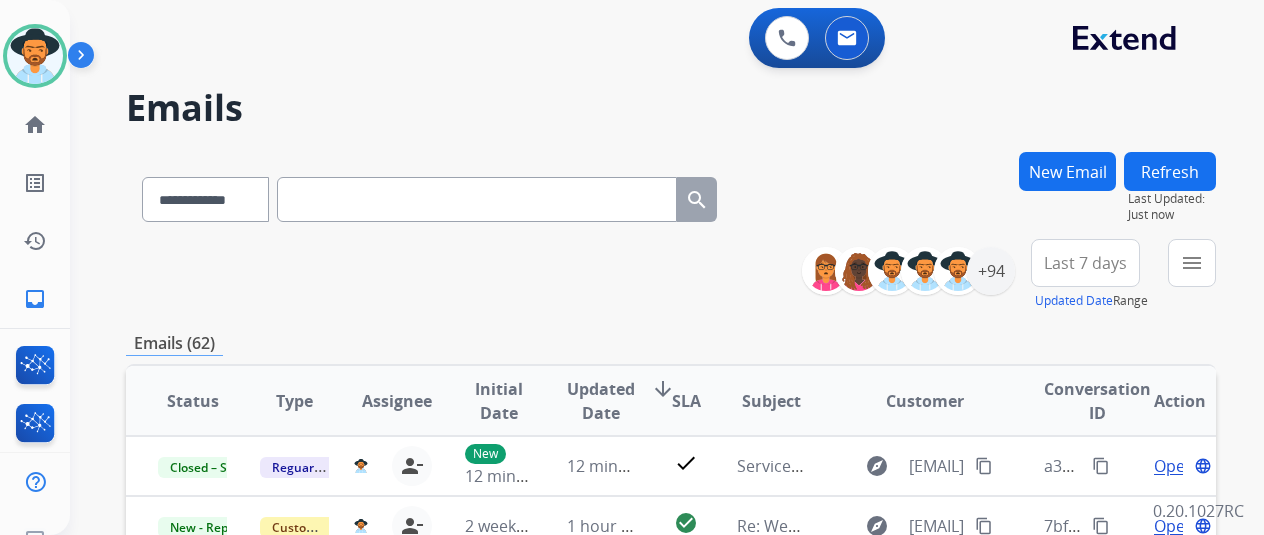 scroll, scrollTop: 400, scrollLeft: 0, axis: vertical 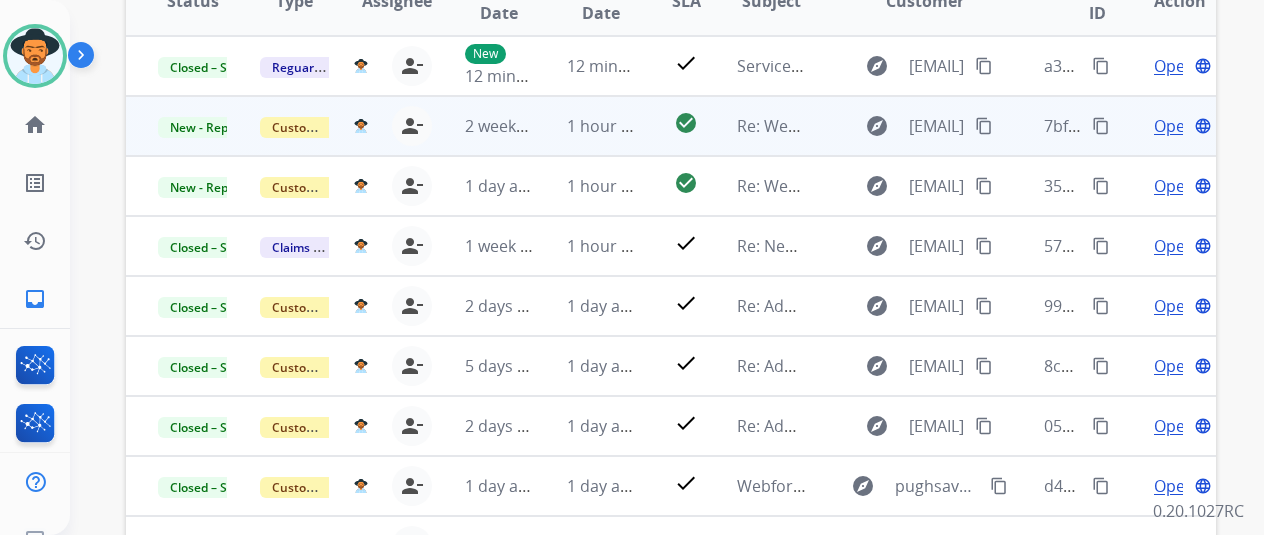 click on "Open" at bounding box center (1174, 126) 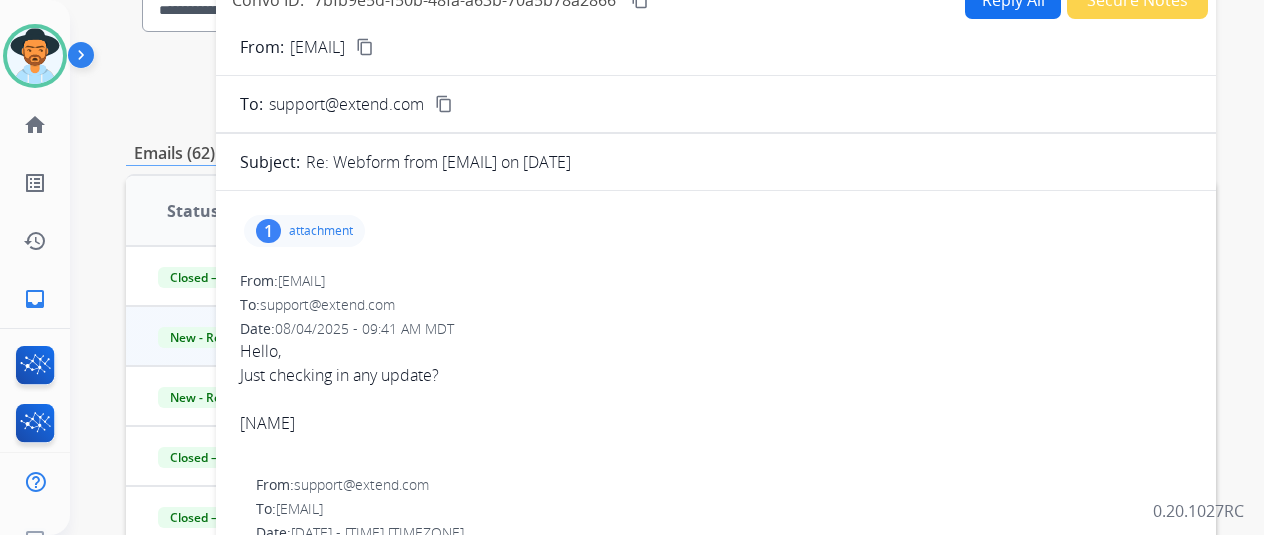scroll, scrollTop: 100, scrollLeft: 0, axis: vertical 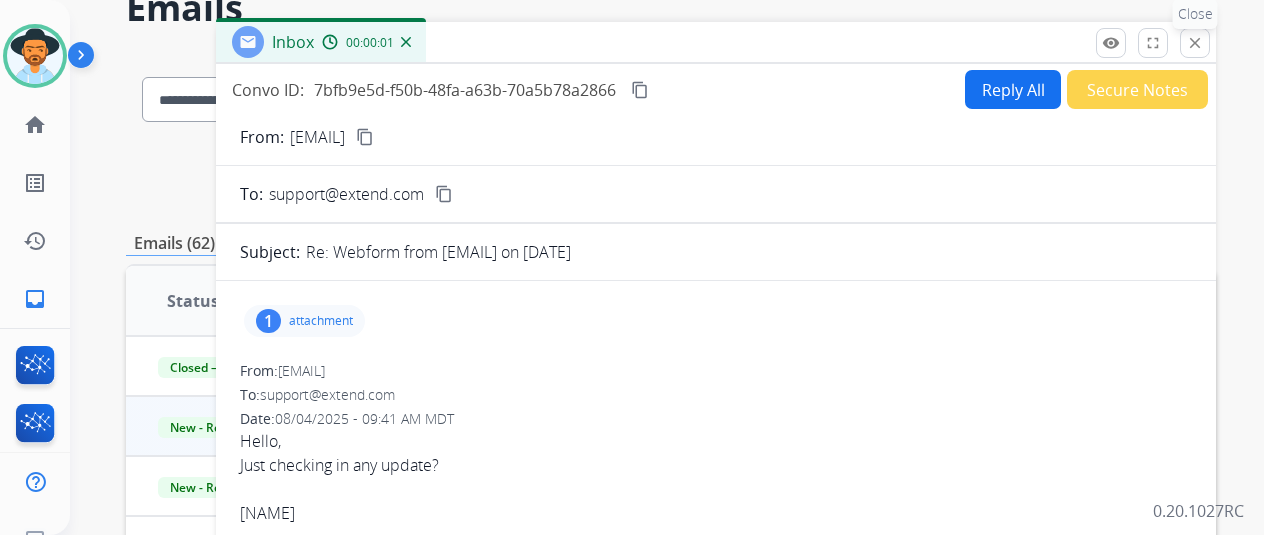 click on "close" at bounding box center [1195, 43] 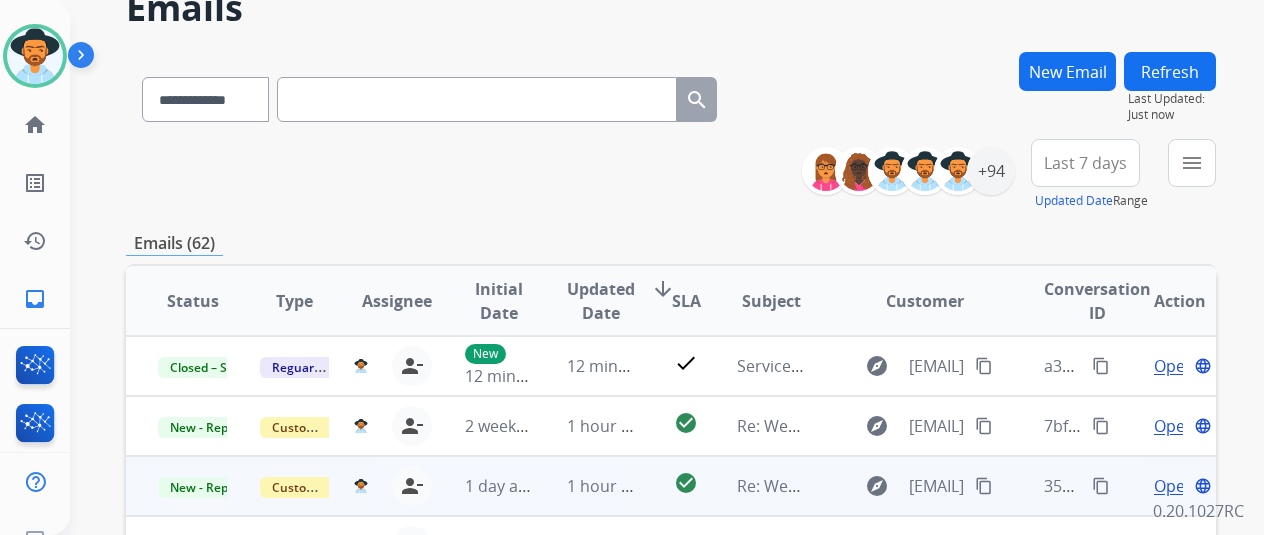 click on "Open" at bounding box center [1174, 486] 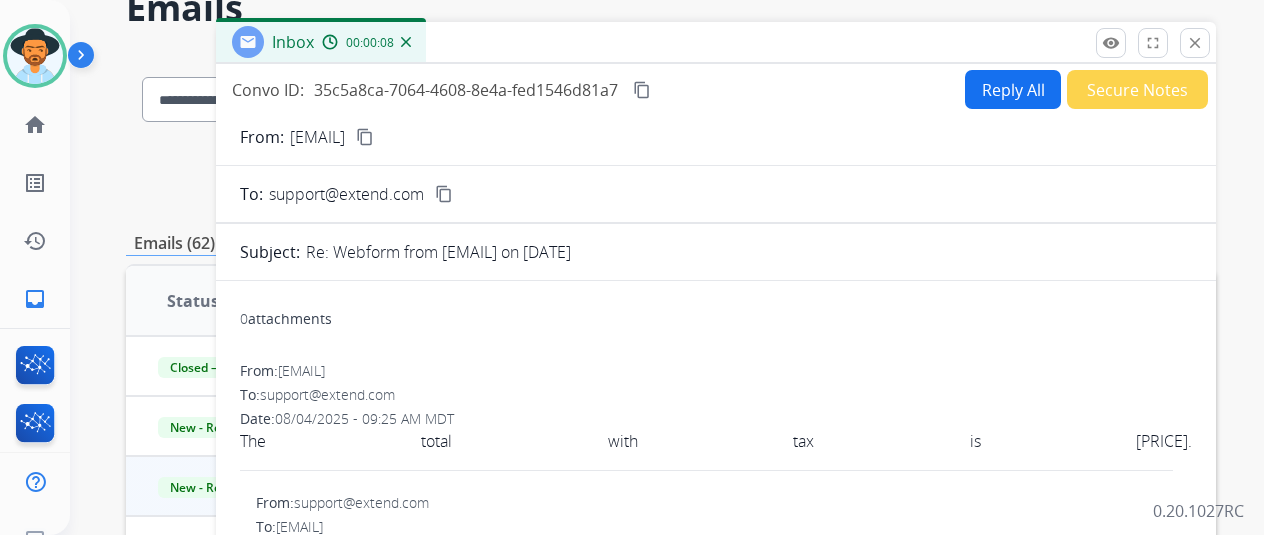 scroll, scrollTop: 0, scrollLeft: 0, axis: both 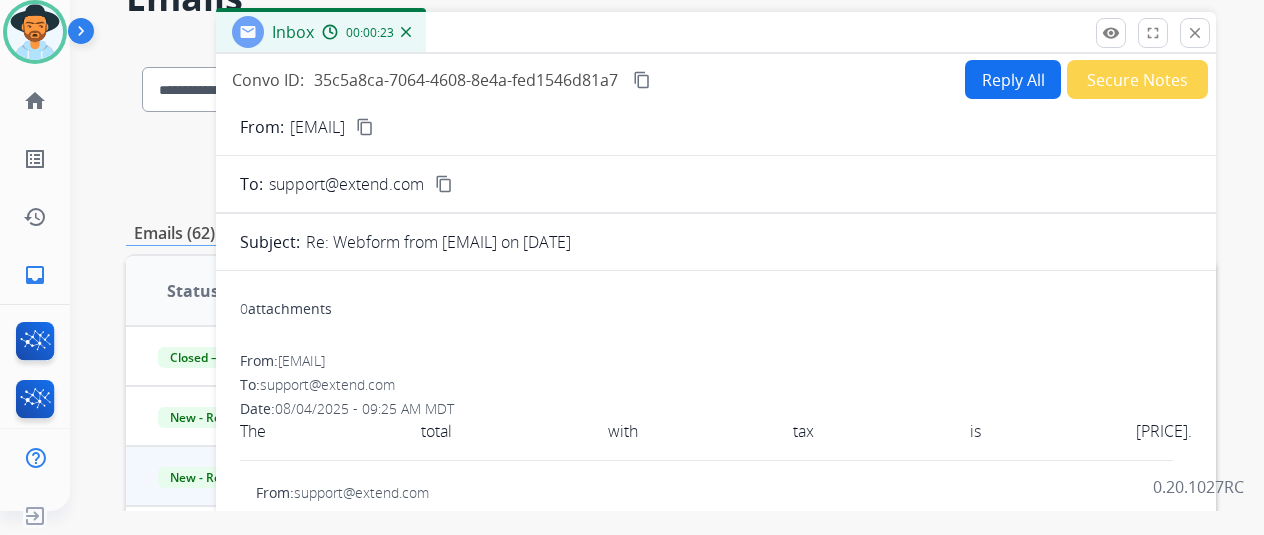 click on "content_copy" at bounding box center (365, 127) 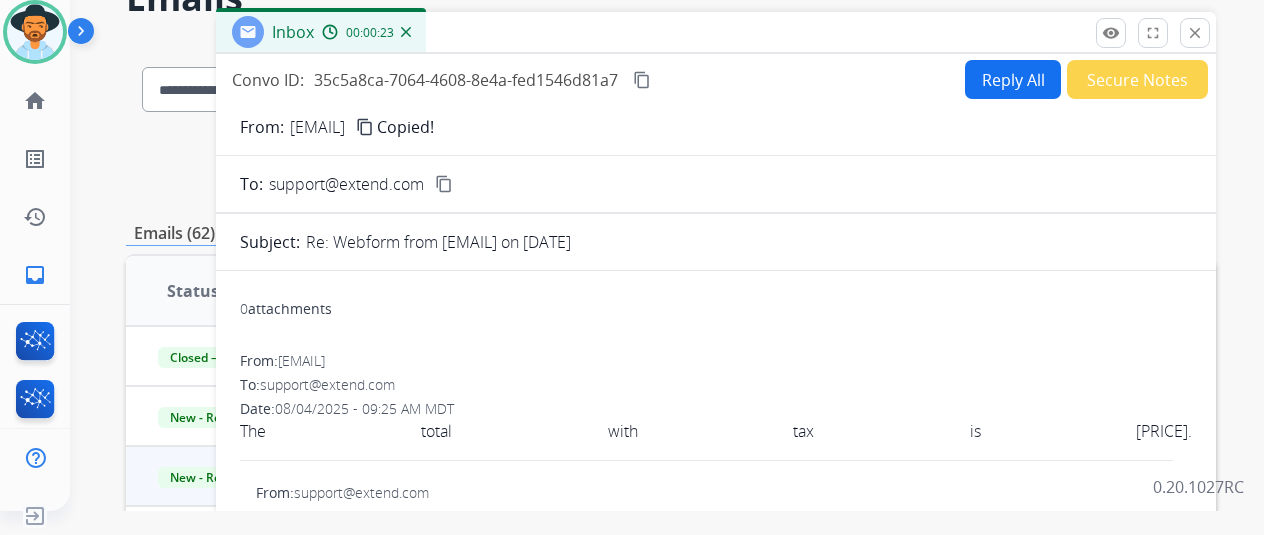 type 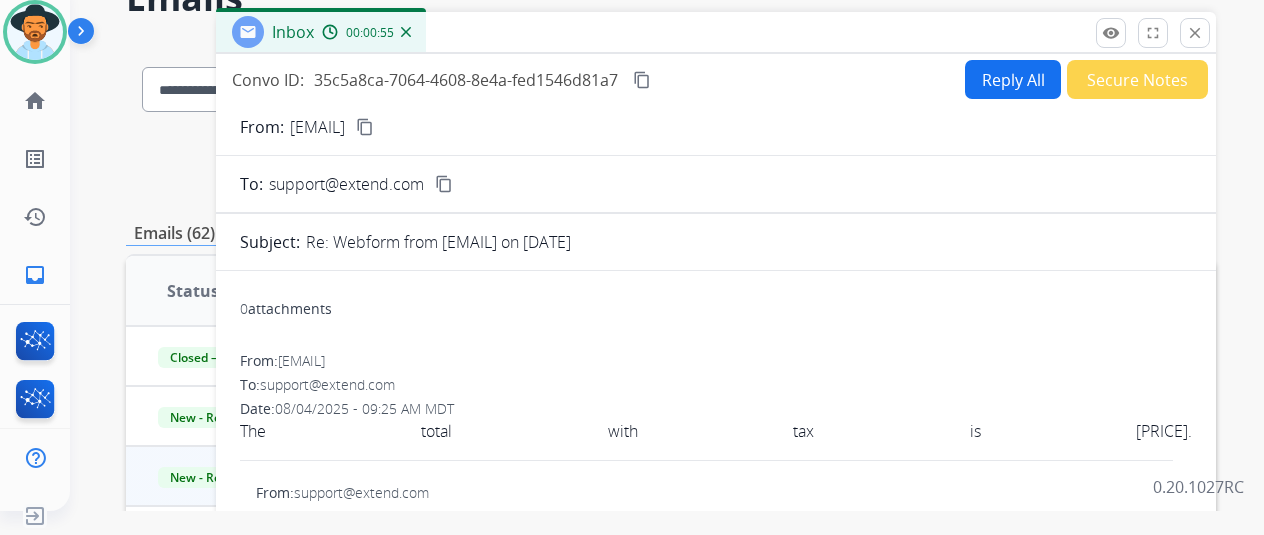 click on "Reply All" at bounding box center (1013, 79) 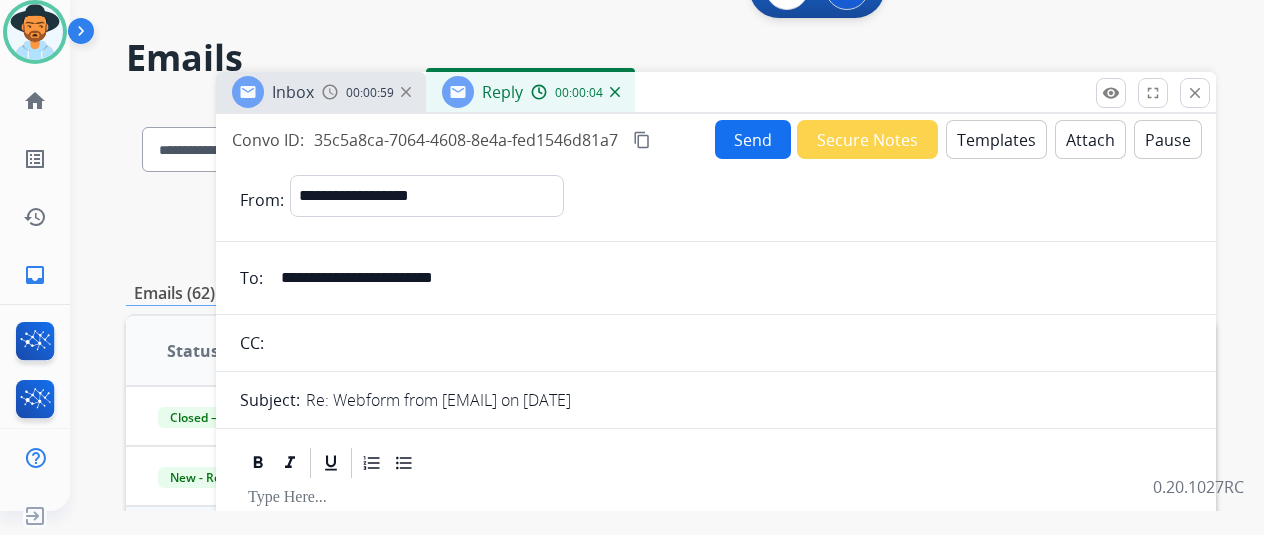 scroll, scrollTop: 0, scrollLeft: 0, axis: both 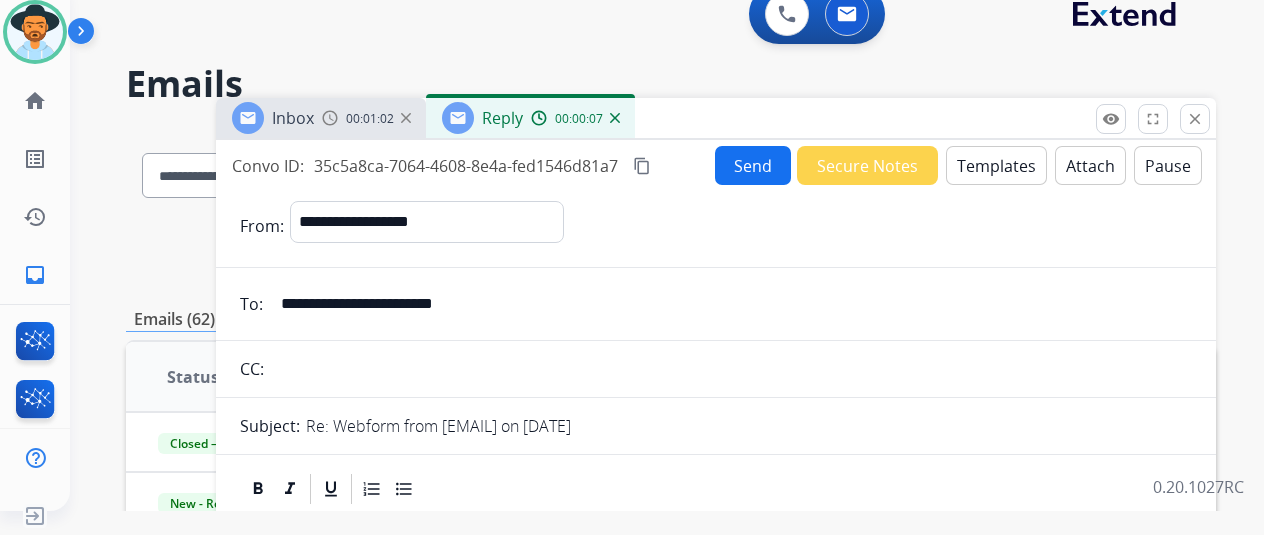 click on "Templates" at bounding box center (996, 165) 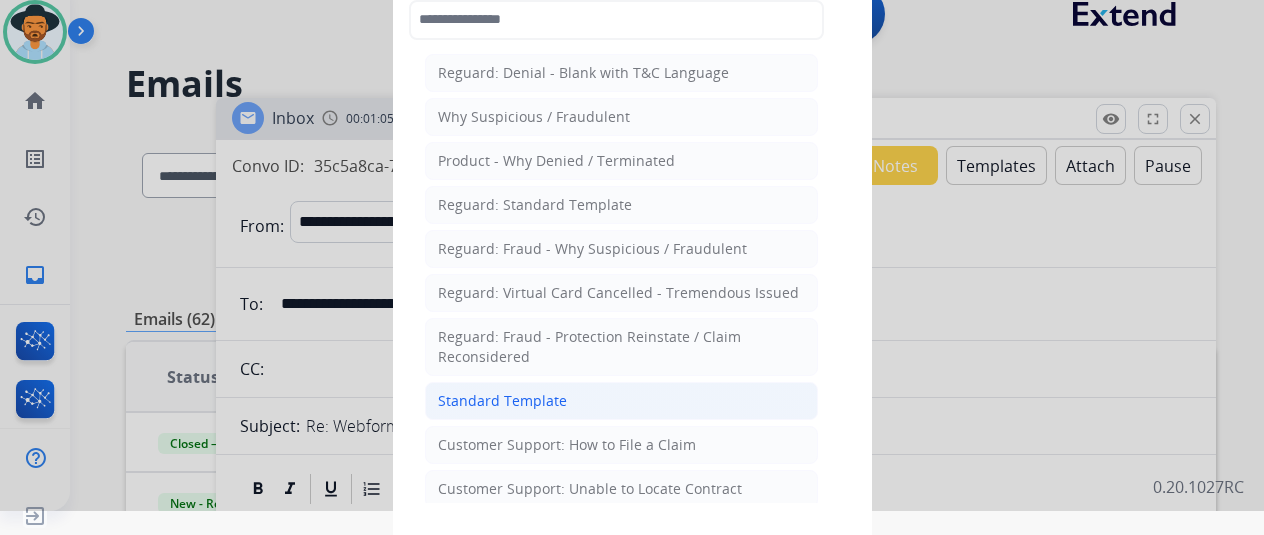 click on "Standard Template" 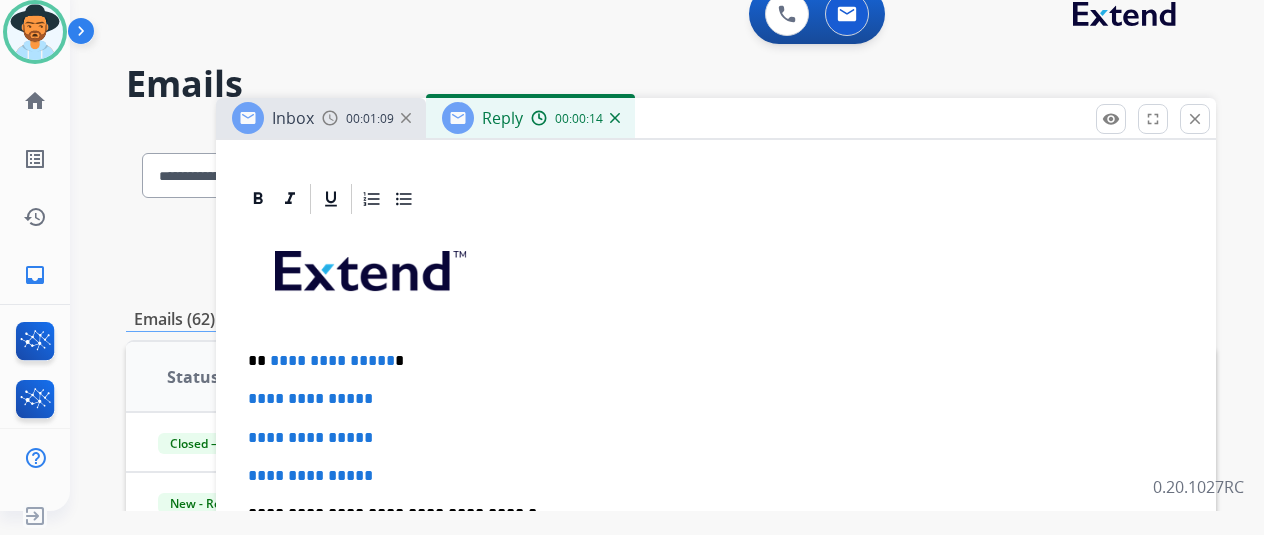scroll, scrollTop: 400, scrollLeft: 0, axis: vertical 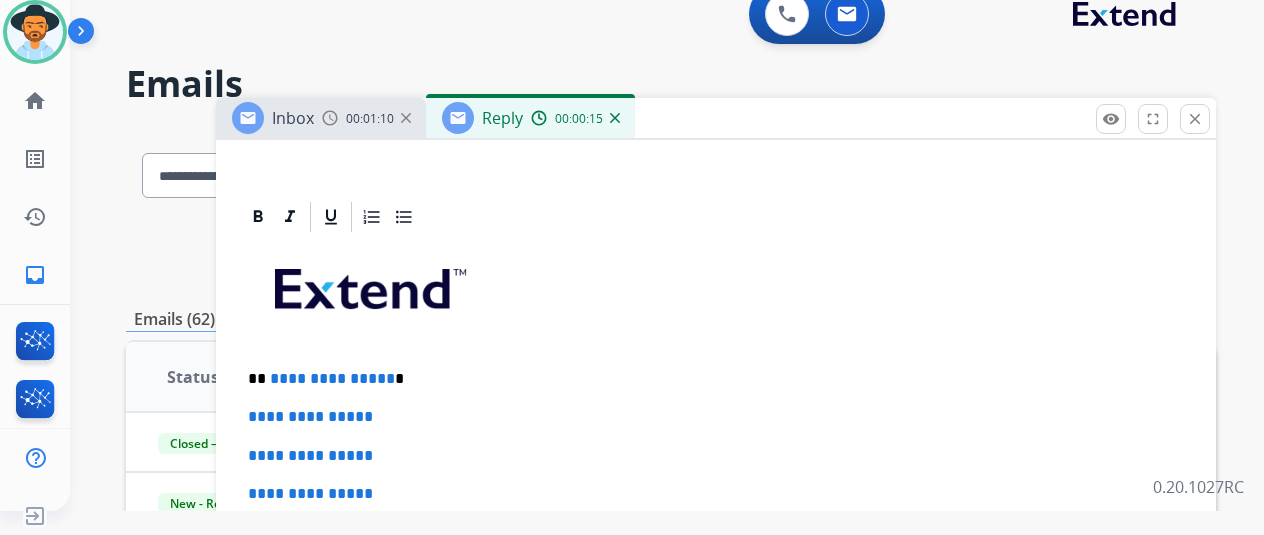 click on "**********" at bounding box center (332, 378) 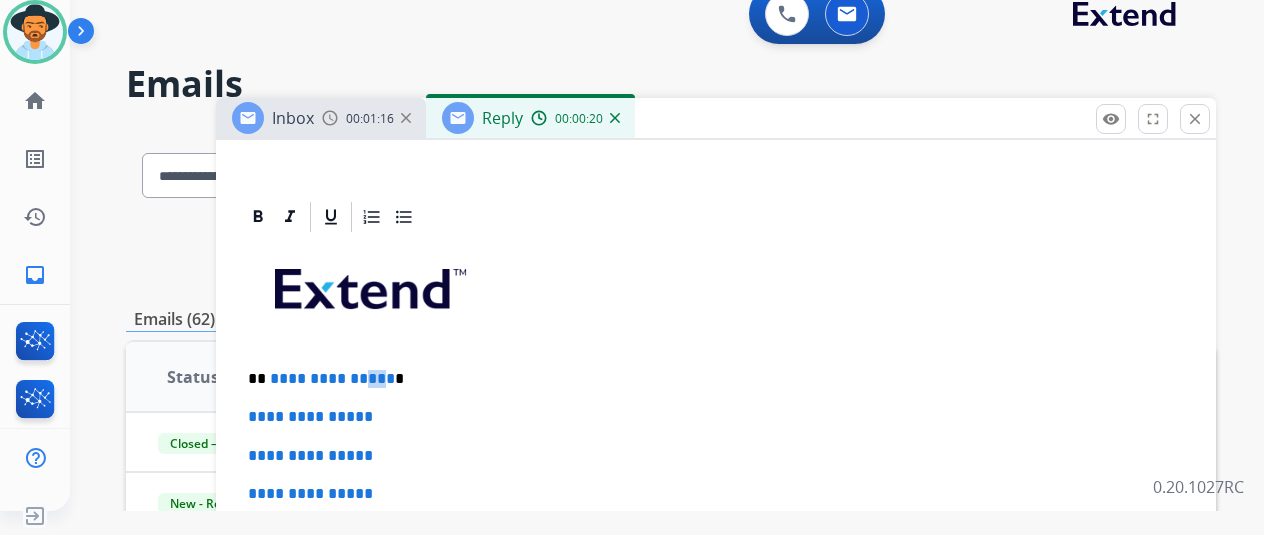 click on "**********" at bounding box center (716, 579) 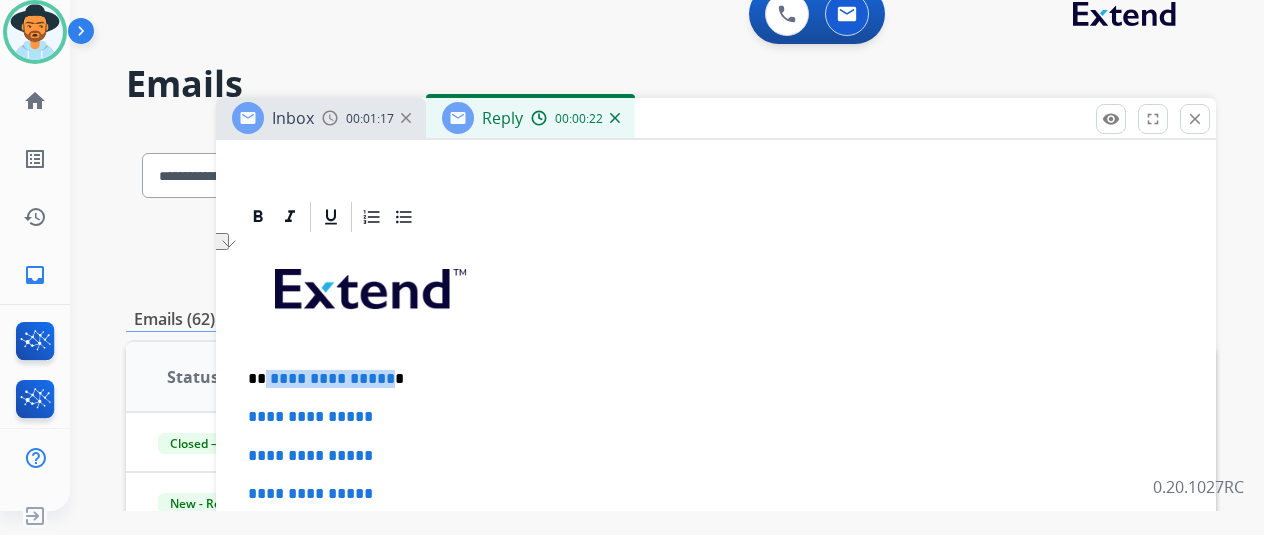 drag, startPoint x: 399, startPoint y: 373, endPoint x: 281, endPoint y: 370, distance: 118.03813 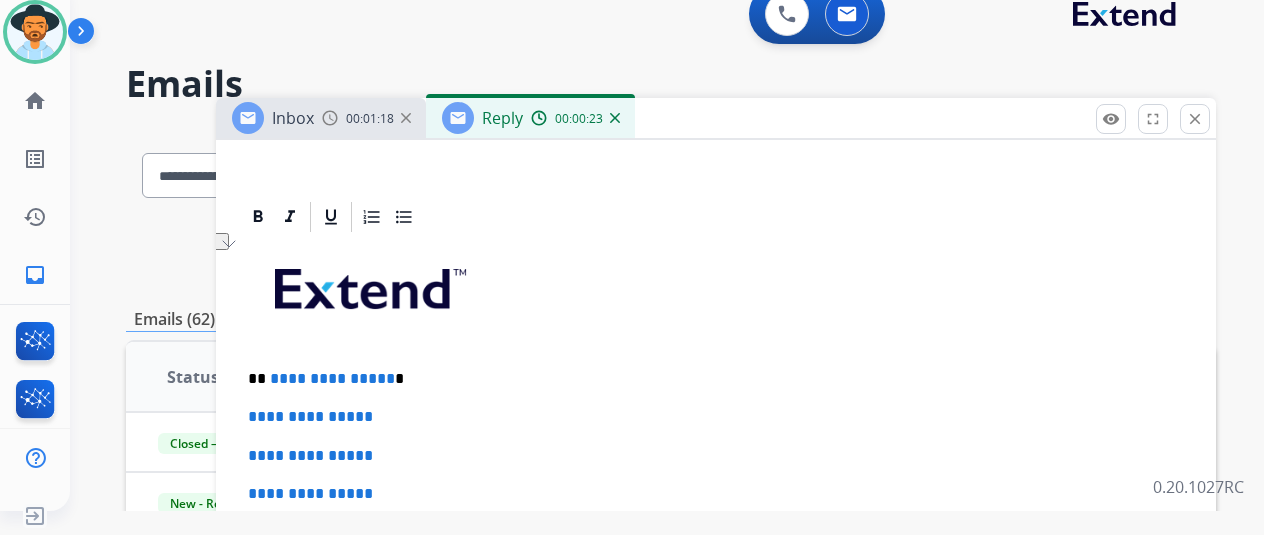 type 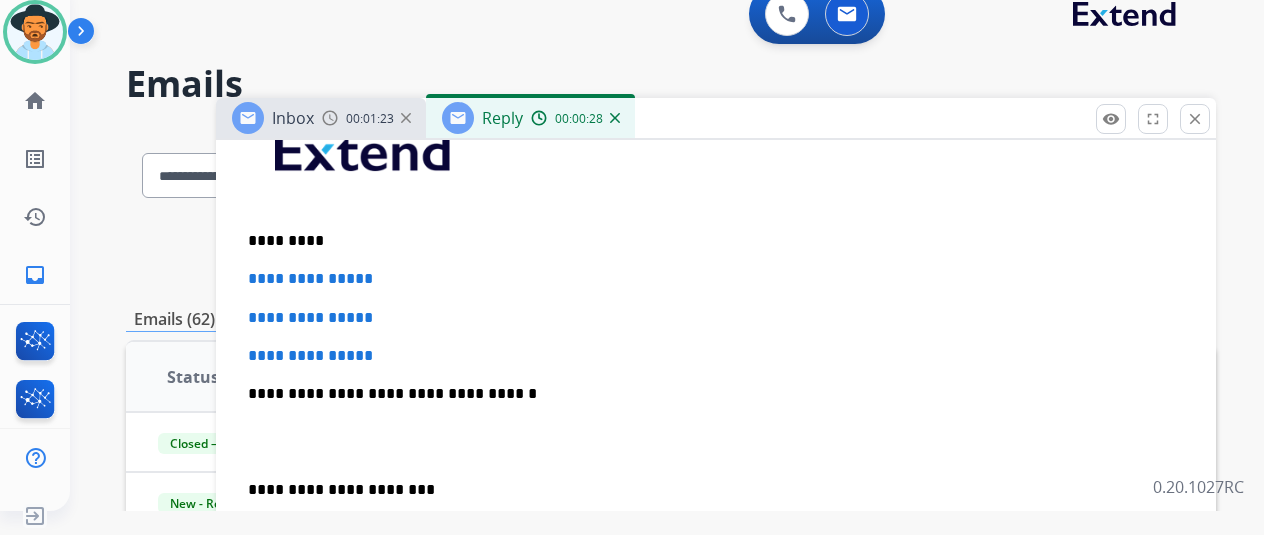 scroll, scrollTop: 600, scrollLeft: 0, axis: vertical 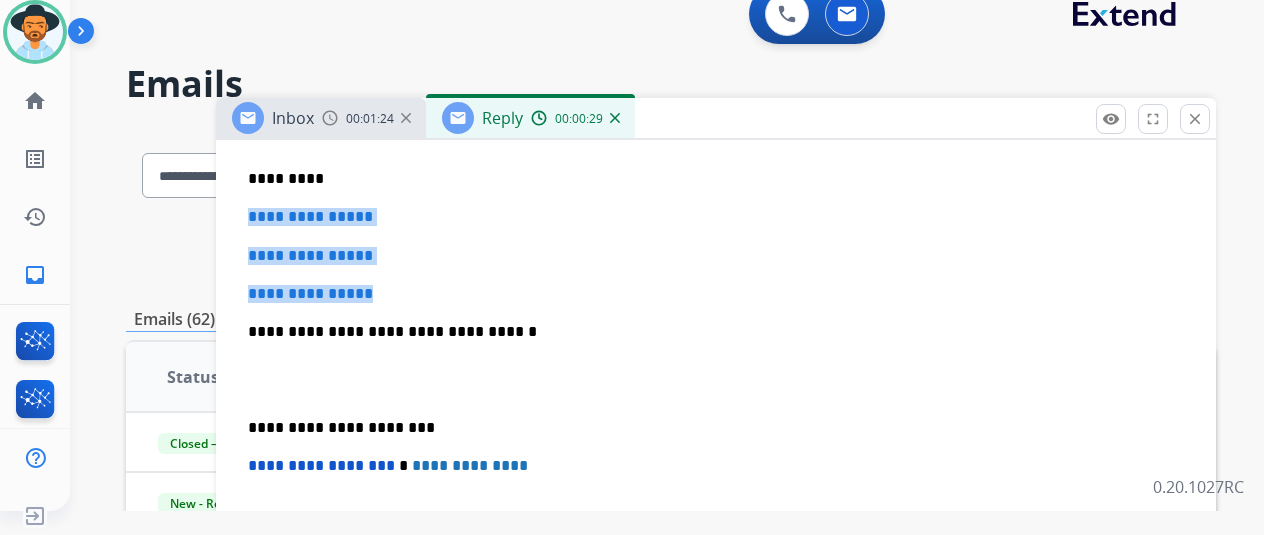 drag, startPoint x: 414, startPoint y: 292, endPoint x: 260, endPoint y: 216, distance: 171.73235 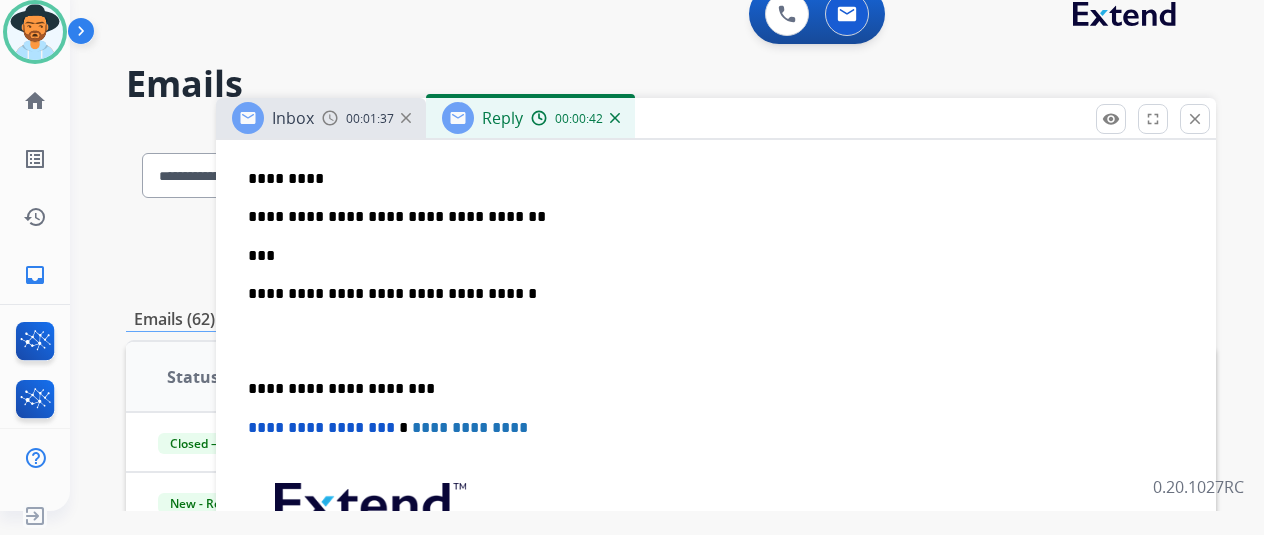 drag, startPoint x: 370, startPoint y: 252, endPoint x: 378, endPoint y: 243, distance: 12.0415945 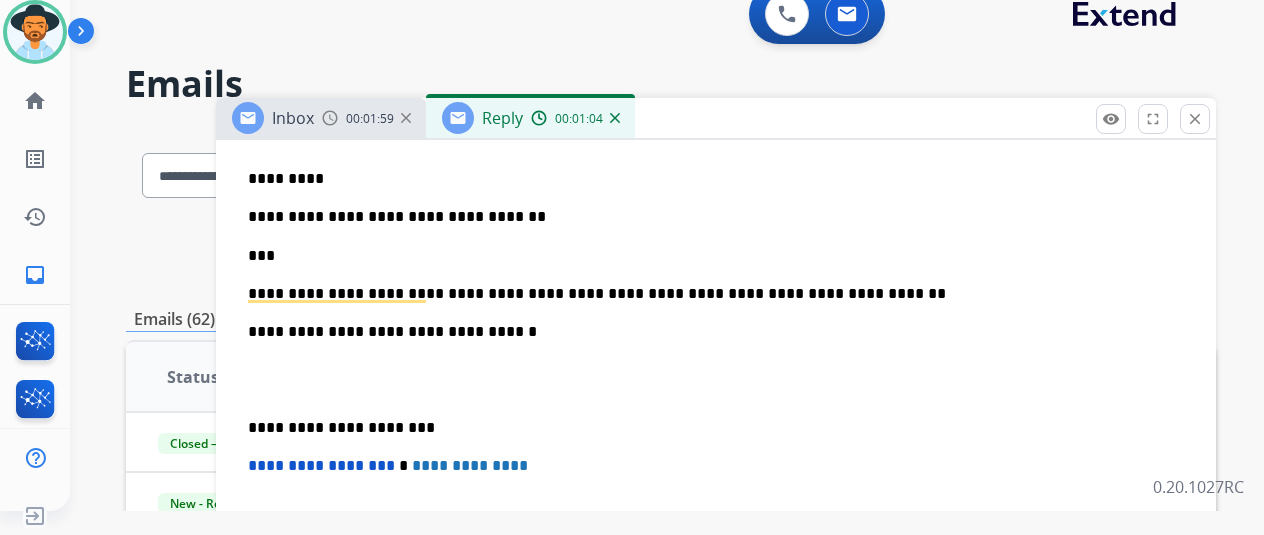 click on "***" at bounding box center (708, 256) 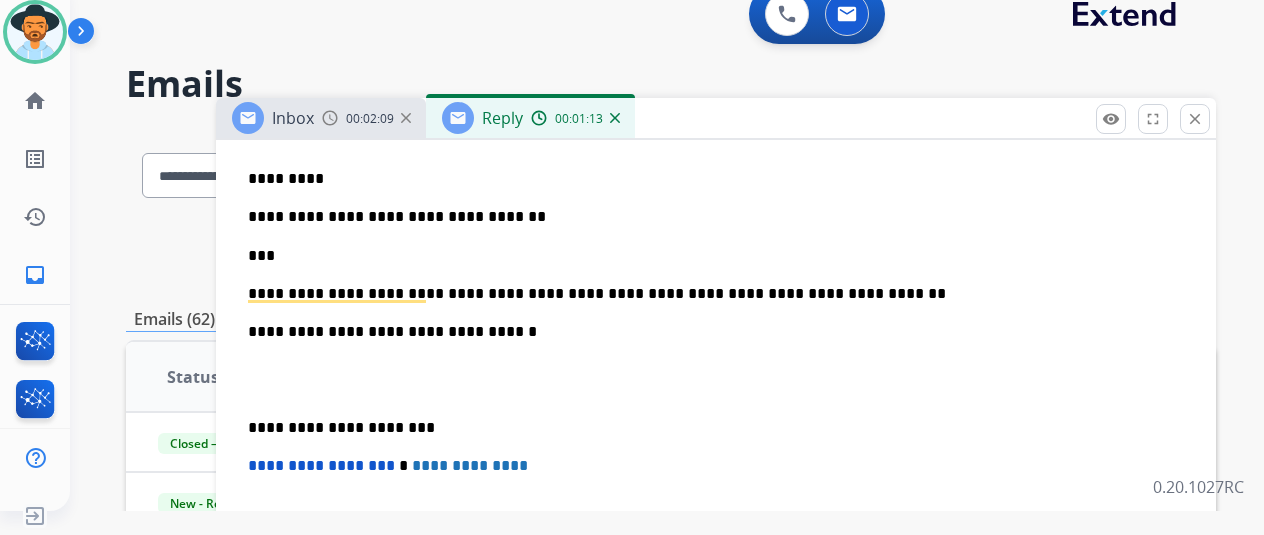 click on "***" at bounding box center (708, 256) 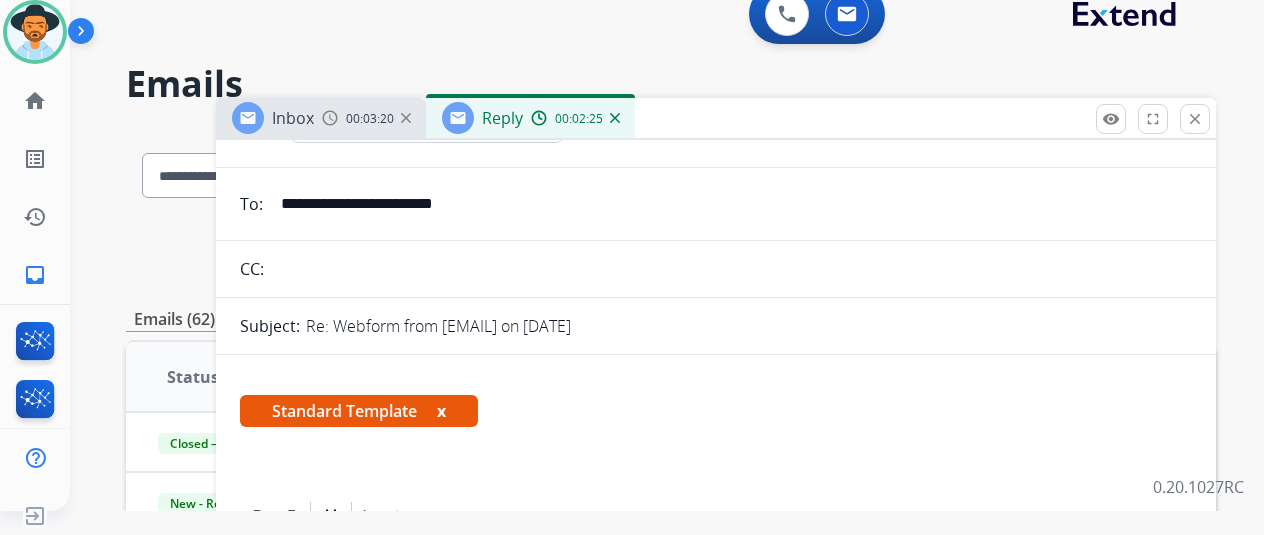 scroll, scrollTop: 0, scrollLeft: 0, axis: both 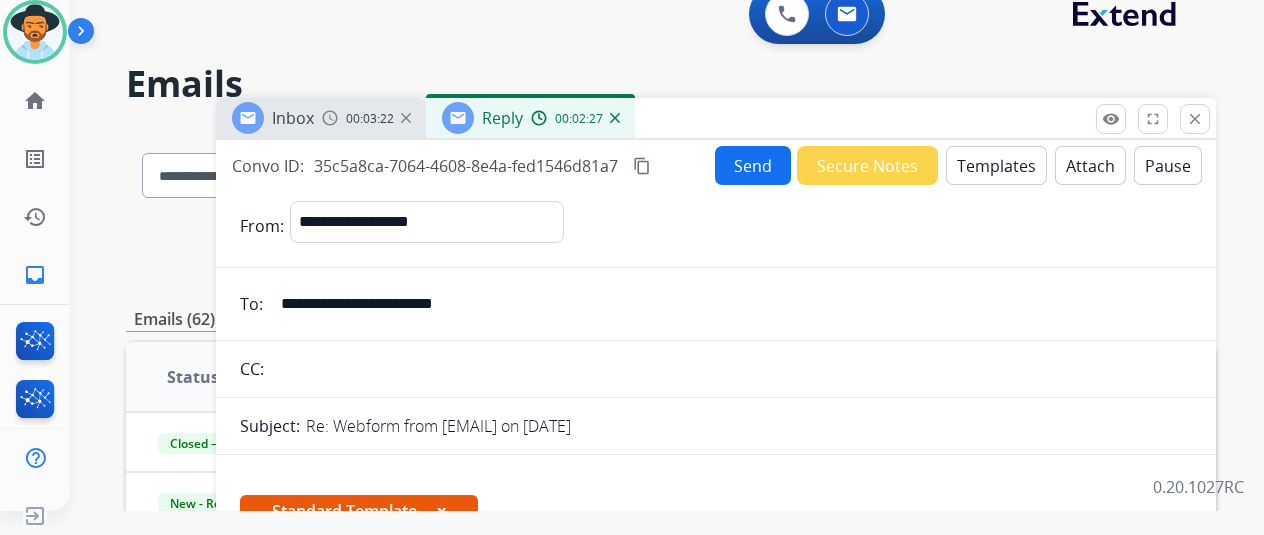 click on "Send" at bounding box center (753, 165) 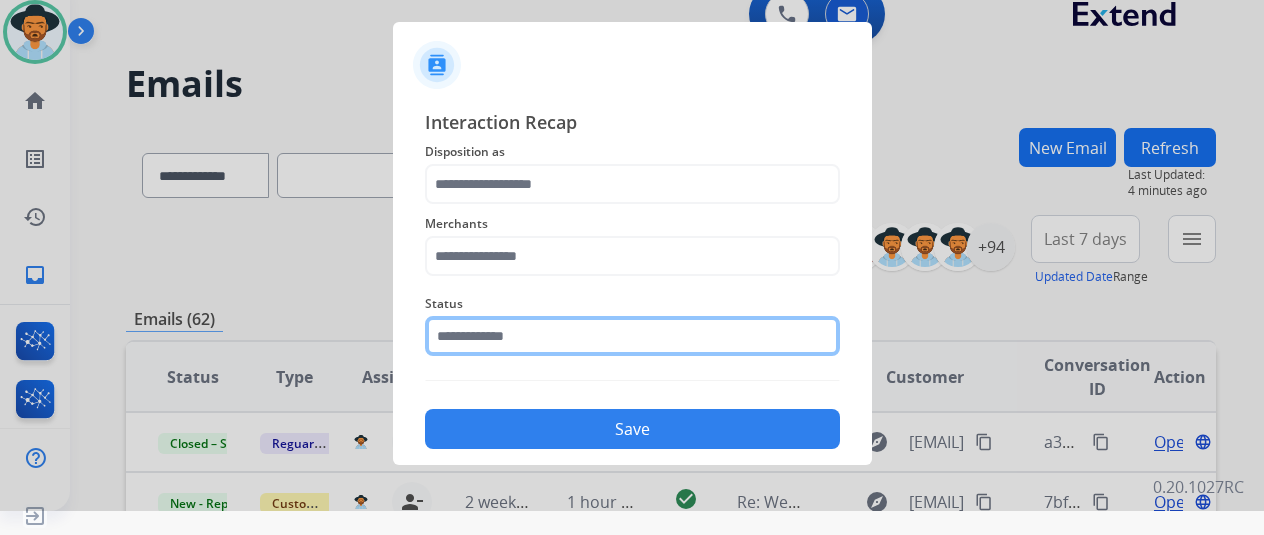 click 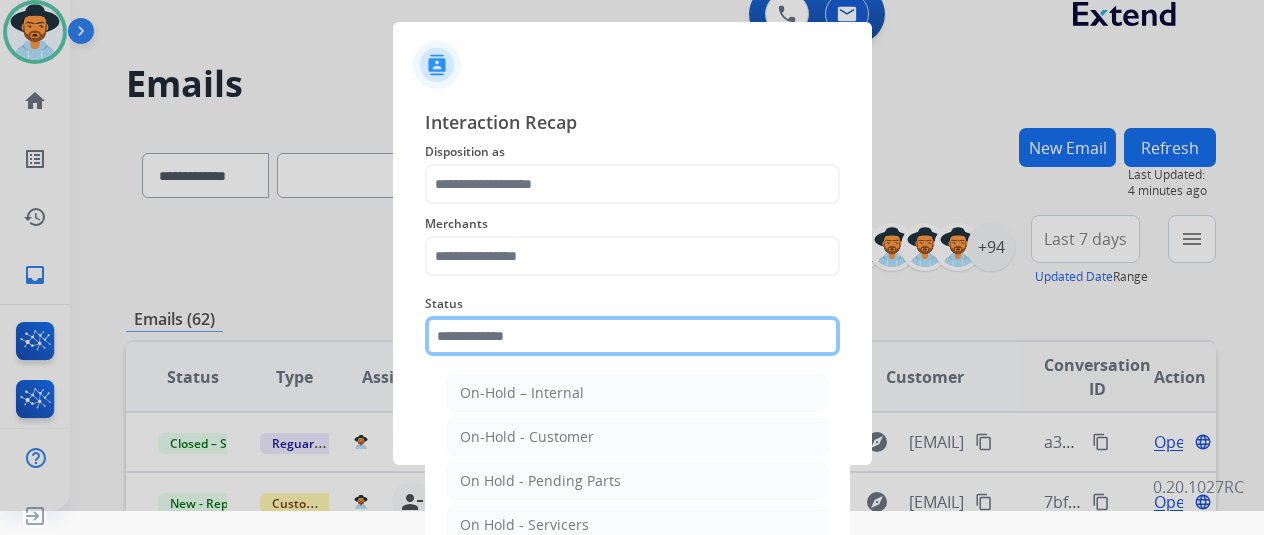 click 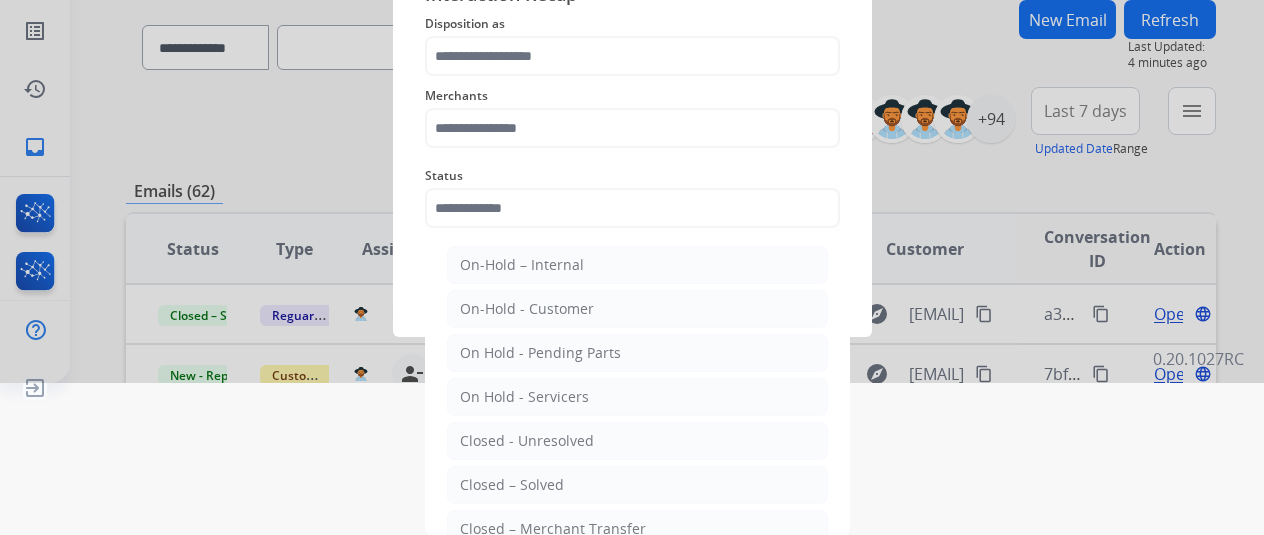 click on "Closed – Solved" 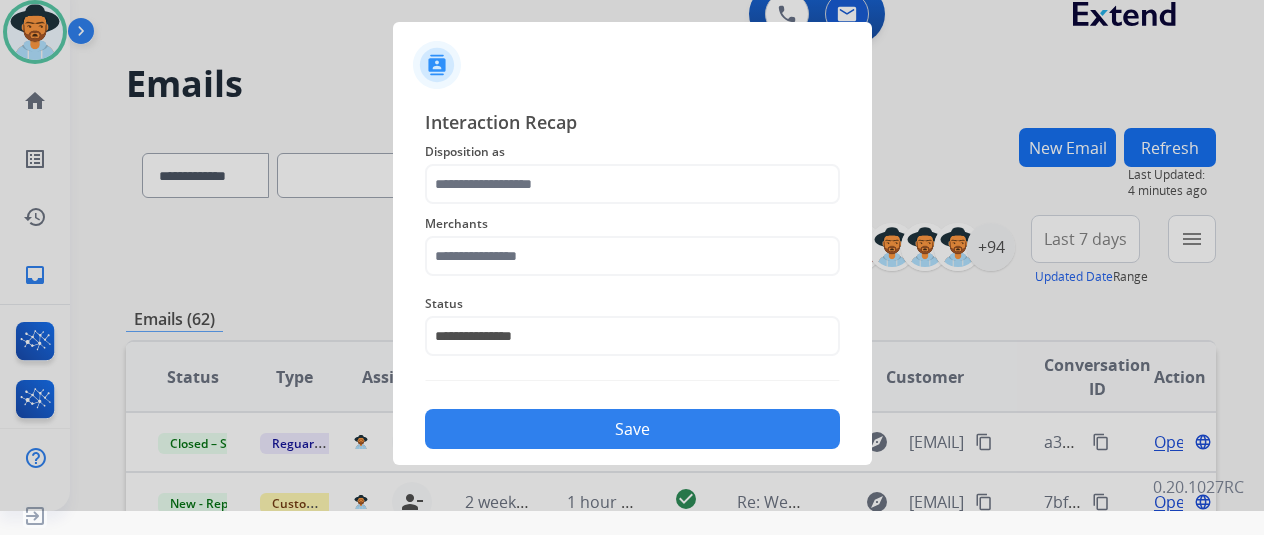 scroll, scrollTop: 24, scrollLeft: 0, axis: vertical 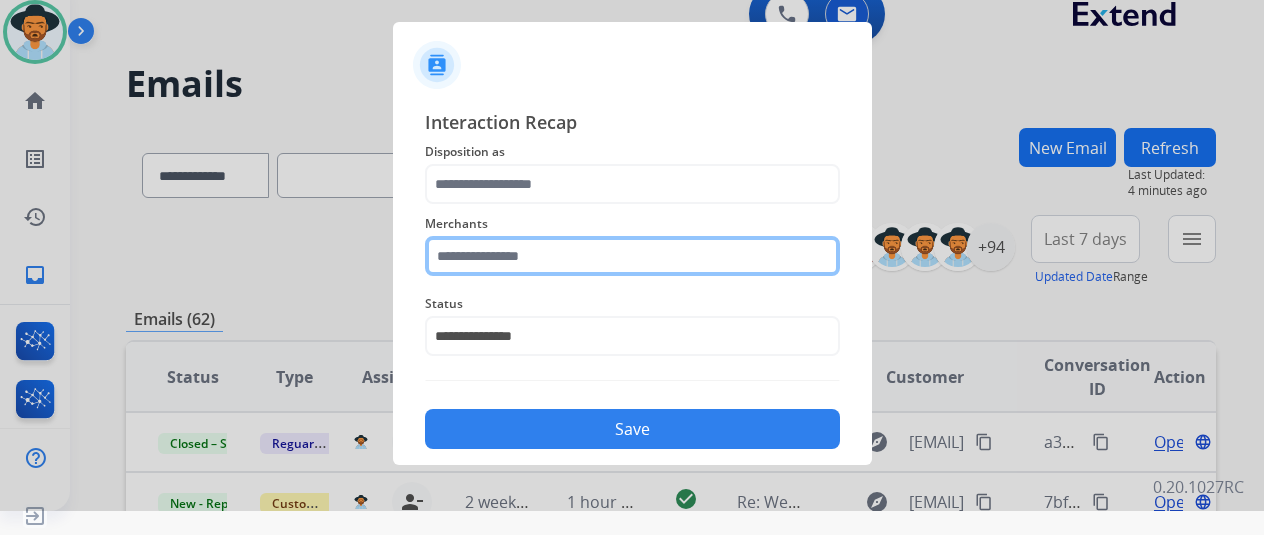 click on "Merchants" 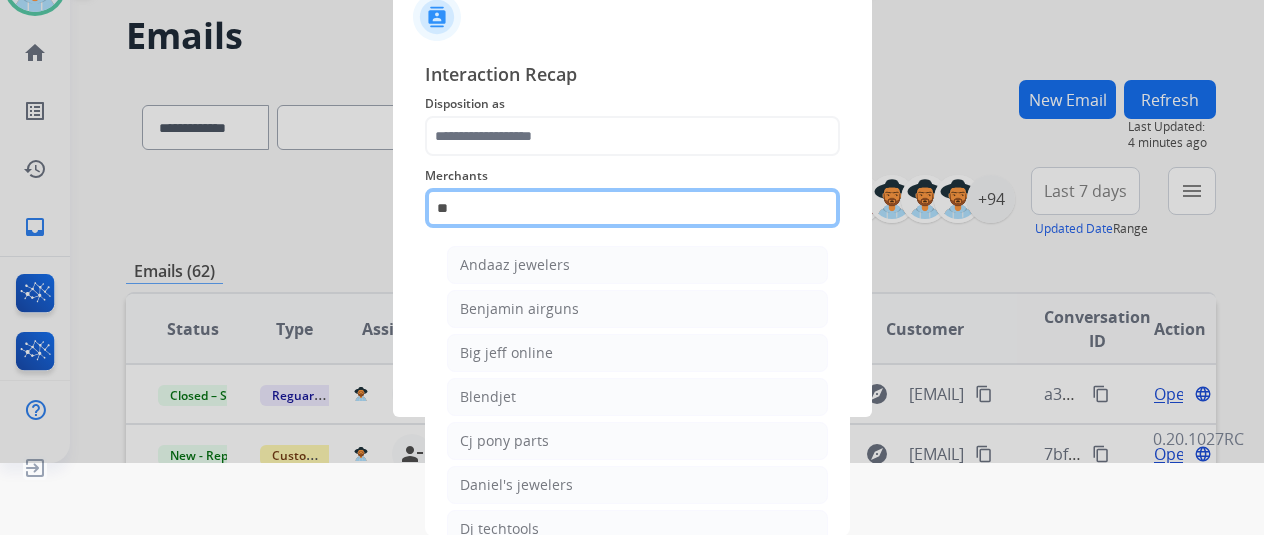 scroll, scrollTop: 24, scrollLeft: 0, axis: vertical 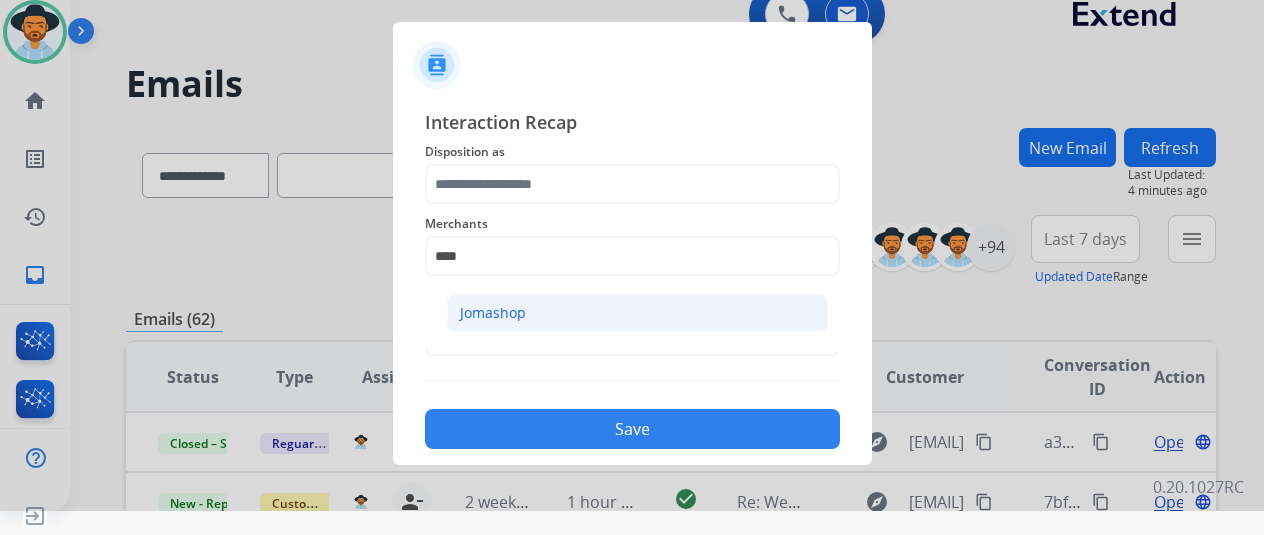 click on "Jomashop" 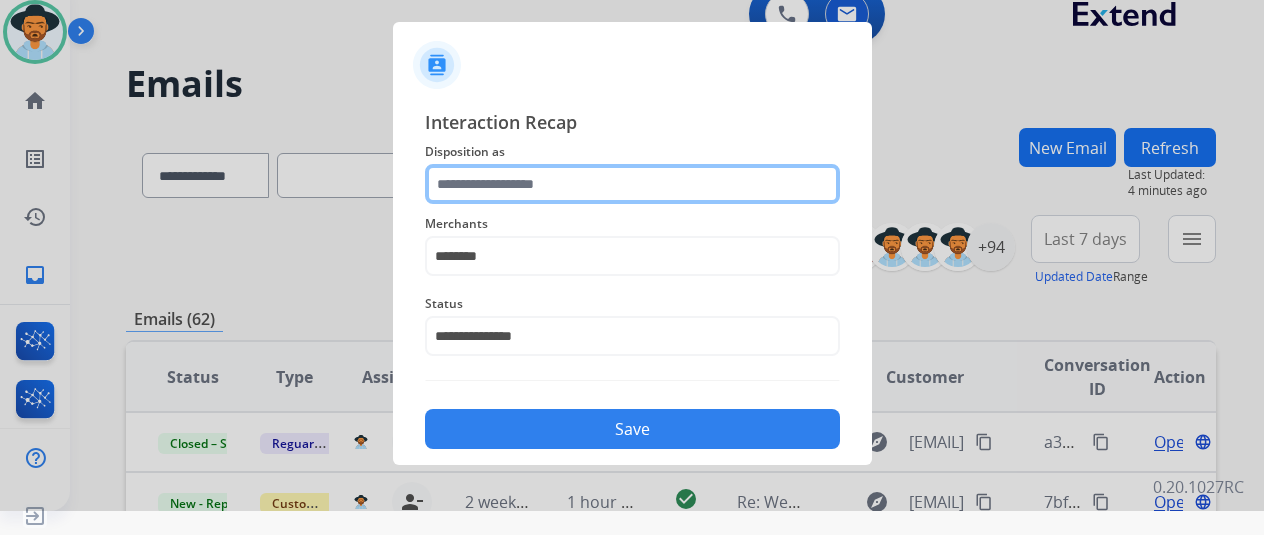 click 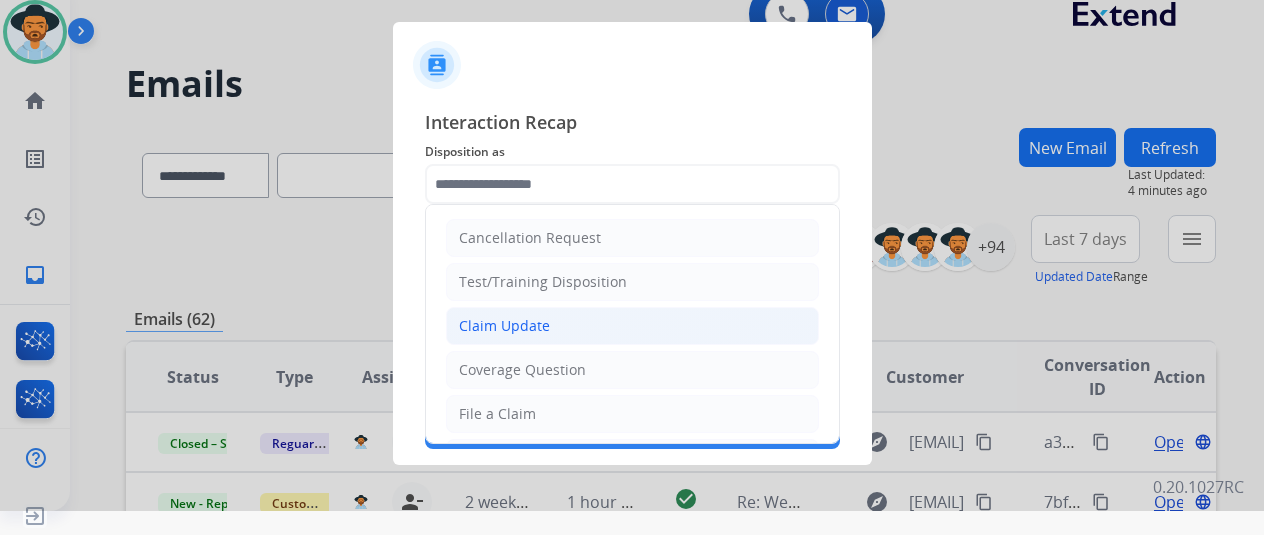 click on "Claim Update" 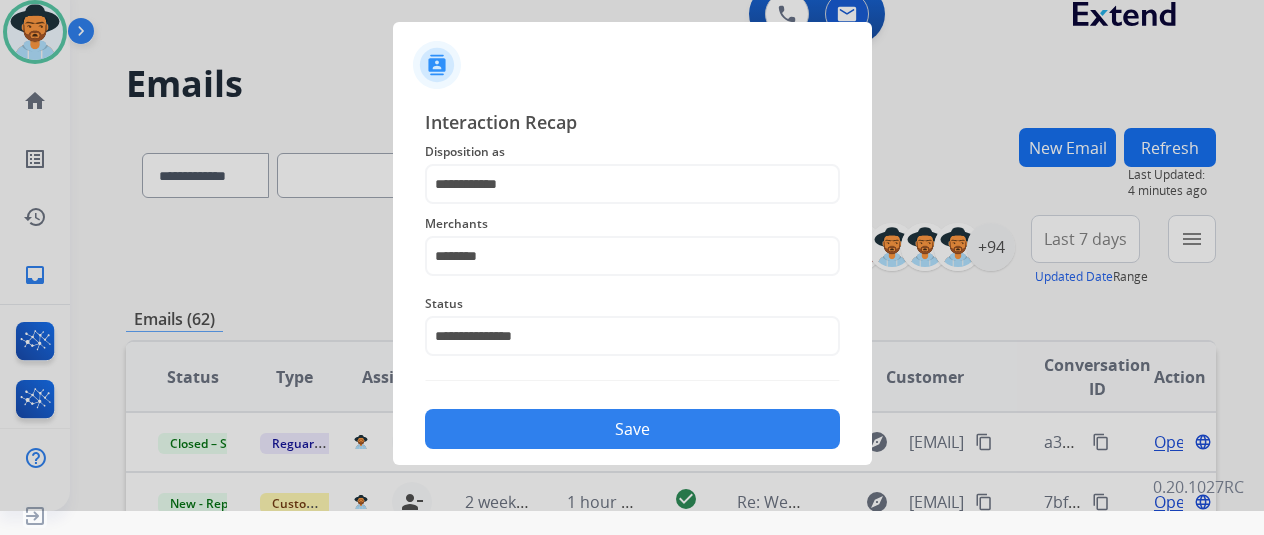 click on "Save" 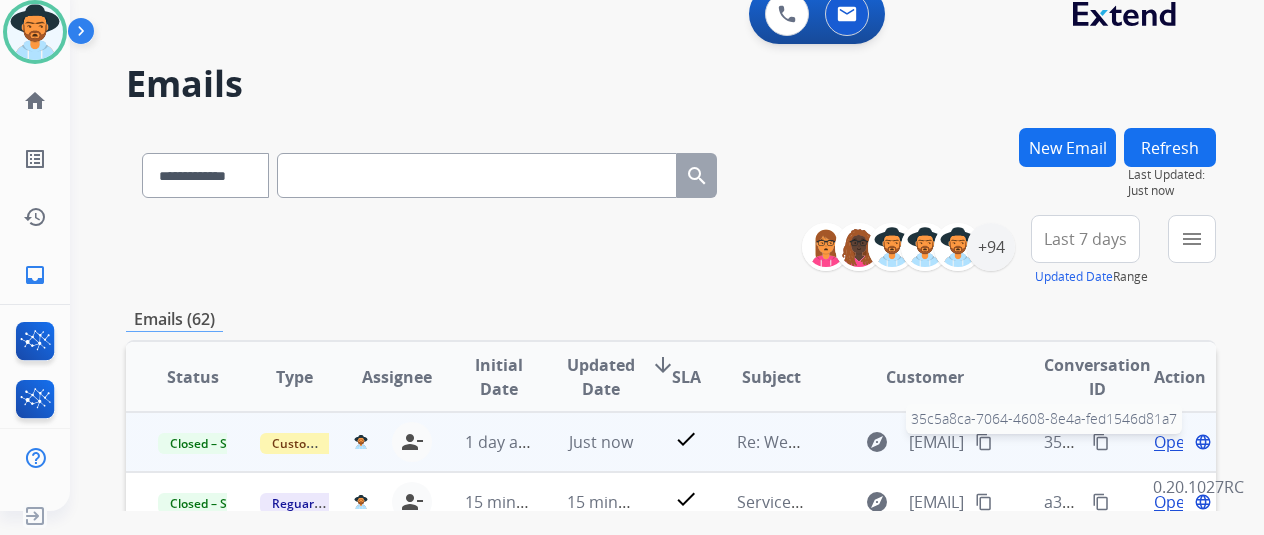 scroll, scrollTop: 2, scrollLeft: 0, axis: vertical 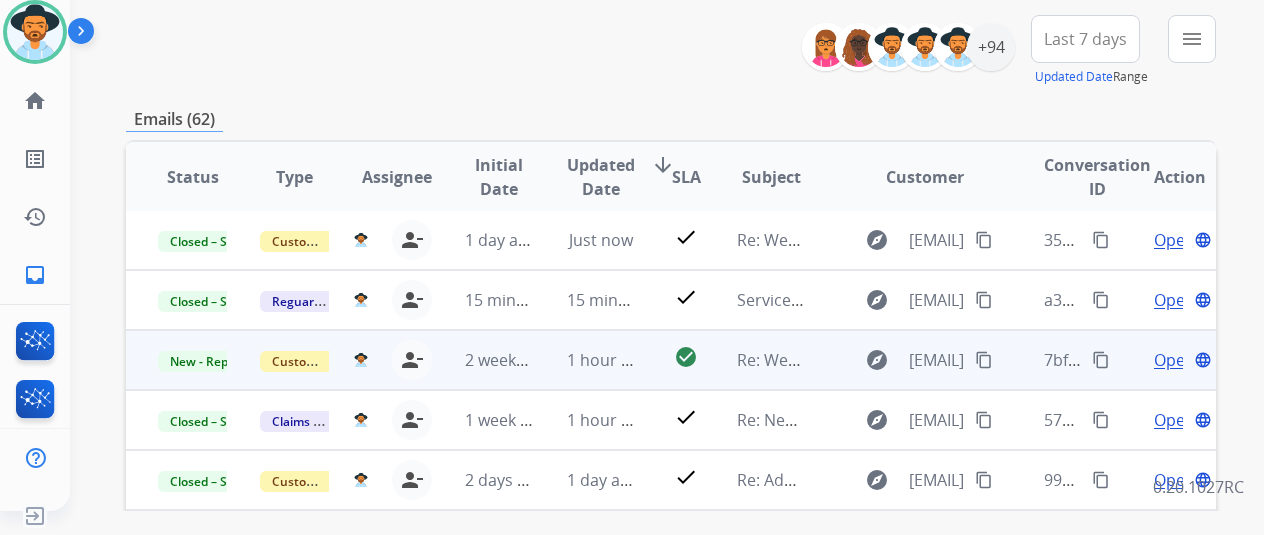click on "Open" at bounding box center [1174, 360] 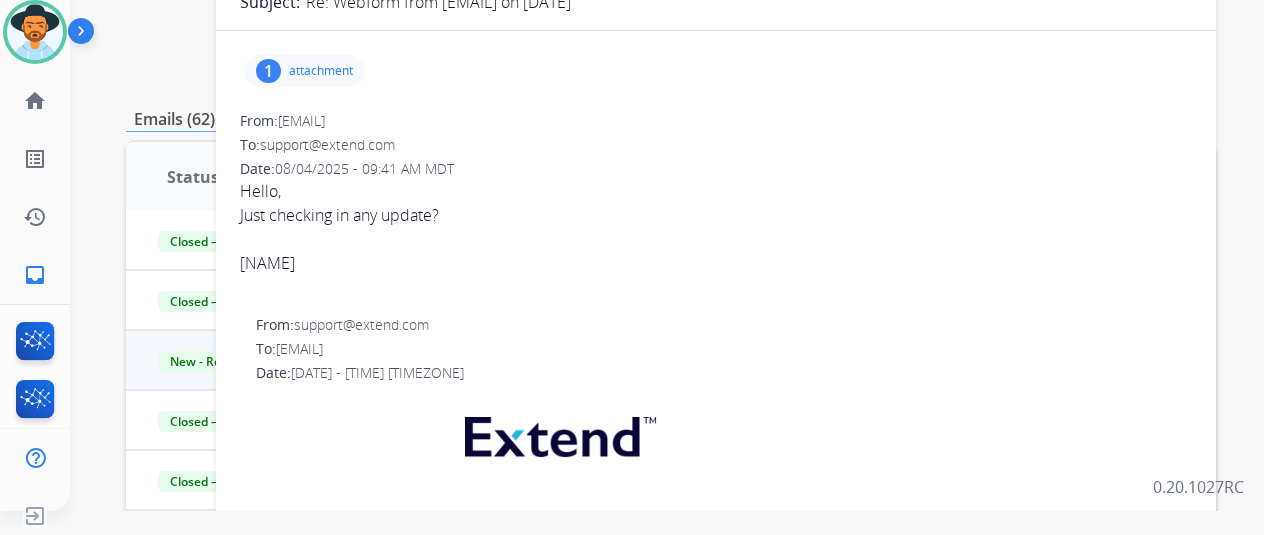scroll, scrollTop: 100, scrollLeft: 0, axis: vertical 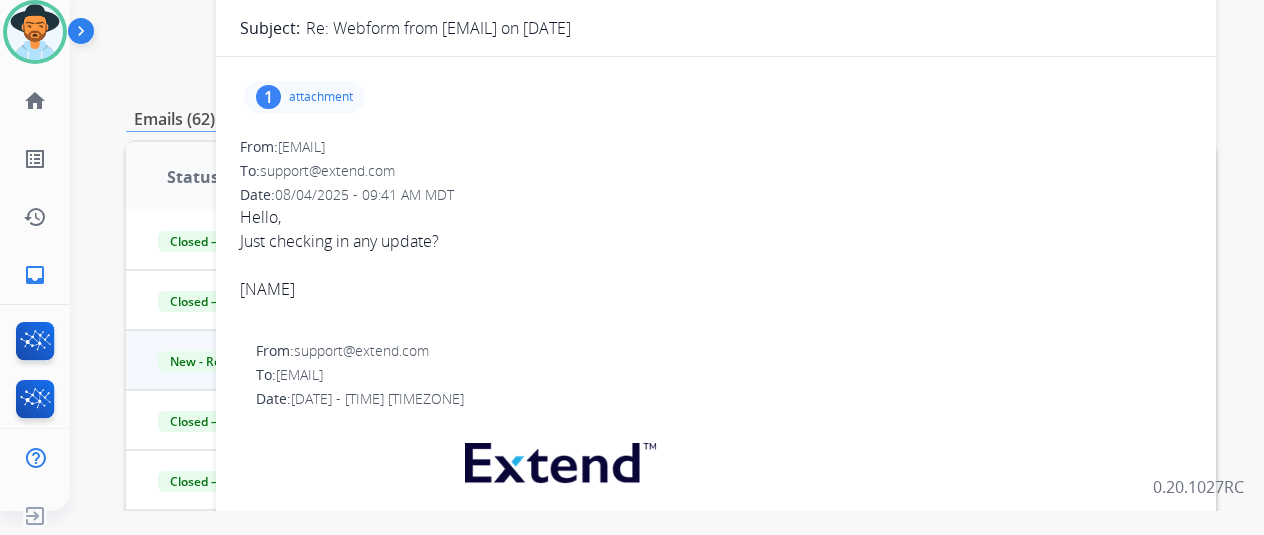 click on "1 attachment" at bounding box center [304, 97] 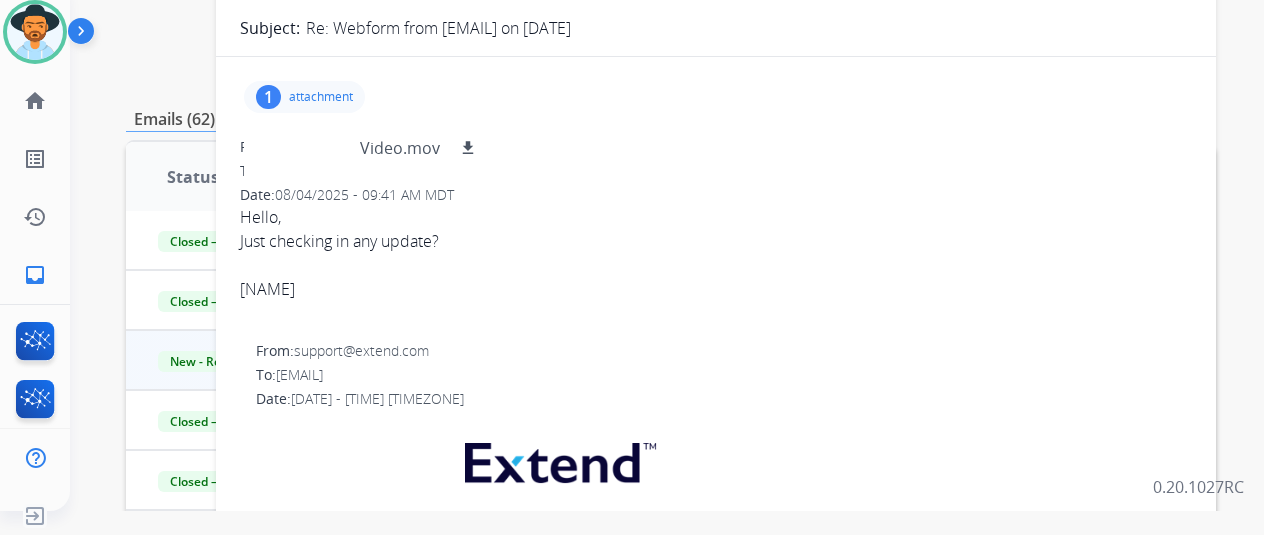click on "1 attachment  Video.mov  download  From:  [EMAIL]   To:  support@extend.com  Date:  [DATE] - [TIME] [TIMEZONE] Hello,  Just checking in any update?  [NAME]   From:  support@extend.com   To:  [EMAIL]  Date:  [DATE] - [TIME] [TIMEZONE] Hi [NAME], Thank you for reaching out to Extend. We have received the video as requested by Voro Motors. If we need any additional information, we will contact this email. Thanks for being an Extend customer. Extend Customer Support support@extend.com | www.extend.com If you have any questions or need further assistance, reply to this email or give us a call at [PHONE] Monday-Friday 9:00AM - 8:00PM EST or Saturdays and Sundays 9:00AM - 2:00PM EST.  From:  [EMAIL]   To:  support@extend.com  Date:  [DATE] - [TIME] [TIMEZONE] Hello,  From:  support@extend.com   To:  [EMAIL]  Date:  [DATE] - [TIME] [TIMEZONE] Hi [NAME], Thanks for being an Extend customer. Extend Customer Support support@extend.com | www.extend.com" at bounding box center (716, 1861) 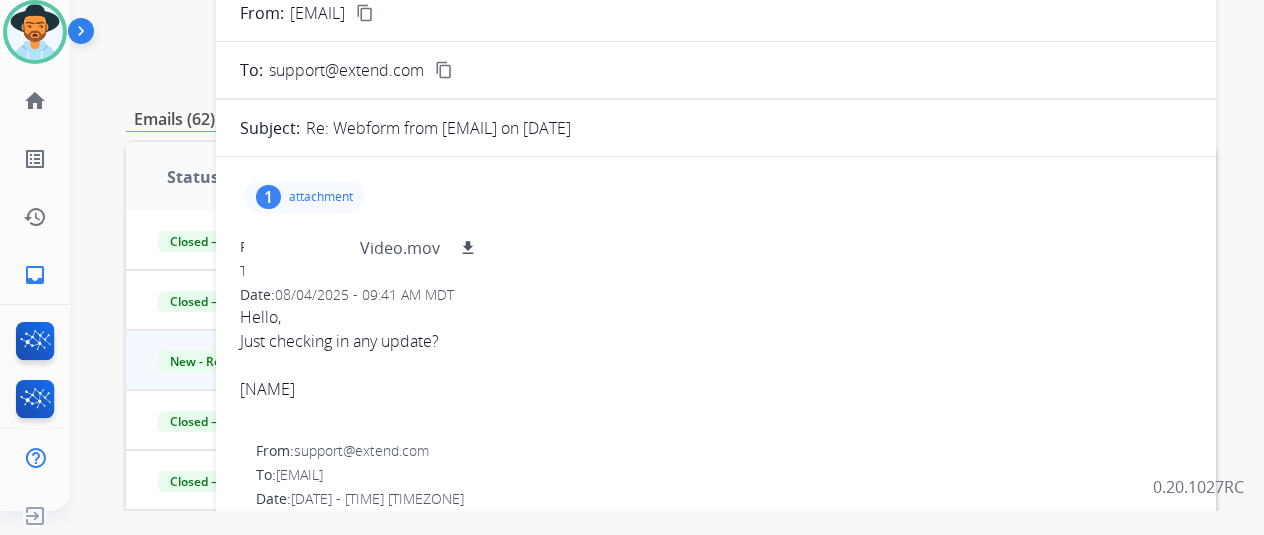scroll, scrollTop: 0, scrollLeft: 0, axis: both 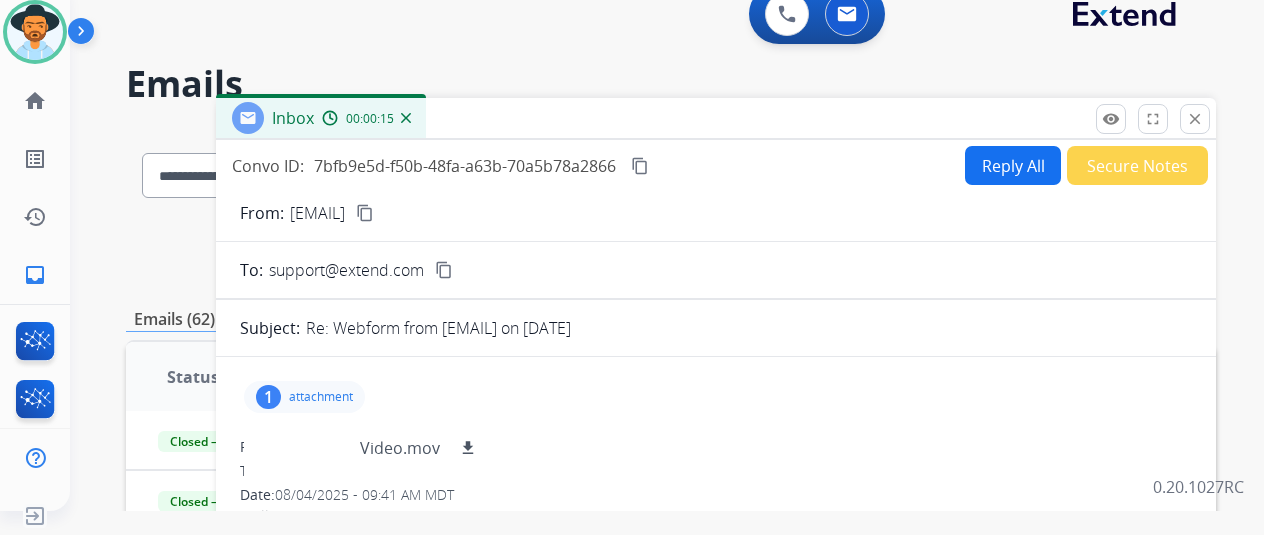 click on "content_copy" at bounding box center [365, 213] 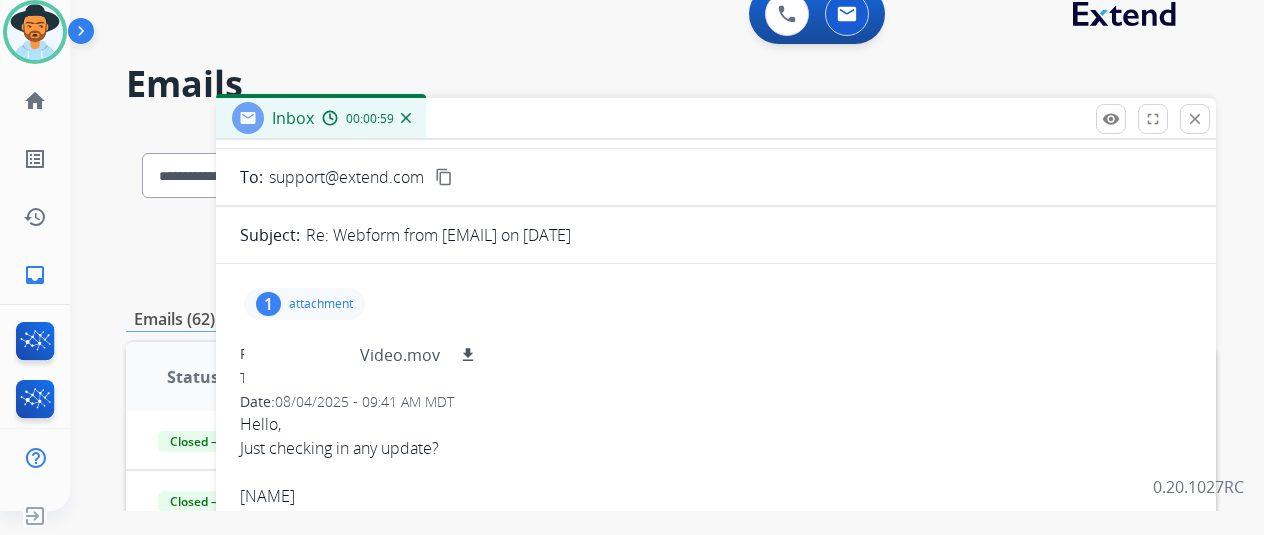 scroll, scrollTop: 0, scrollLeft: 0, axis: both 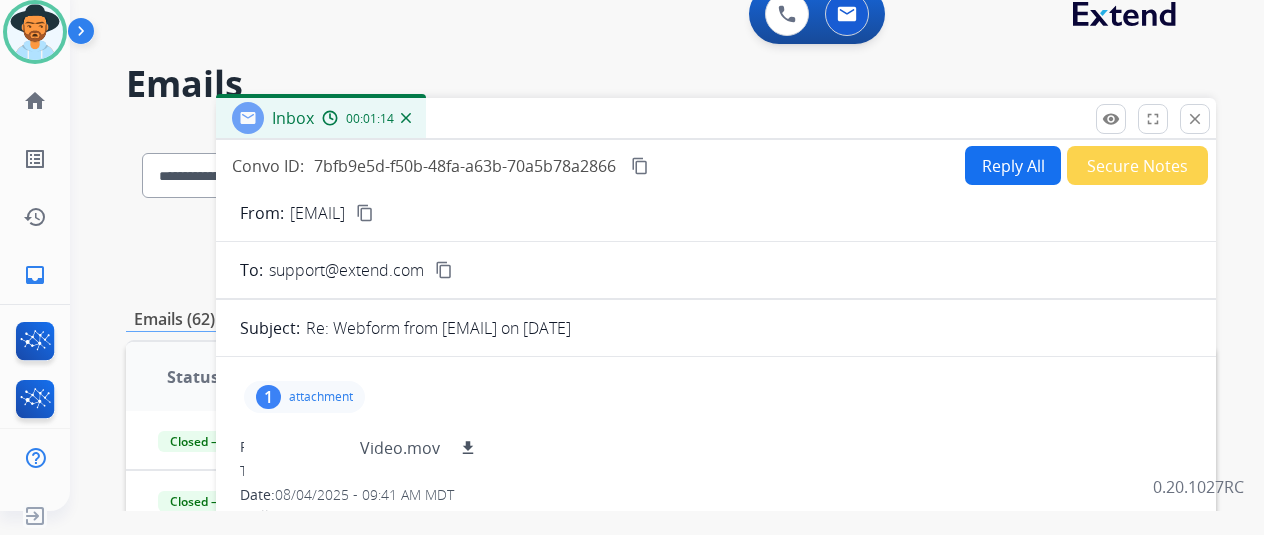 click on "1 attachment  Video.mov  download" at bounding box center [716, 397] 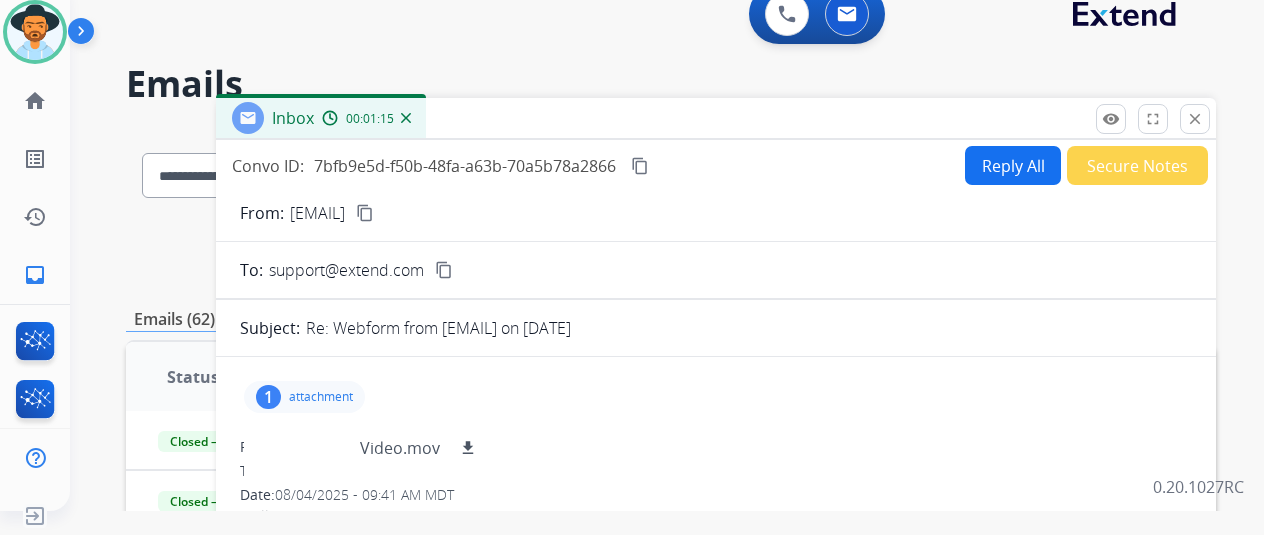 click on "Reply All" at bounding box center (1013, 165) 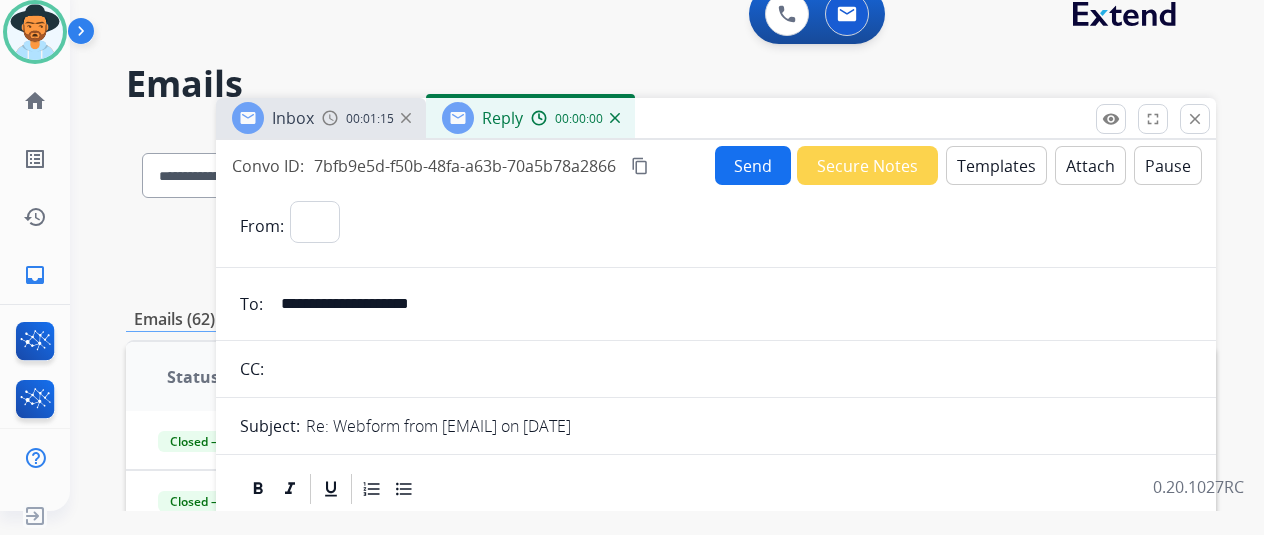 select on "**********" 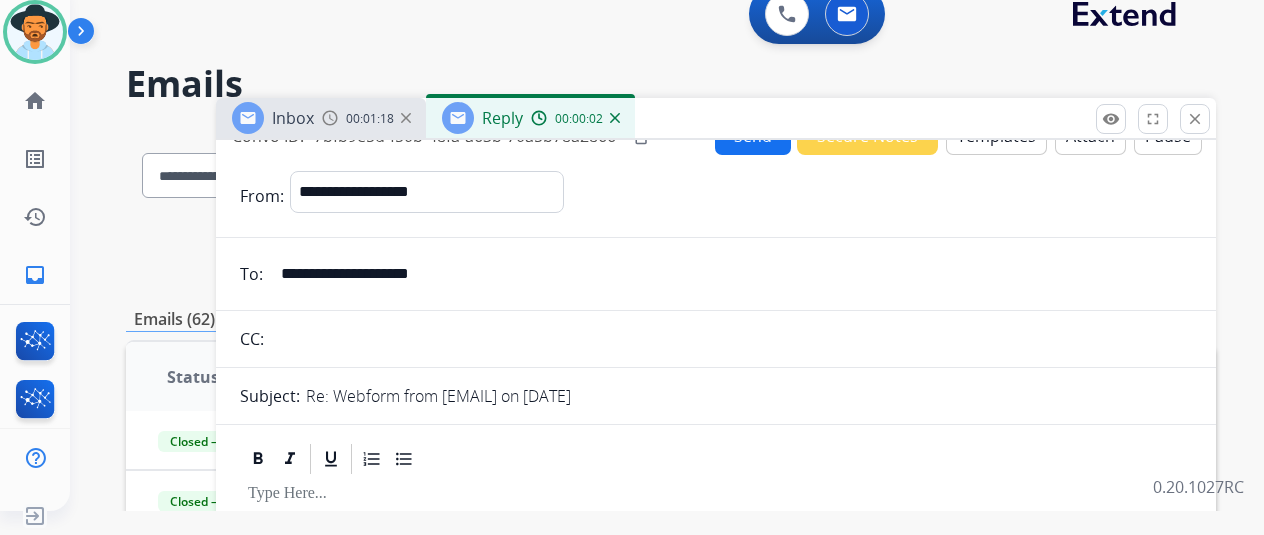 scroll, scrollTop: 0, scrollLeft: 0, axis: both 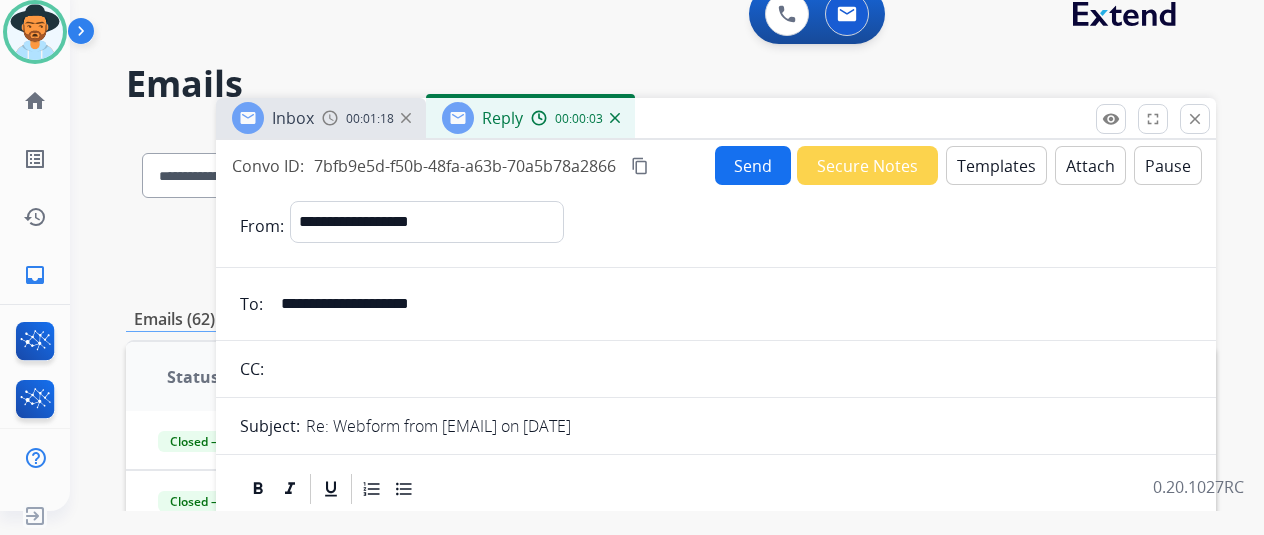 click on "Templates" at bounding box center (996, 165) 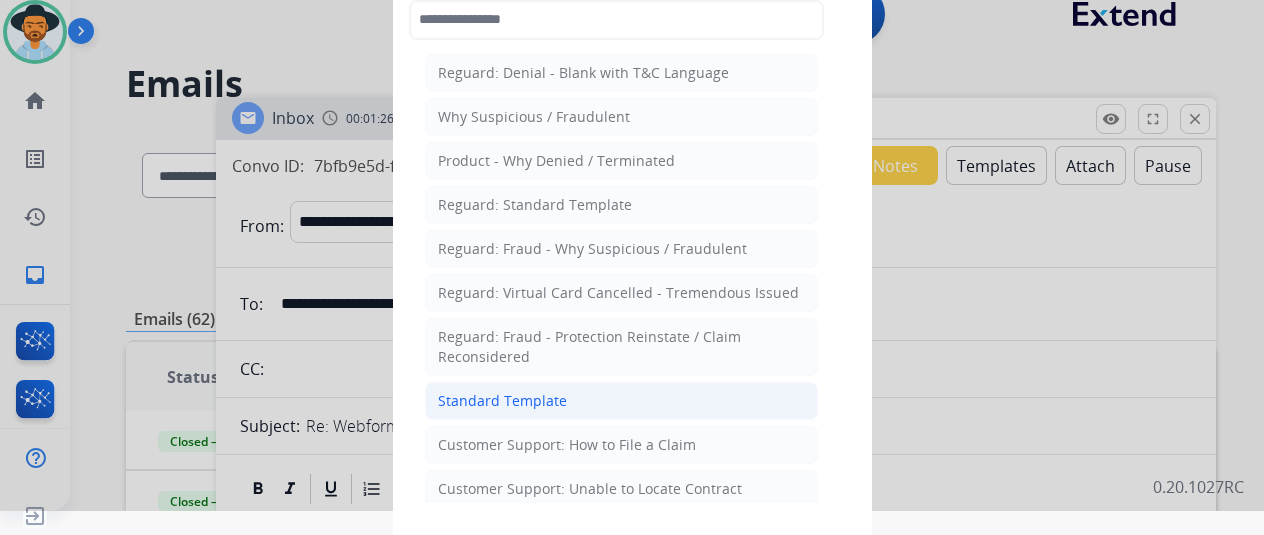 click on "Standard Template" 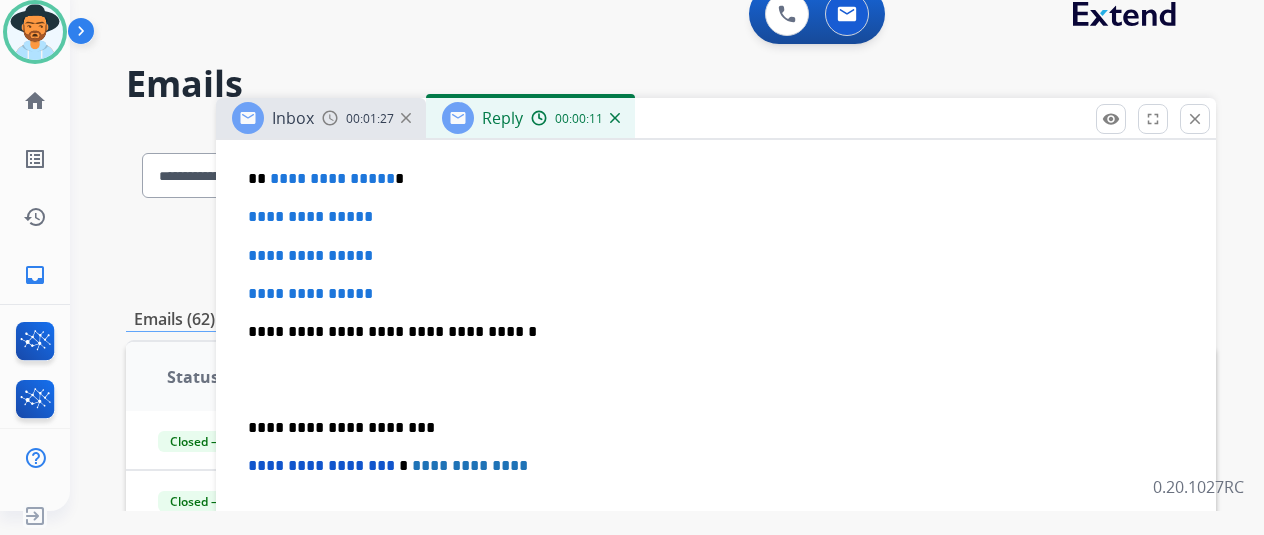 scroll, scrollTop: 400, scrollLeft: 0, axis: vertical 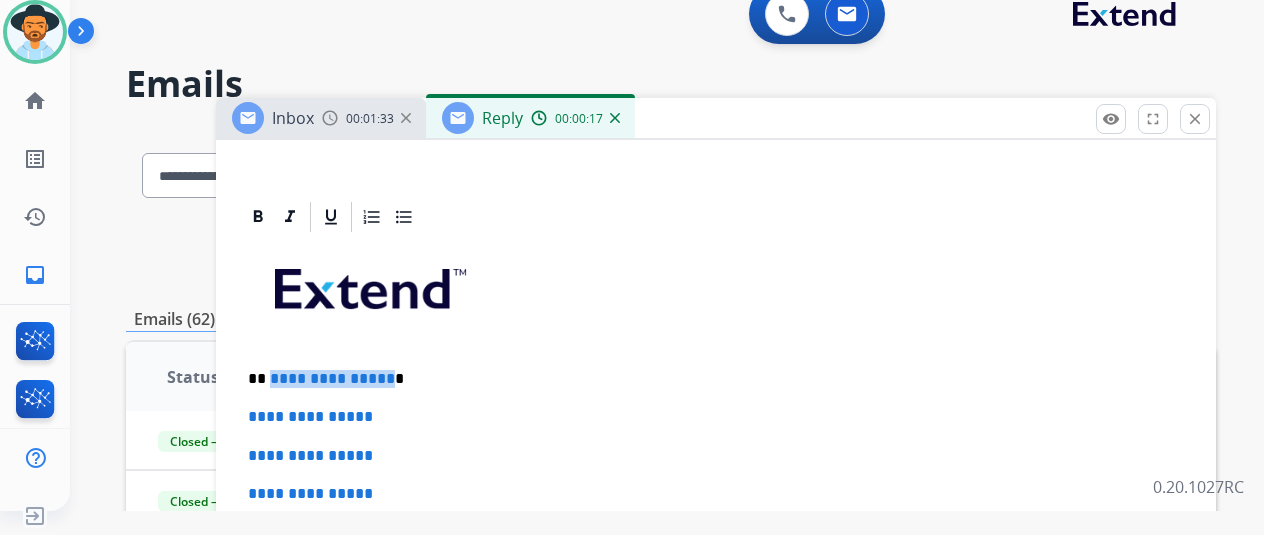 drag, startPoint x: 398, startPoint y: 379, endPoint x: 283, endPoint y: 381, distance: 115.01739 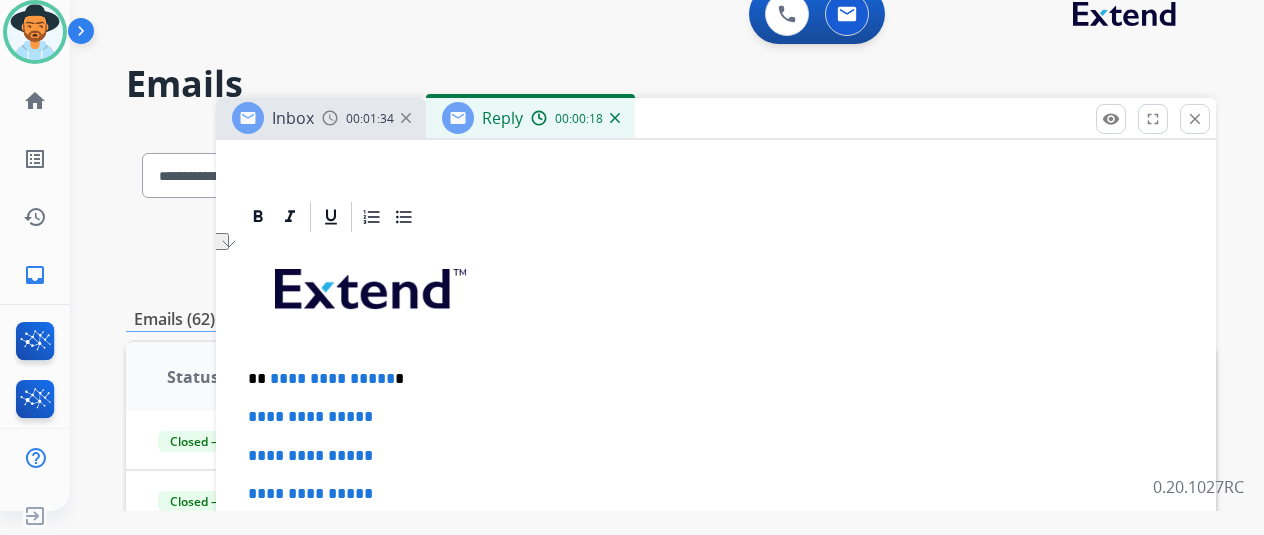 type 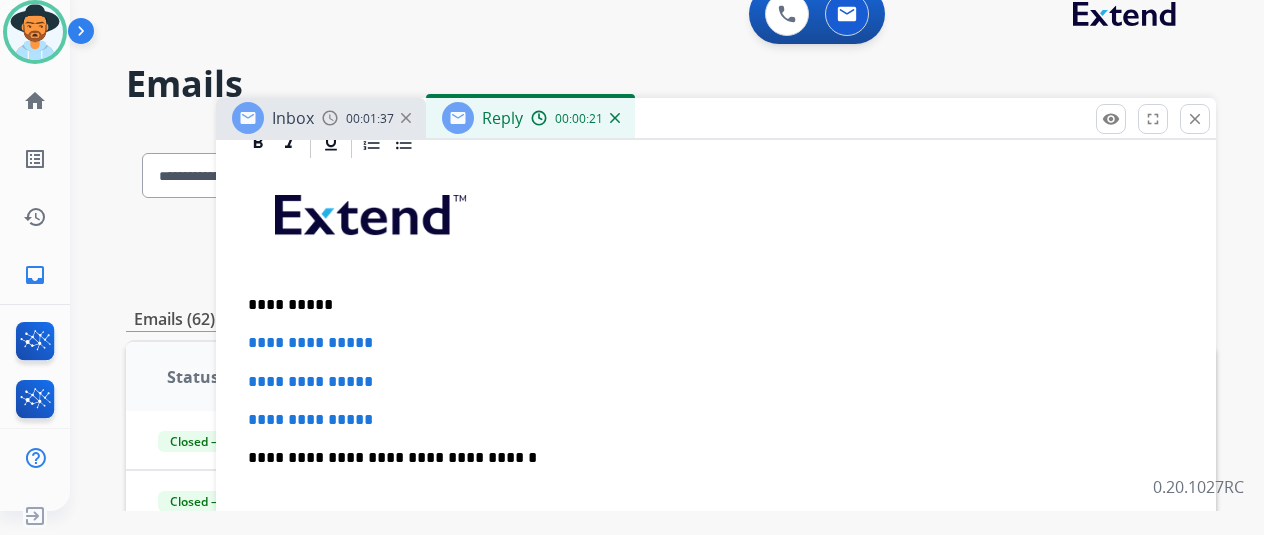 scroll, scrollTop: 500, scrollLeft: 0, axis: vertical 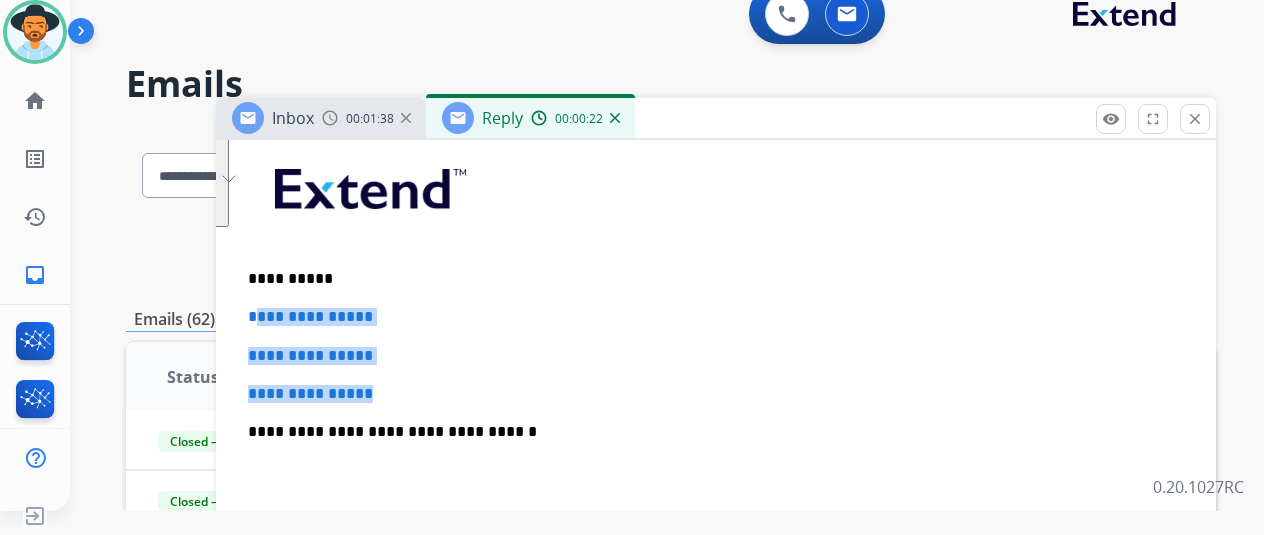 drag, startPoint x: 408, startPoint y: 391, endPoint x: 269, endPoint y: 307, distance: 162.40997 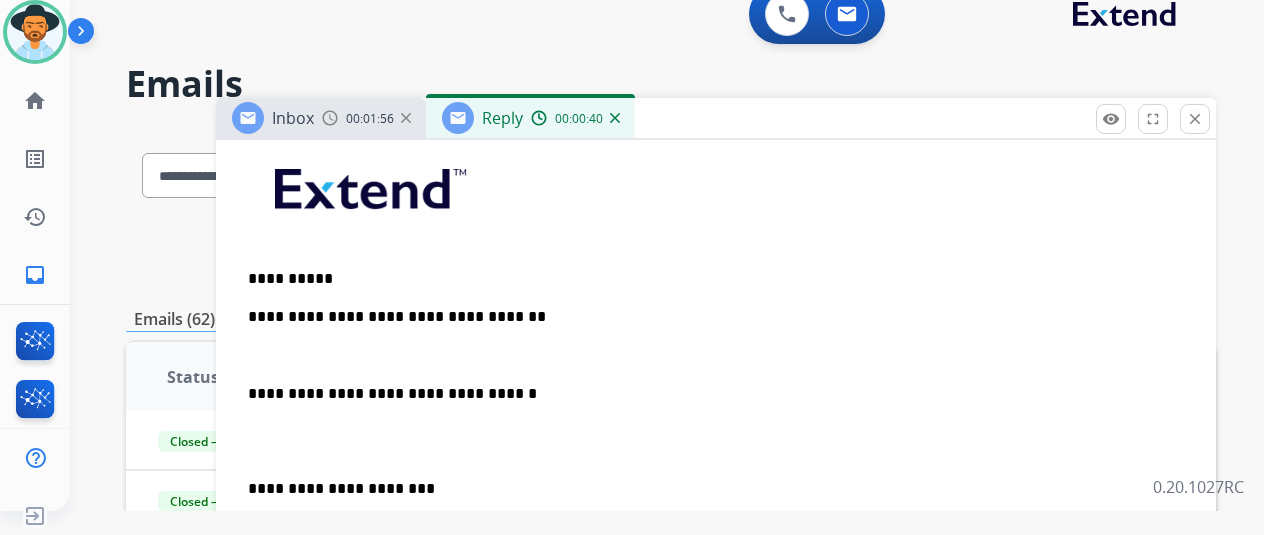 click on "**********" at bounding box center (716, 460) 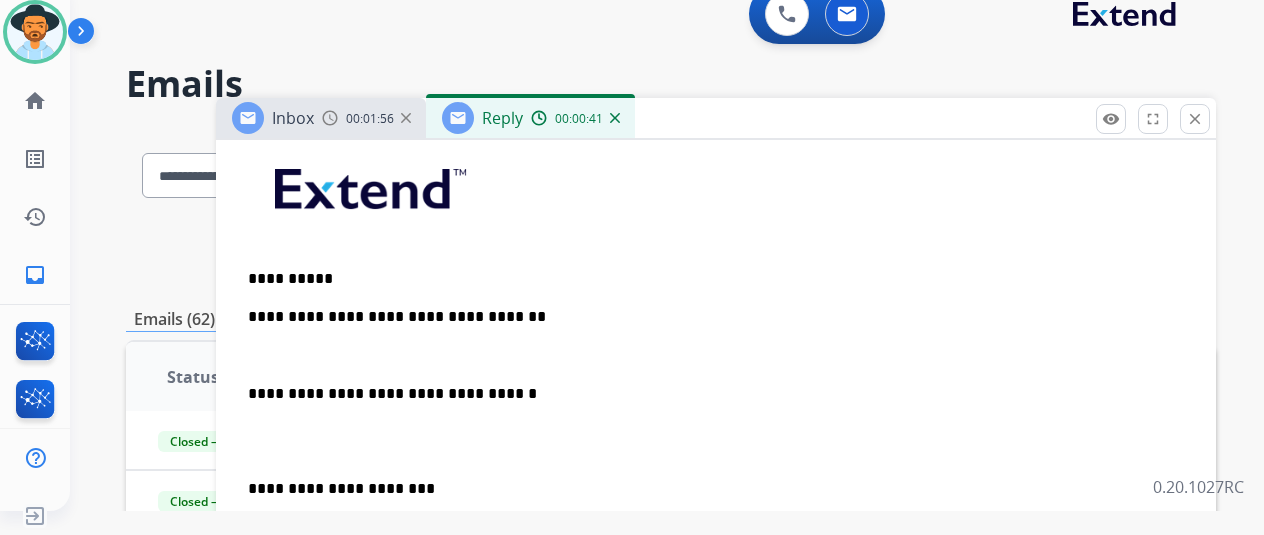 click at bounding box center [716, 356] 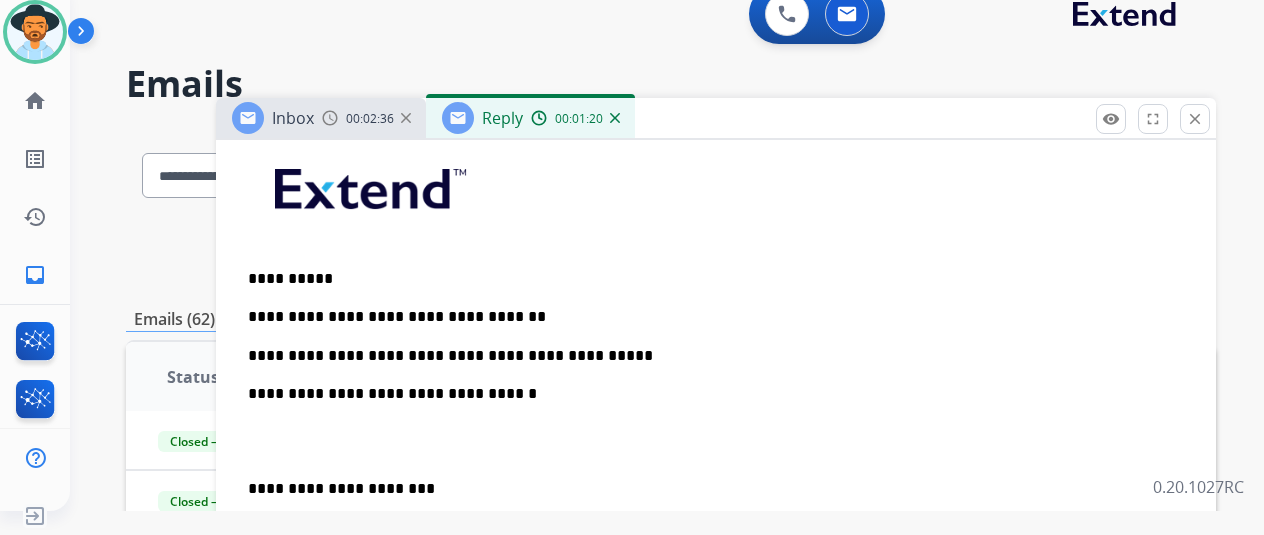 click on "**********" at bounding box center [708, 356] 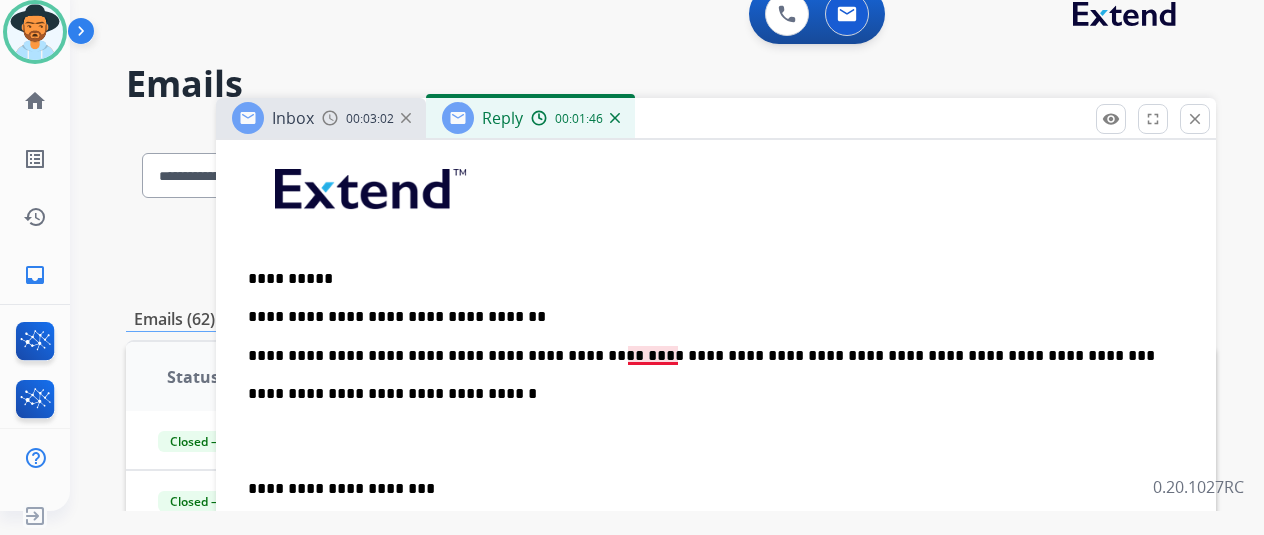 click on "**********" at bounding box center (708, 356) 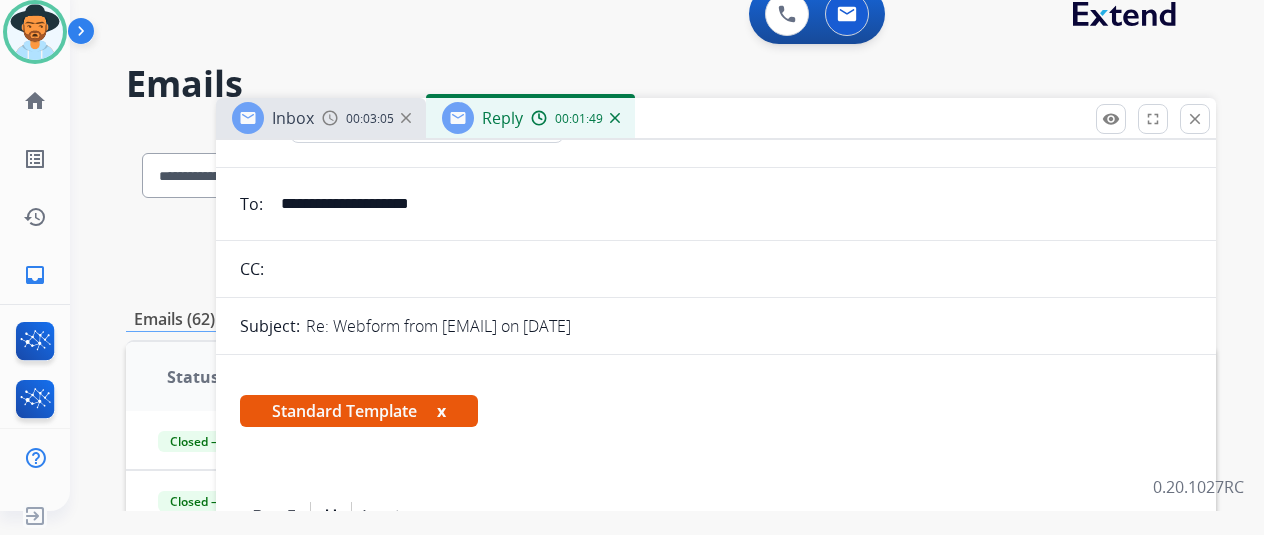 scroll, scrollTop: 0, scrollLeft: 0, axis: both 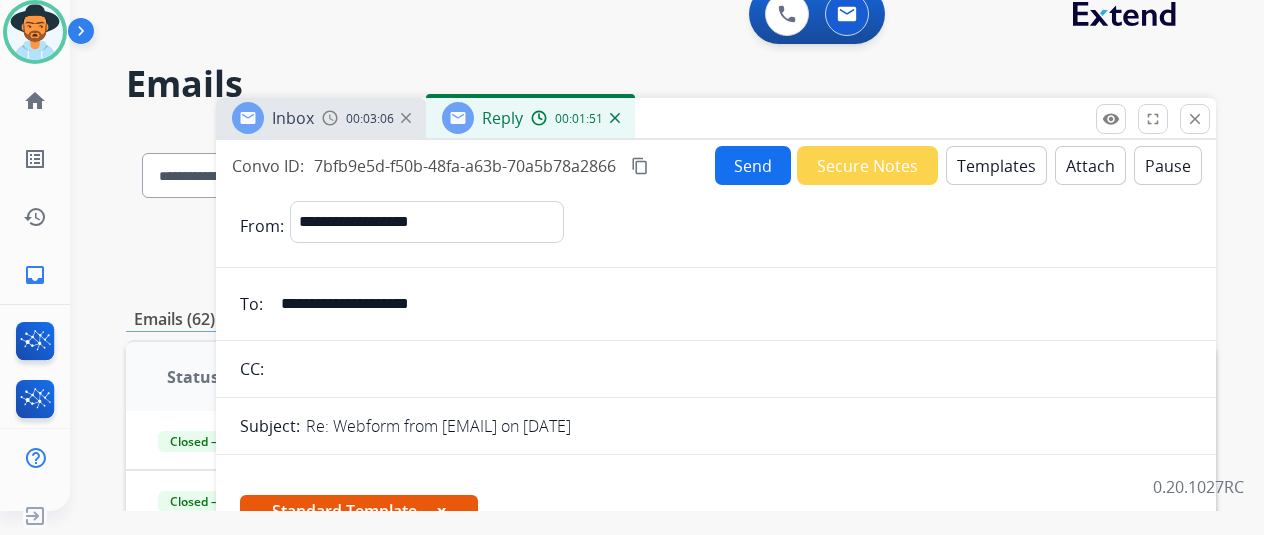 click on "Send" at bounding box center [753, 165] 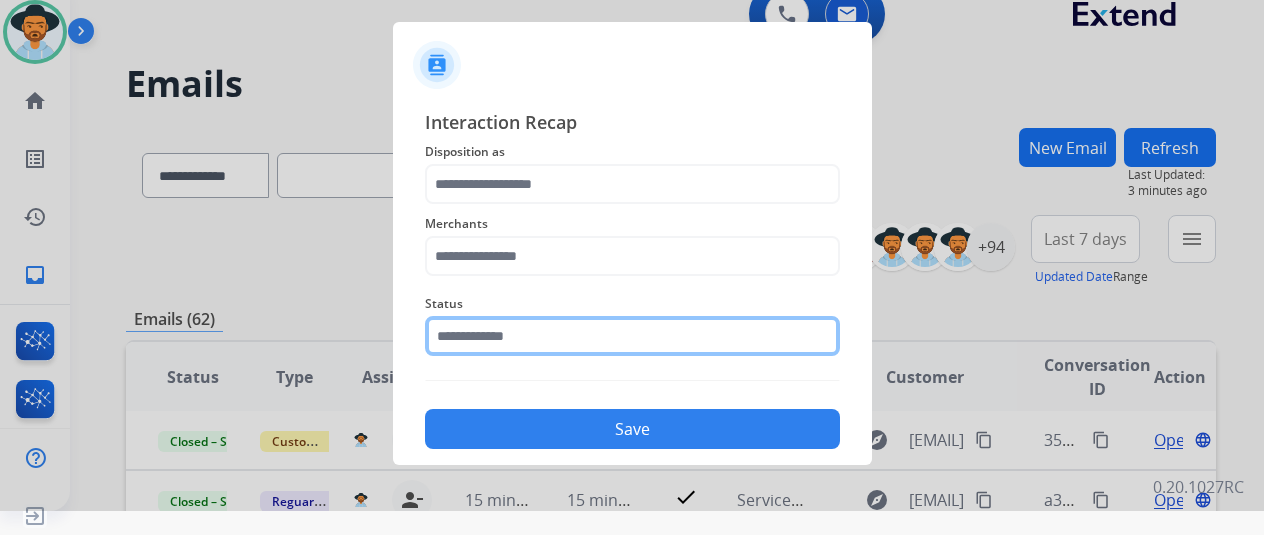 click 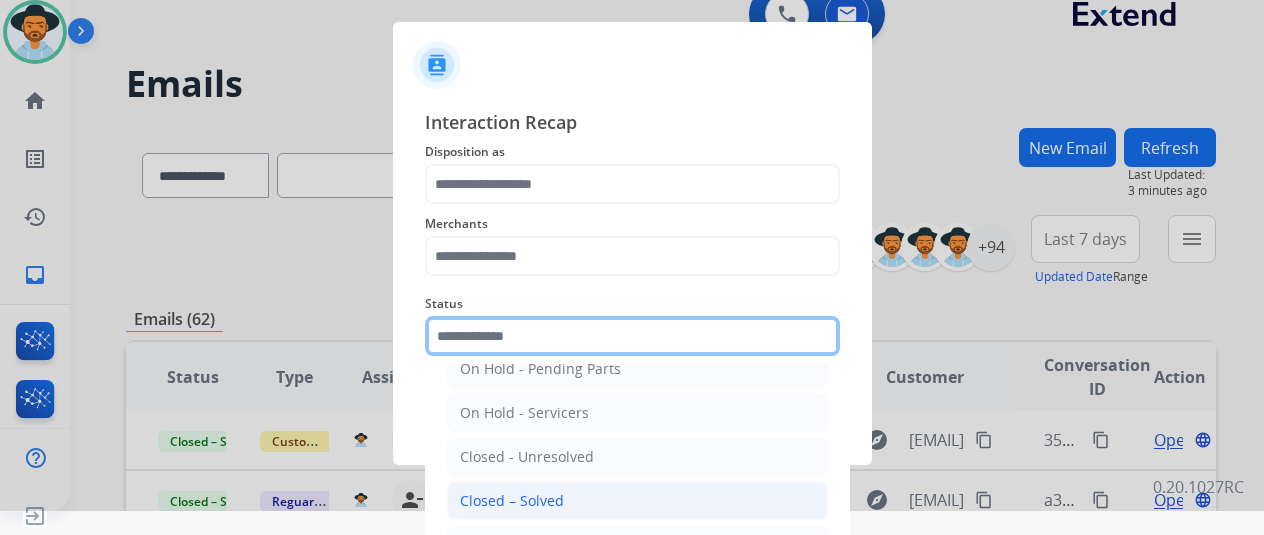 scroll, scrollTop: 114, scrollLeft: 0, axis: vertical 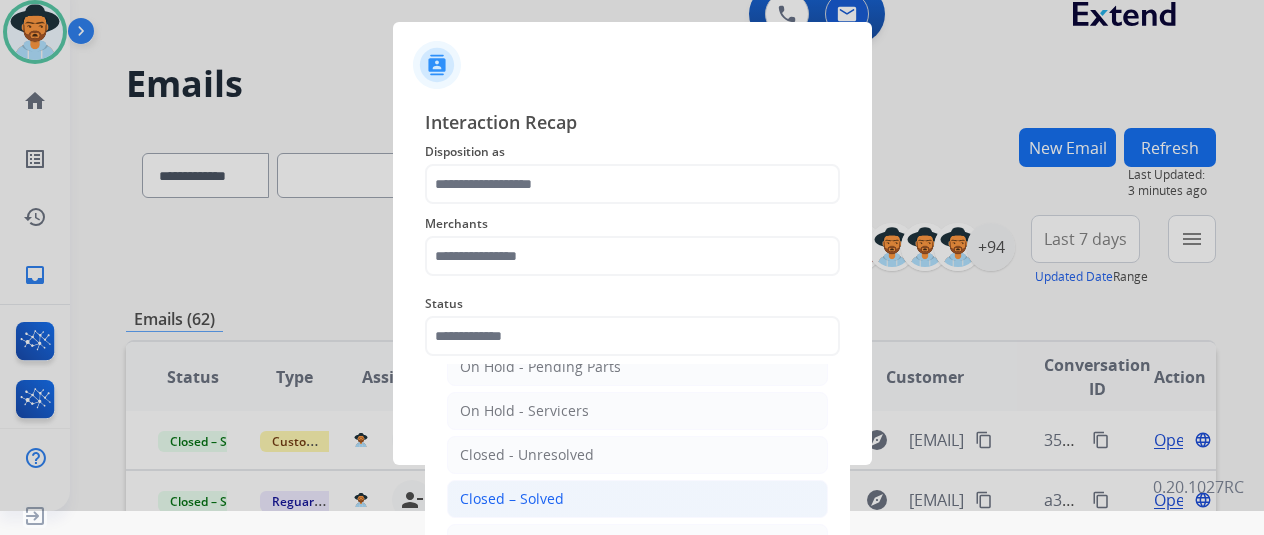 click on "Closed – Solved" 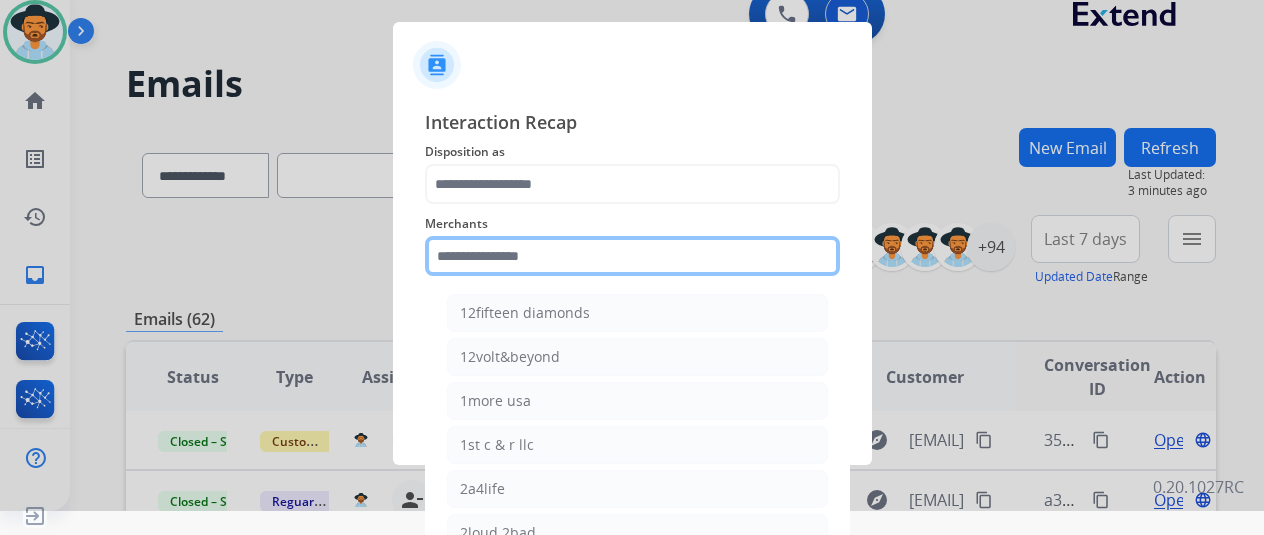 click 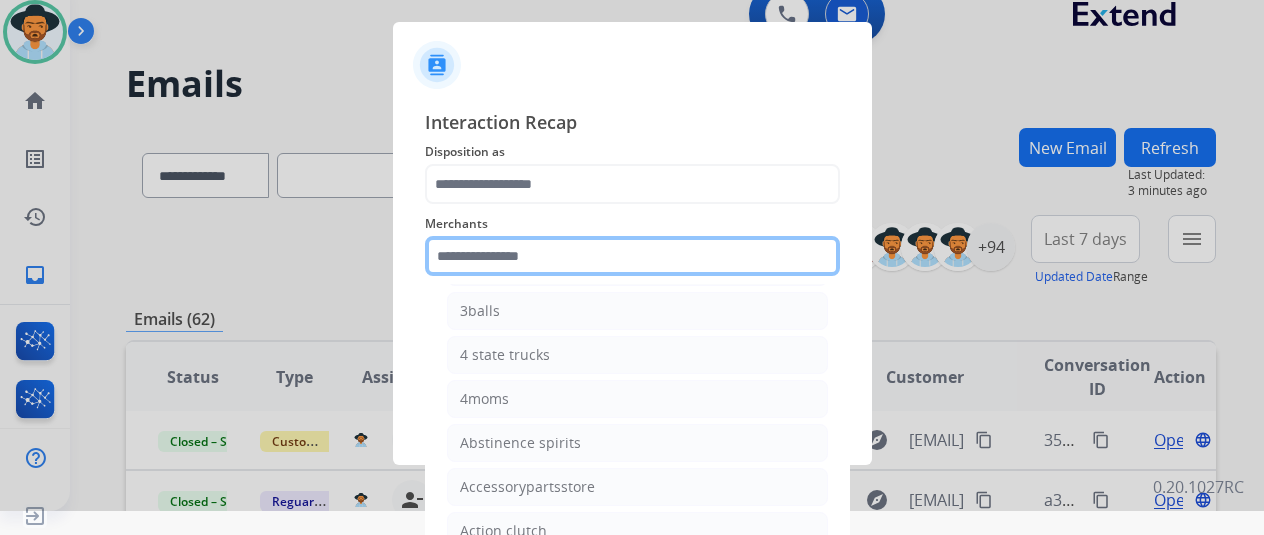 scroll, scrollTop: 500, scrollLeft: 0, axis: vertical 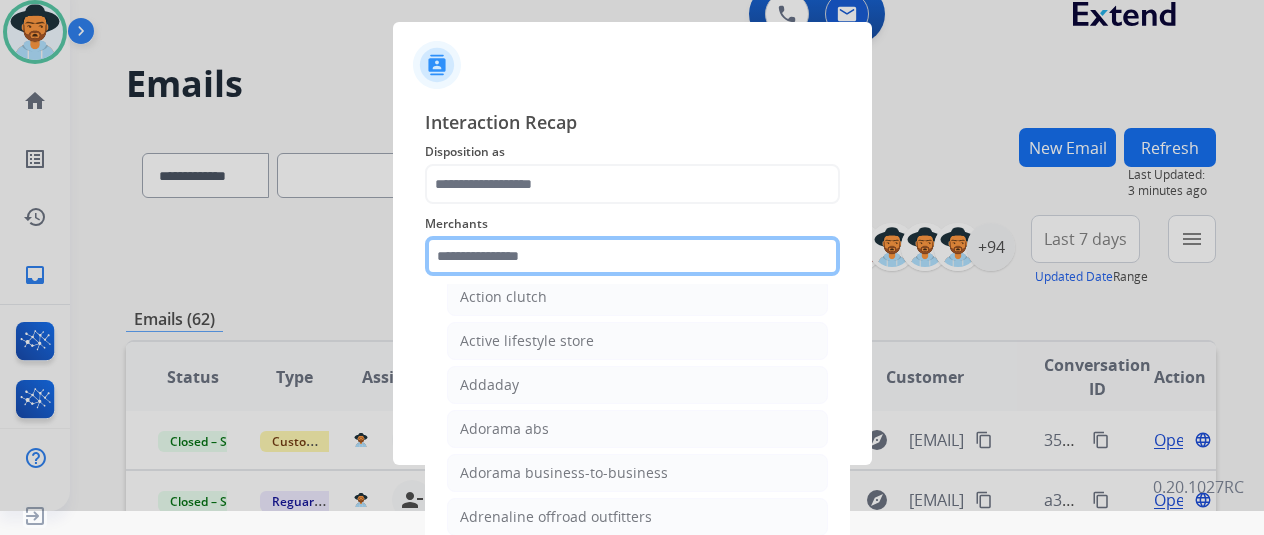 click 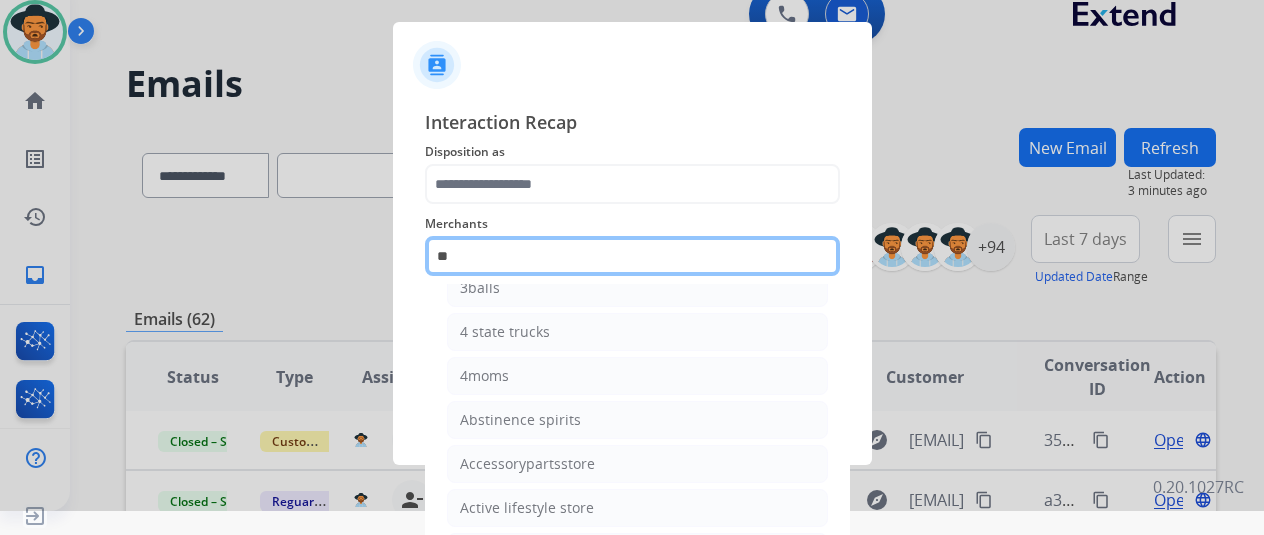 scroll, scrollTop: 0, scrollLeft: 0, axis: both 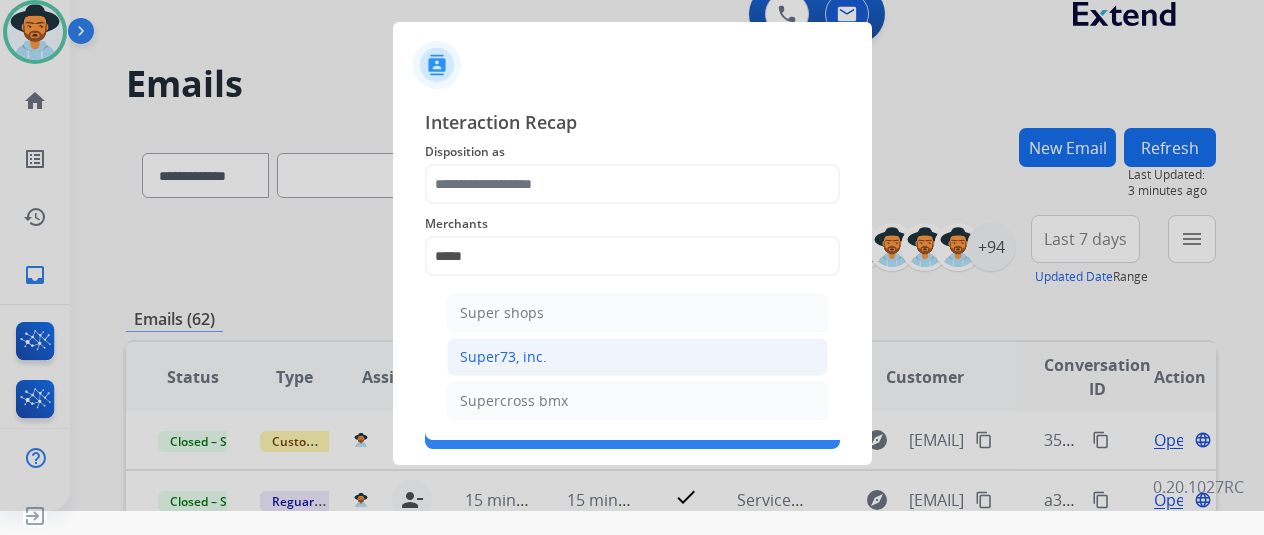 click on "Super73, inc." 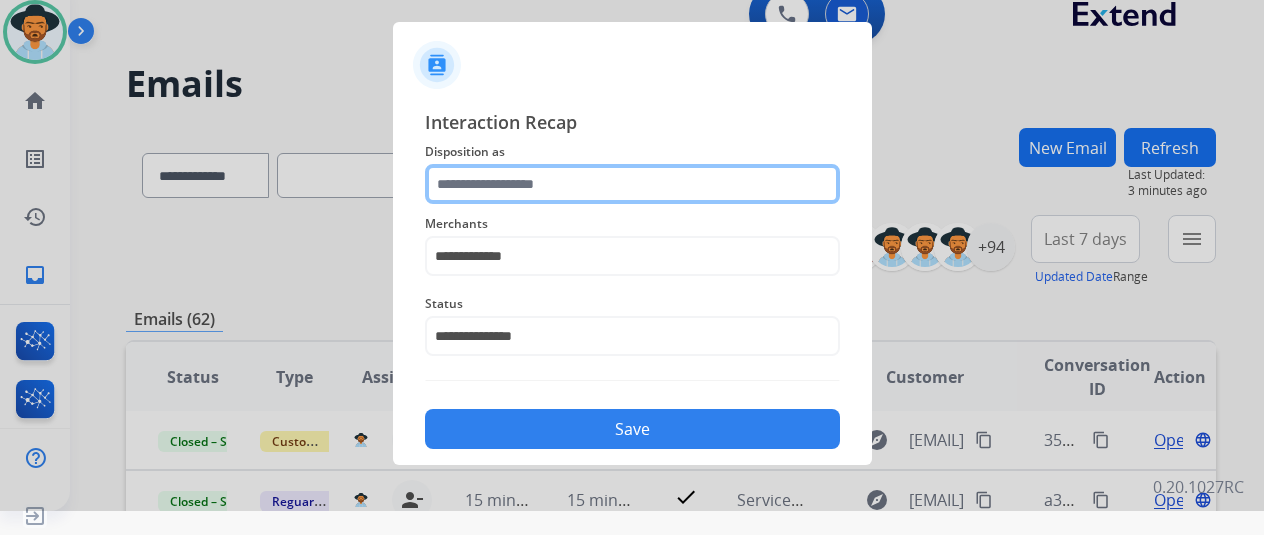 click 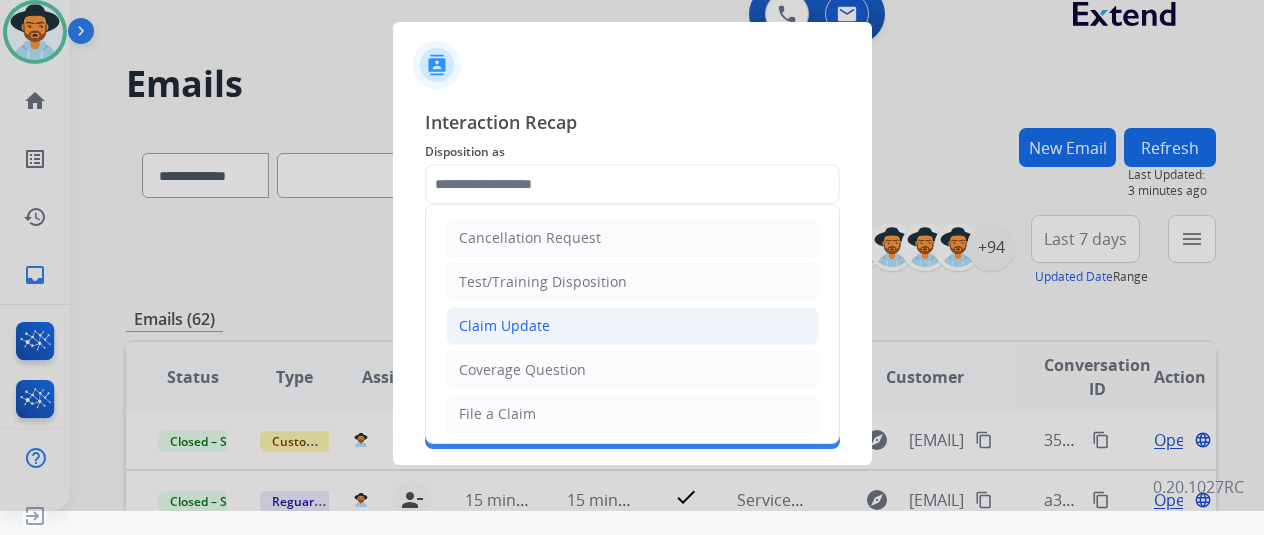 click on "Claim Update" 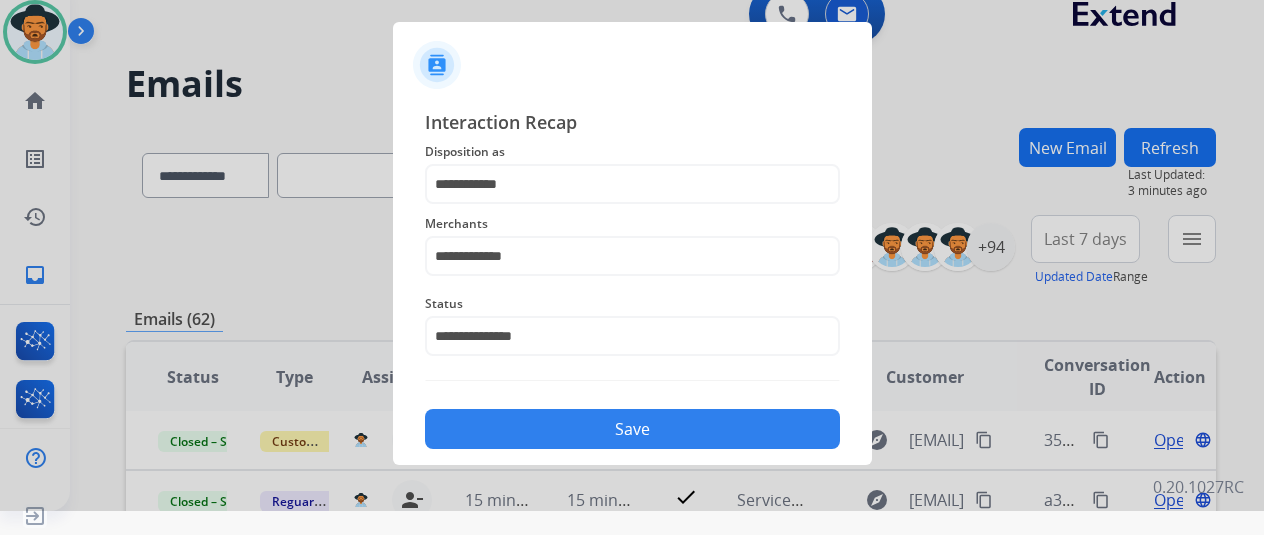 click on "Save" 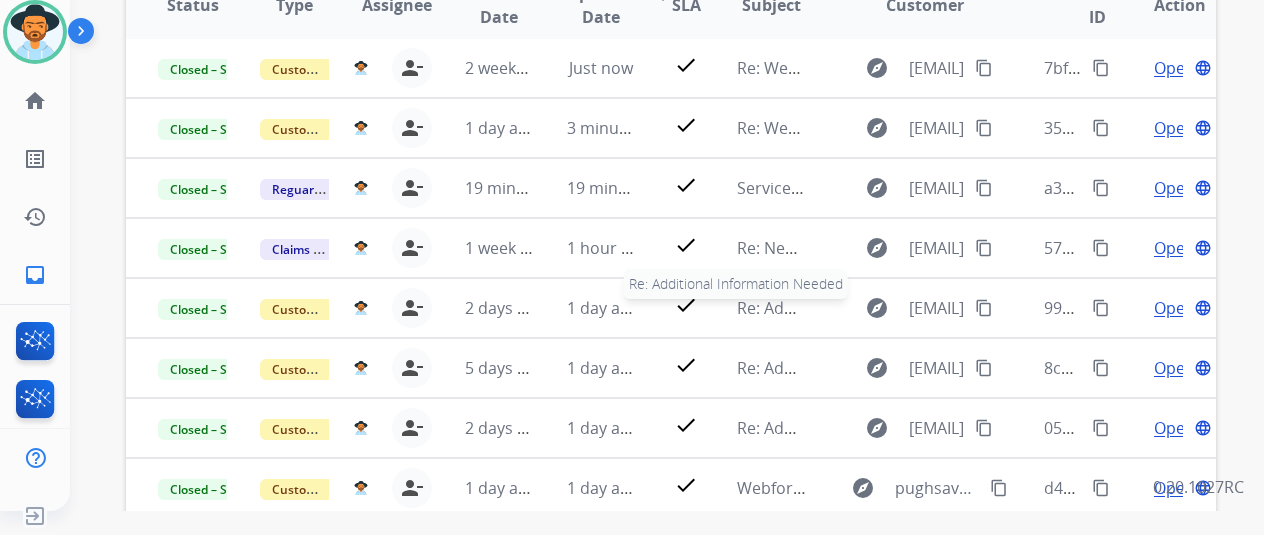 scroll, scrollTop: 586, scrollLeft: 0, axis: vertical 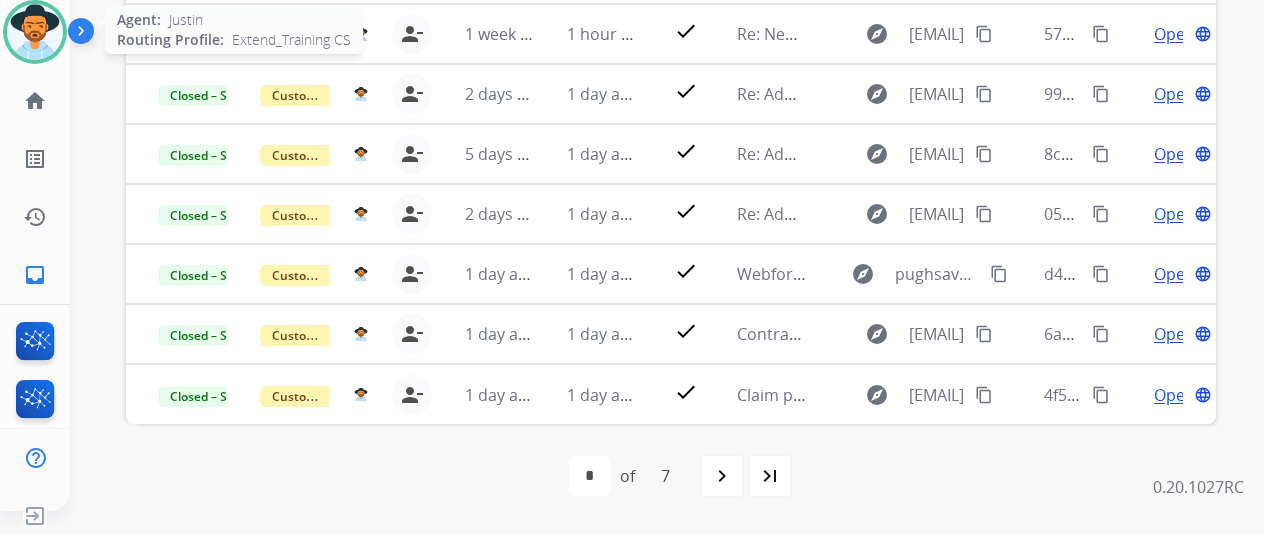click at bounding box center [35, 32] 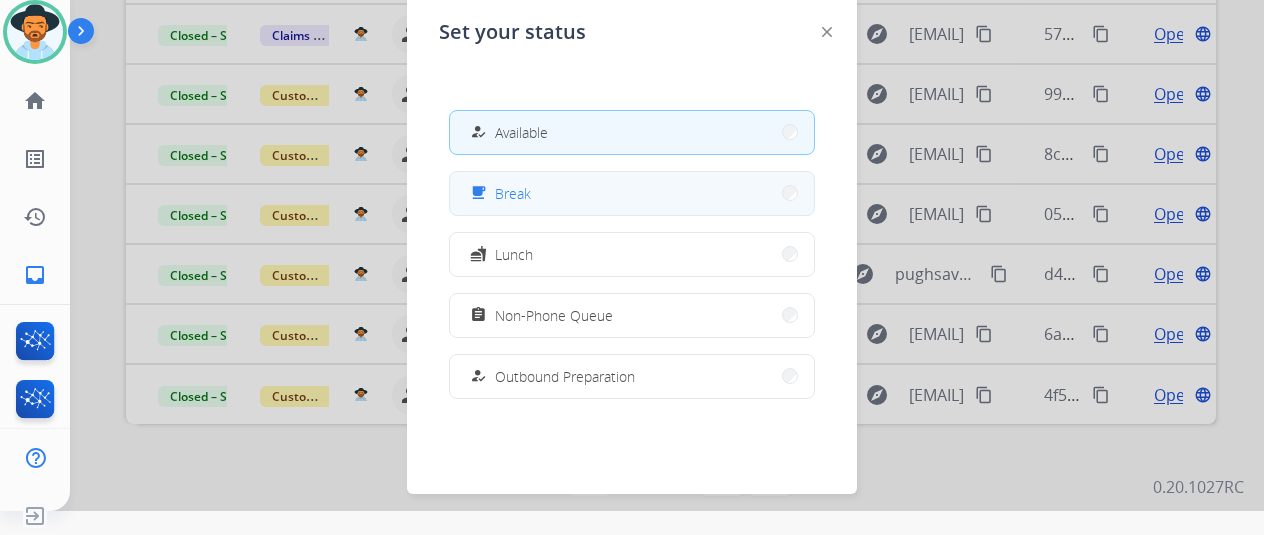 click on "free_breakfast Break" at bounding box center [632, 193] 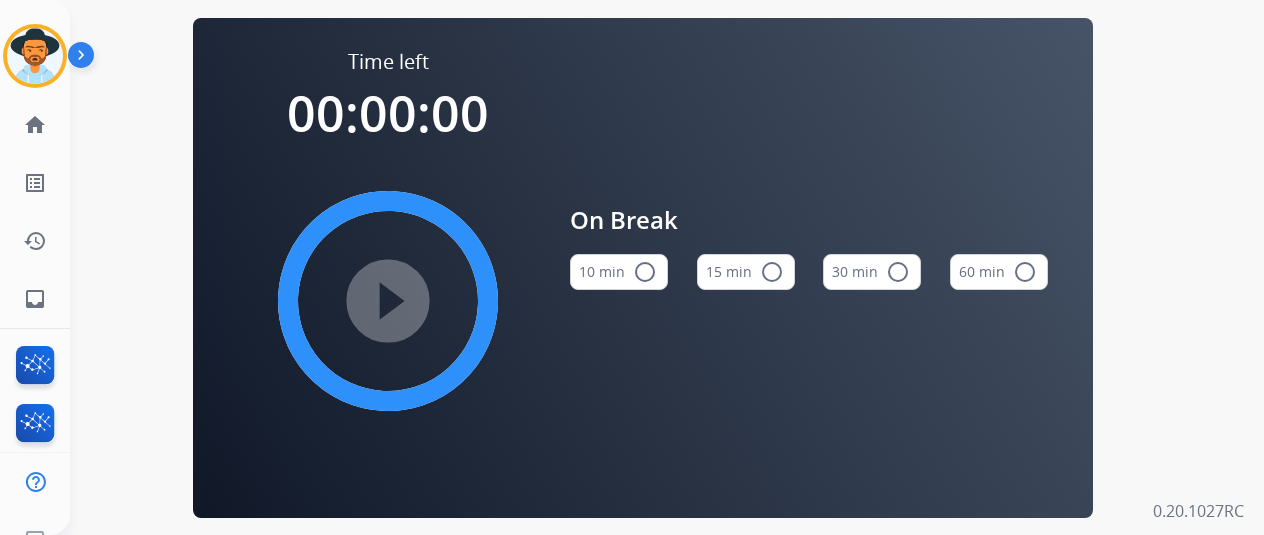 click on "15 min  radio_button_unchecked" at bounding box center [746, 272] 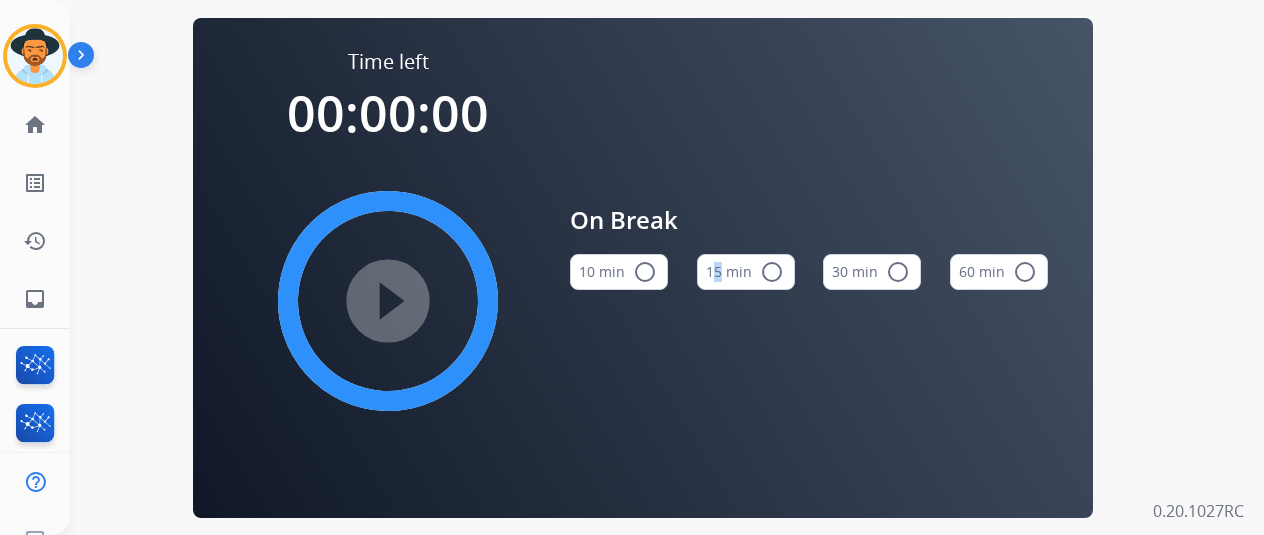 click on "15 min  radio_button_unchecked" at bounding box center [746, 272] 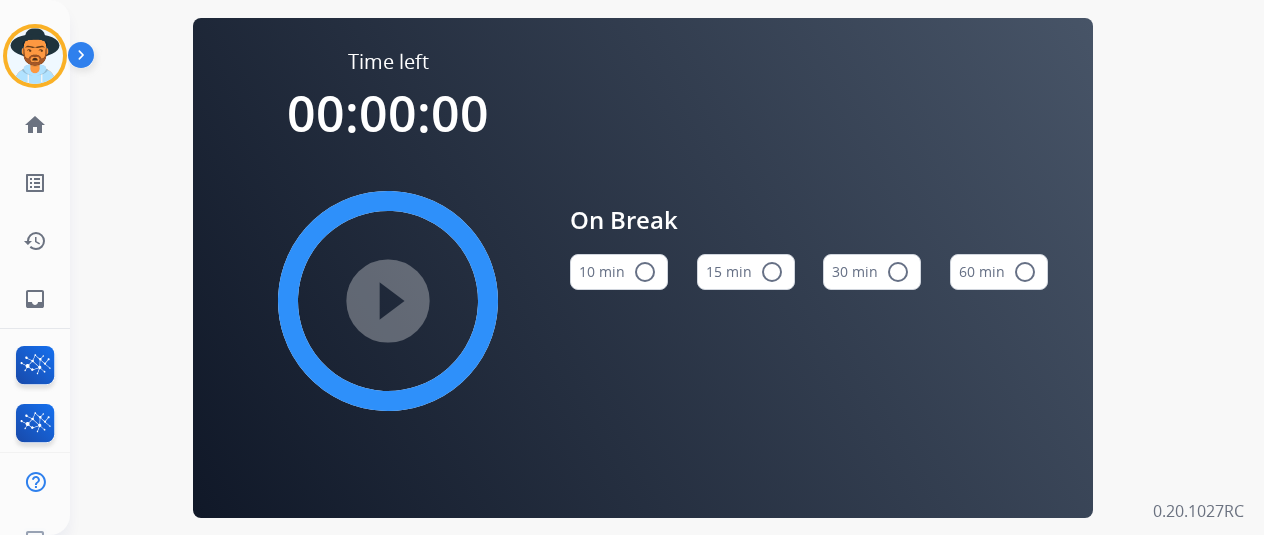 click on "15 min  radio_button_unchecked" at bounding box center [746, 272] 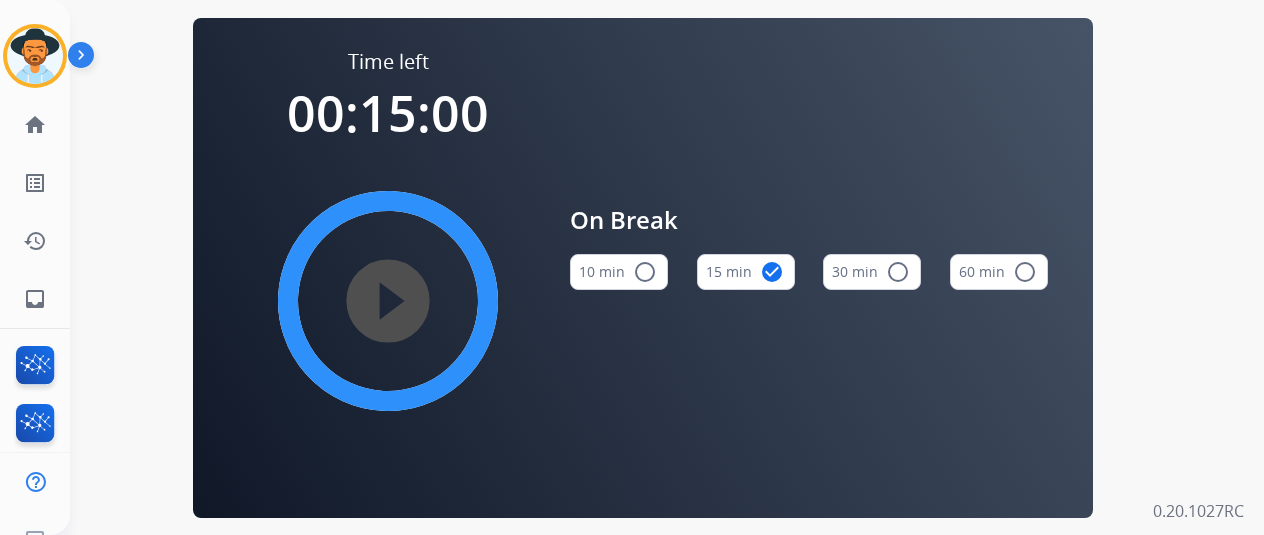 click on "play_circle_filled" at bounding box center [388, 301] 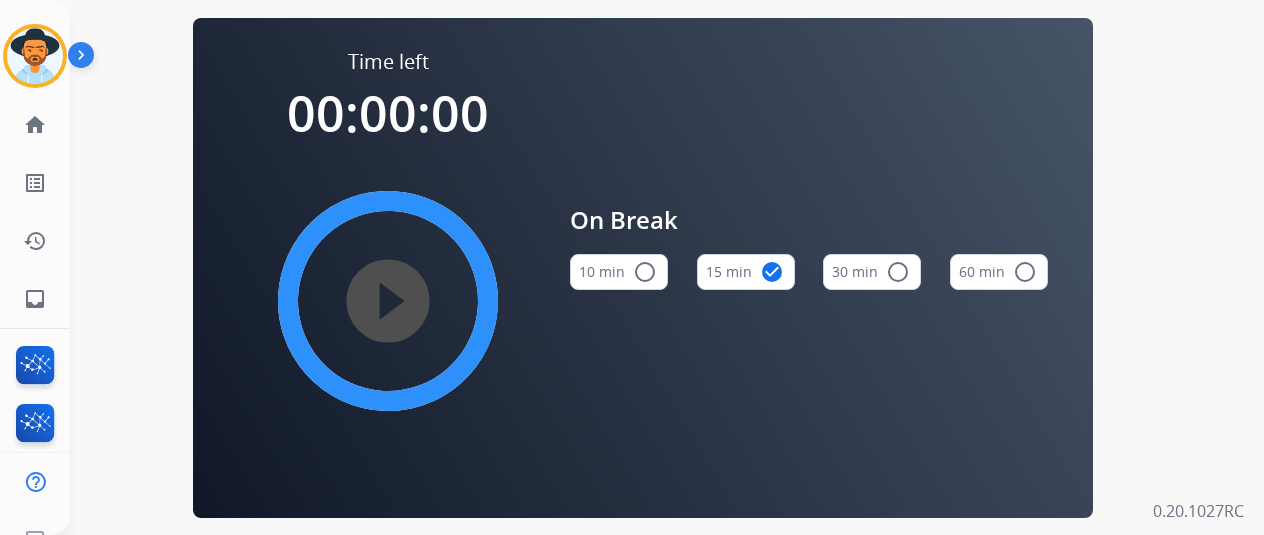click on "On Break  10 min  radio_button_unchecked  15 min  check_circle  30 min  radio_button_unchecked  60 min  radio_button_unchecked" at bounding box center [809, 254] 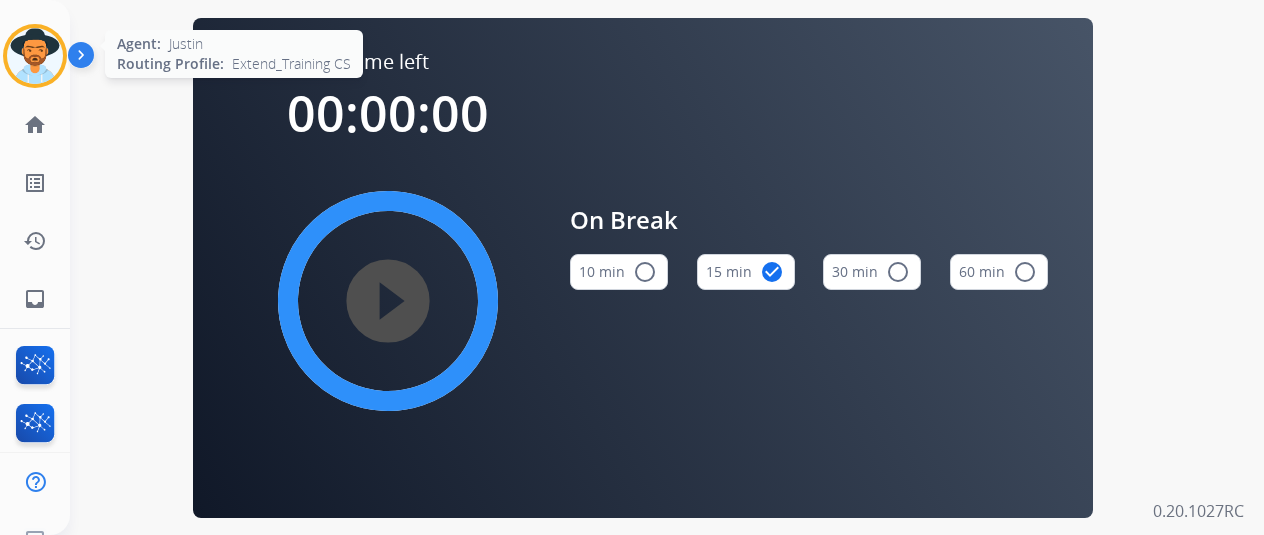 click at bounding box center [35, 56] 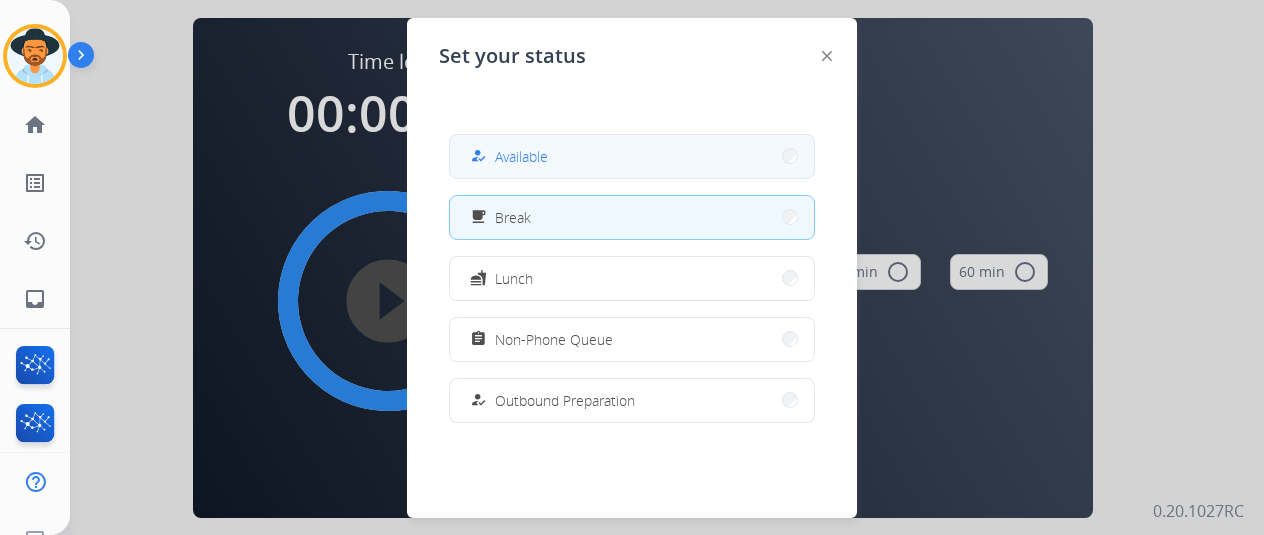 click on "how_to_reg Available" at bounding box center [632, 156] 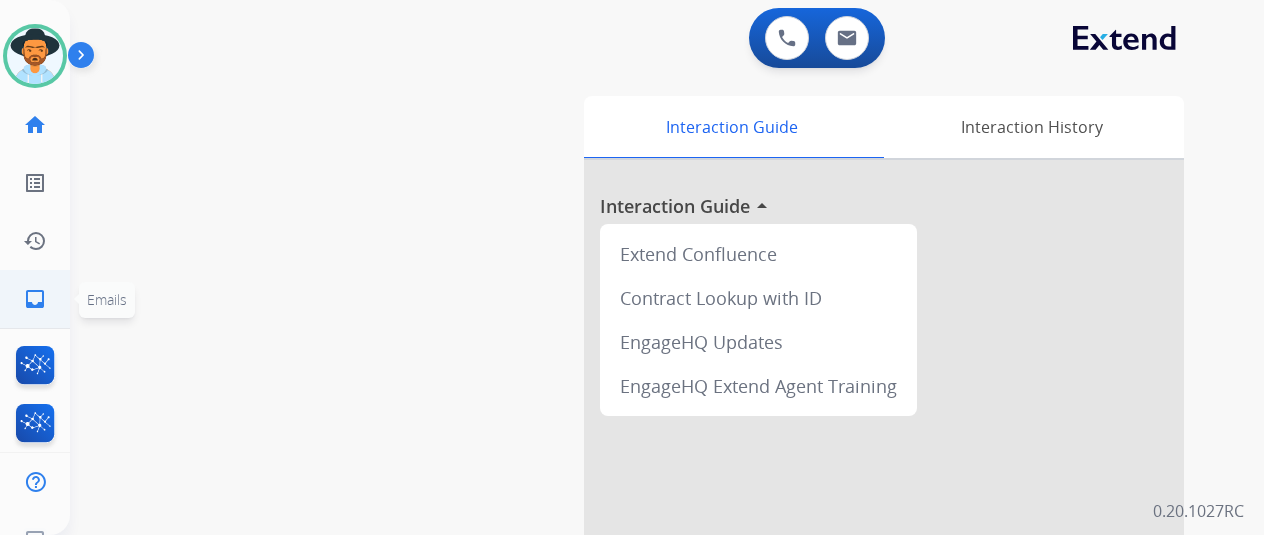 click on "inbox" 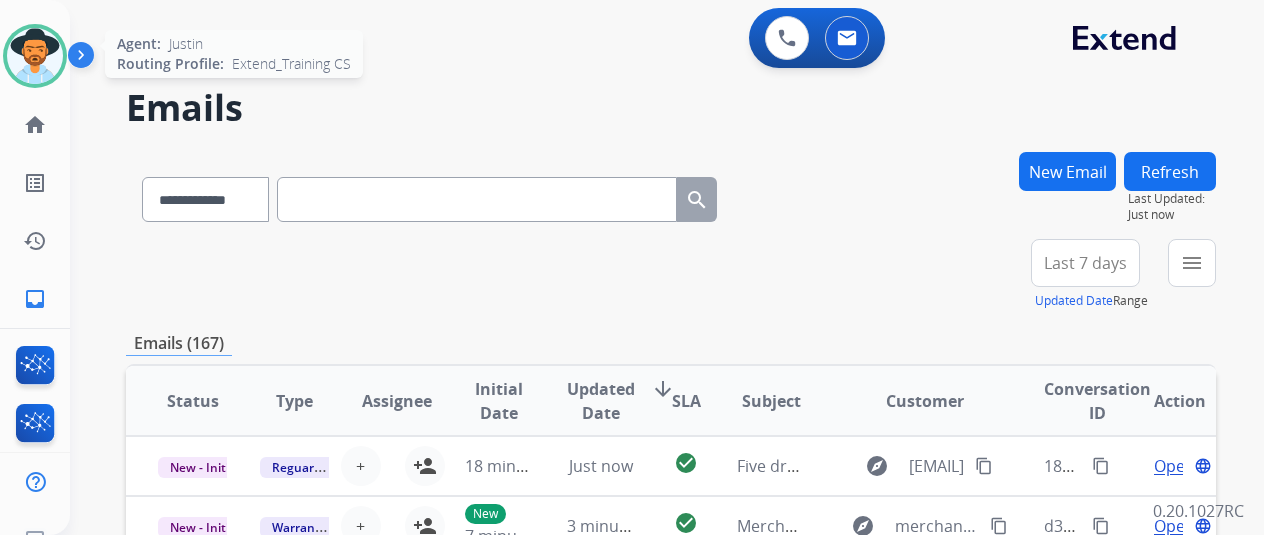 click at bounding box center [35, 56] 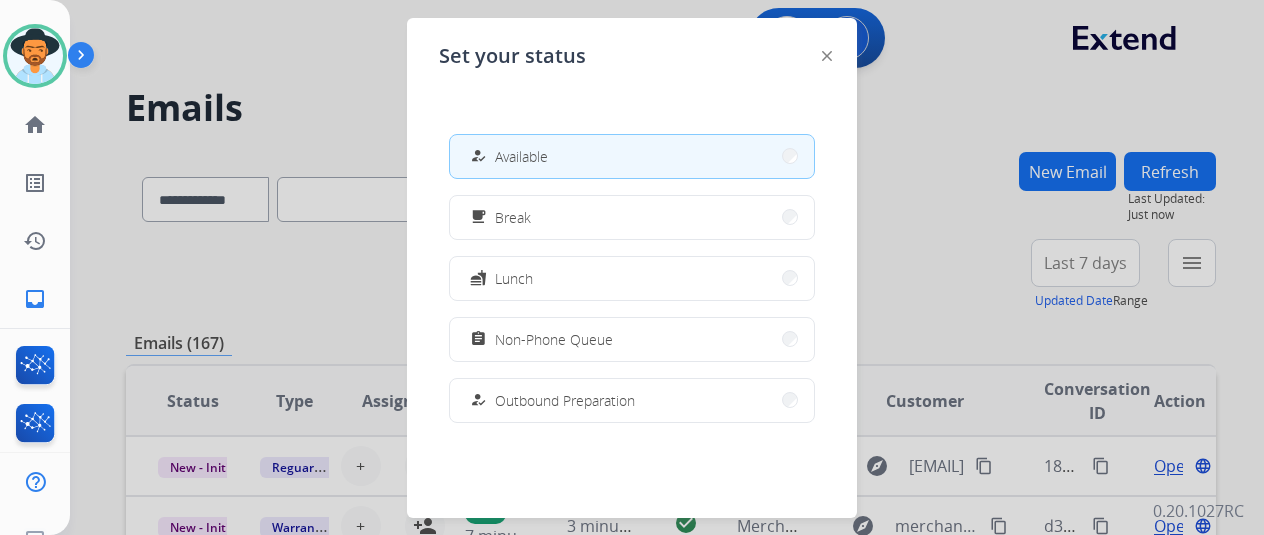 click on "how_to_reg Available" at bounding box center (632, 156) 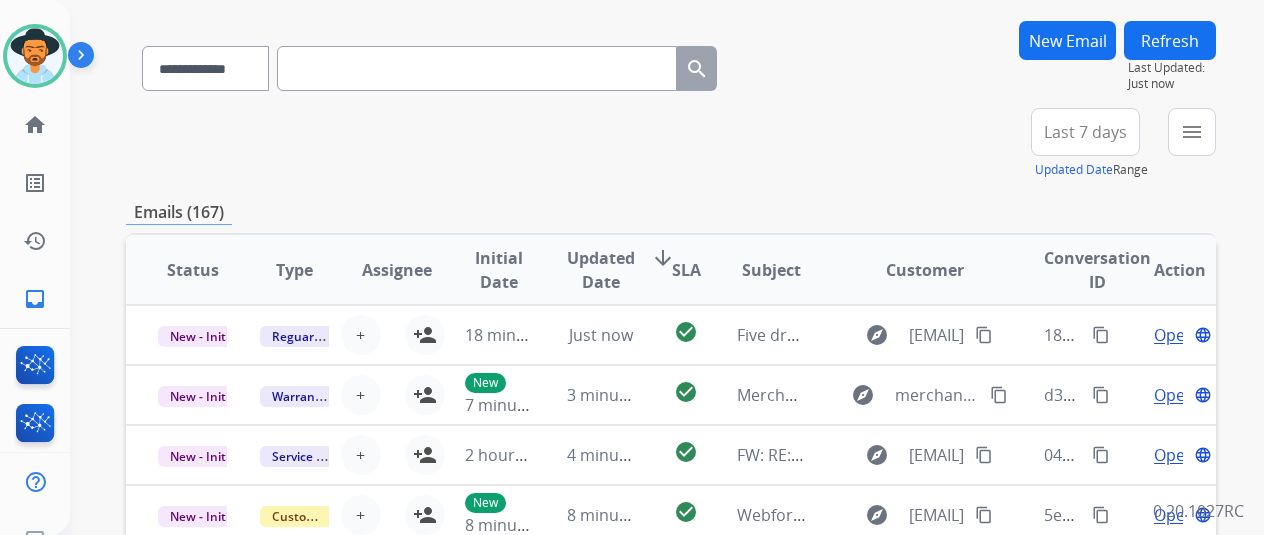 scroll, scrollTop: 100, scrollLeft: 0, axis: vertical 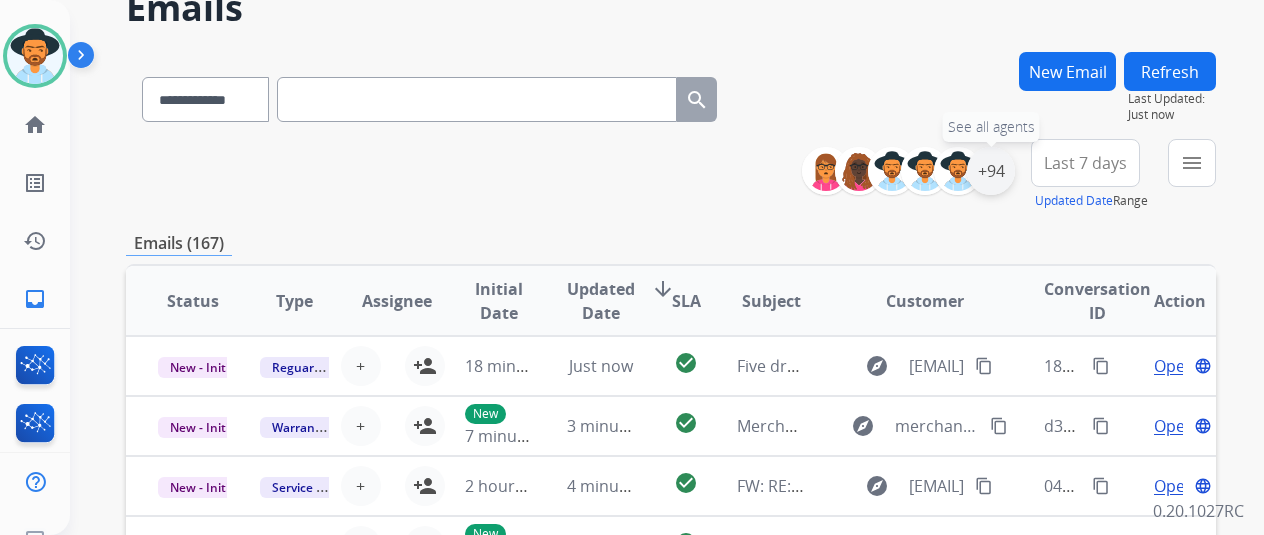 click on "+94" at bounding box center (991, 171) 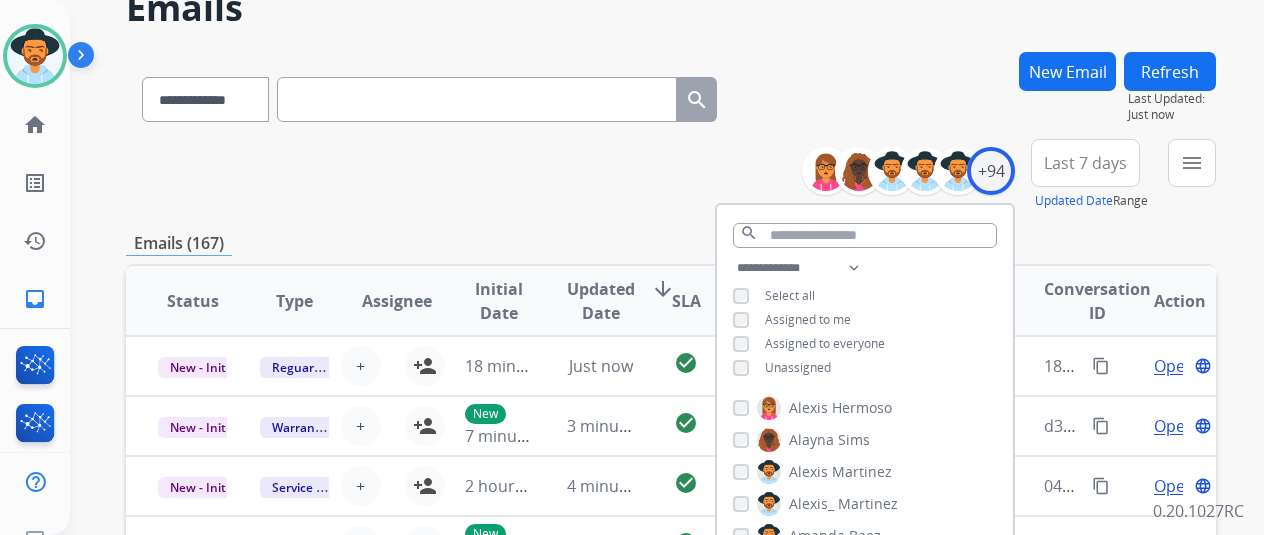 click on "Unassigned" at bounding box center (798, 367) 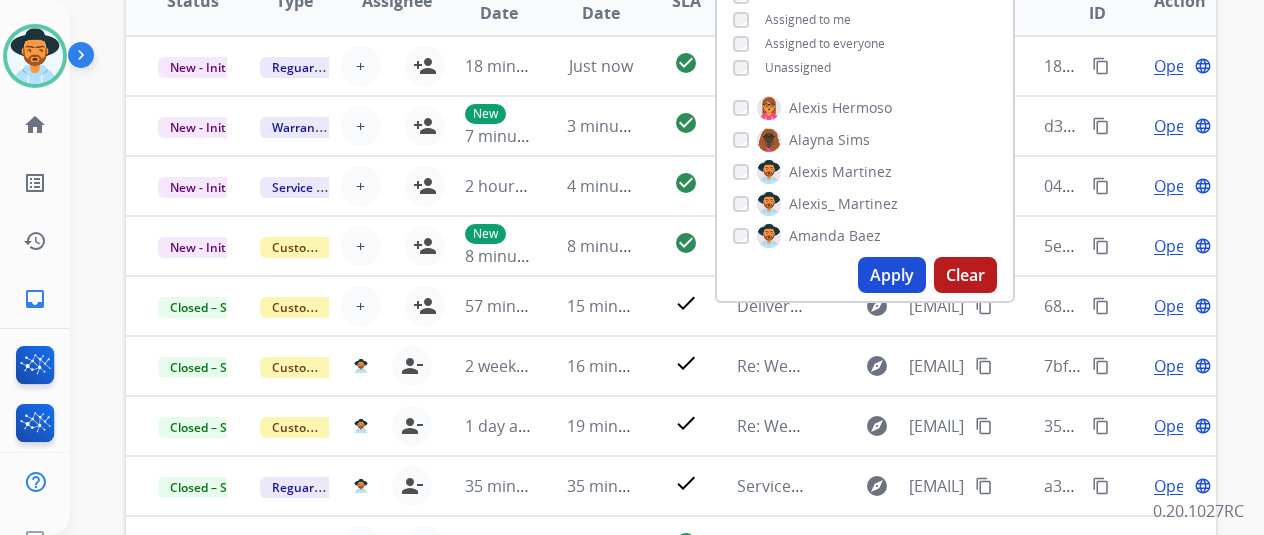 click on "Apply" at bounding box center (892, 275) 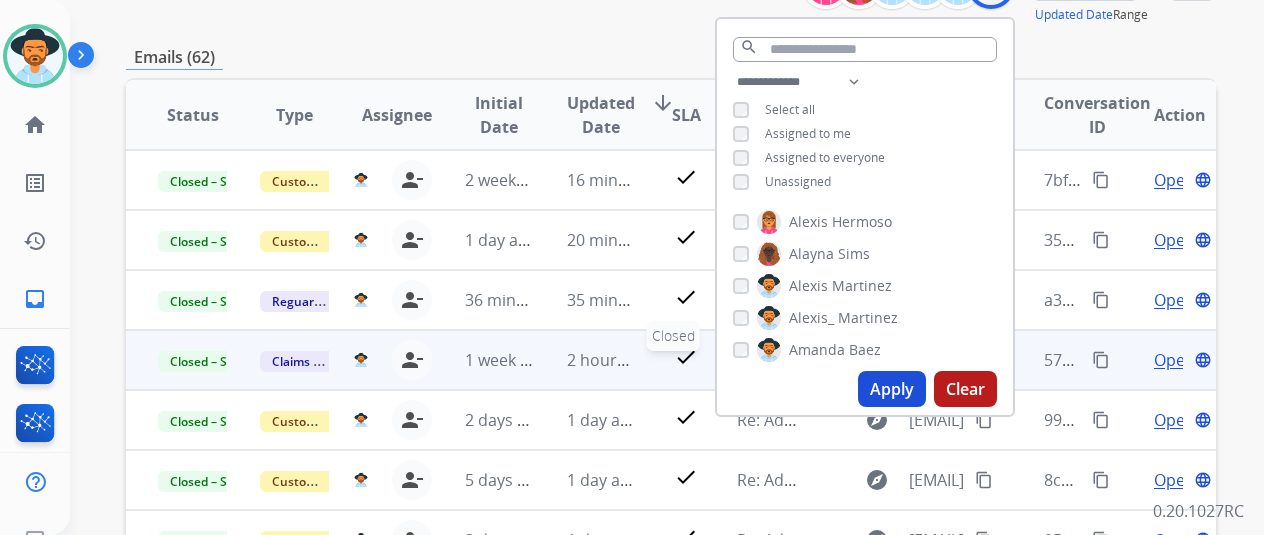 scroll, scrollTop: 186, scrollLeft: 0, axis: vertical 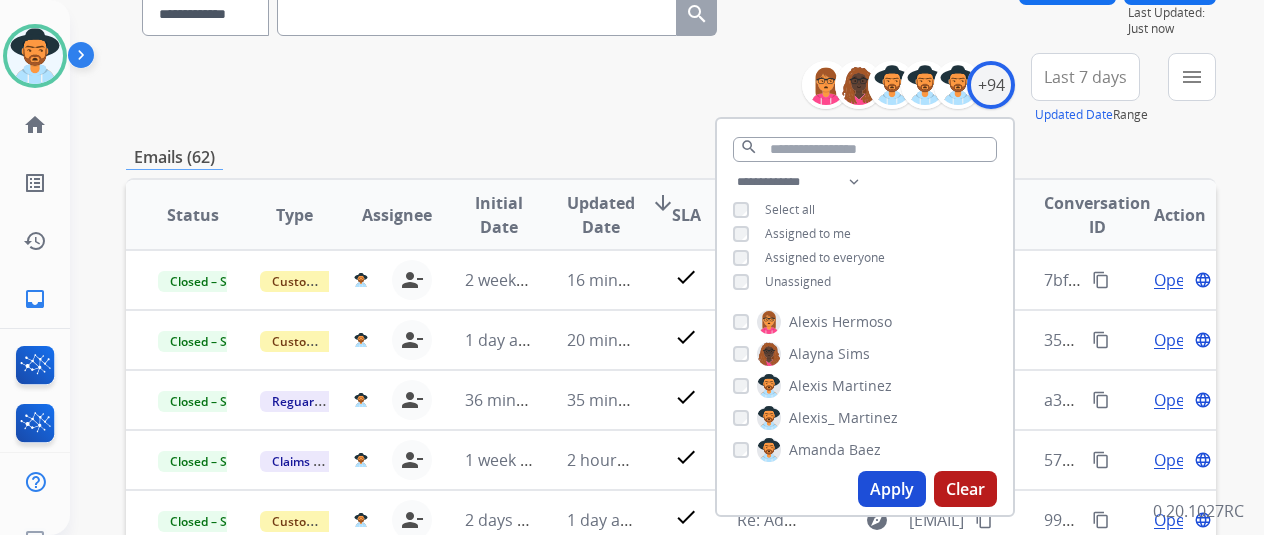 click on "**********" at bounding box center (671, 89) 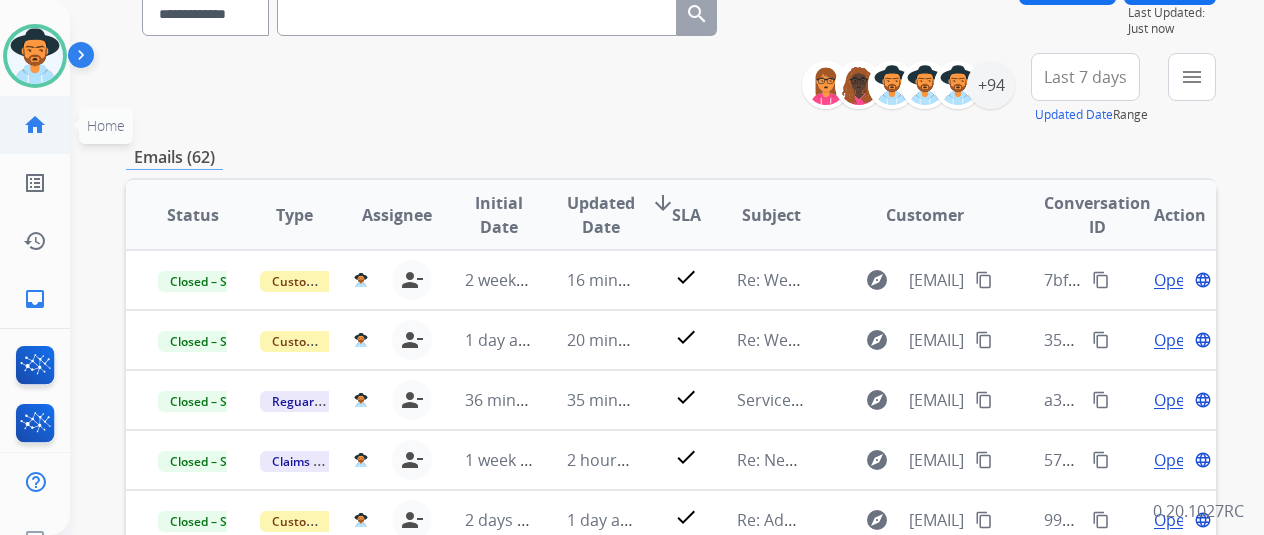 click on "home  Home" 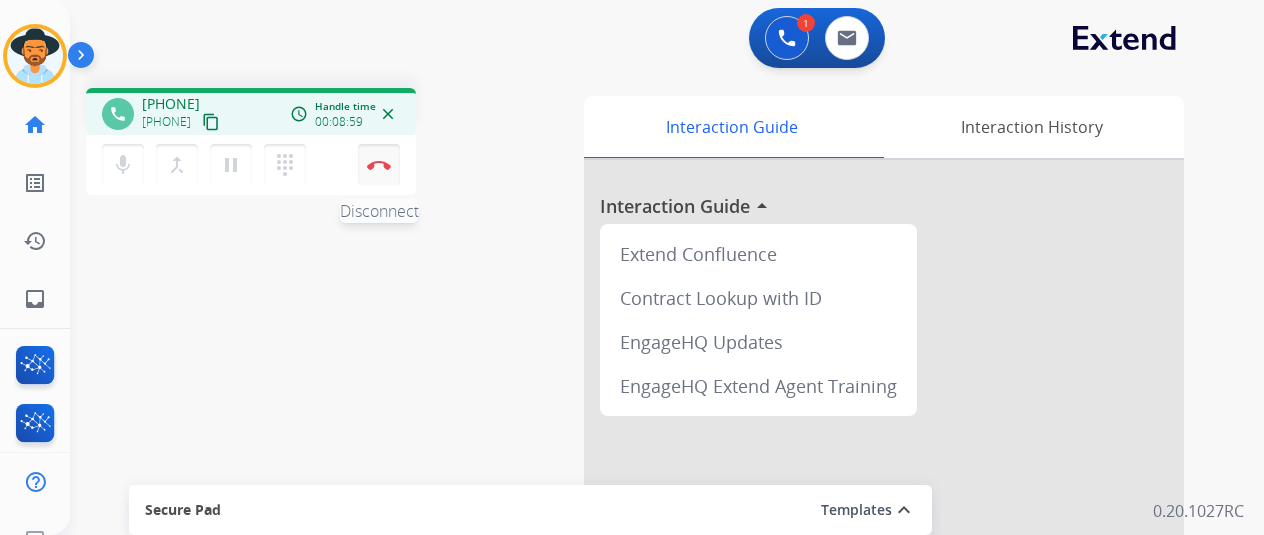 click at bounding box center [379, 165] 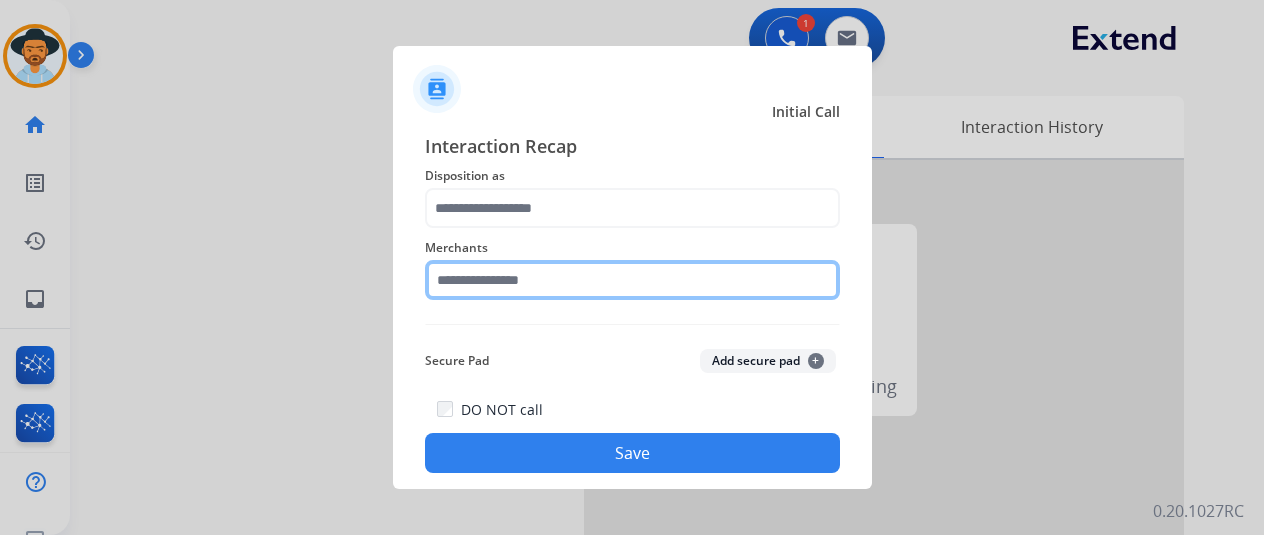 click 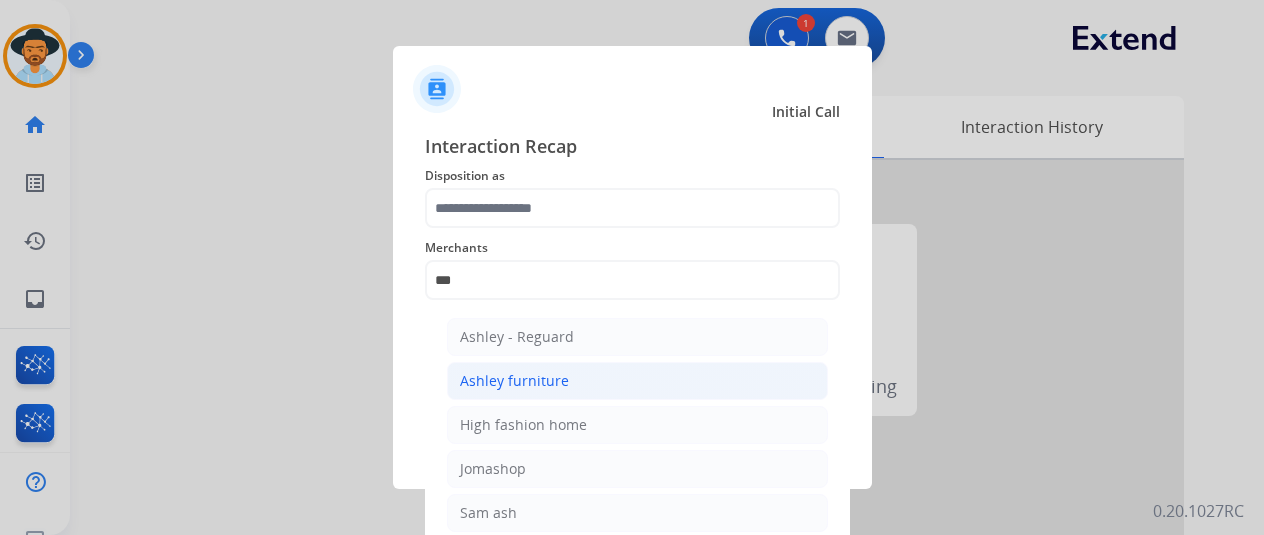click on "Ashley furniture" 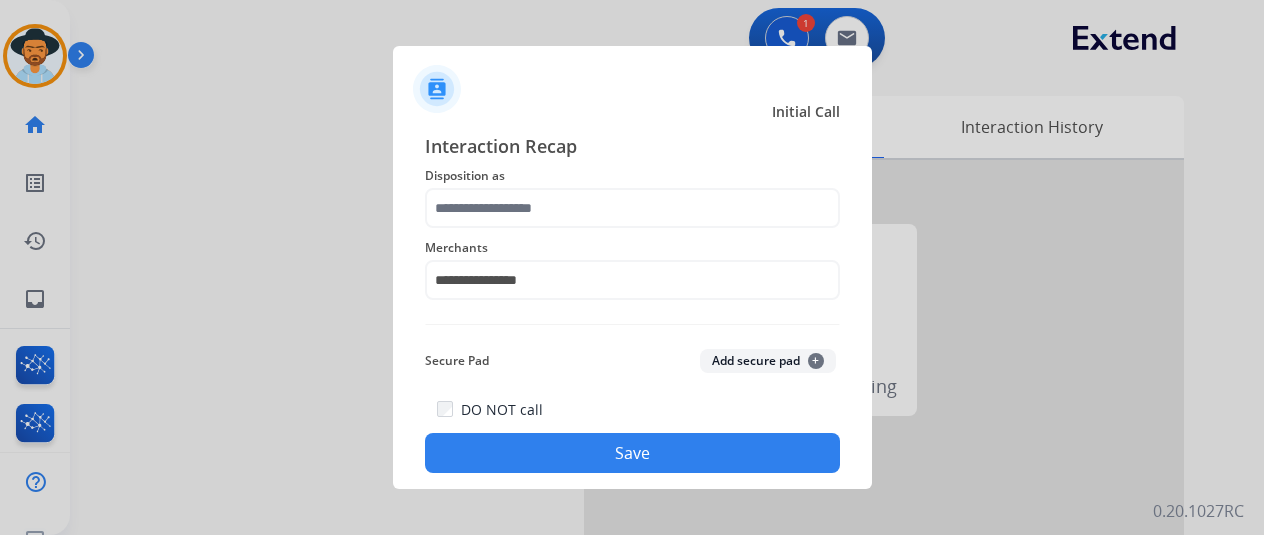 click on "**********" 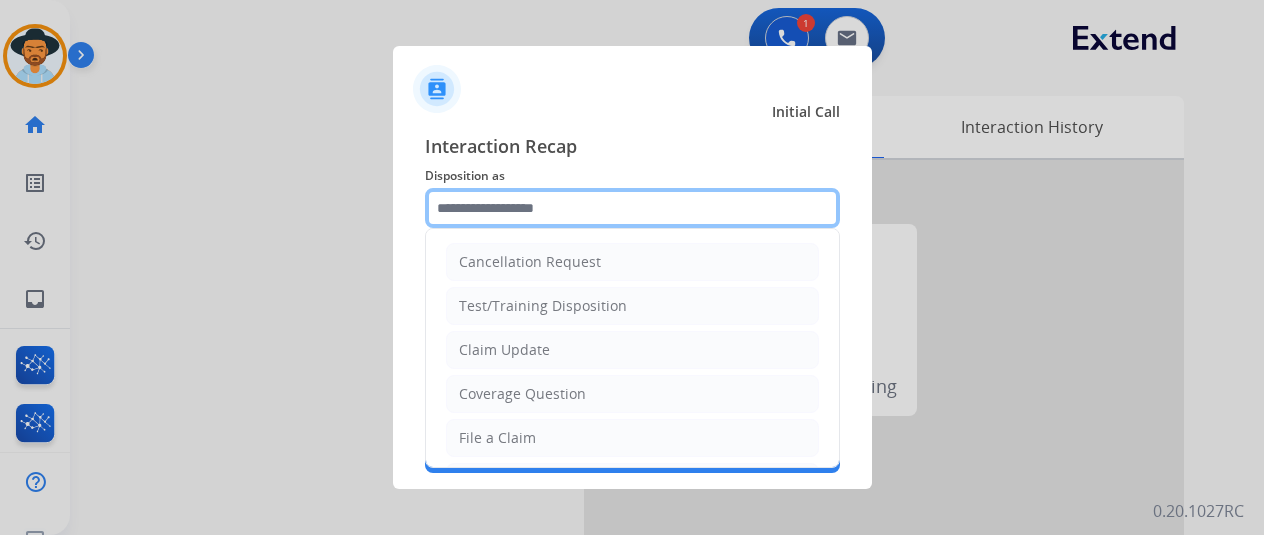 click 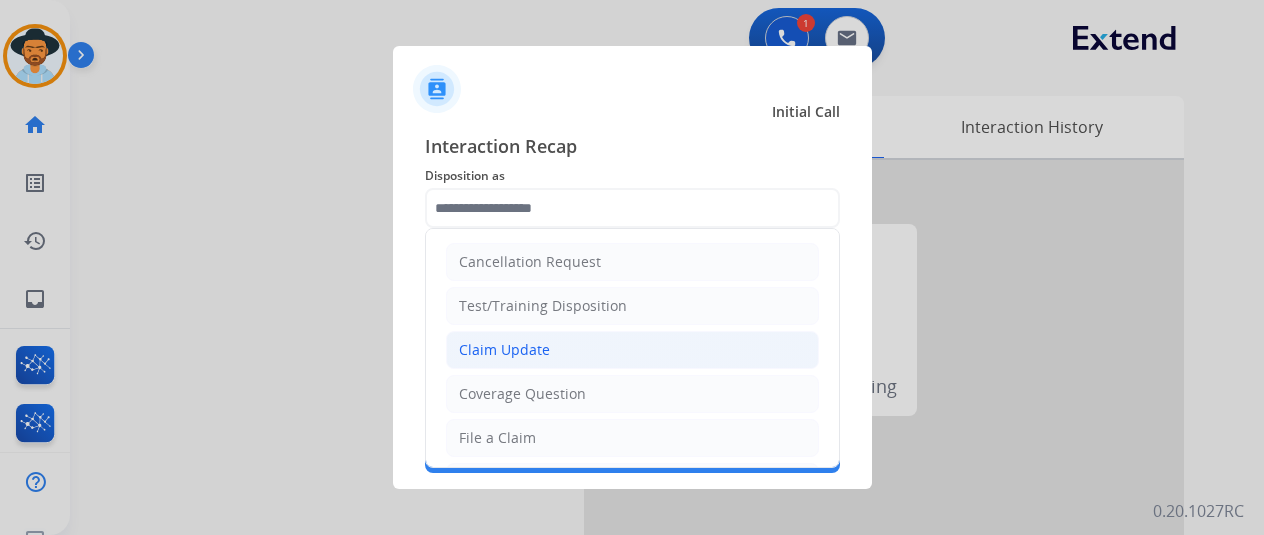 click on "Claim Update" 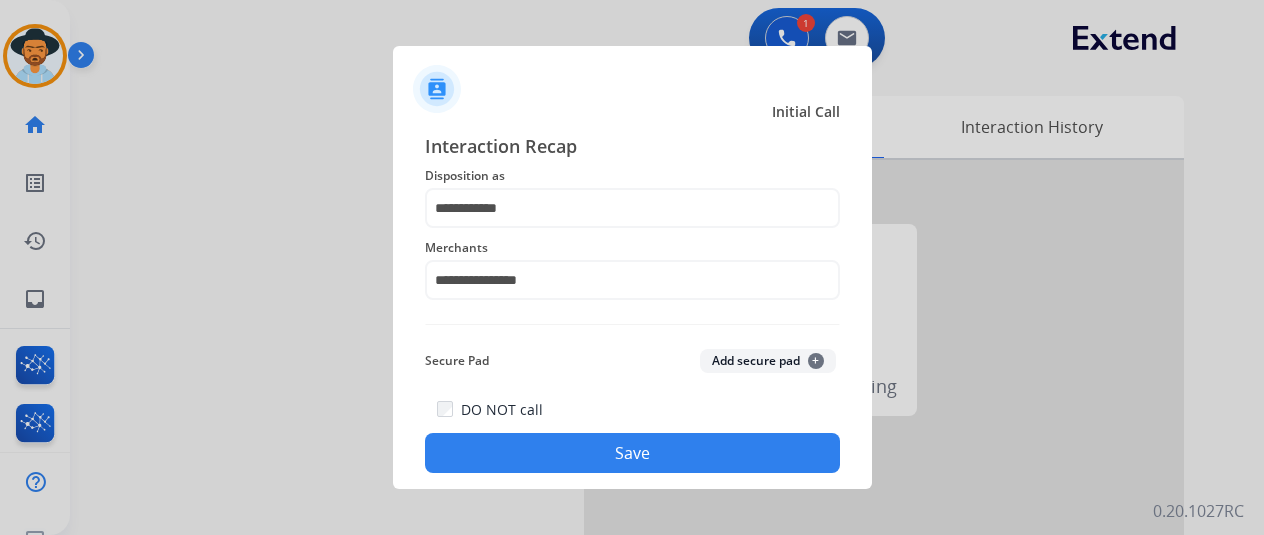 click on "Disposition as" 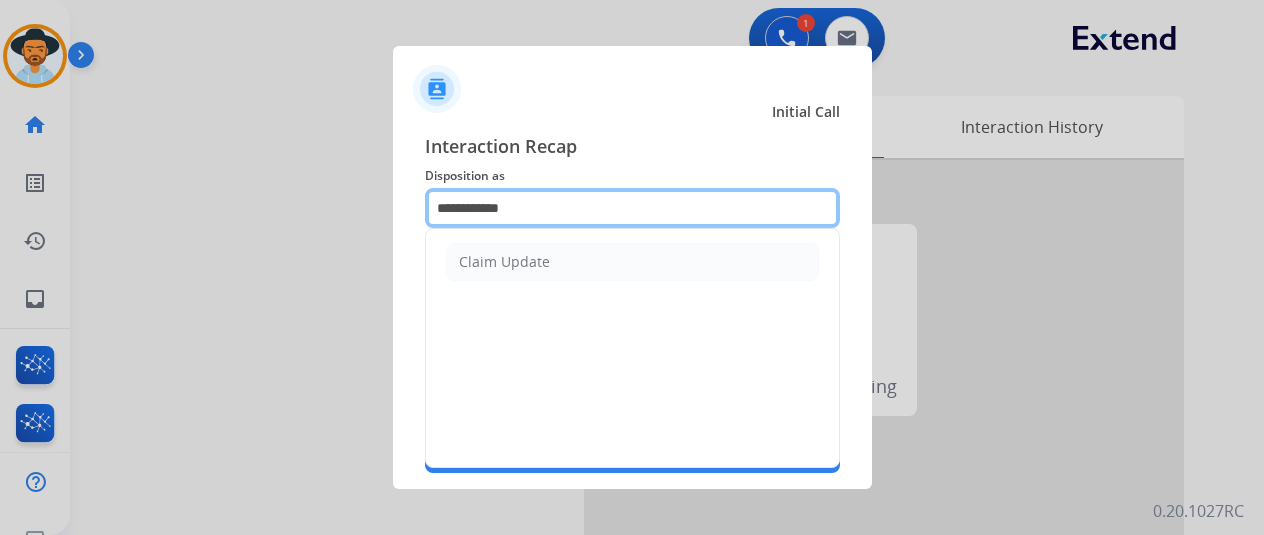 click on "**********" 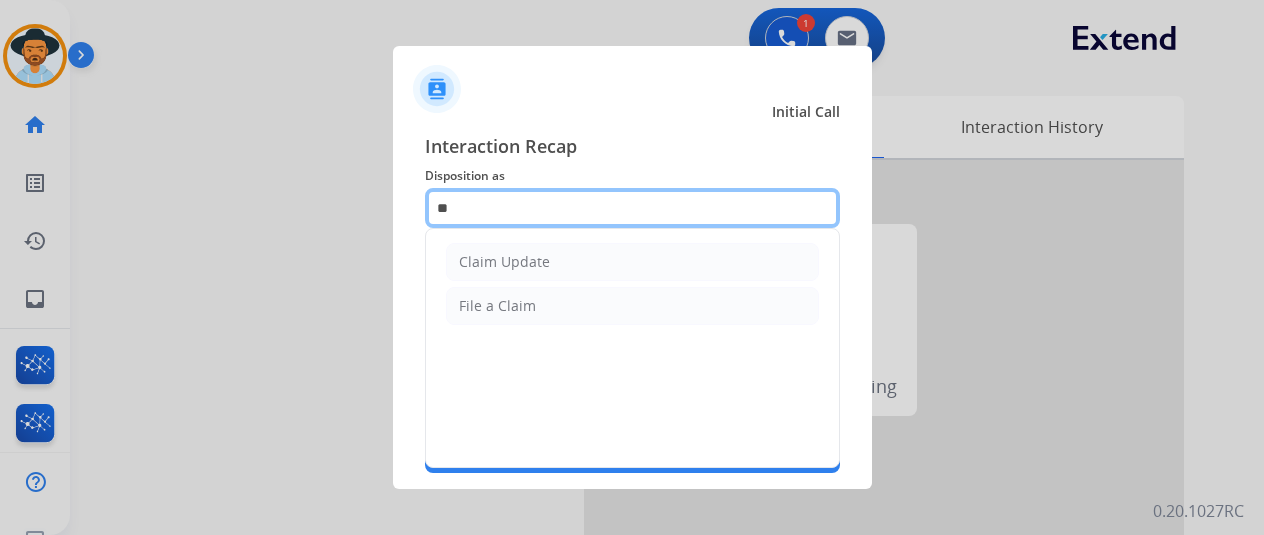 type on "*" 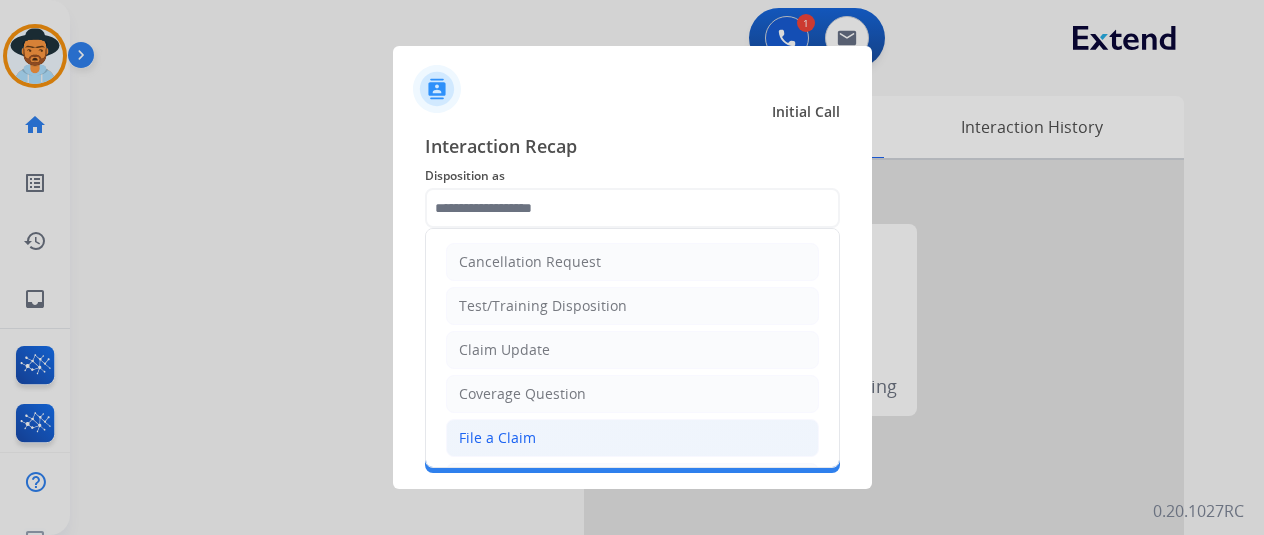 click on "File a Claim" 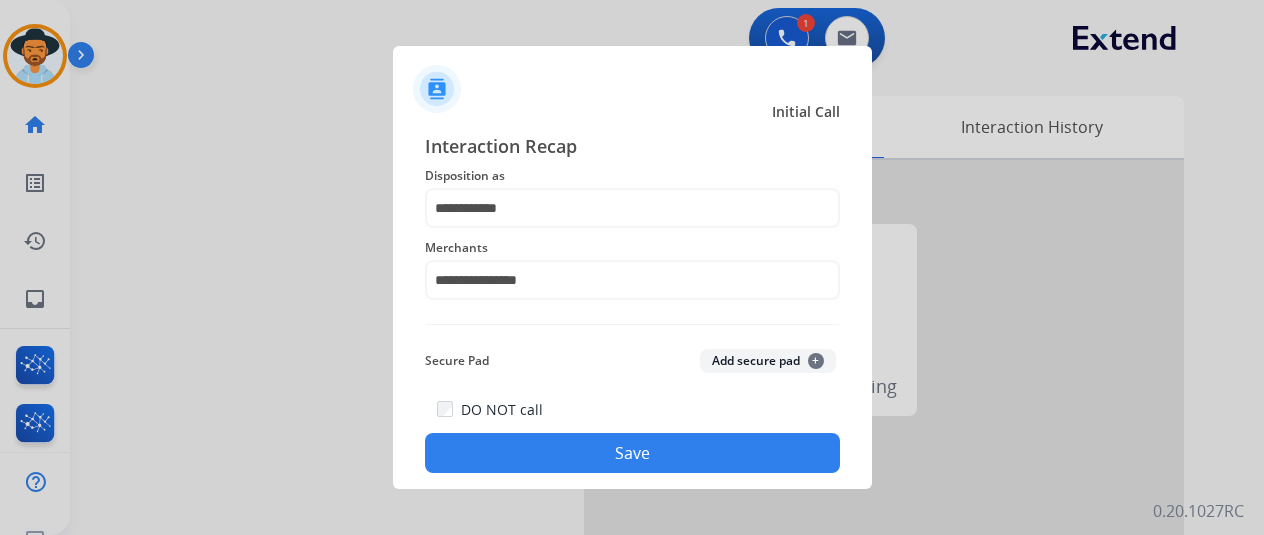 click on "Save" 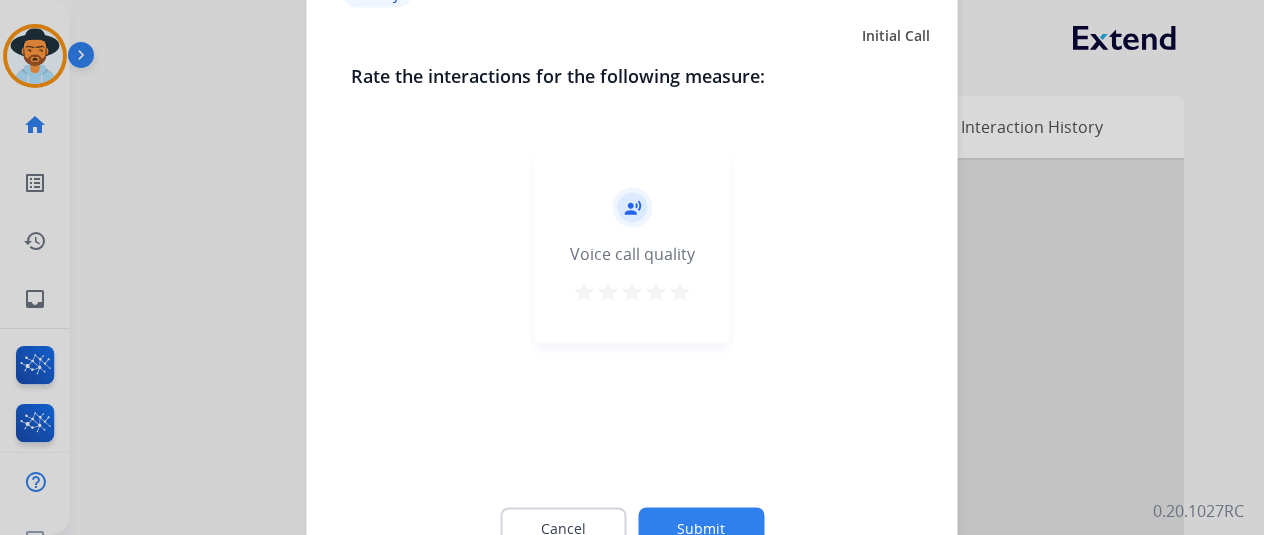 click on "star" at bounding box center [680, 291] 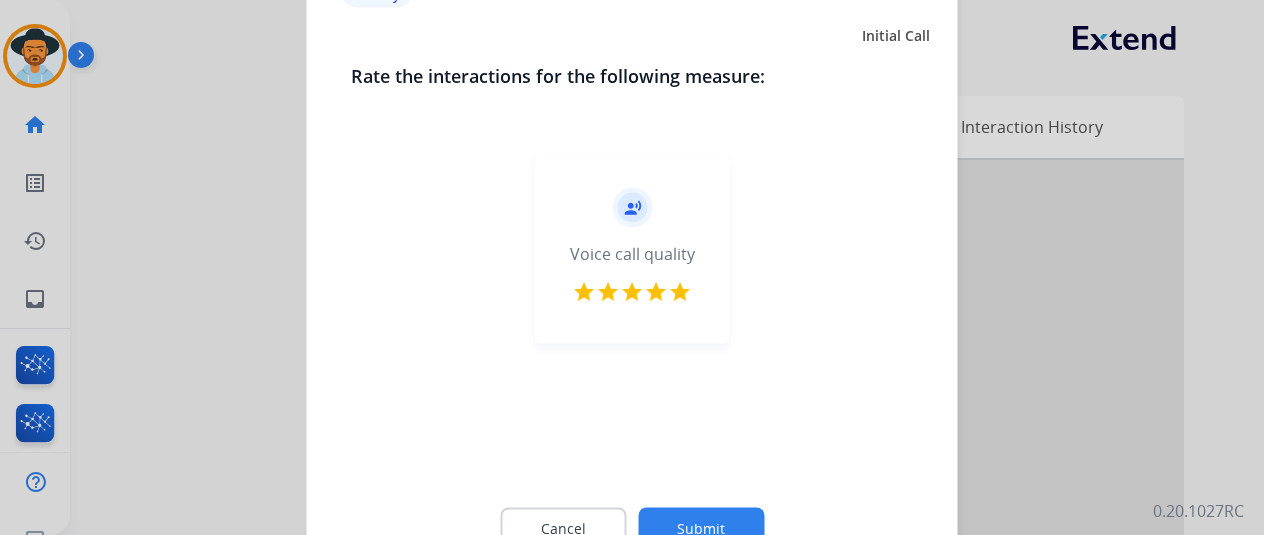 click on "Cancel Submit" 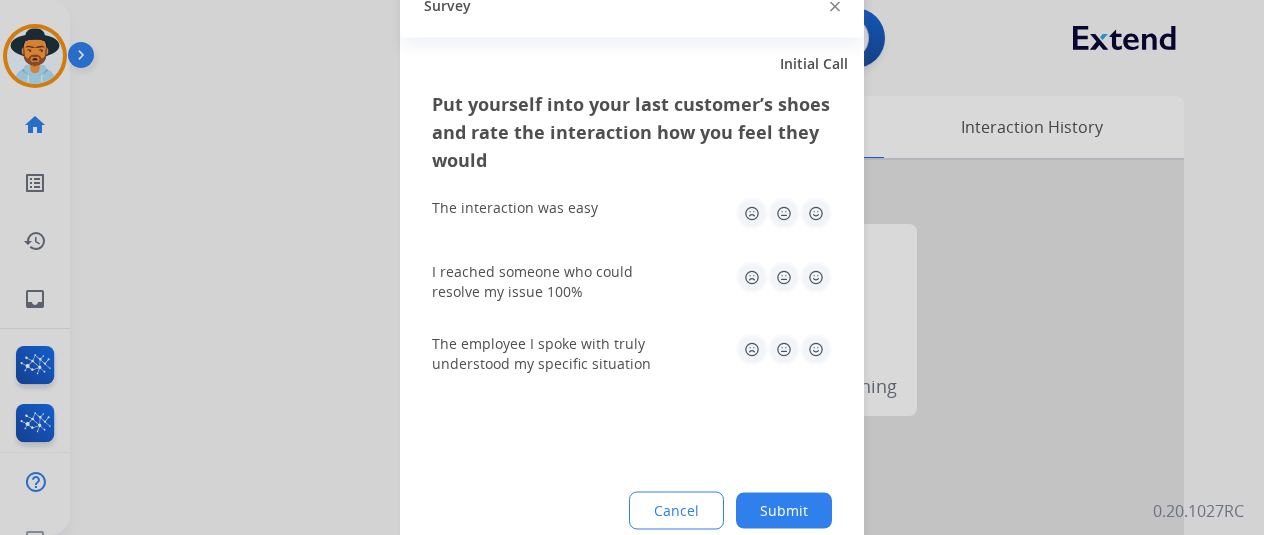 click 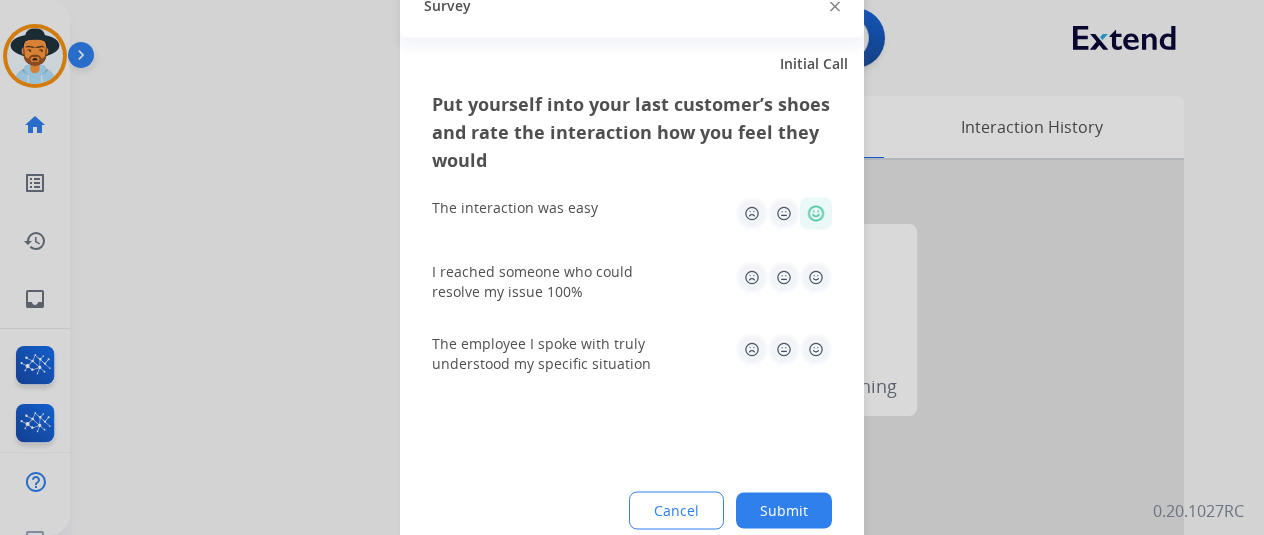 click 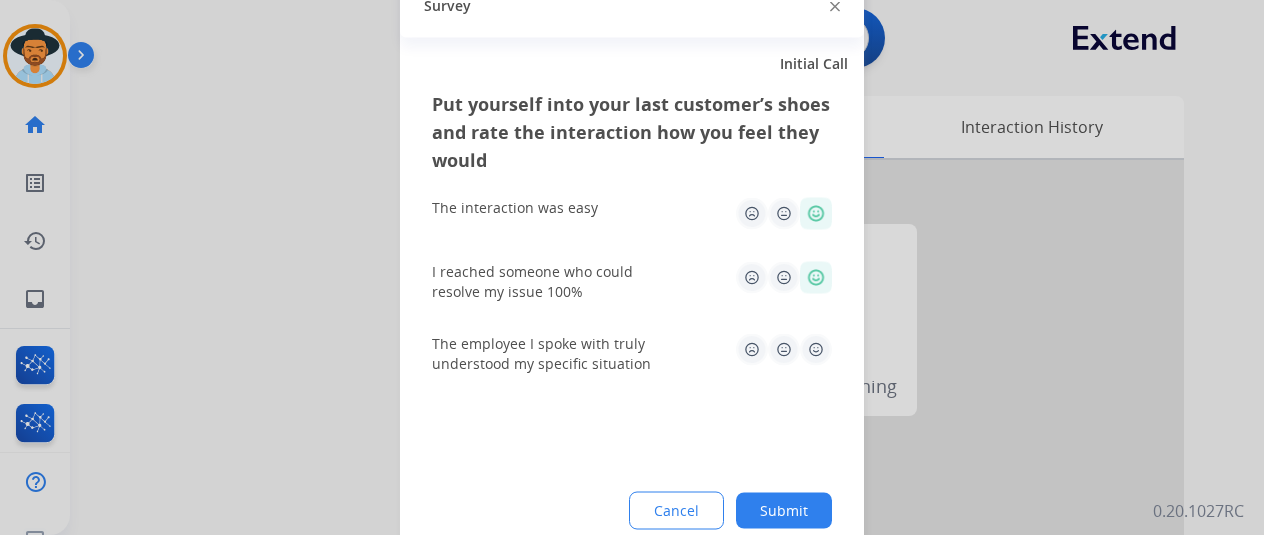 click 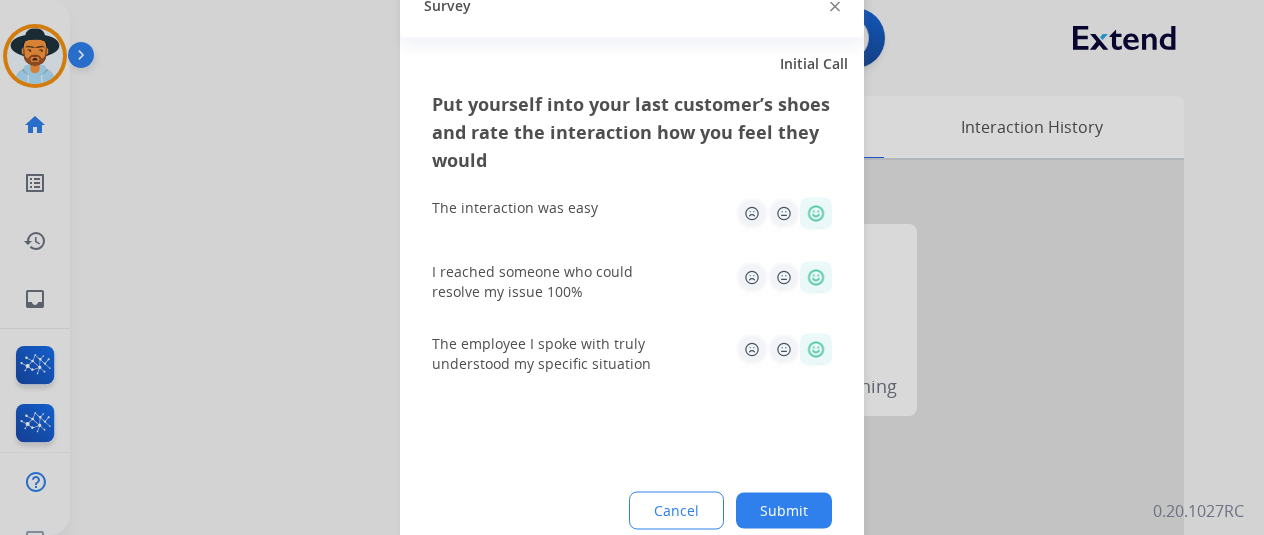 click on "Submit" 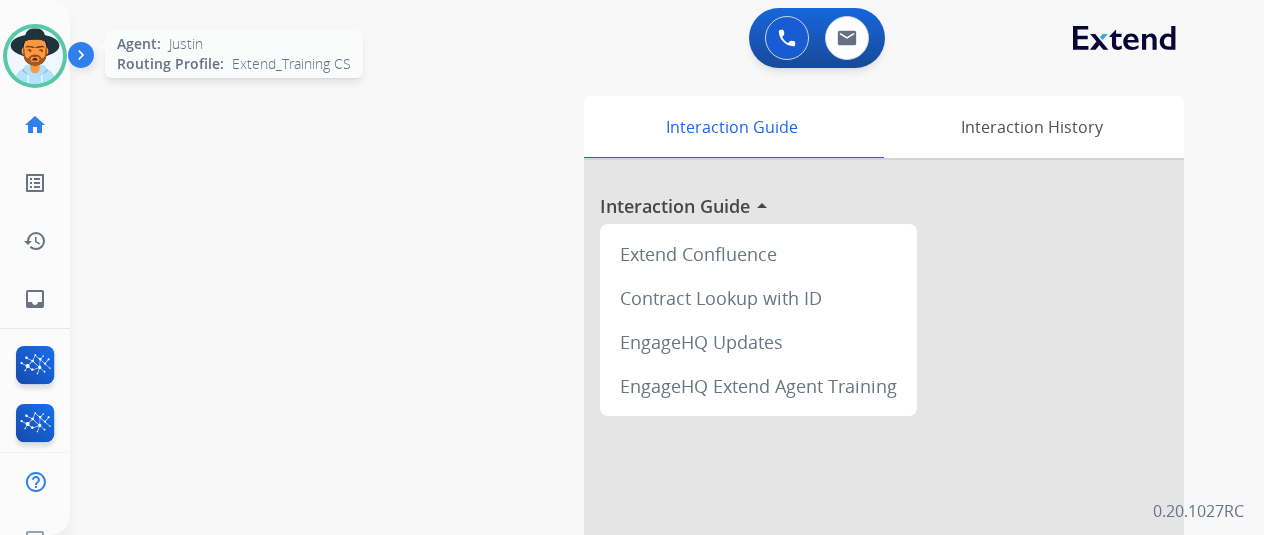 click at bounding box center [35, 56] 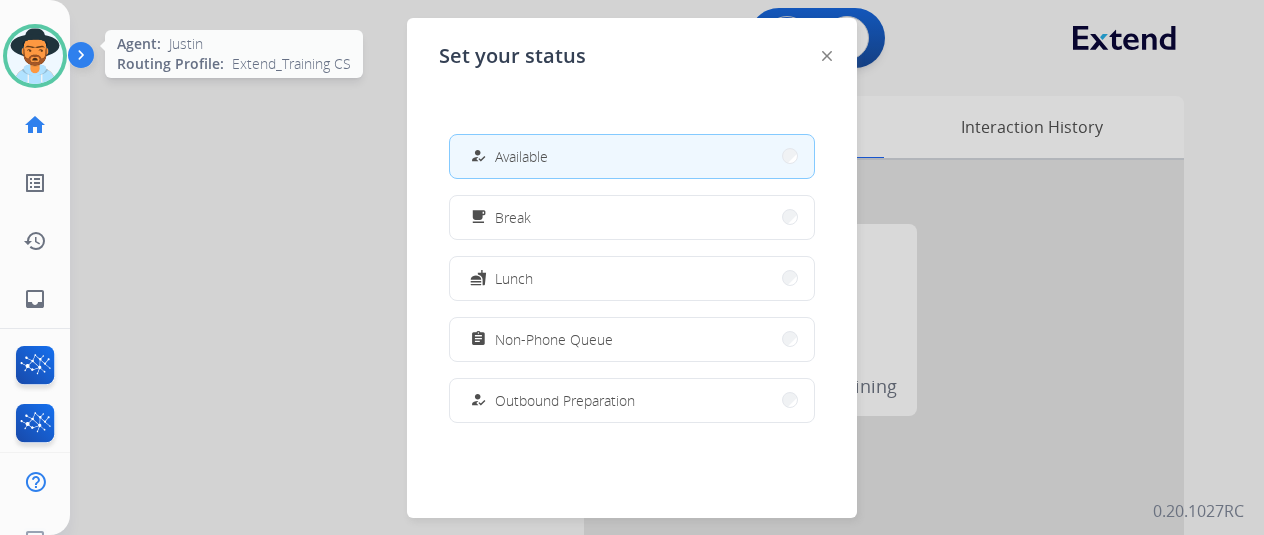 click at bounding box center [35, 56] 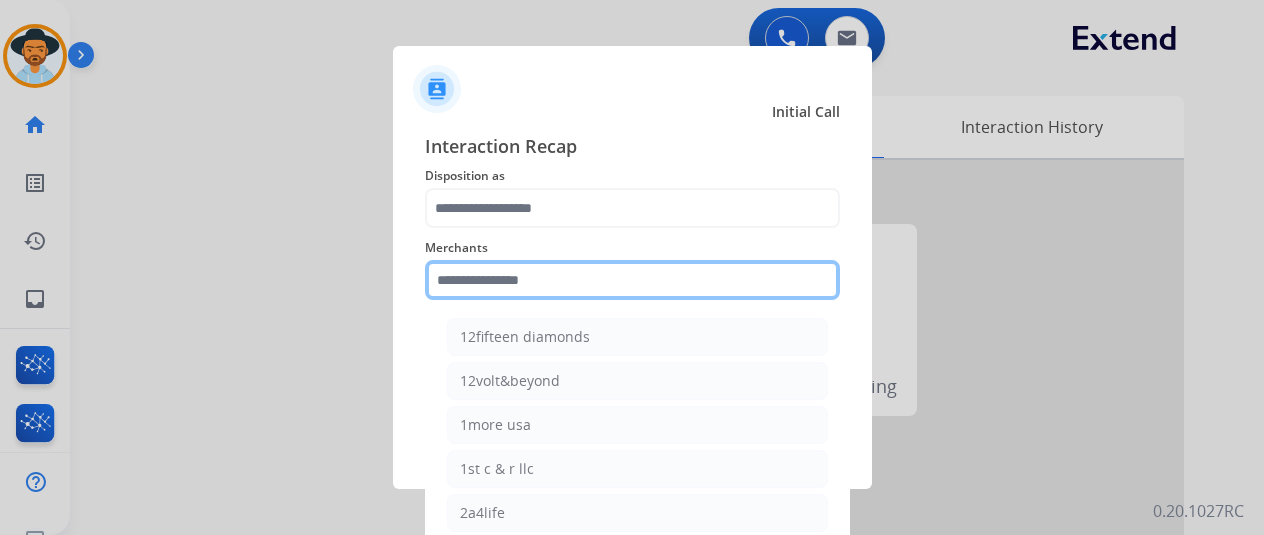 click 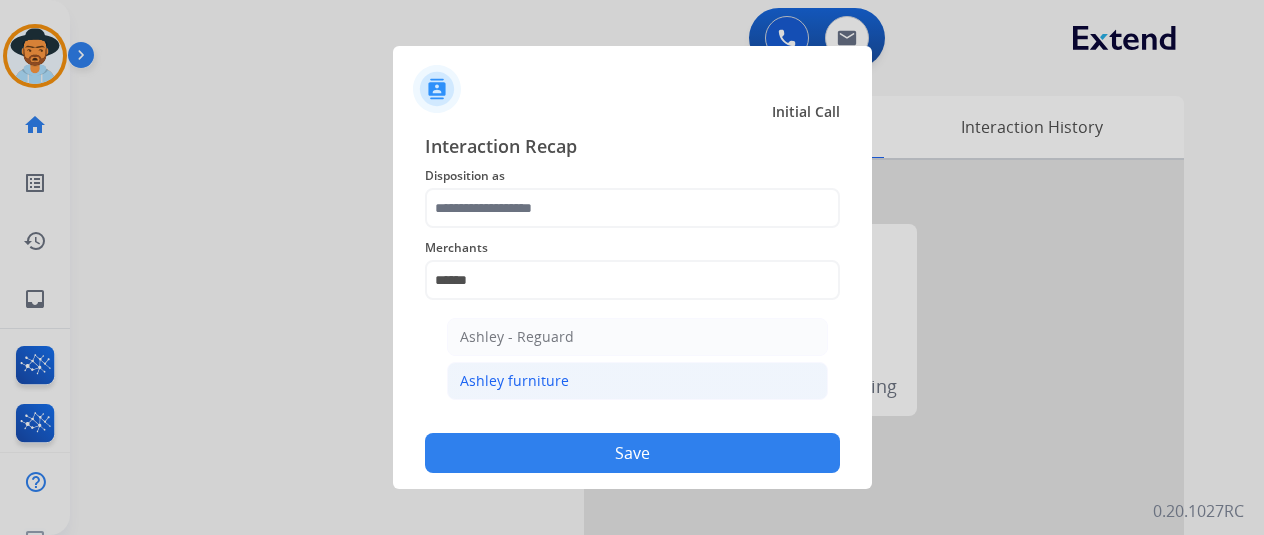 click on "Ashley furniture" 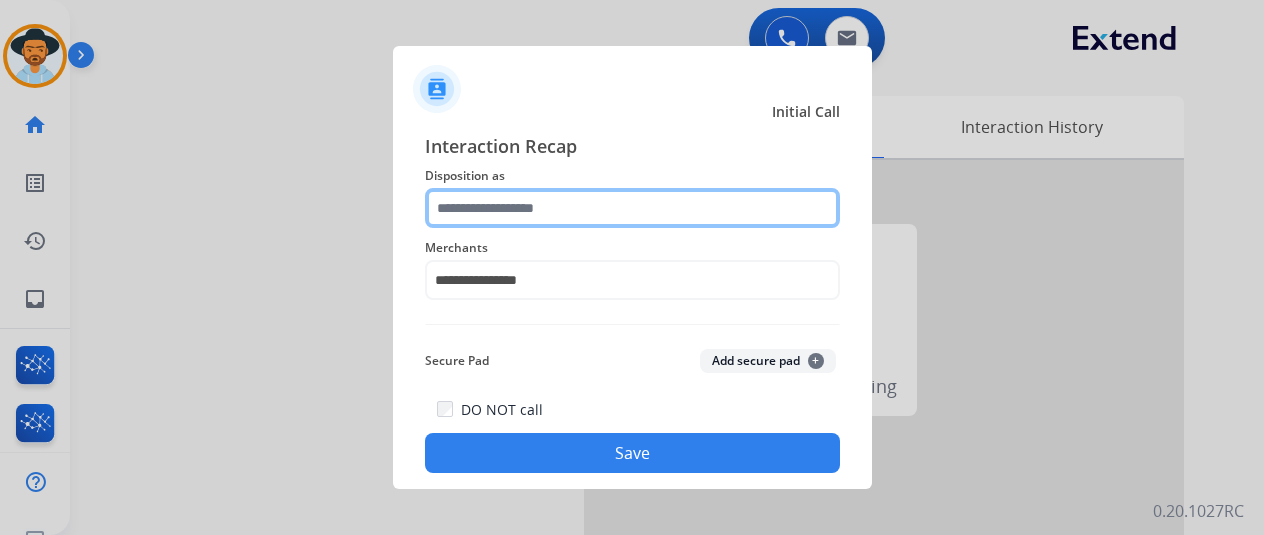 click 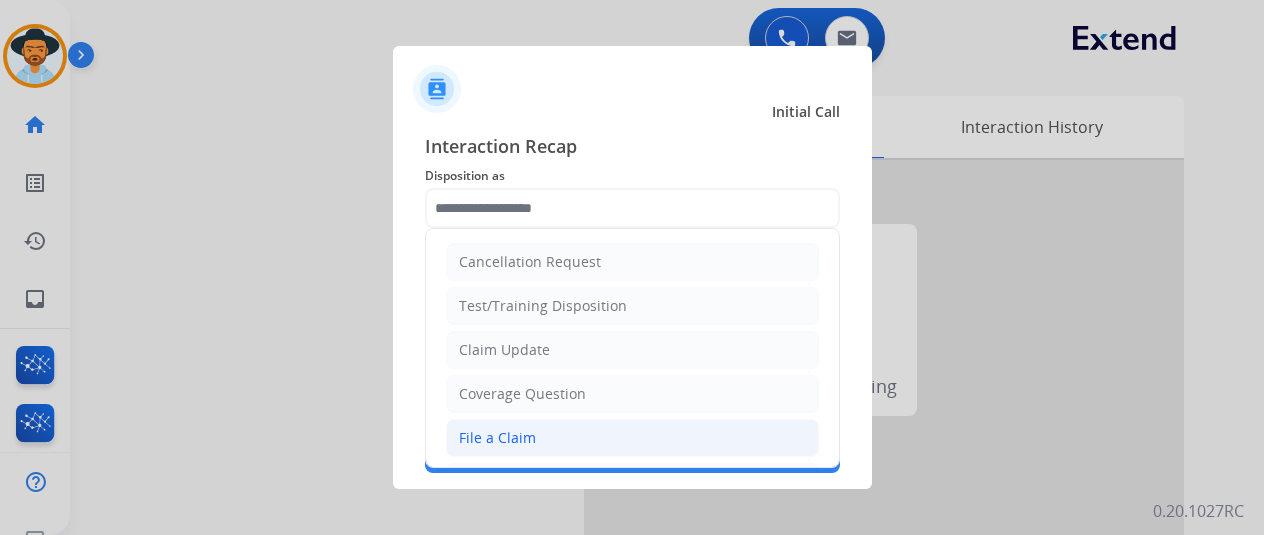click on "File a Claim" 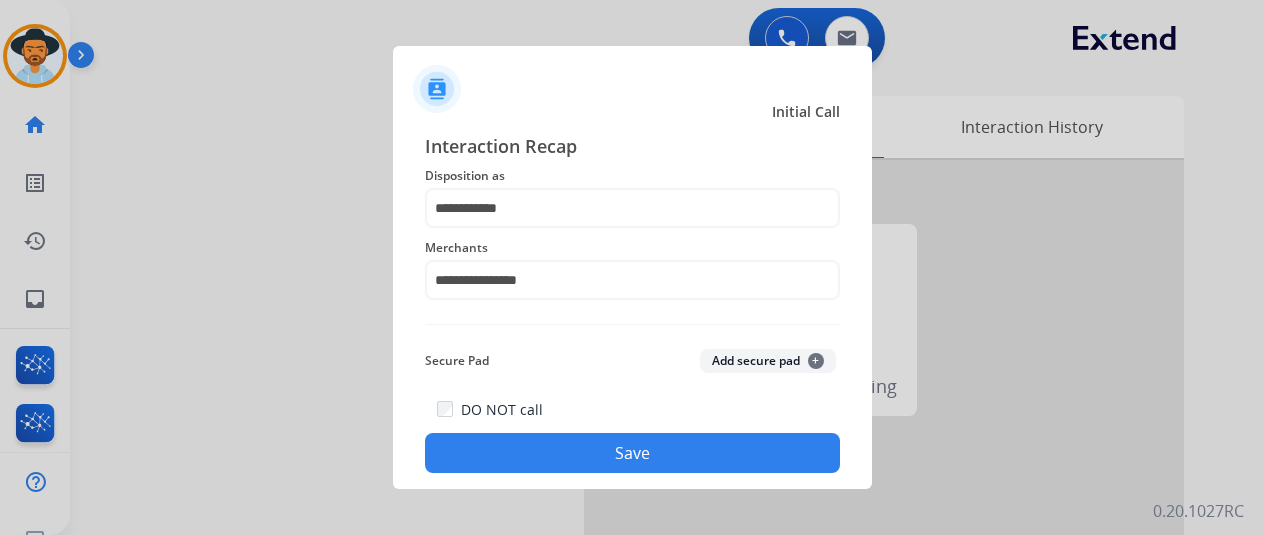click on "Save" 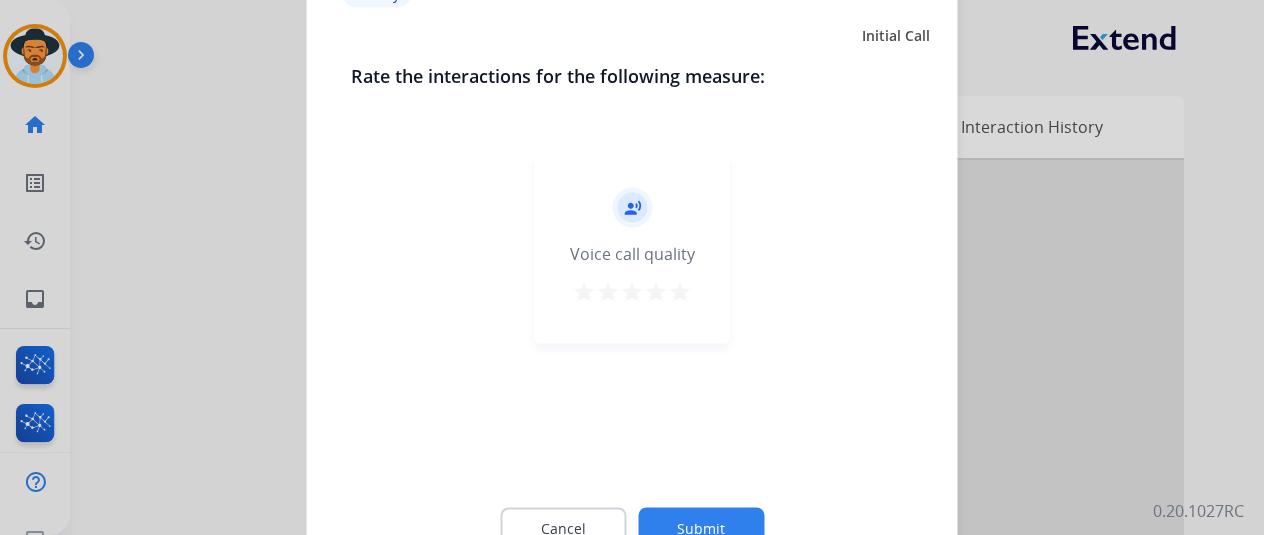 click on "record_voice_over   Voice call quality   star   star   star   star   star" 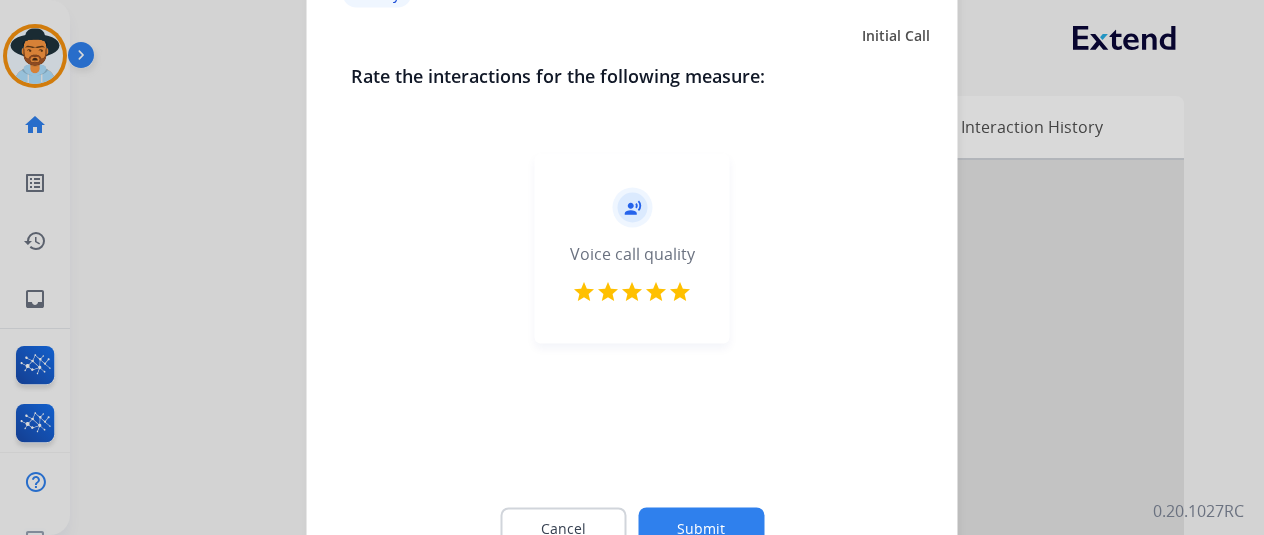 click on "Submit" 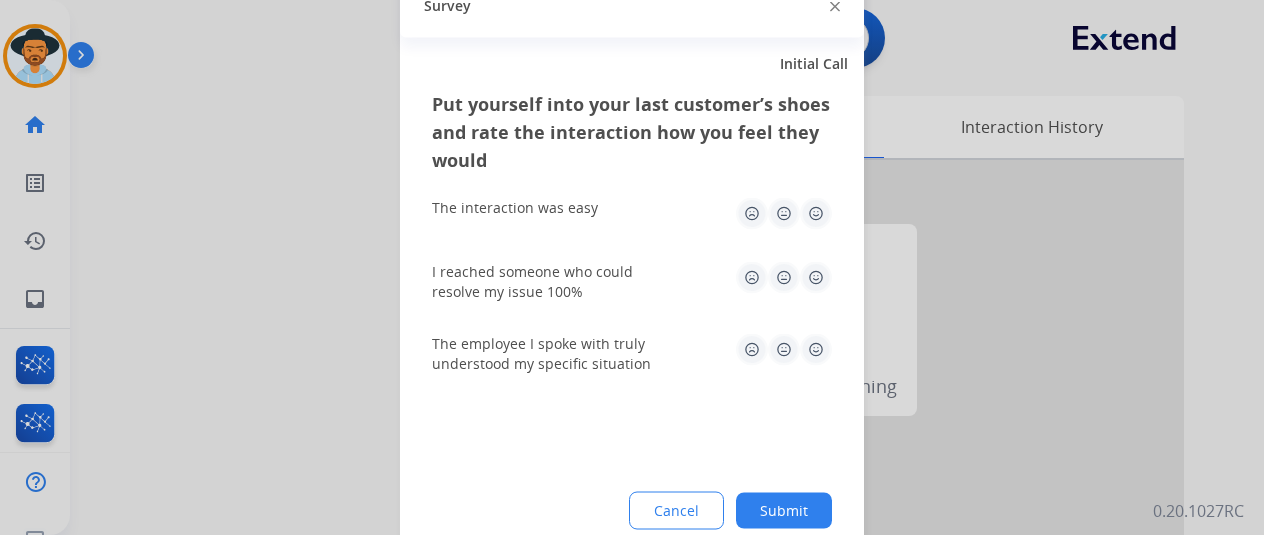 click 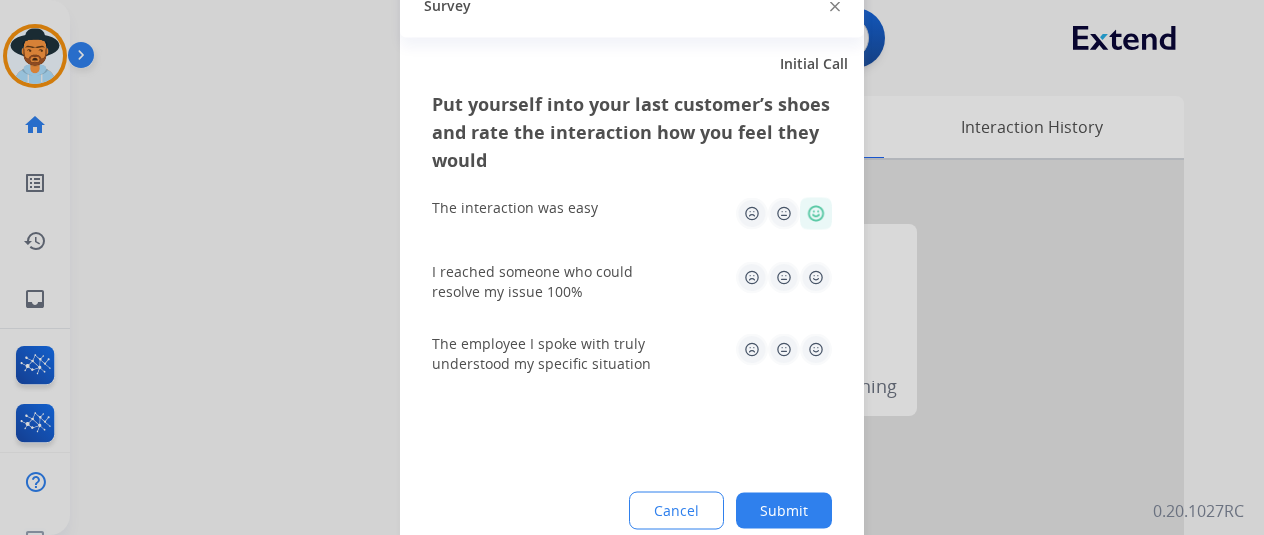 click 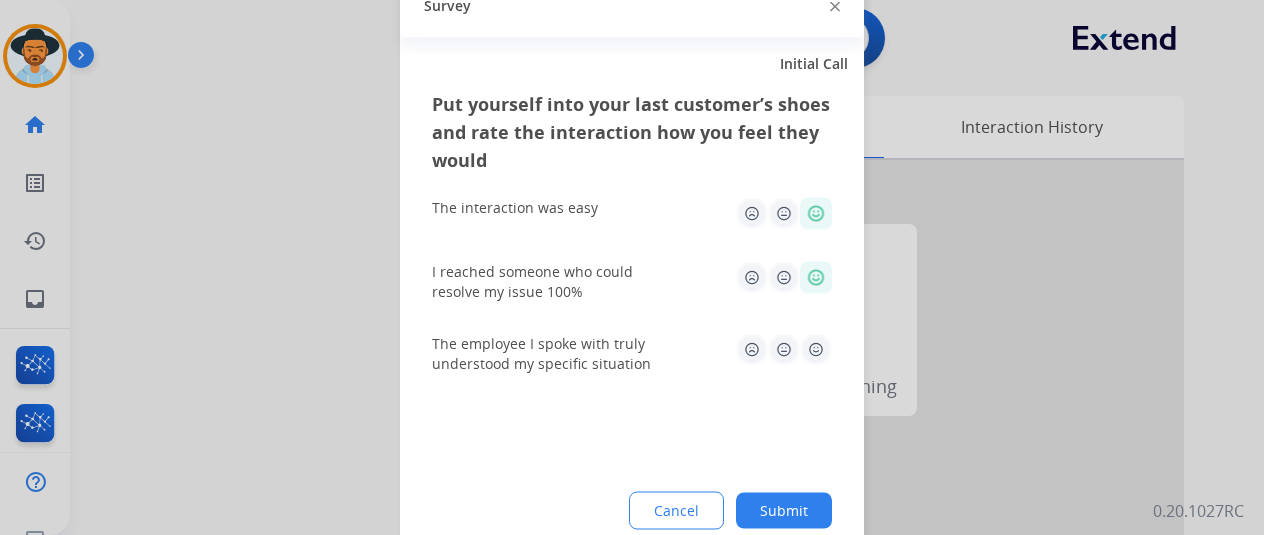 click 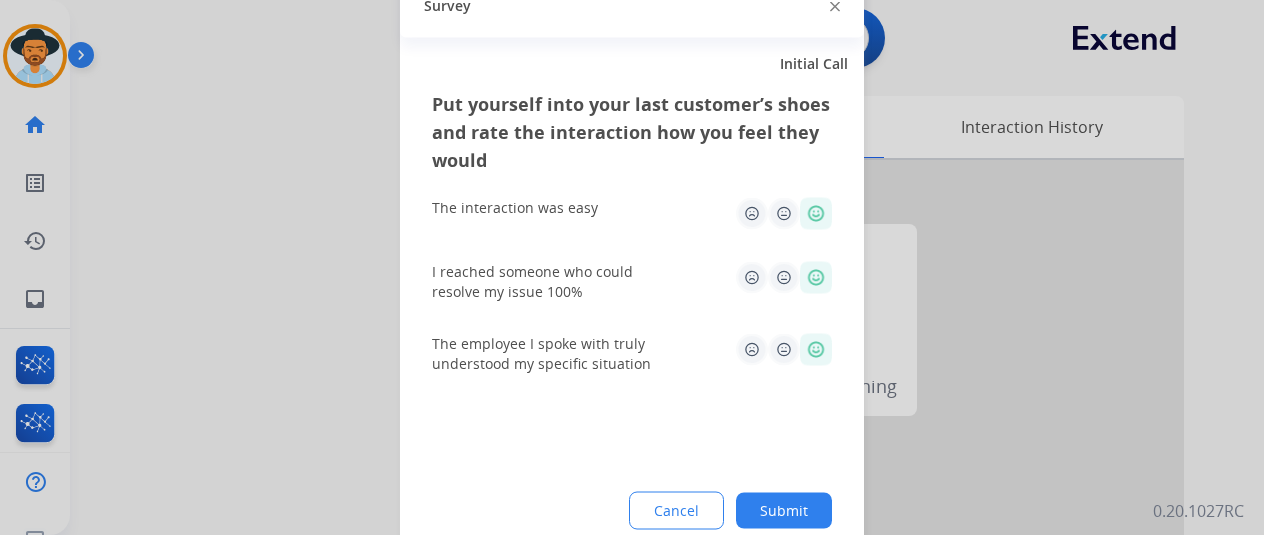 click on "Submit" 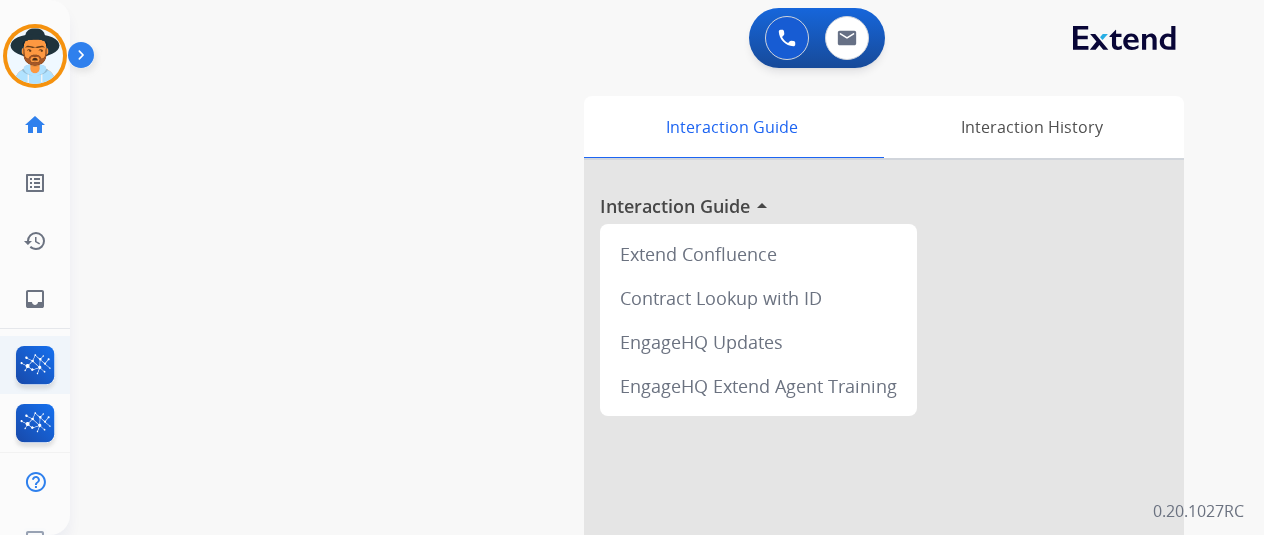 click on "FocalPoints" 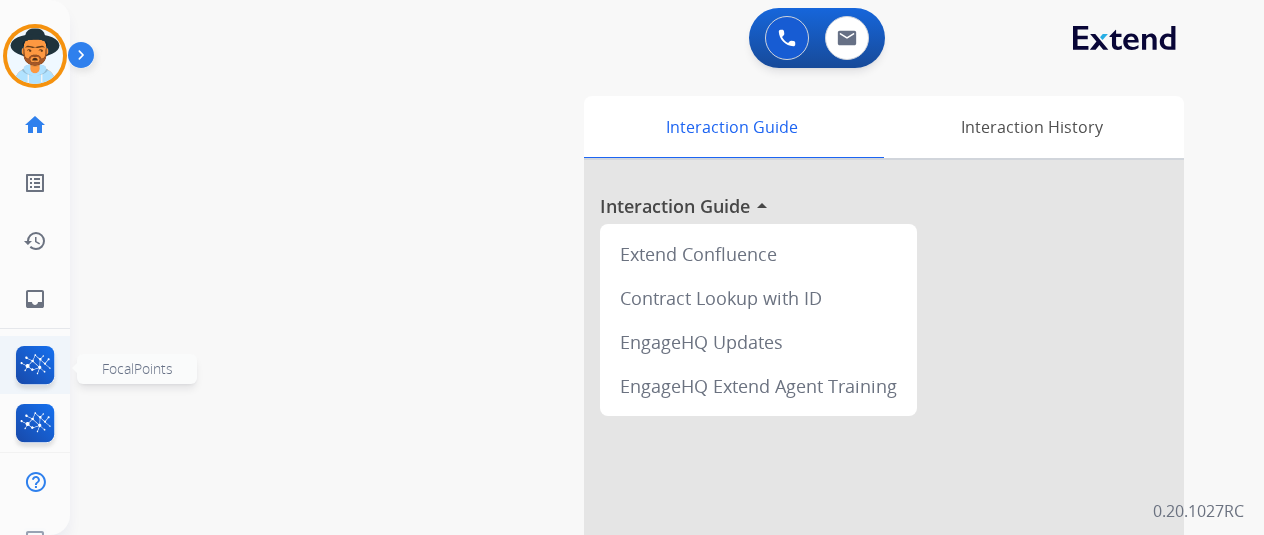 click 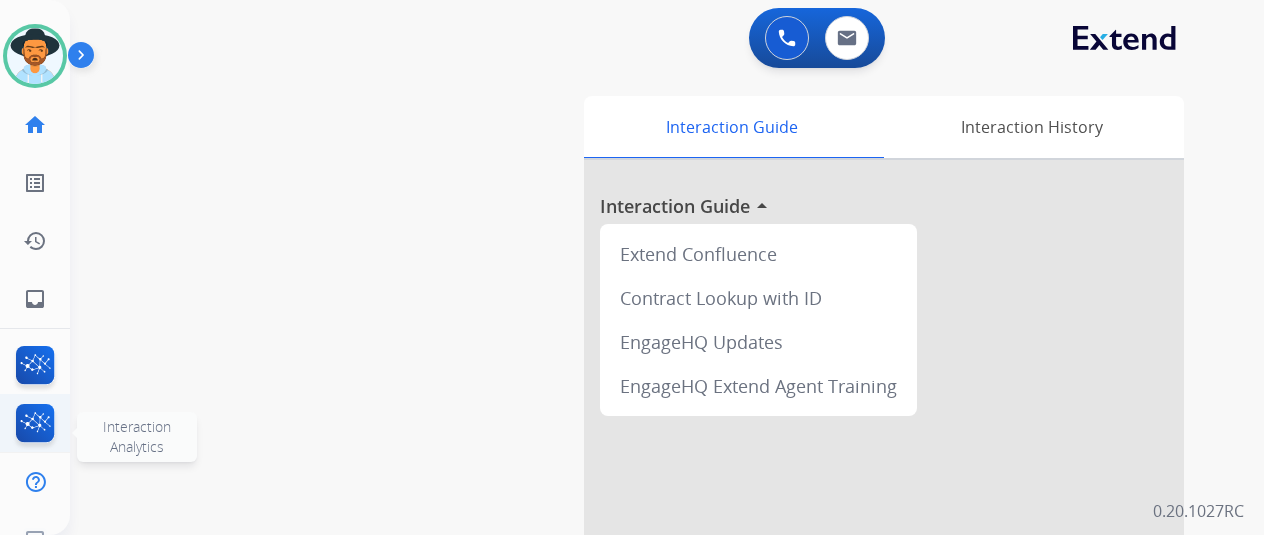 click 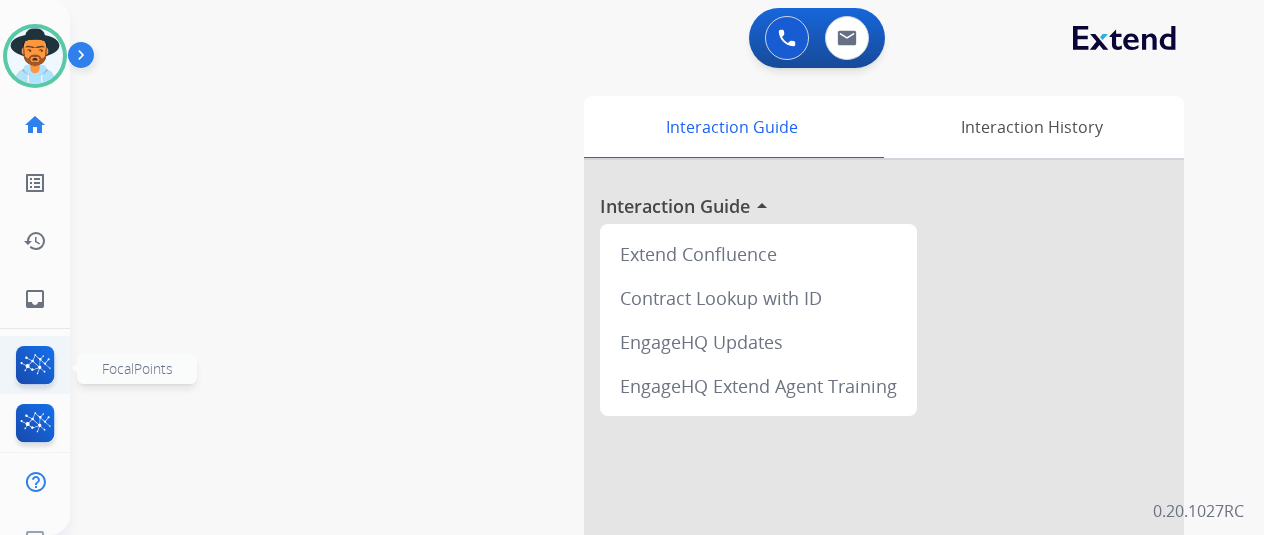 click 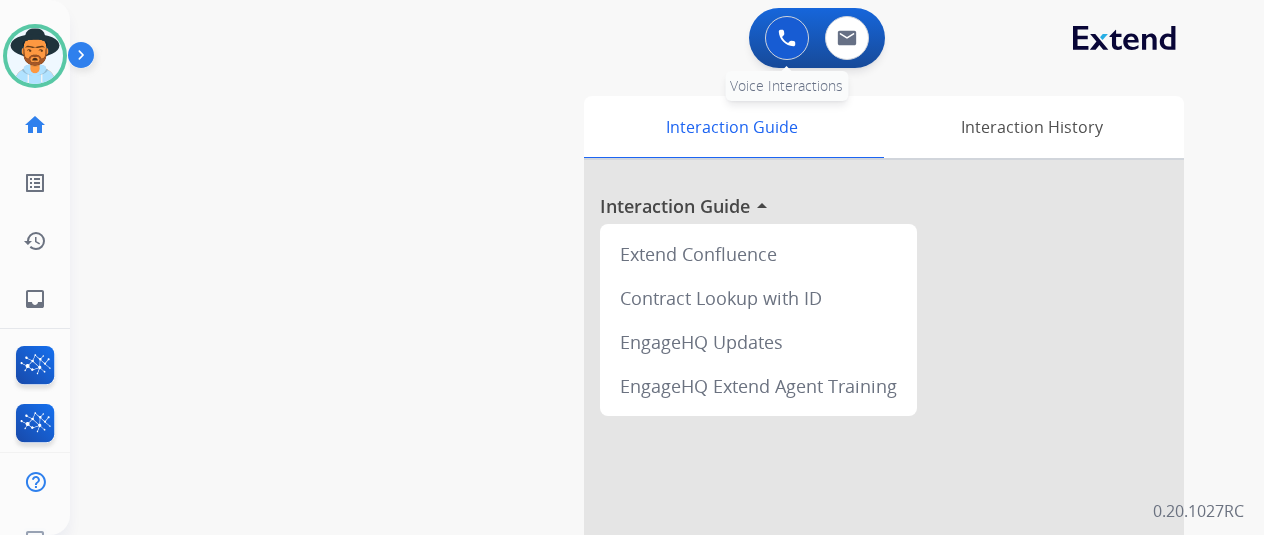 click at bounding box center [787, 38] 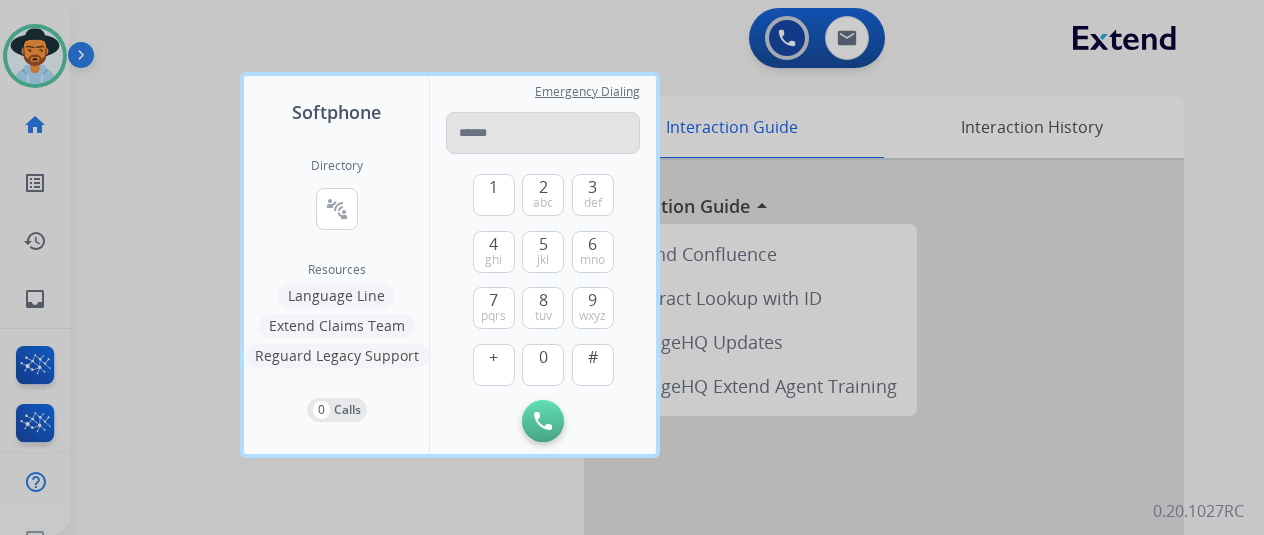 click at bounding box center (543, 133) 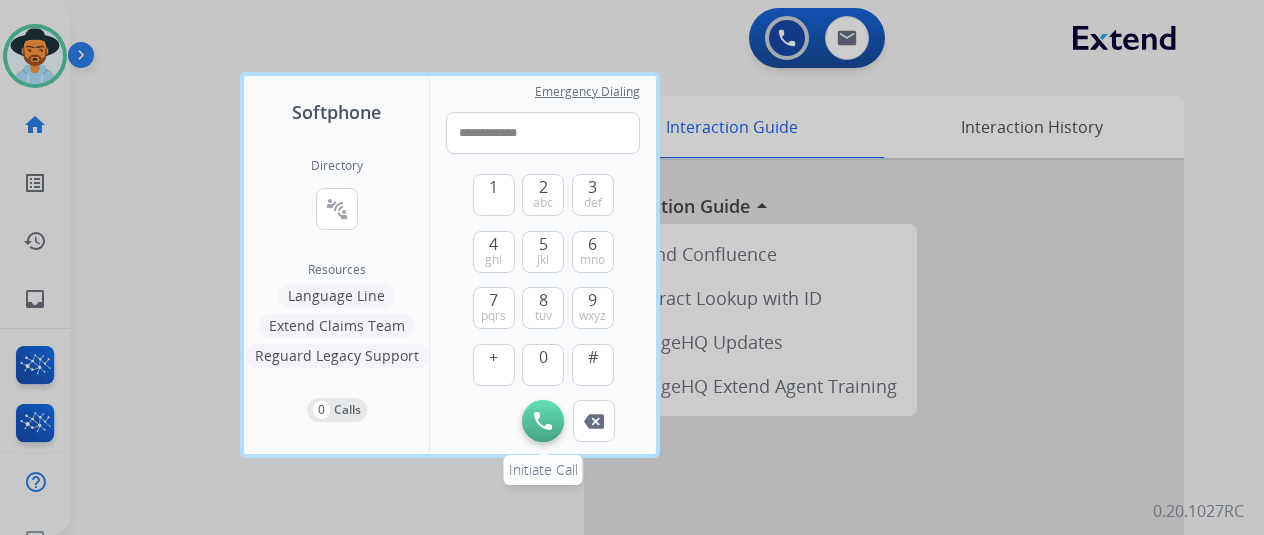 type on "**********" 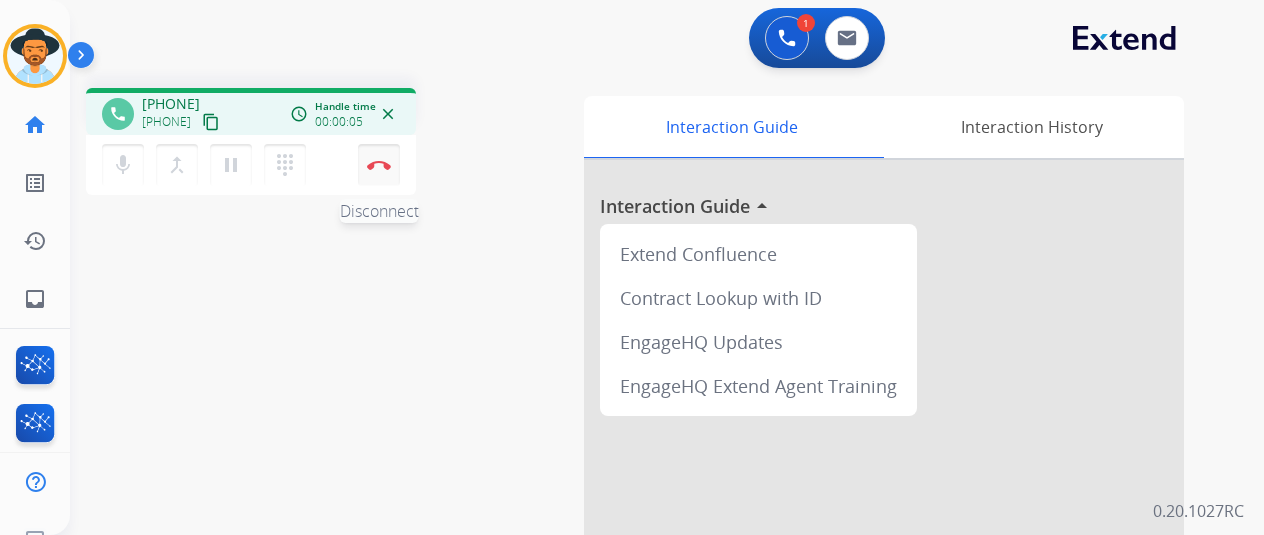 click on "Disconnect" at bounding box center [379, 165] 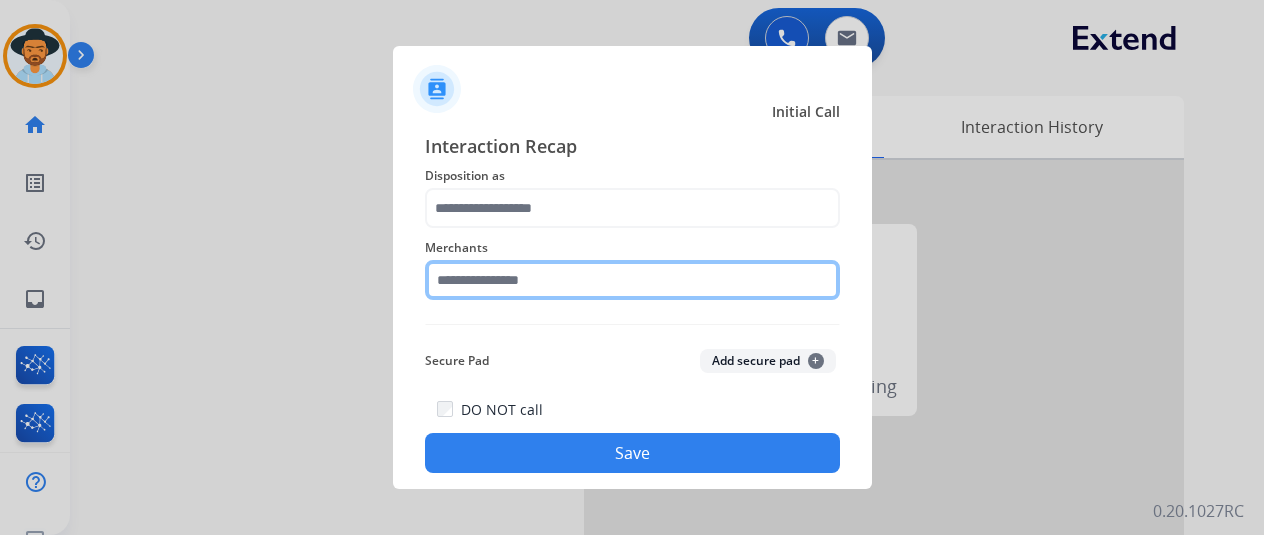 click 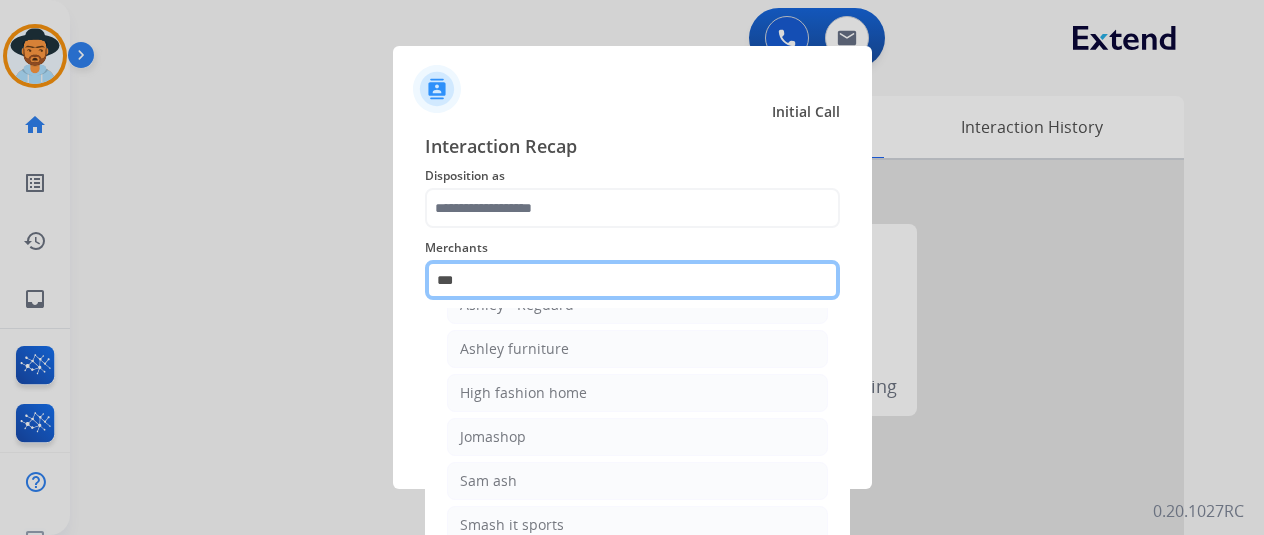 scroll, scrollTop: 27, scrollLeft: 0, axis: vertical 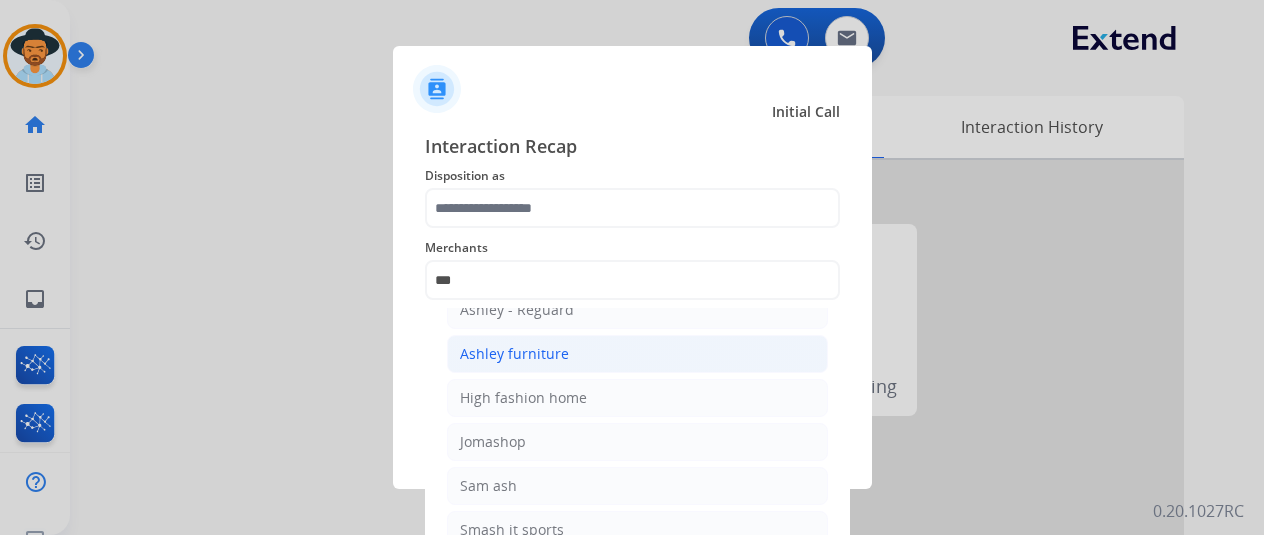 click on "Ashley furniture" 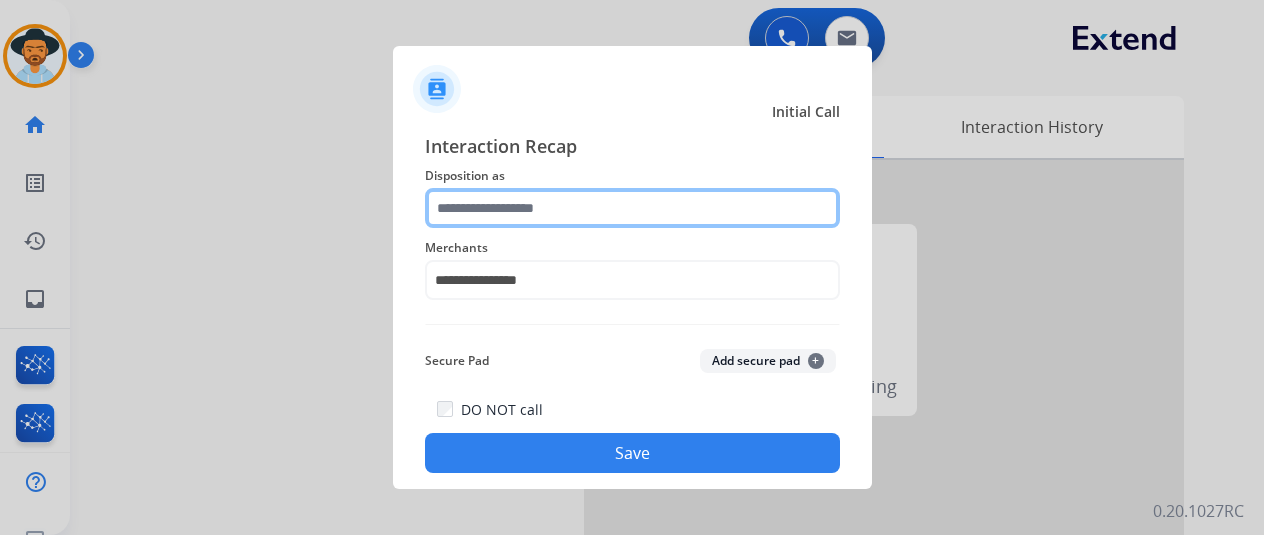click 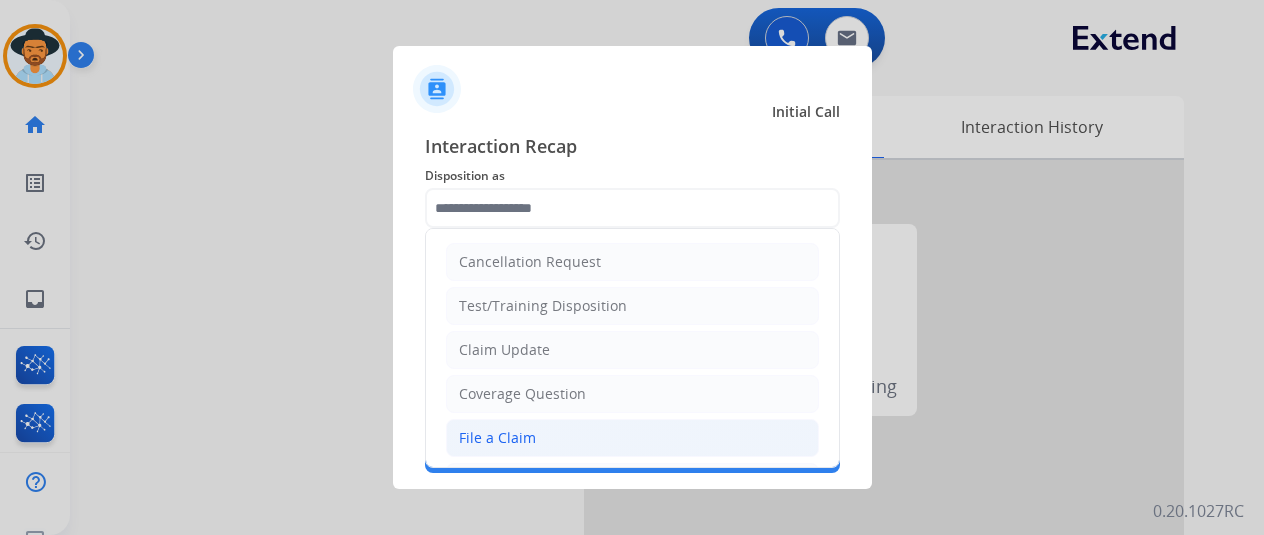 click on "File a Claim" 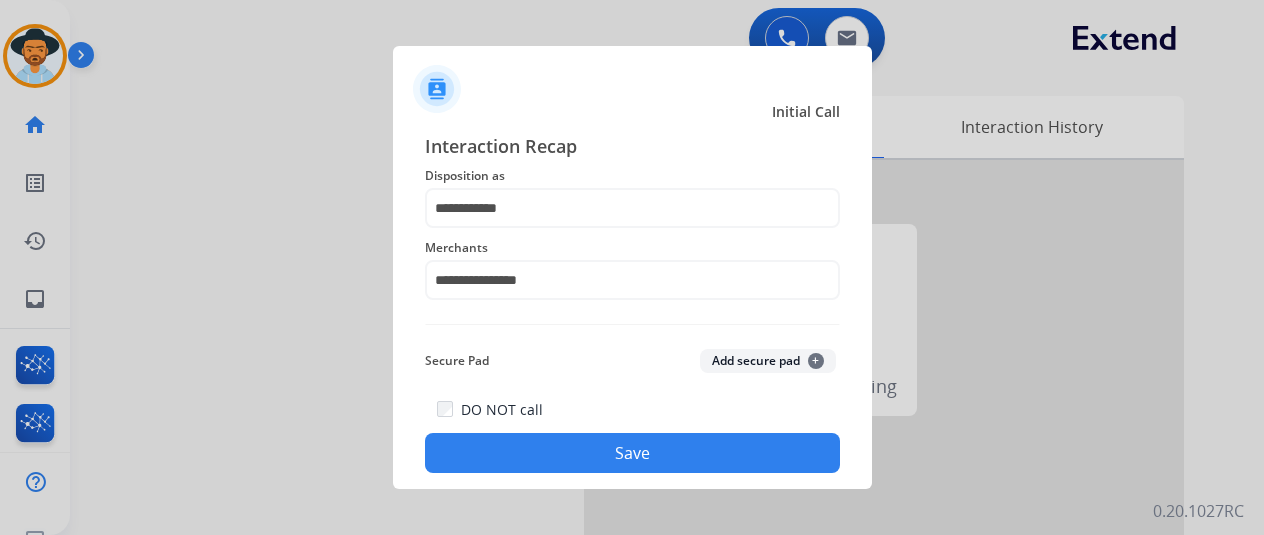 click on "Save" 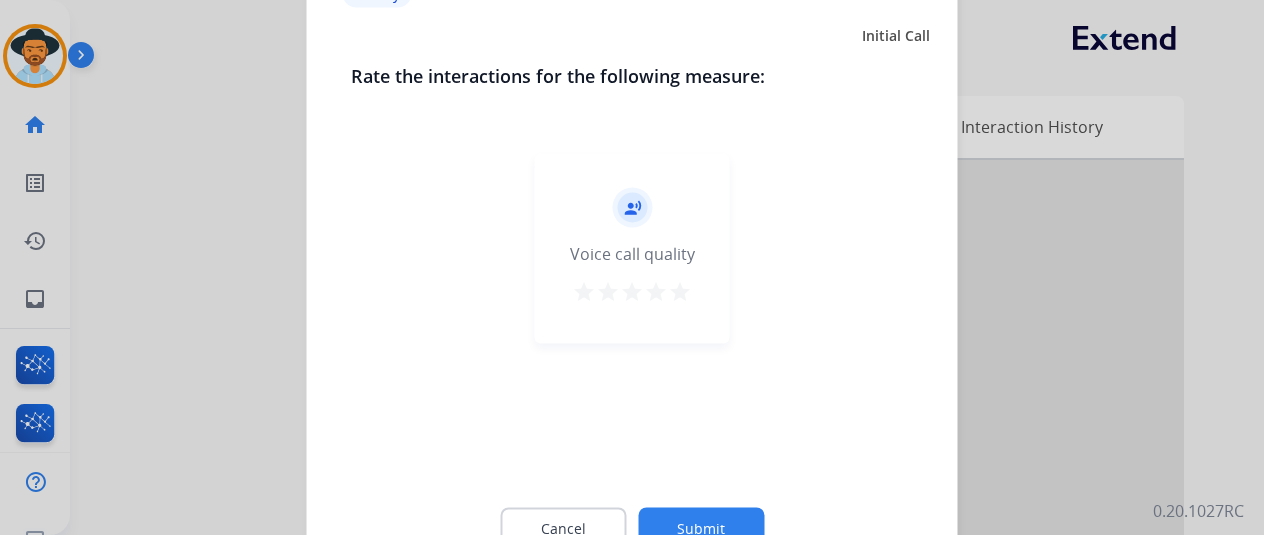 drag, startPoint x: 668, startPoint y: 297, endPoint x: 678, endPoint y: 303, distance: 11.661903 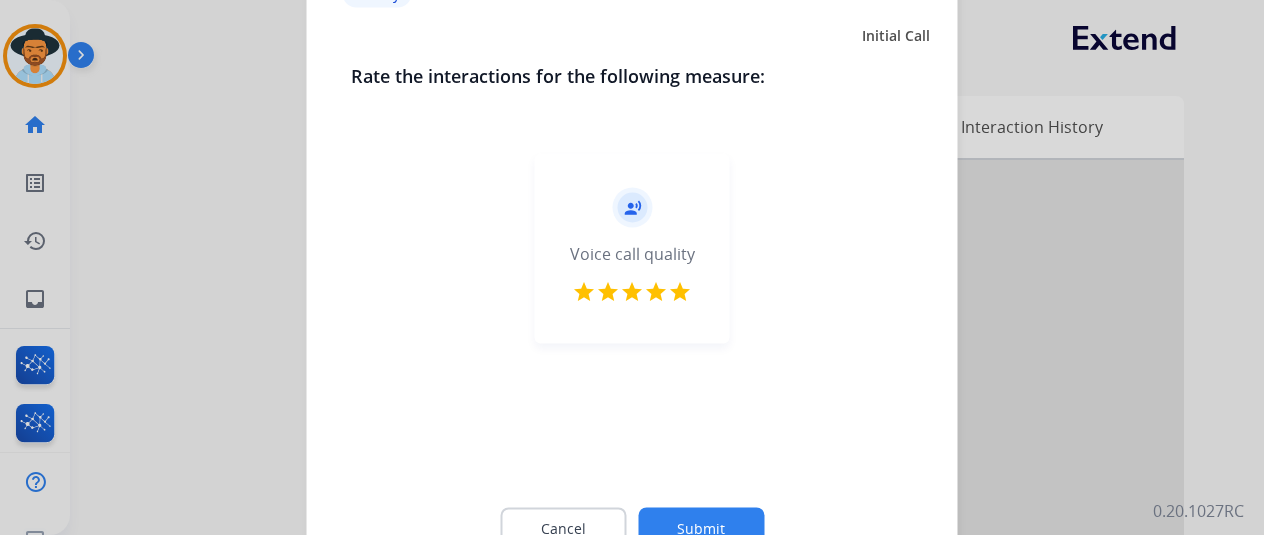 click on "Submit" 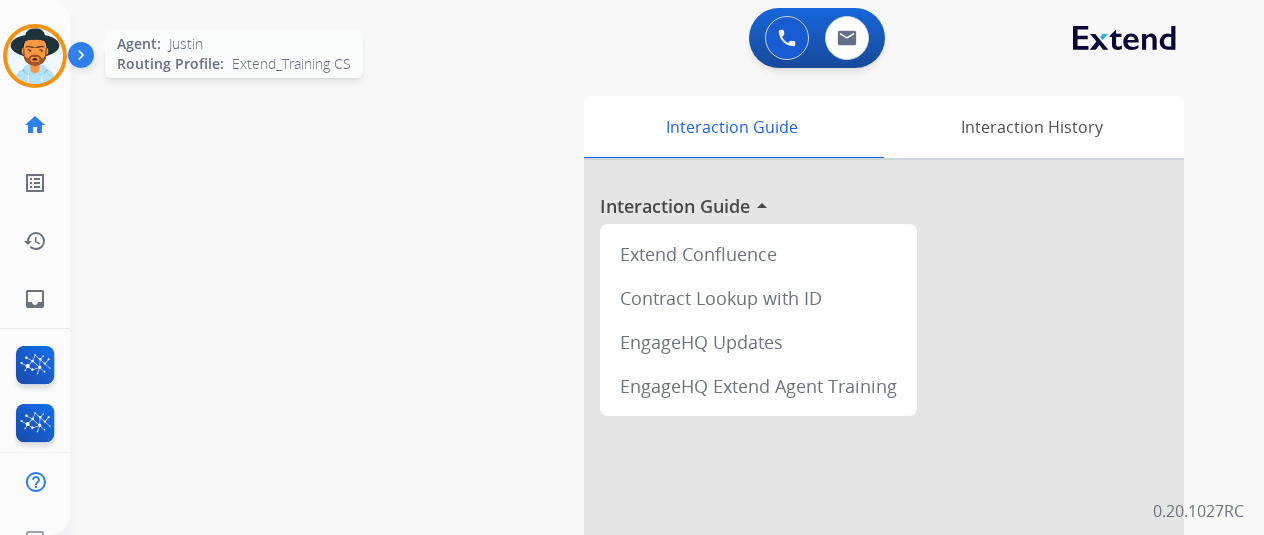 drag, startPoint x: 52, startPoint y: 97, endPoint x: 46, endPoint y: 85, distance: 13.416408 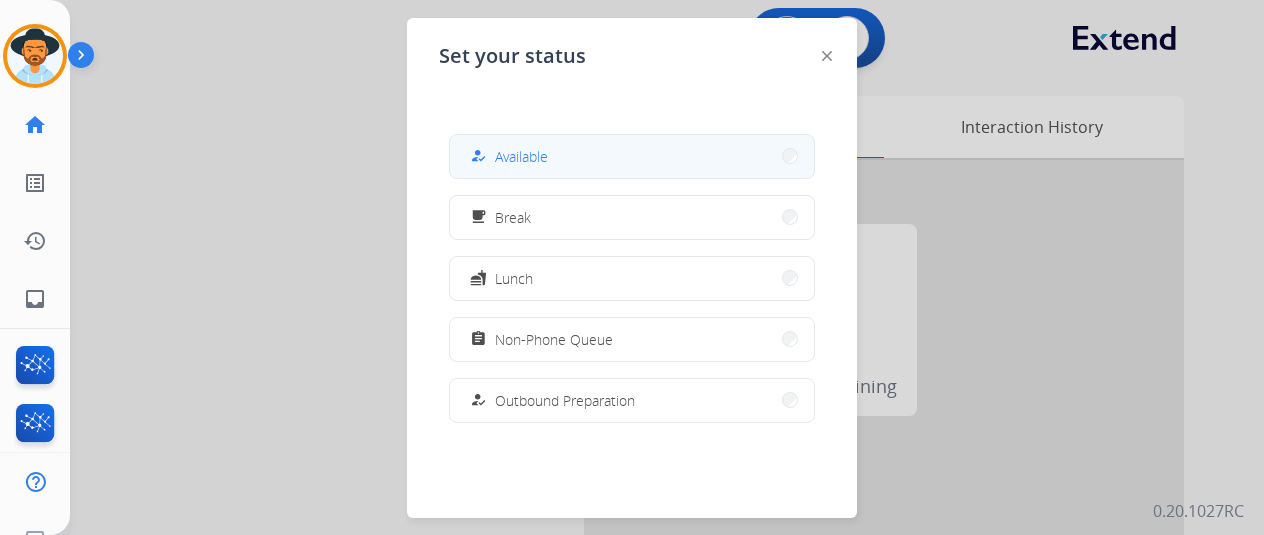 click on "how_to_reg Available" at bounding box center (632, 156) 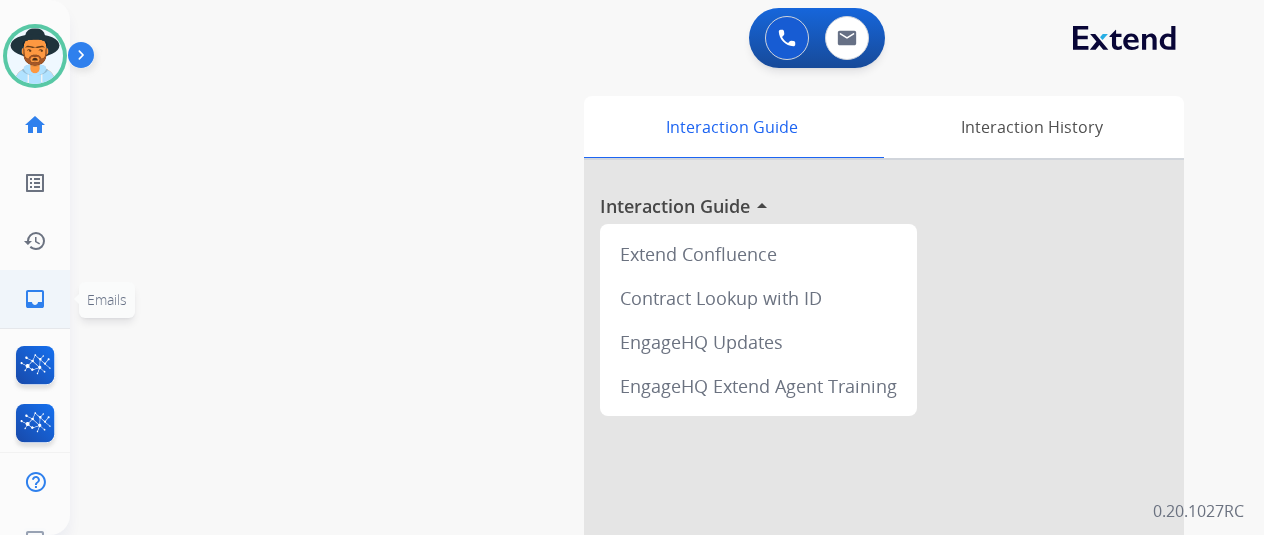 click on "inbox  Emails" 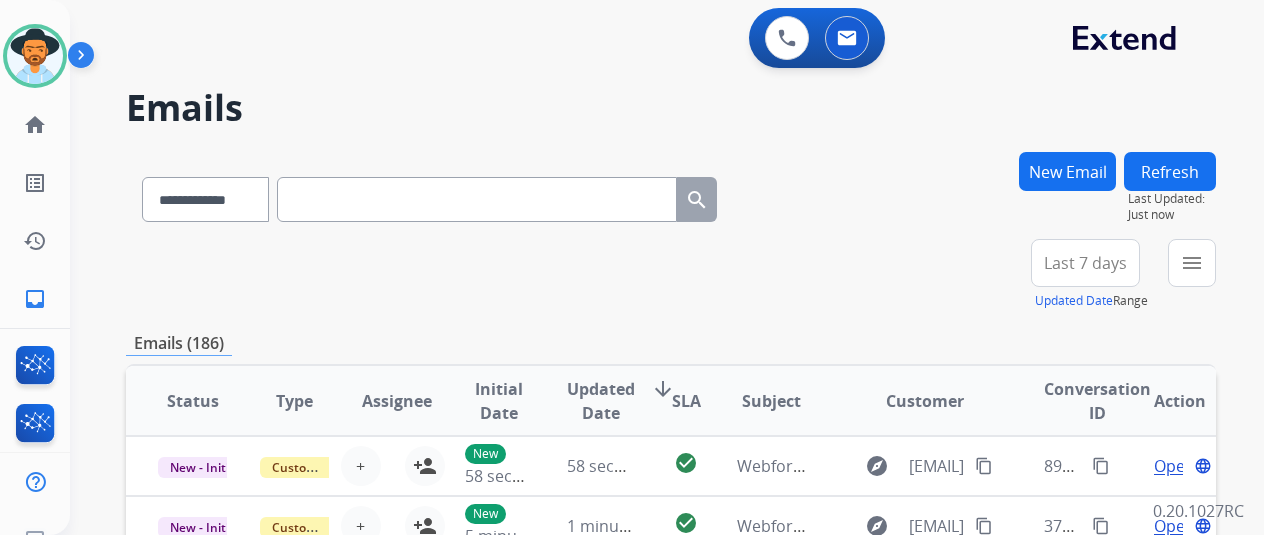 click on "New Email" at bounding box center [1067, 171] 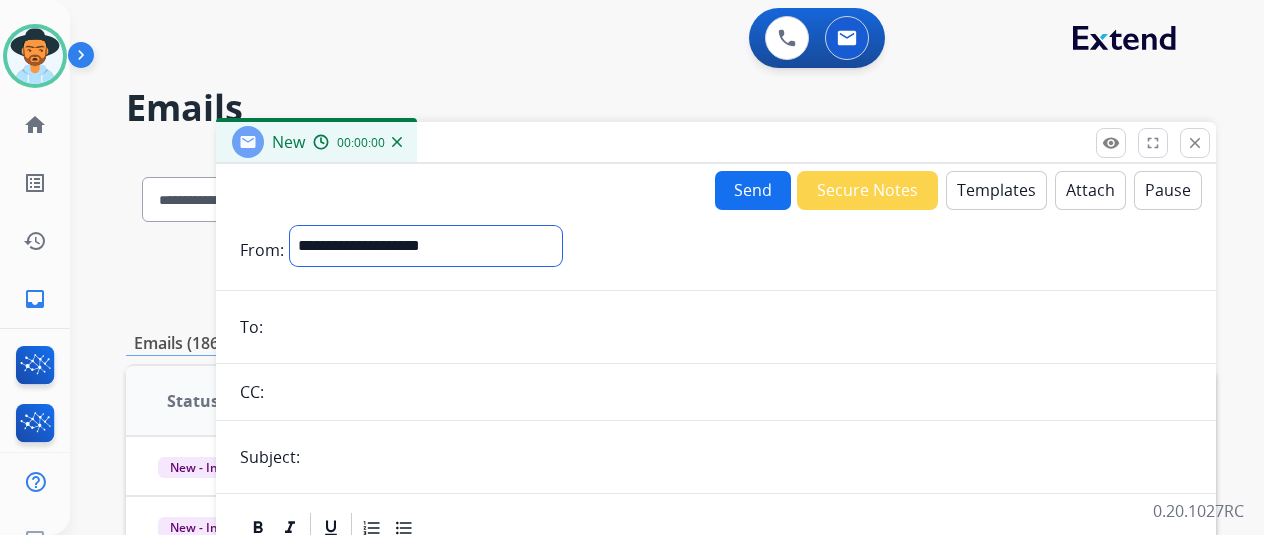 click on "**********" at bounding box center [426, 246] 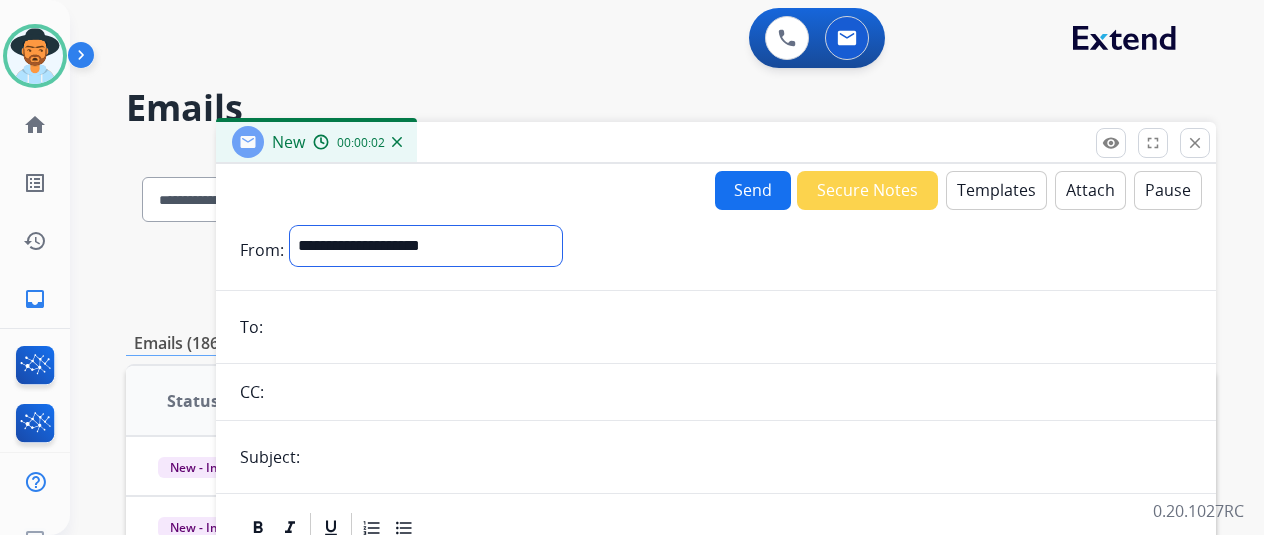 select on "**********" 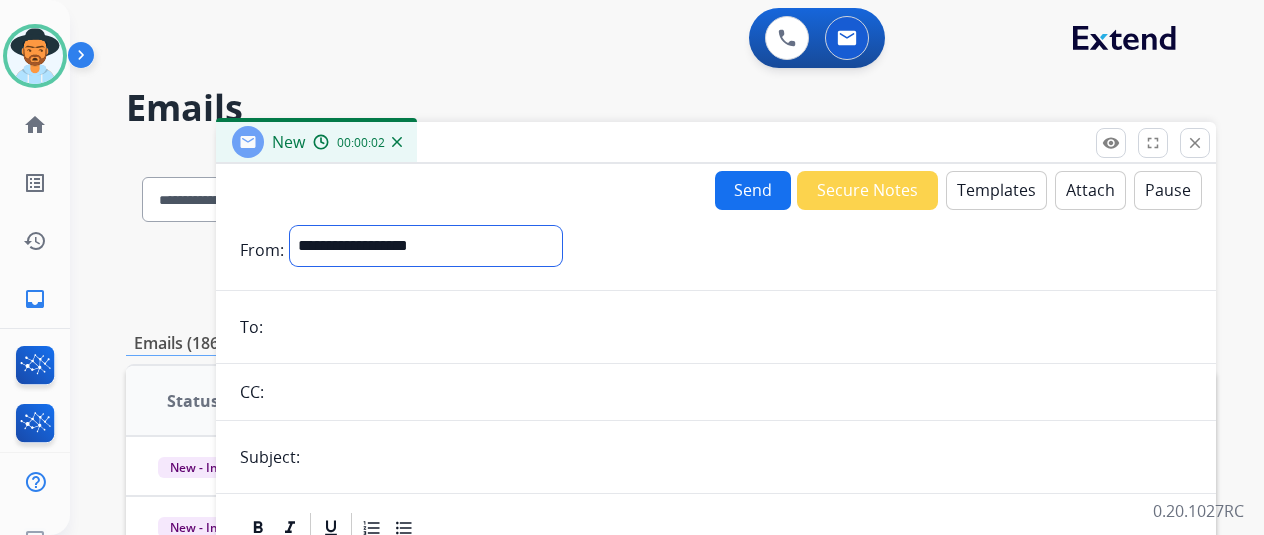 click on "**********" at bounding box center (426, 246) 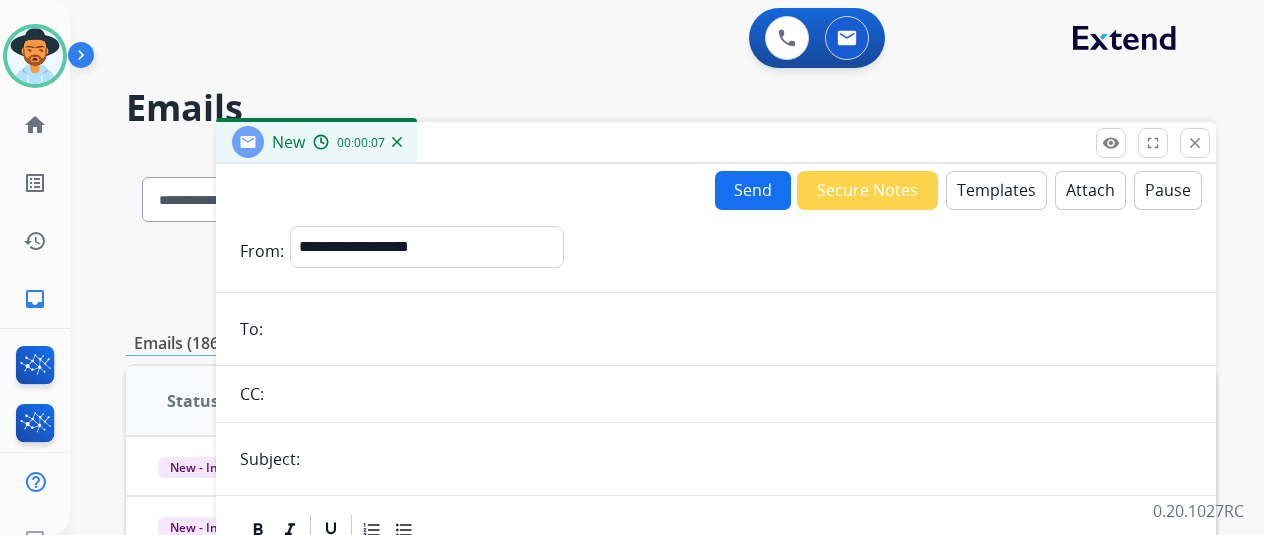 click on "Templates" at bounding box center (996, 190) 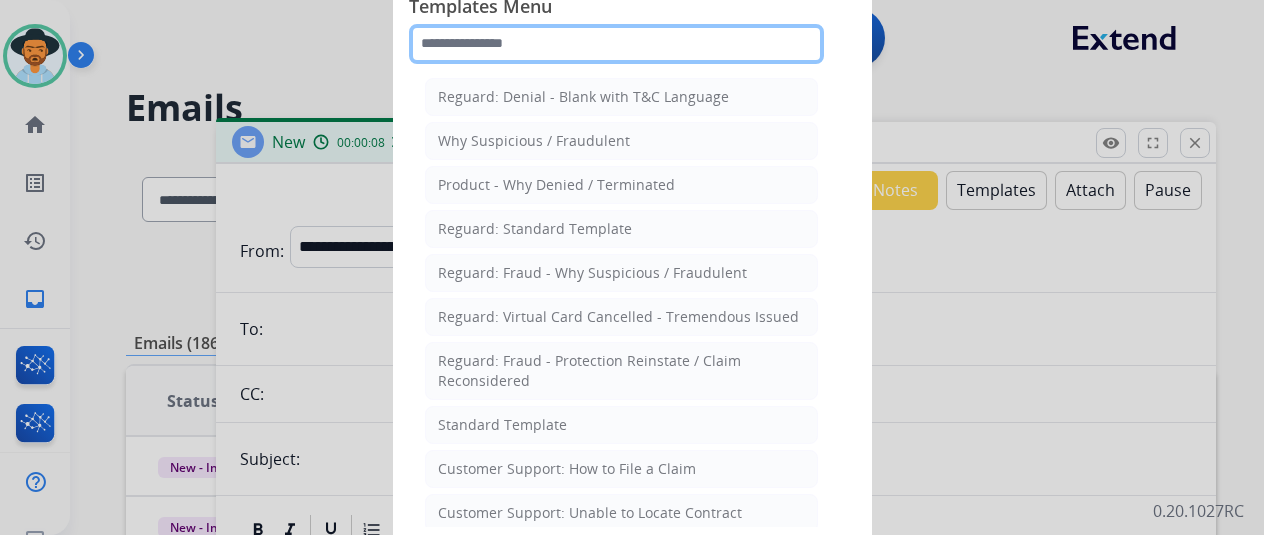 click 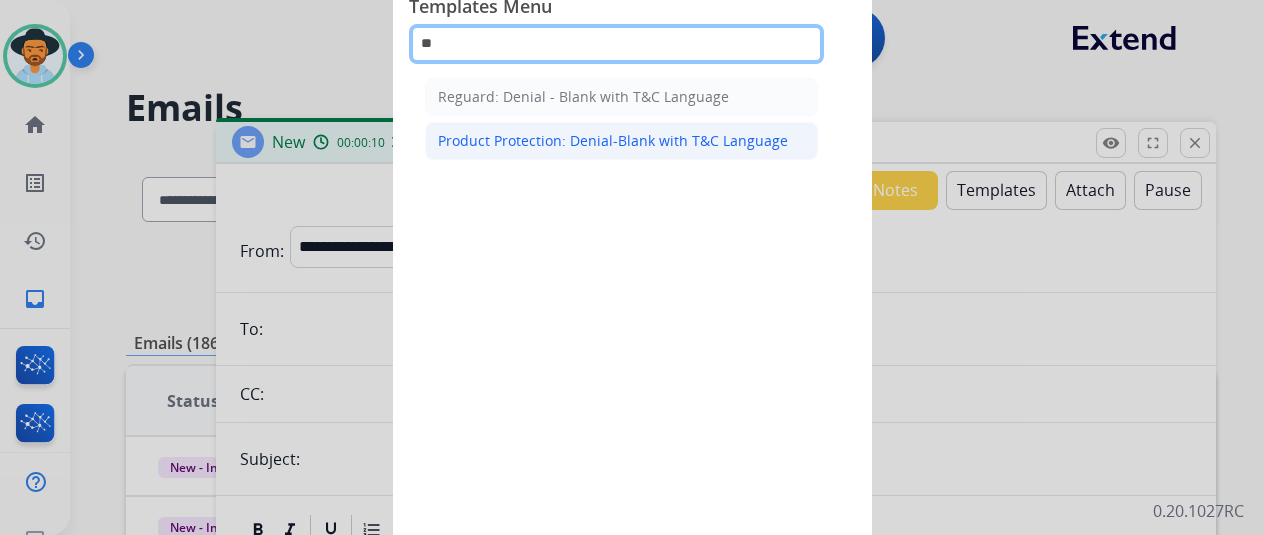 type on "**" 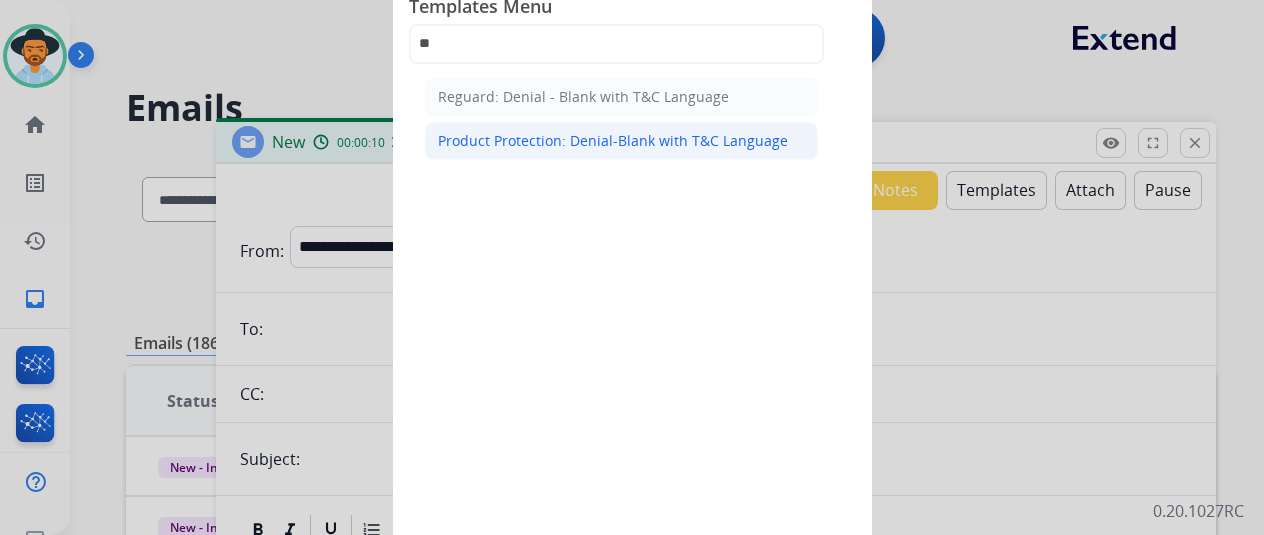 click on "Product Protection: Denial-Blank with T&C Language" 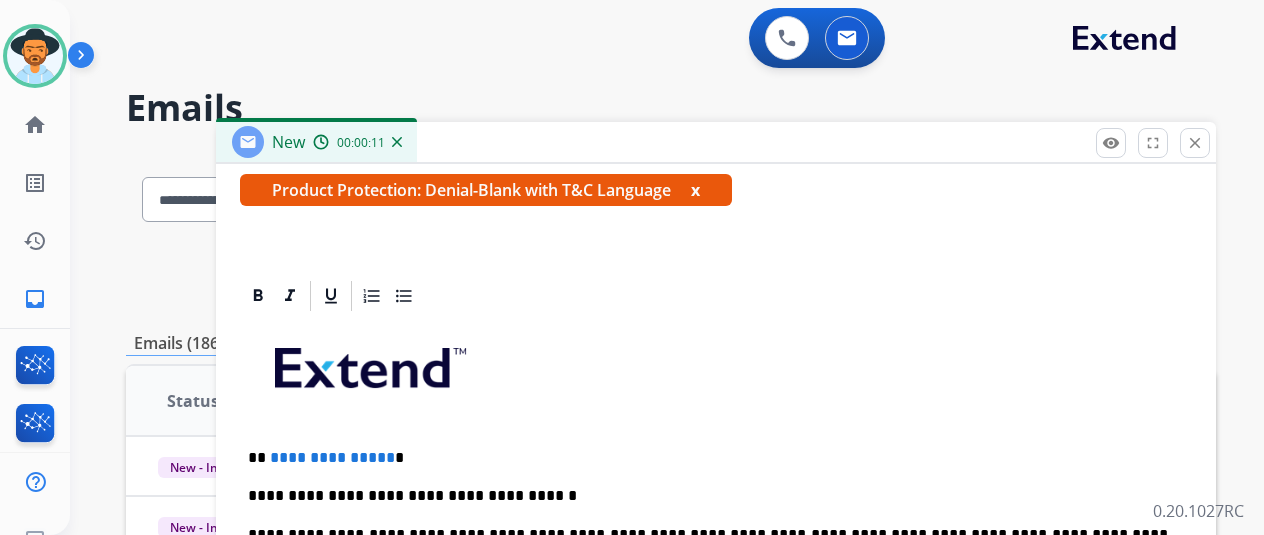 scroll, scrollTop: 442, scrollLeft: 0, axis: vertical 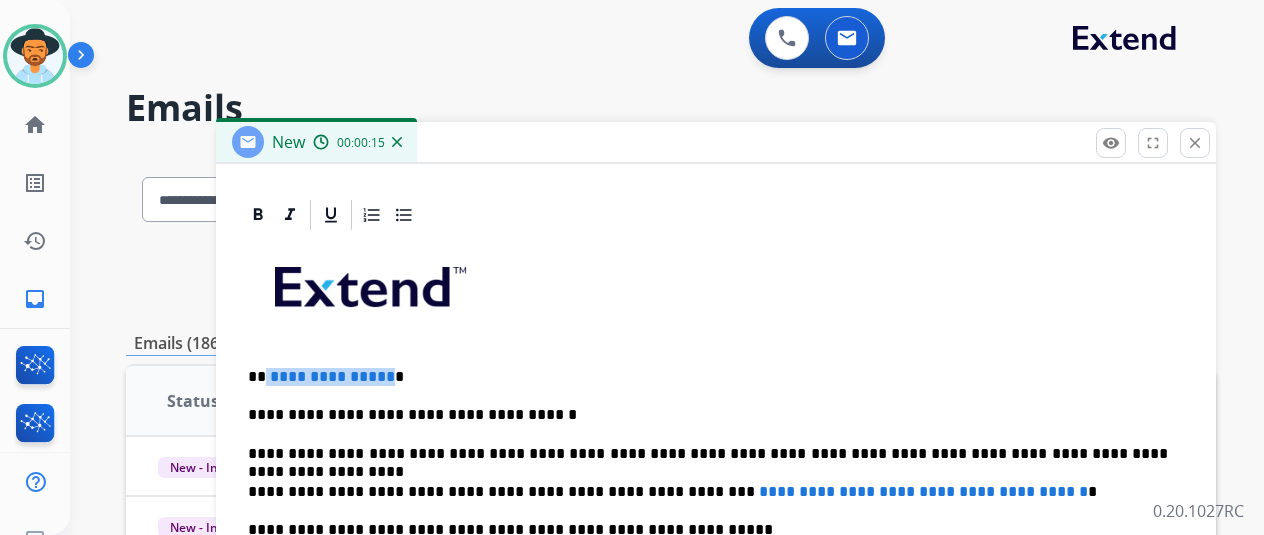 drag, startPoint x: 400, startPoint y: 364, endPoint x: 281, endPoint y: 361, distance: 119.03781 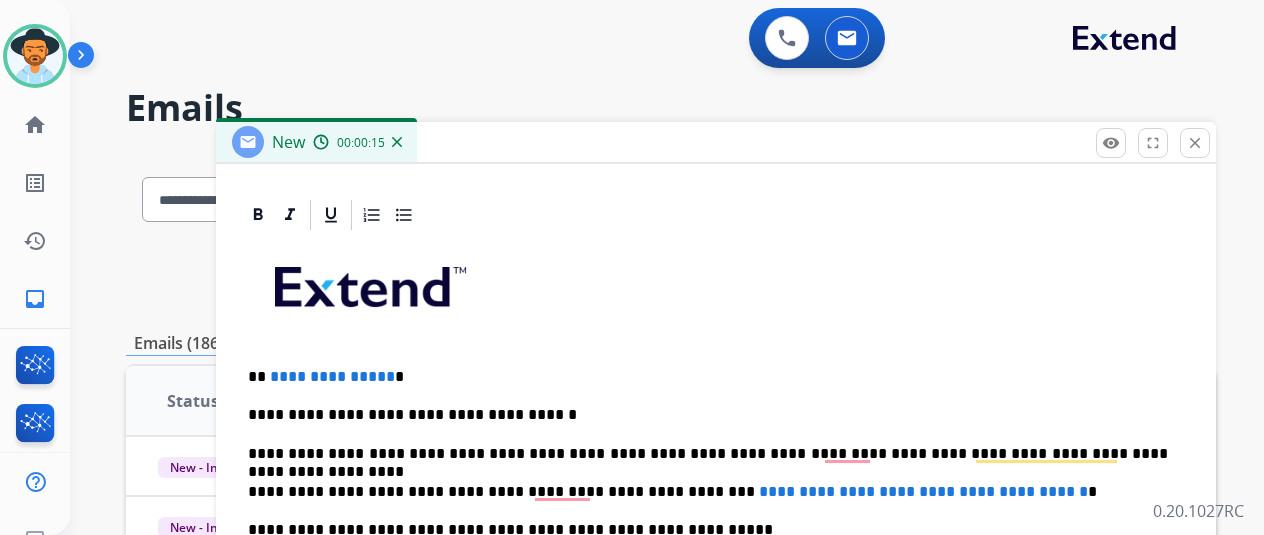 type 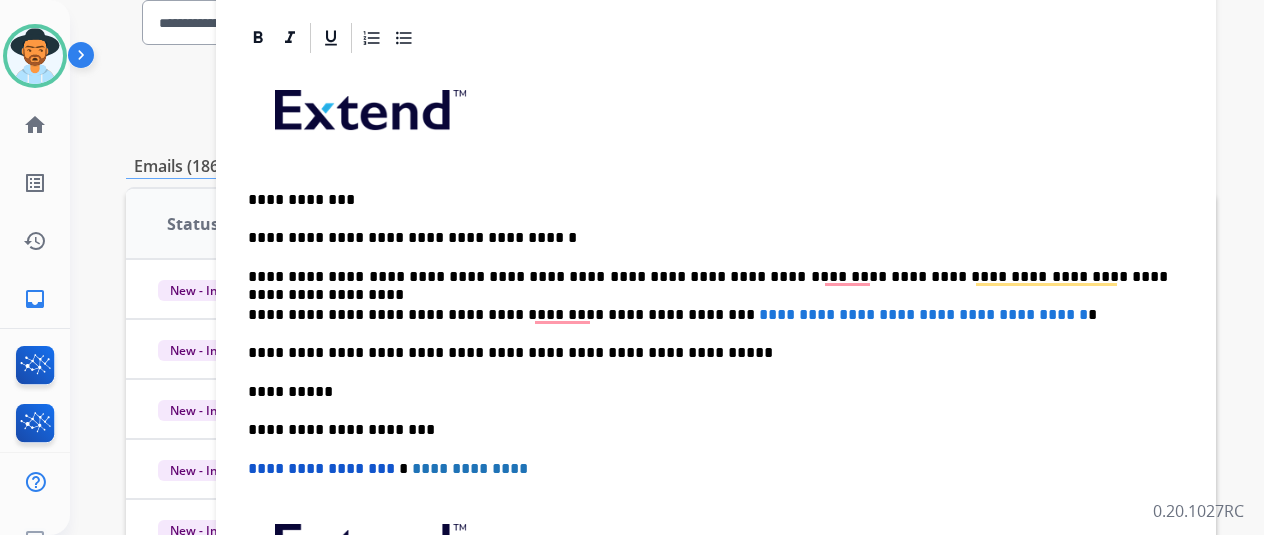 scroll, scrollTop: 200, scrollLeft: 0, axis: vertical 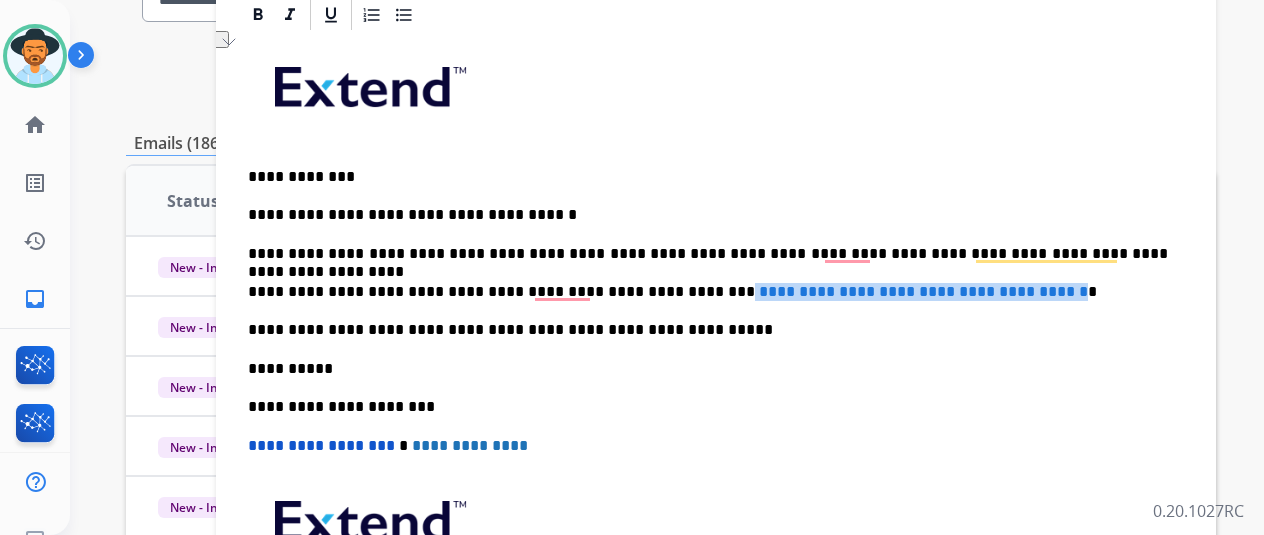 drag, startPoint x: 670, startPoint y: 291, endPoint x: 1066, endPoint y: 289, distance: 396.00504 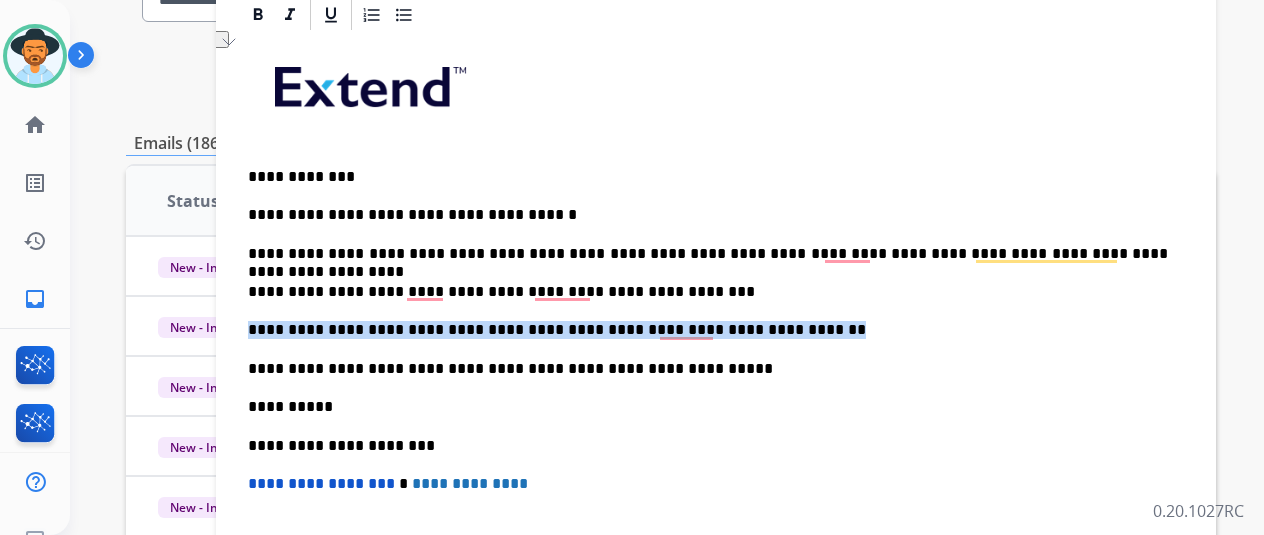 drag, startPoint x: 783, startPoint y: 336, endPoint x: 258, endPoint y: 323, distance: 525.16095 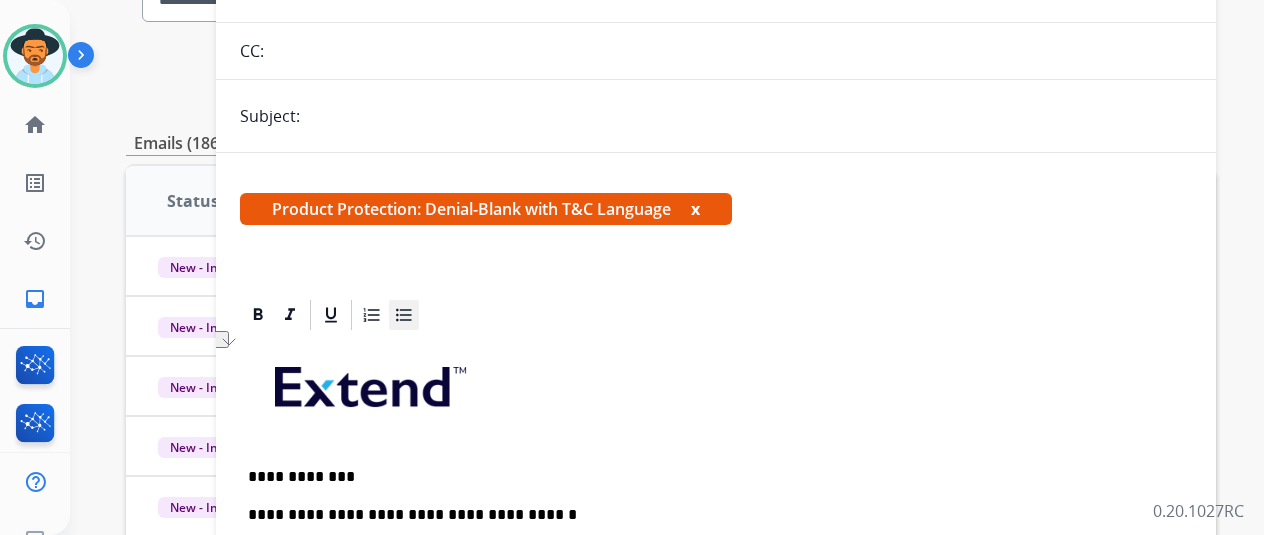 click on "**********" at bounding box center [716, 651] 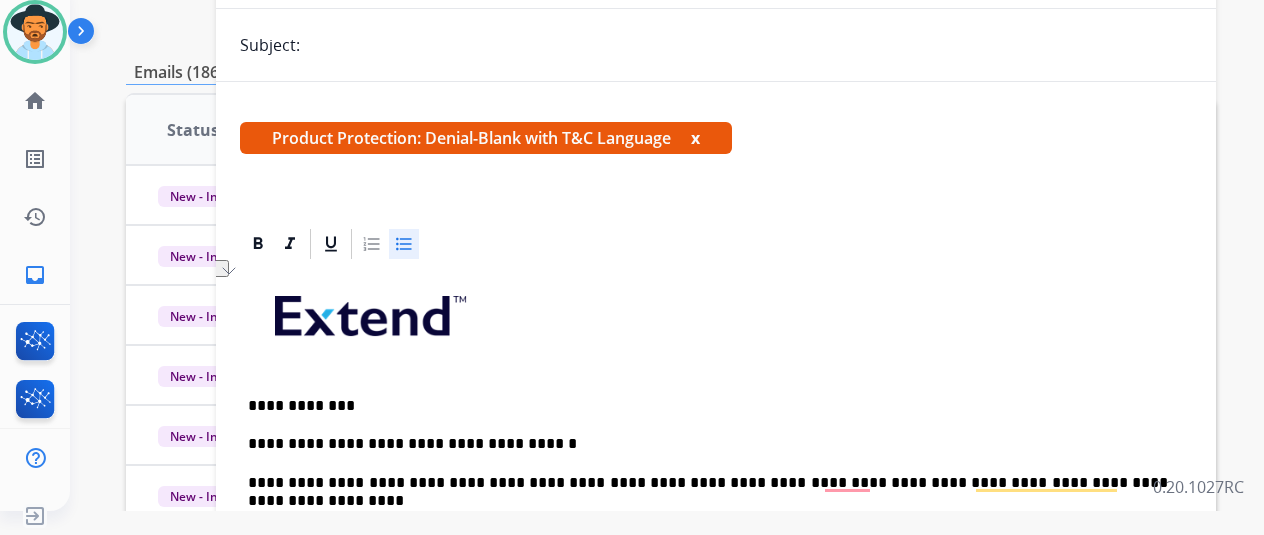 scroll, scrollTop: 289, scrollLeft: 0, axis: vertical 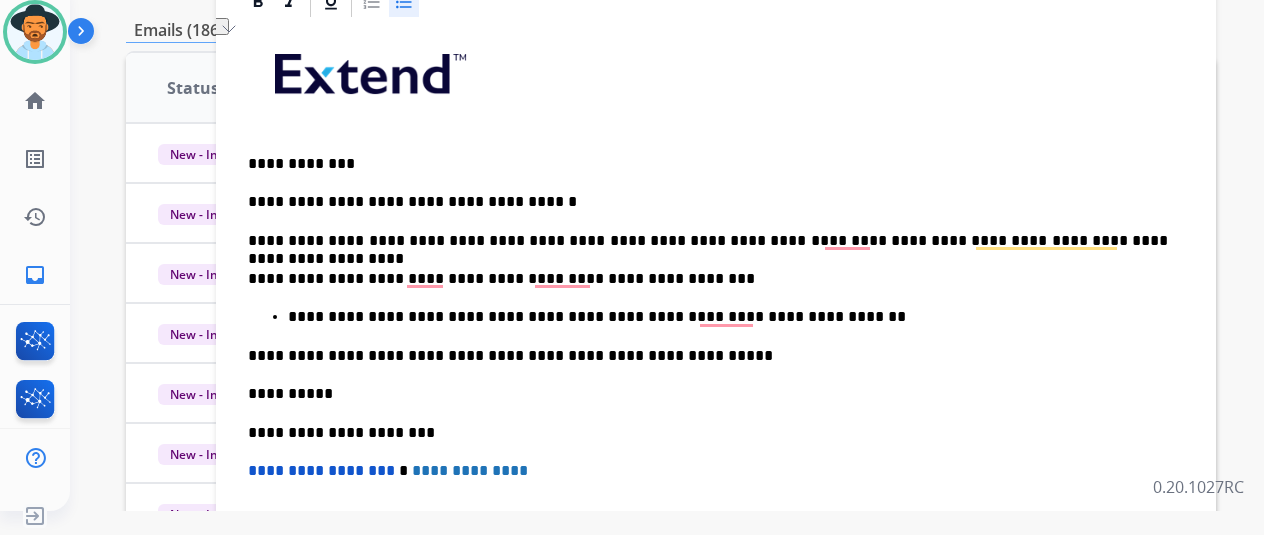 click on "**********" at bounding box center (728, 317) 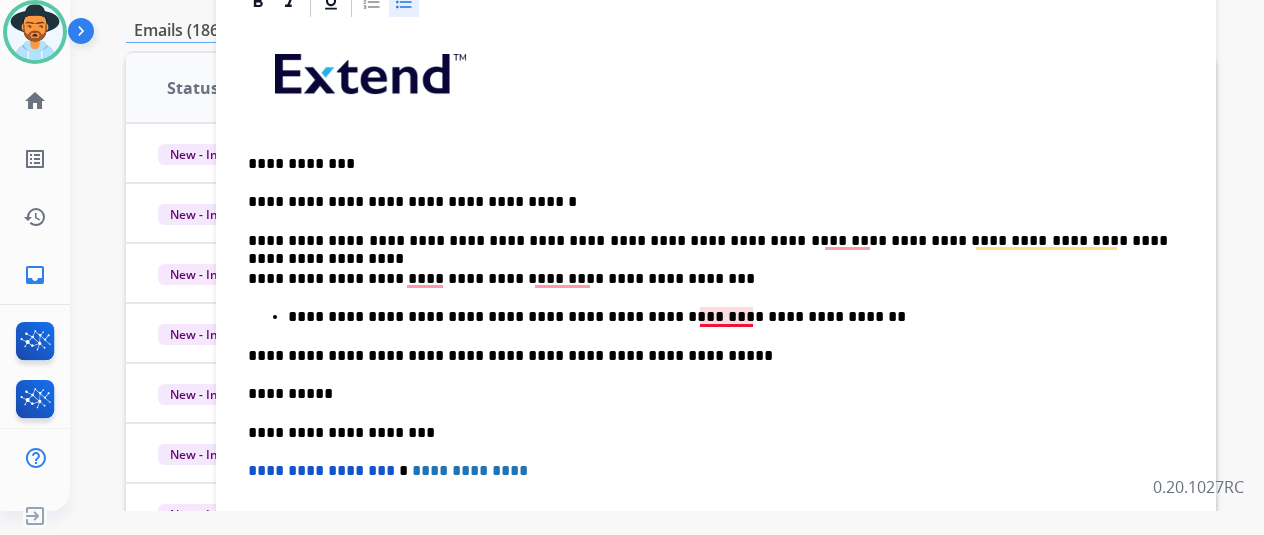 click on "**********" at bounding box center [728, 317] 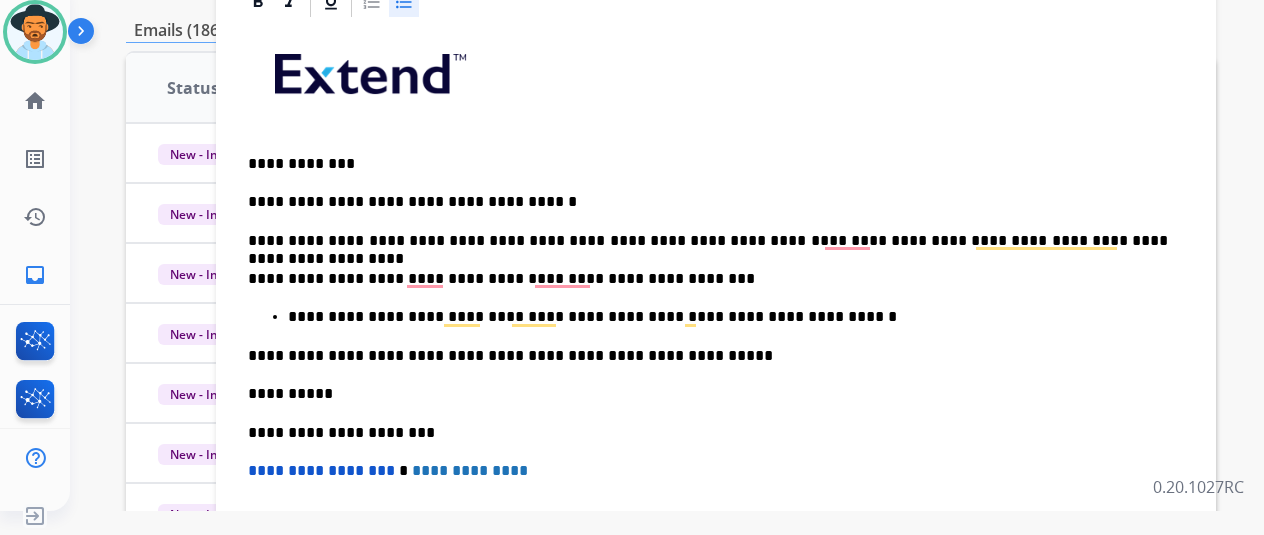 click on "**********" at bounding box center [708, 356] 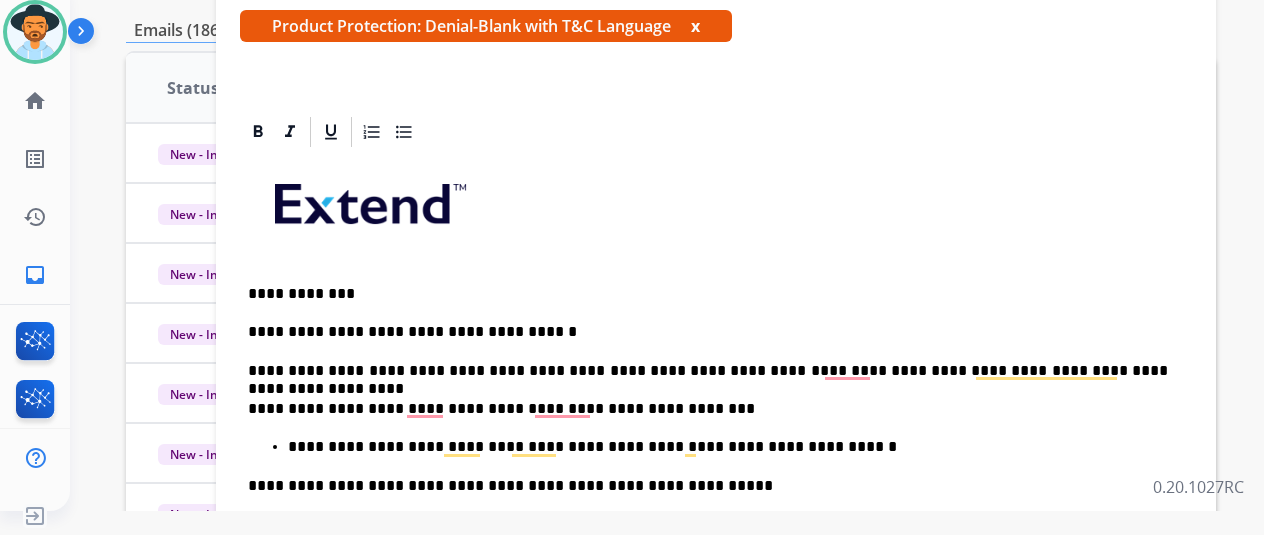 scroll, scrollTop: 142, scrollLeft: 0, axis: vertical 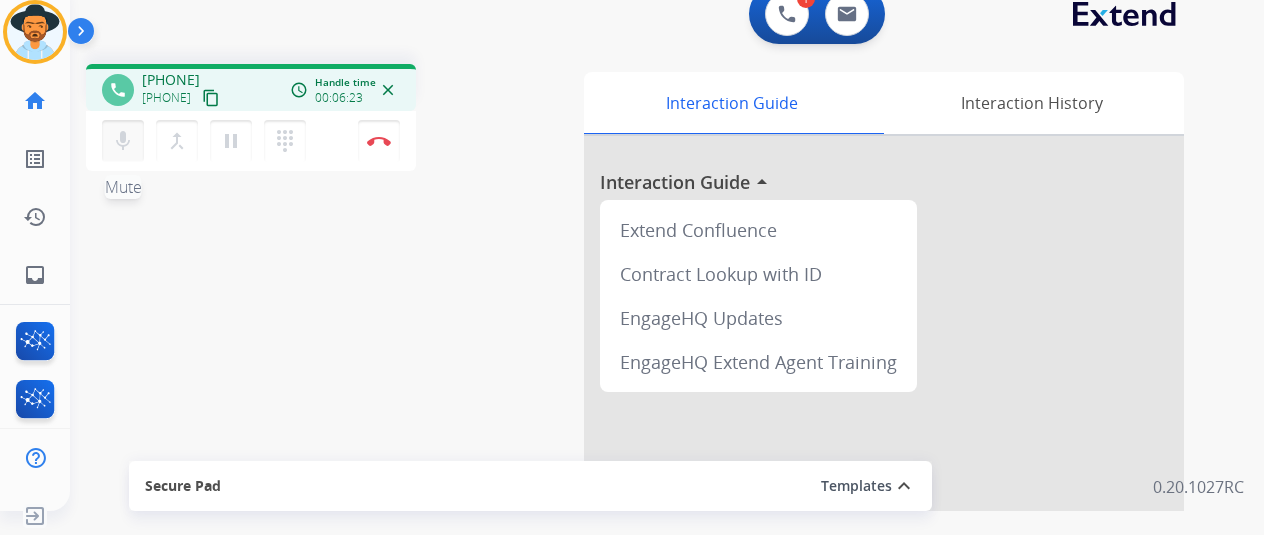 click on "mic Mute" at bounding box center (123, 141) 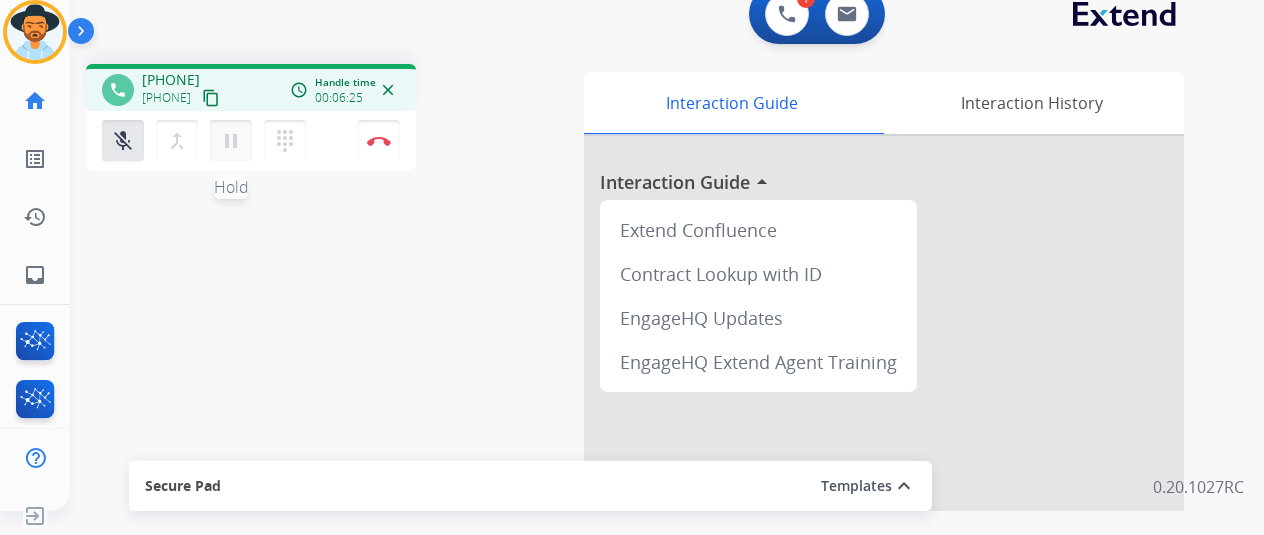 click on "pause Hold" at bounding box center [231, 141] 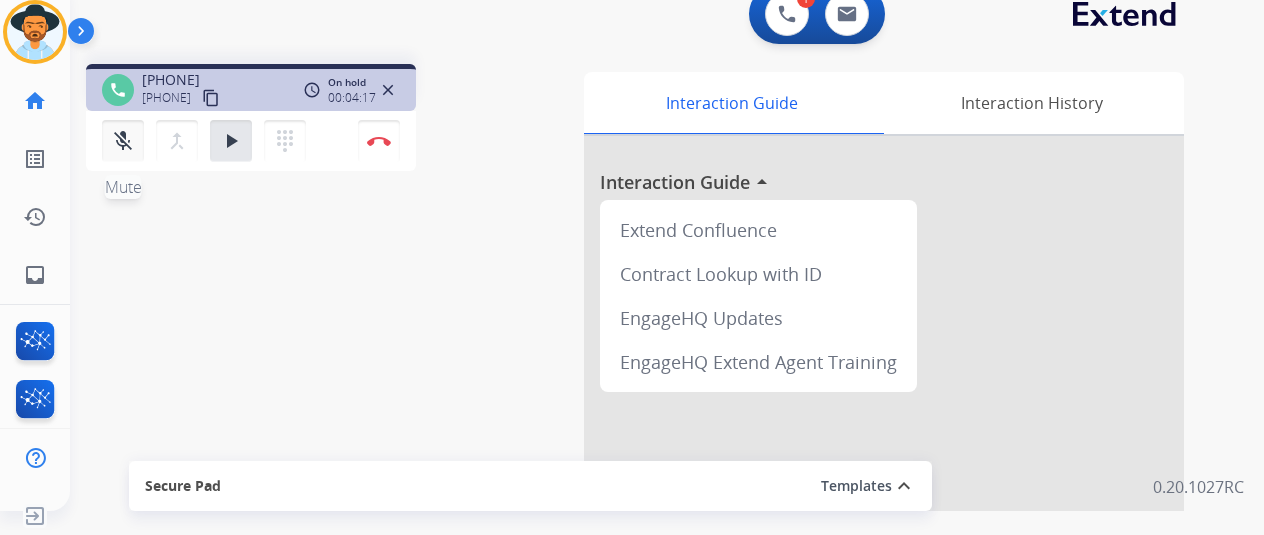 click on "mic_off Mute" at bounding box center [123, 141] 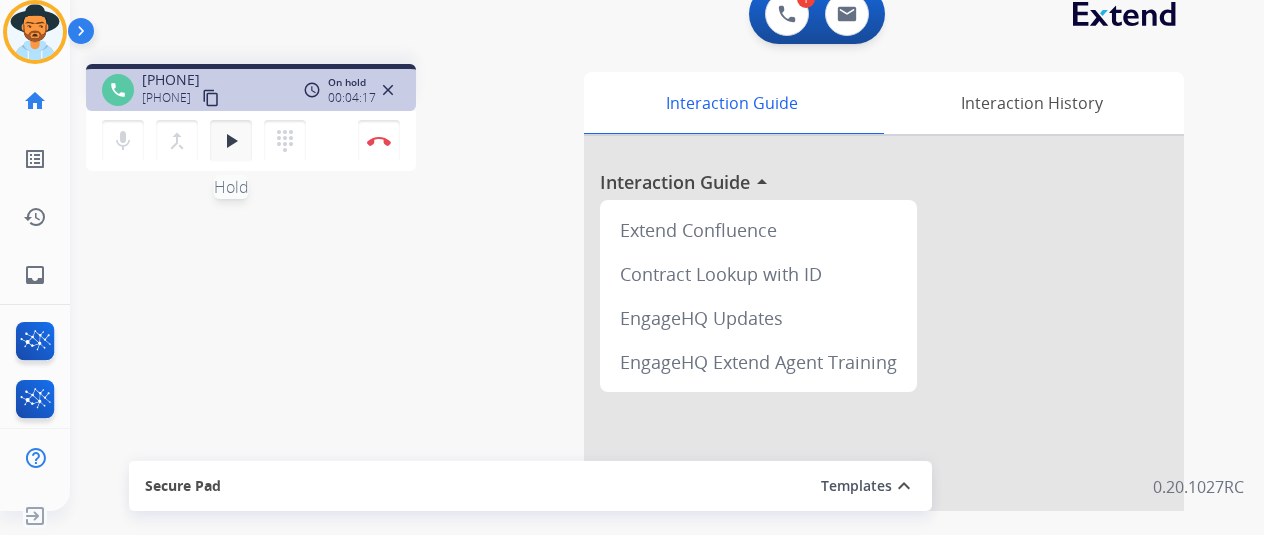 click on "play_arrow" at bounding box center (231, 141) 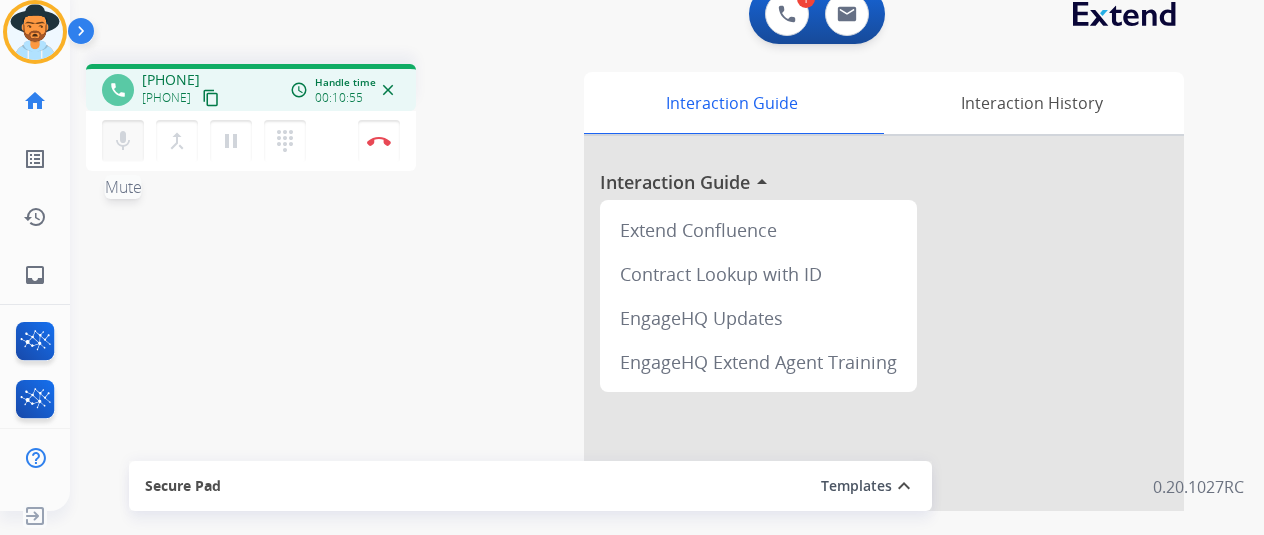 click on "mic" at bounding box center (123, 141) 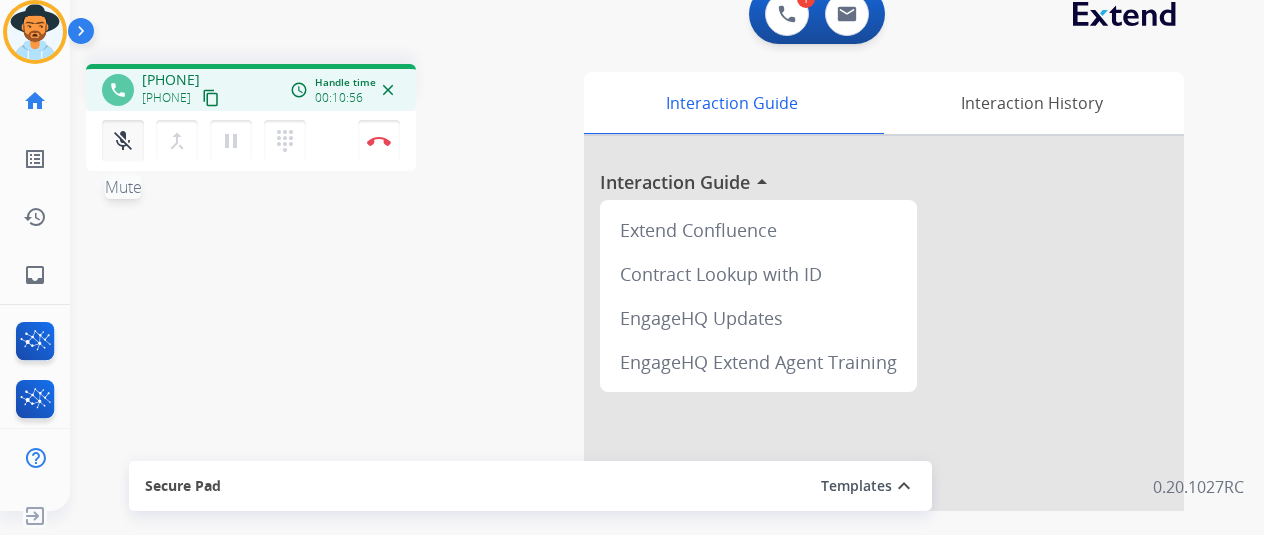 click on "mic_off Mute" at bounding box center [123, 141] 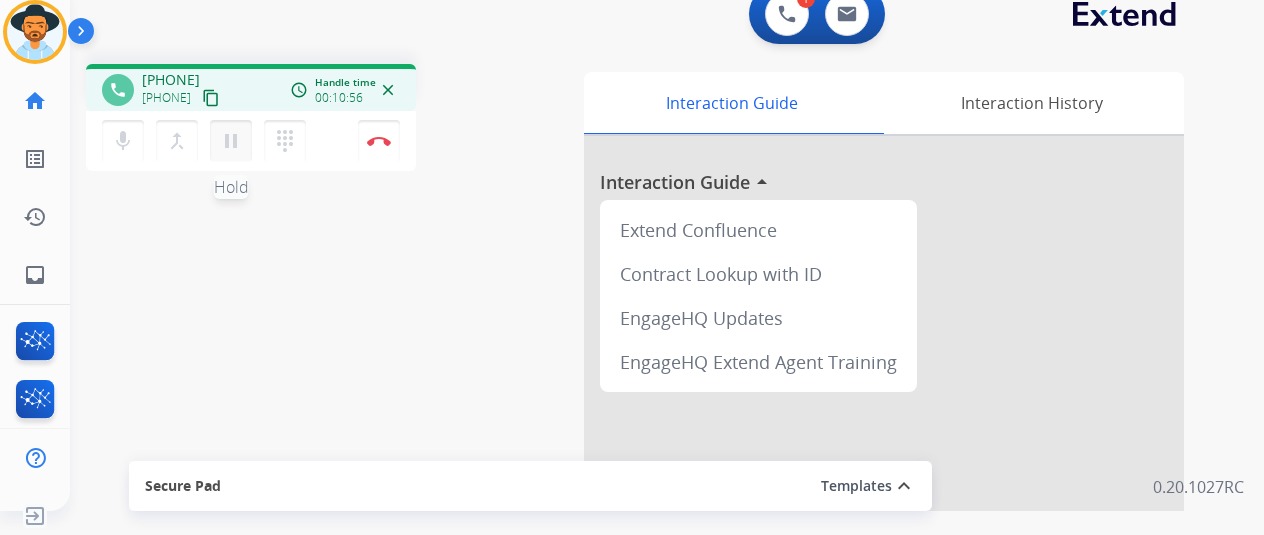 click on "pause" at bounding box center [231, 141] 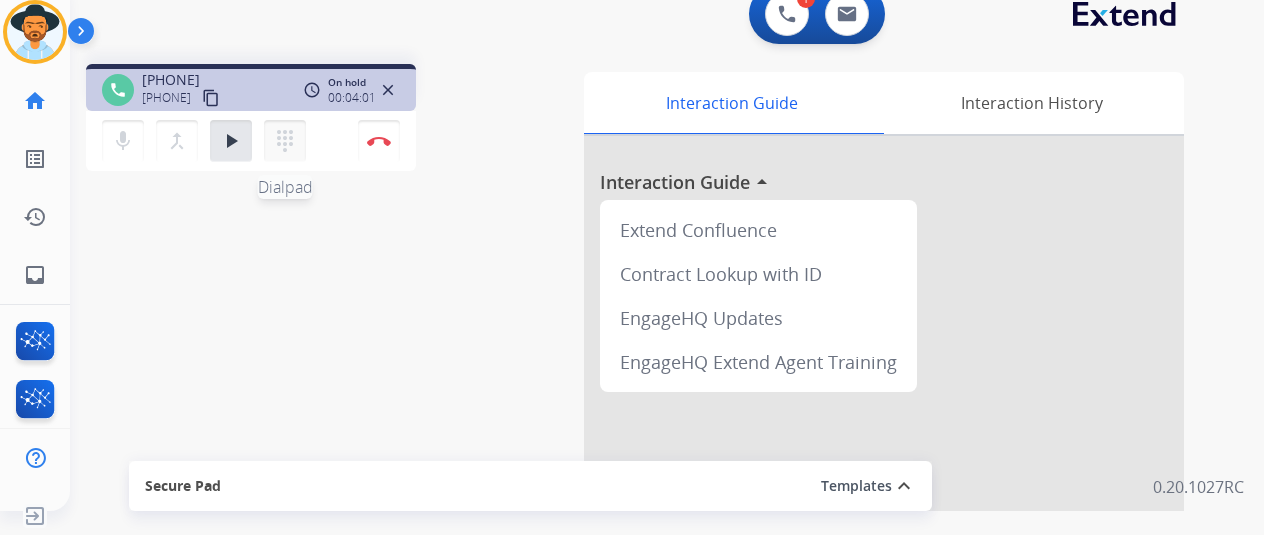 click on "dialpad" at bounding box center [285, 141] 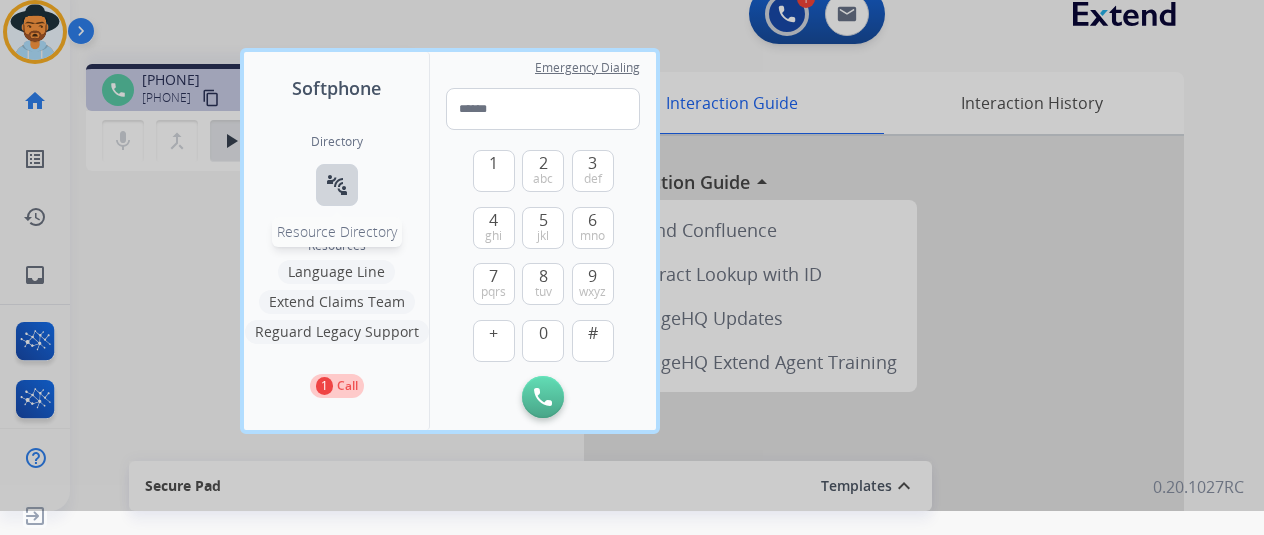 click on "connect_without_contact Resource Directory" at bounding box center [337, 185] 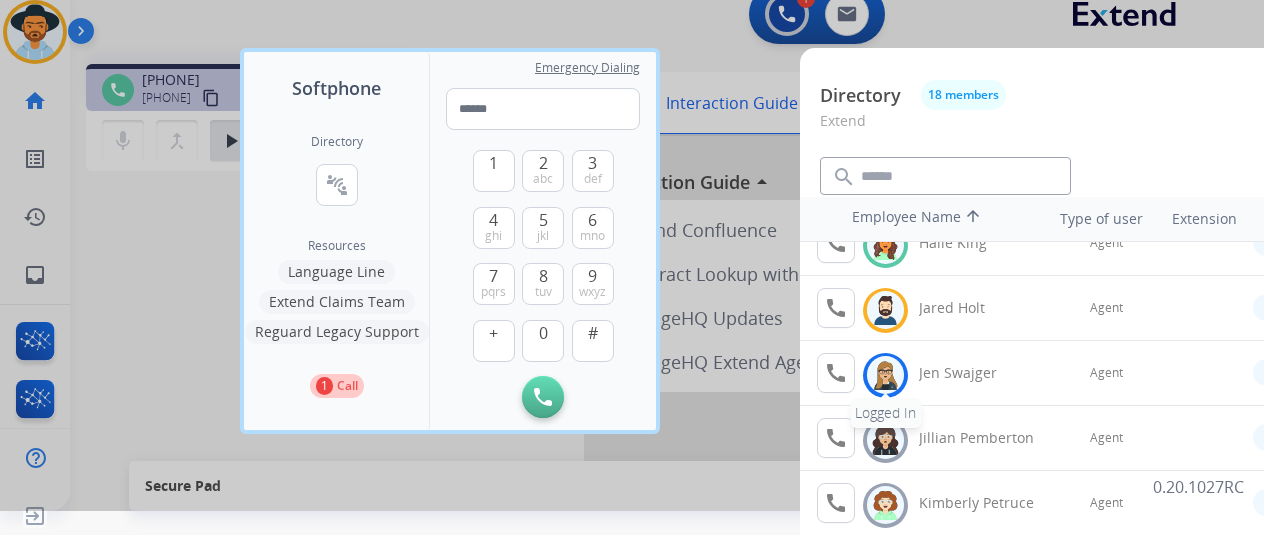 scroll, scrollTop: 256, scrollLeft: 0, axis: vertical 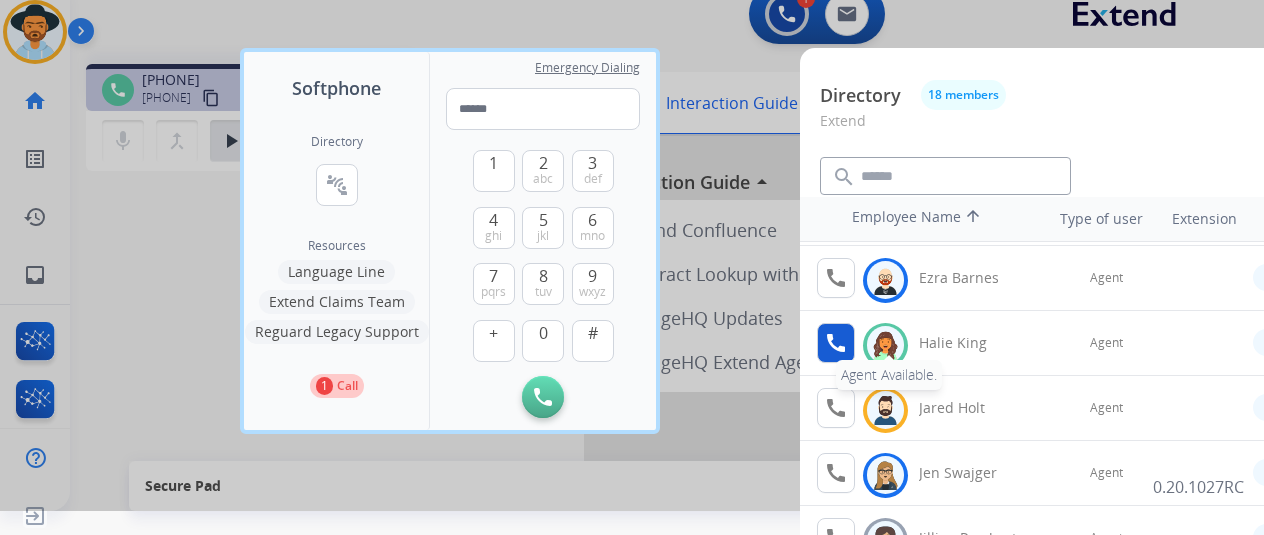 click on "call  Agent Available." at bounding box center [836, 343] 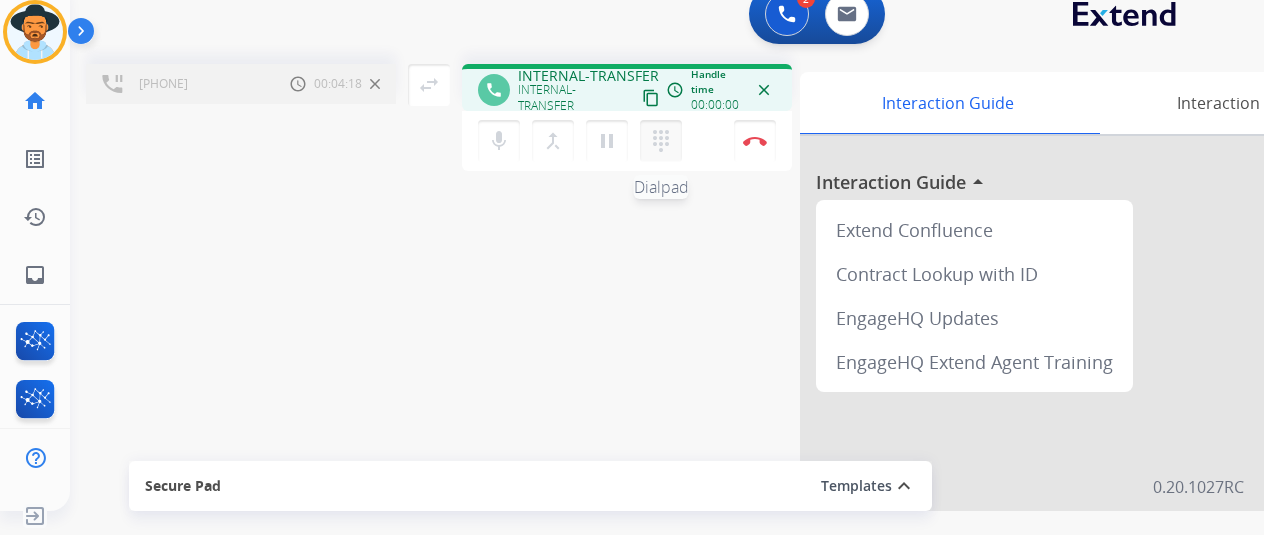 click on "dialpad Dialpad" at bounding box center [661, 141] 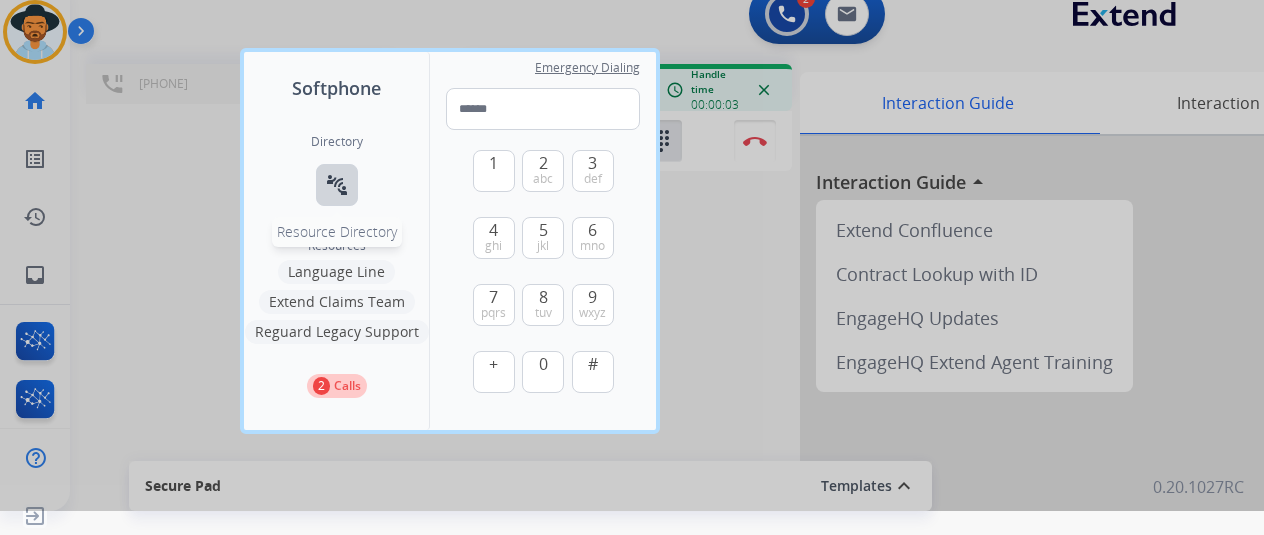 click on "connect_without_contact" at bounding box center (337, 185) 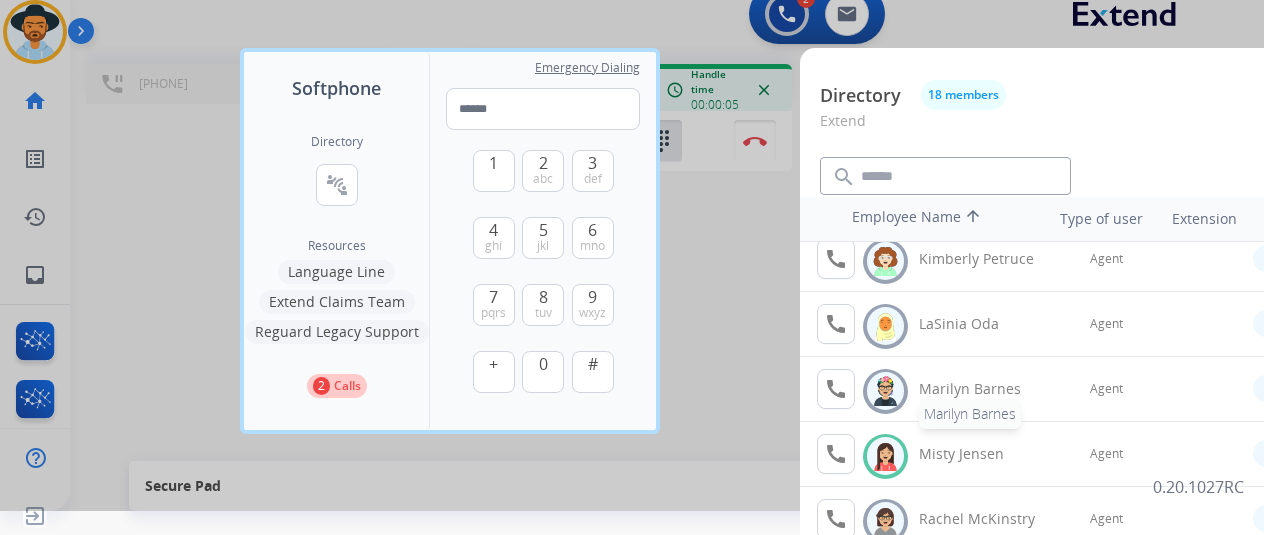 scroll, scrollTop: 756, scrollLeft: 0, axis: vertical 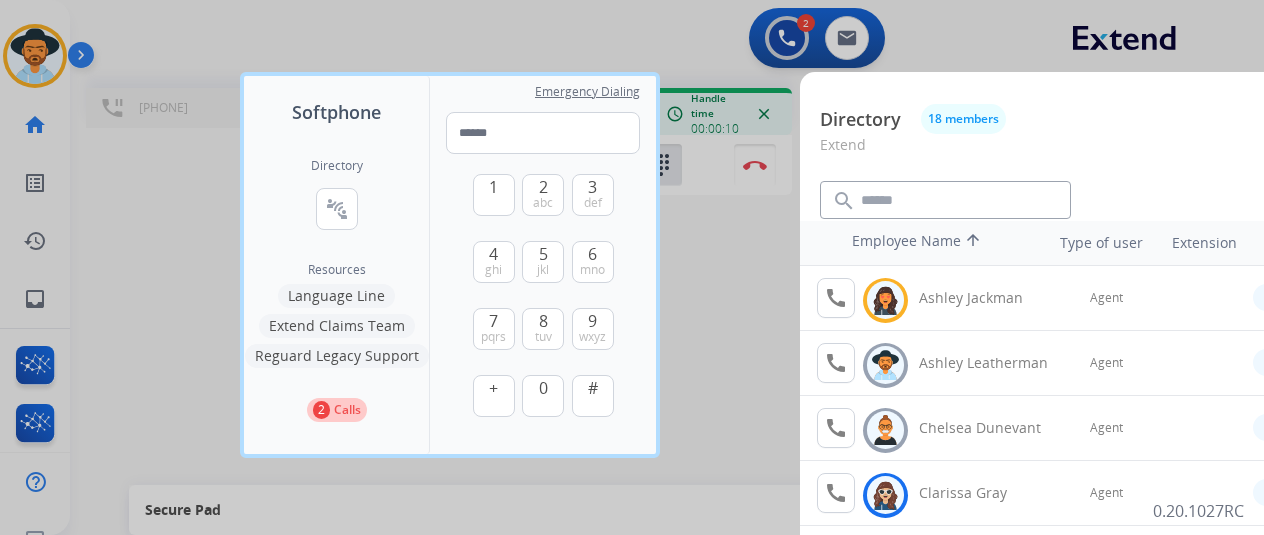 click at bounding box center [632, 267] 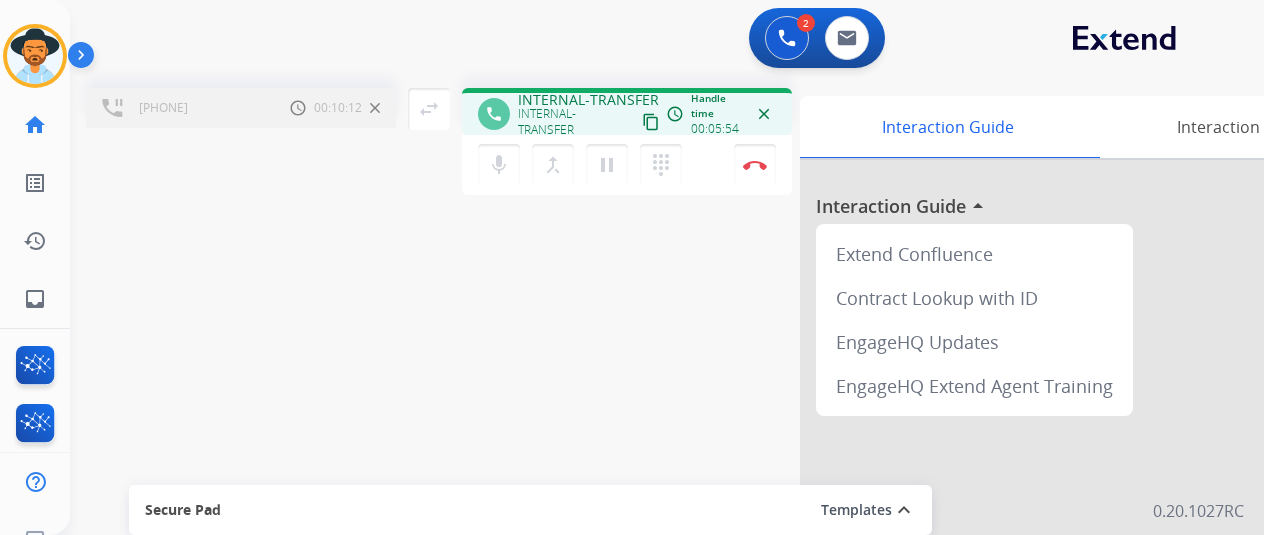 click on "mic Mute merge_type Bridge pause Hold dialpad Dialpad Disconnect" at bounding box center [627, 165] 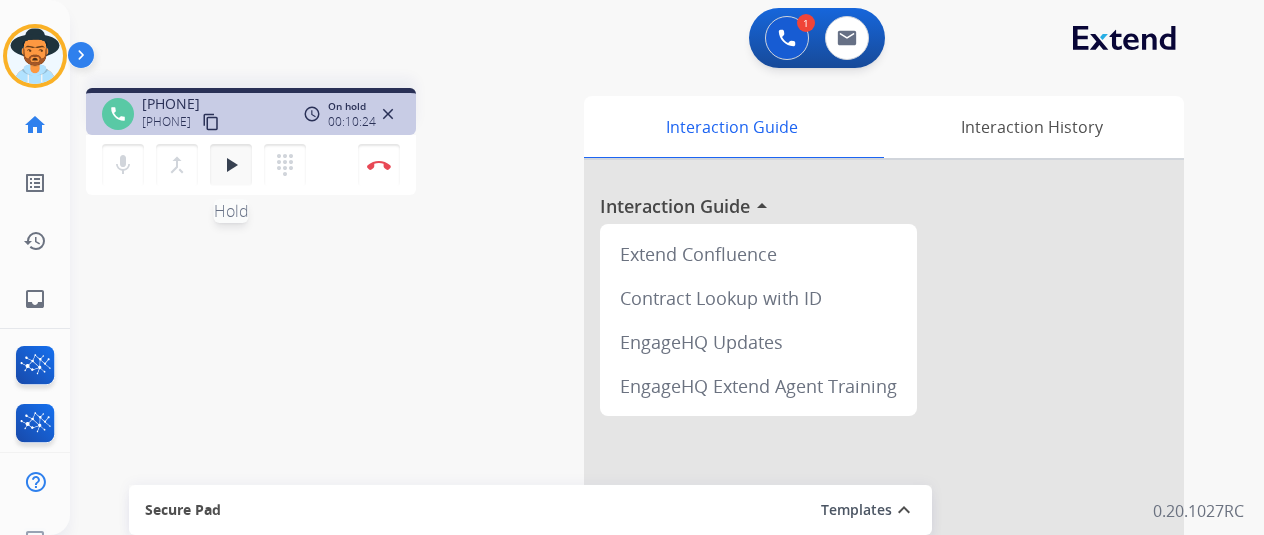 click on "play_arrow Hold" at bounding box center (231, 165) 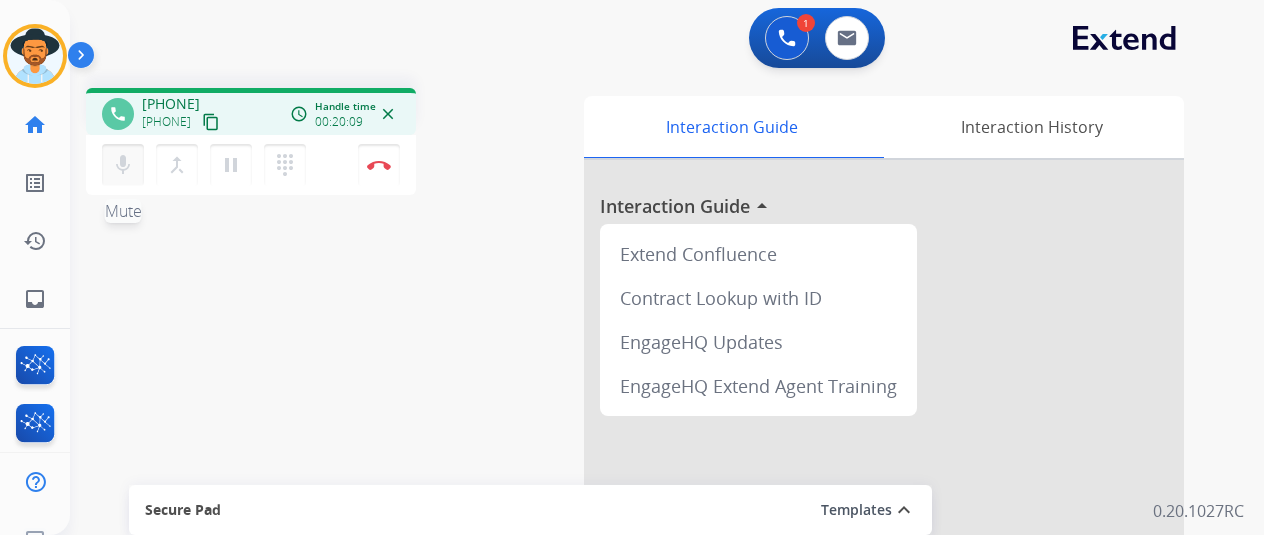 click on "mic Mute merge_type Bridge pause Hold dialpad Dialpad" at bounding box center (210, 165) 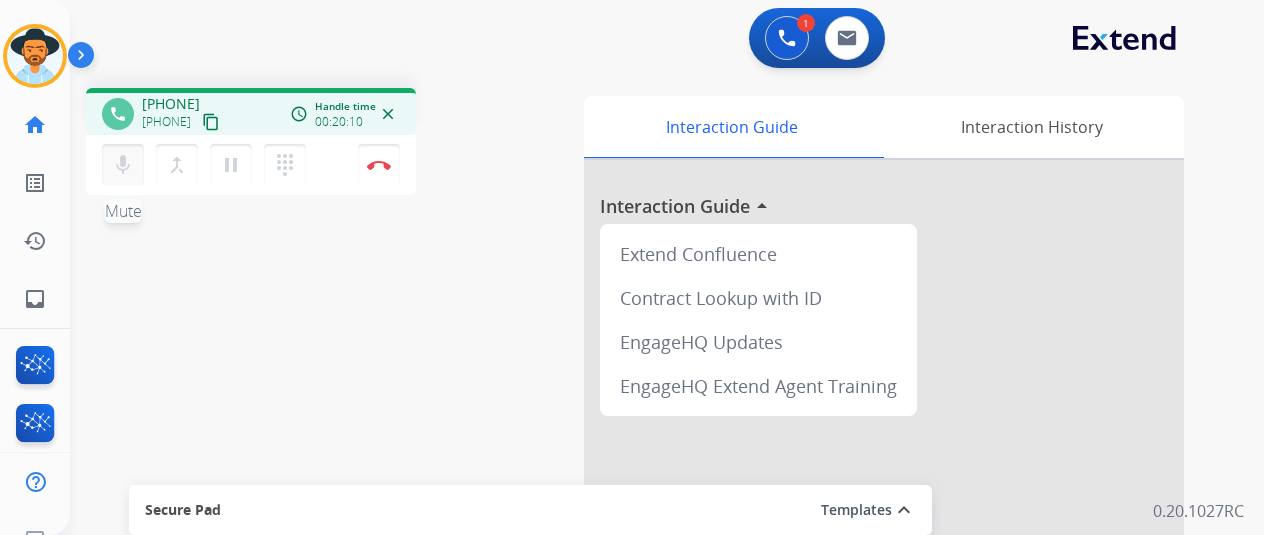 click on "mic" at bounding box center [123, 165] 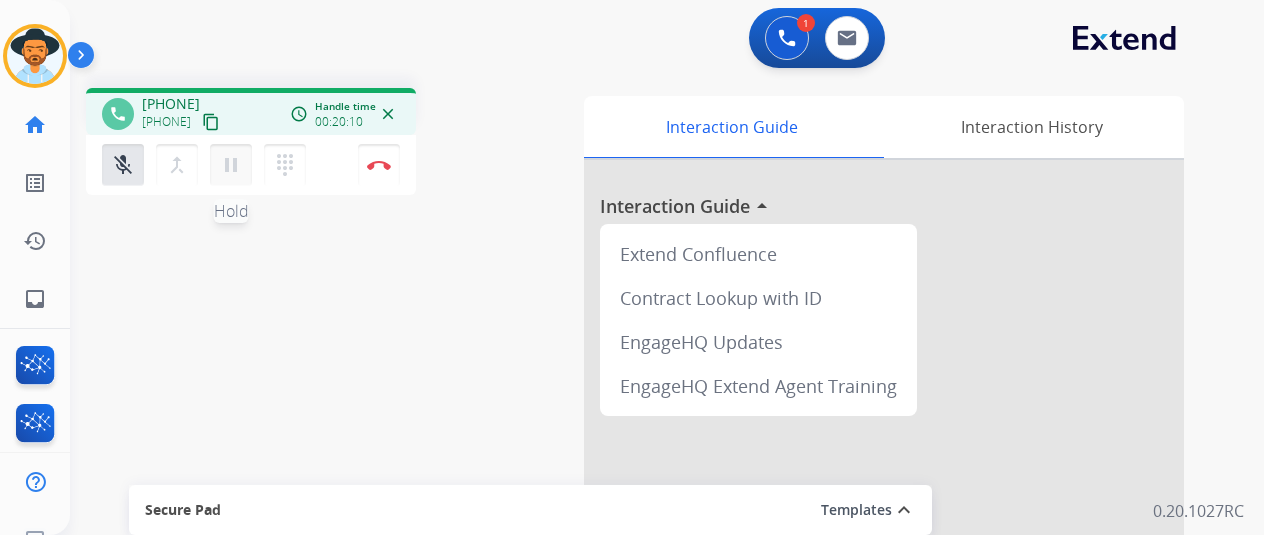 click on "pause" at bounding box center (231, 165) 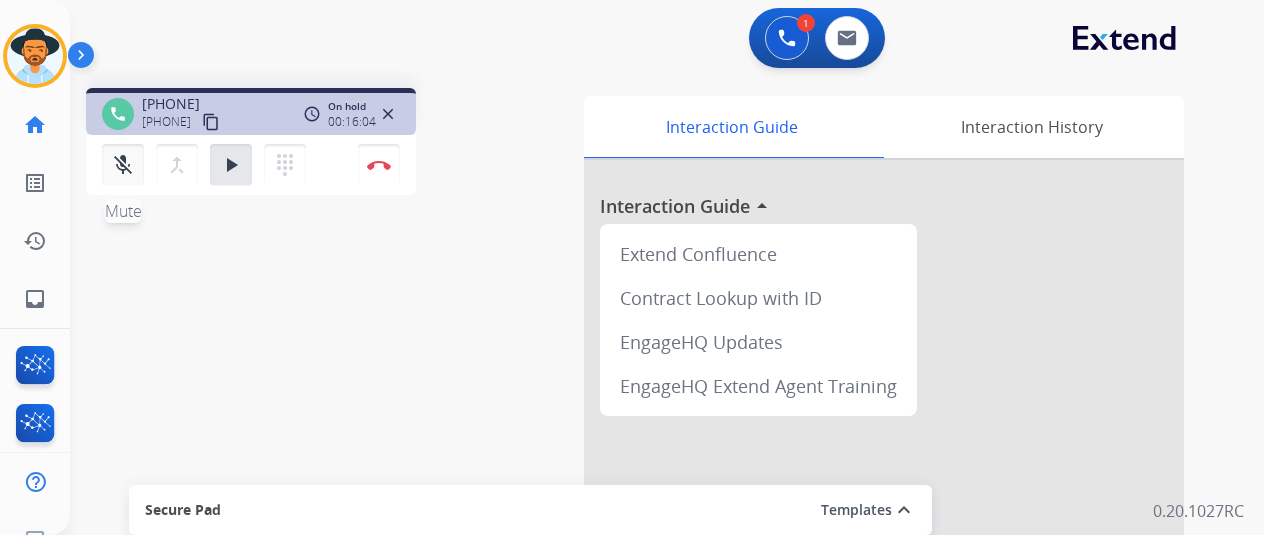 click on "mic_off Mute" at bounding box center (123, 165) 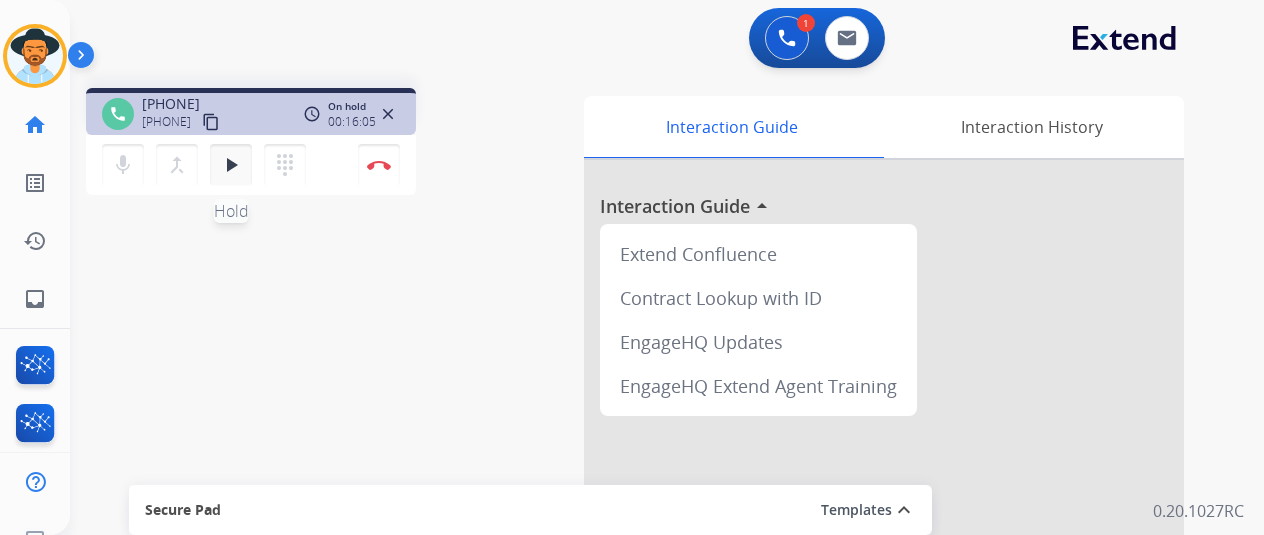 click on "play_arrow" at bounding box center [231, 165] 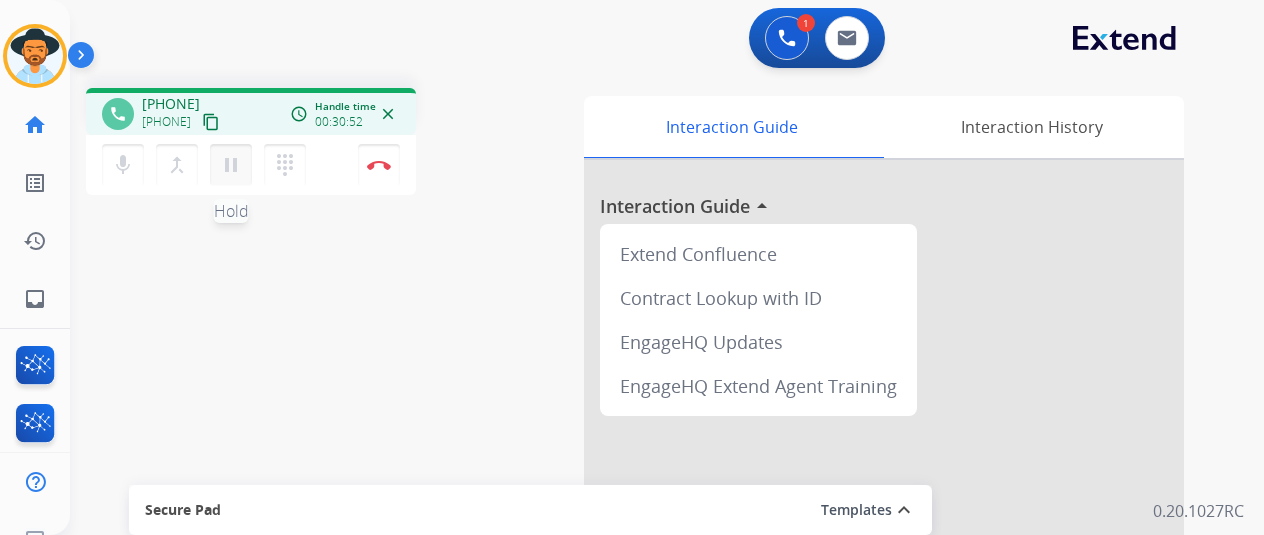 click on "pause" at bounding box center (231, 165) 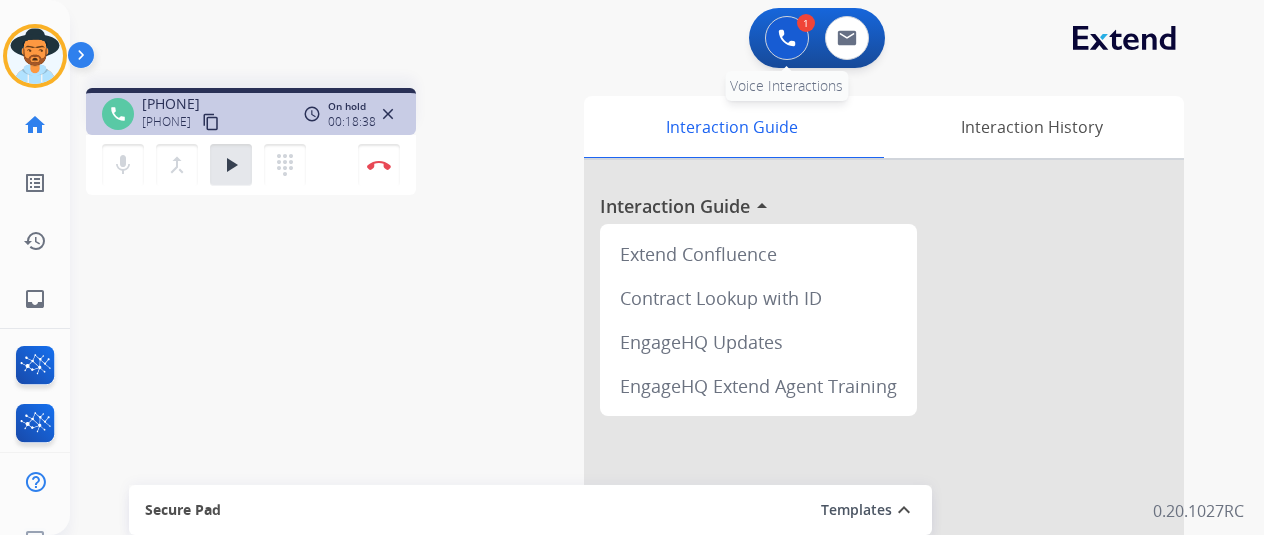 drag, startPoint x: 790, startPoint y: 37, endPoint x: 776, endPoint y: 57, distance: 24.41311 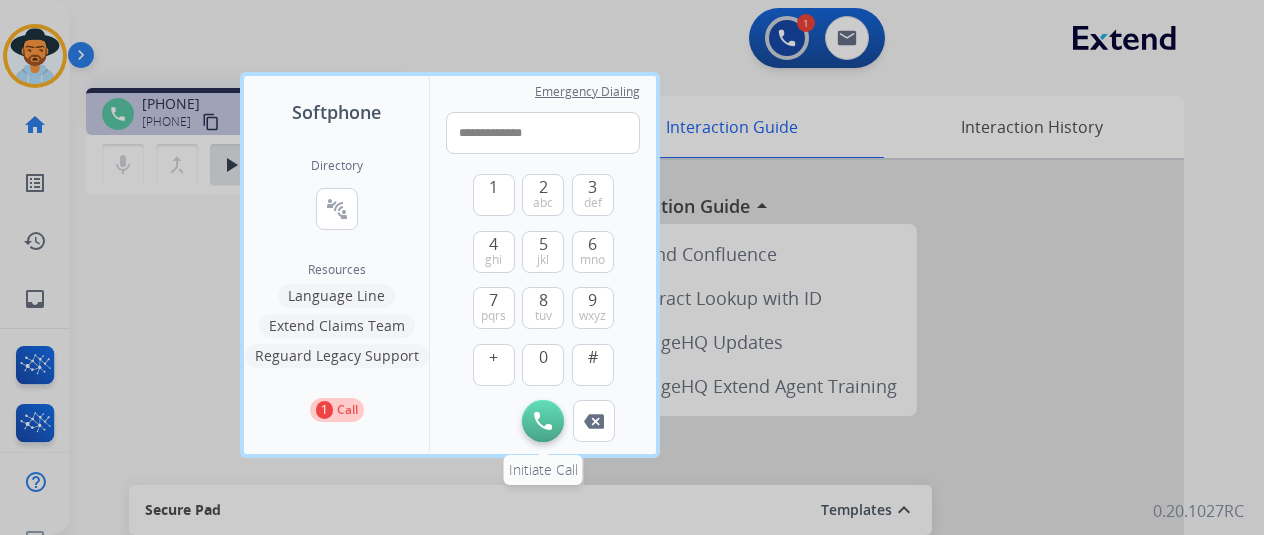 type on "**********" 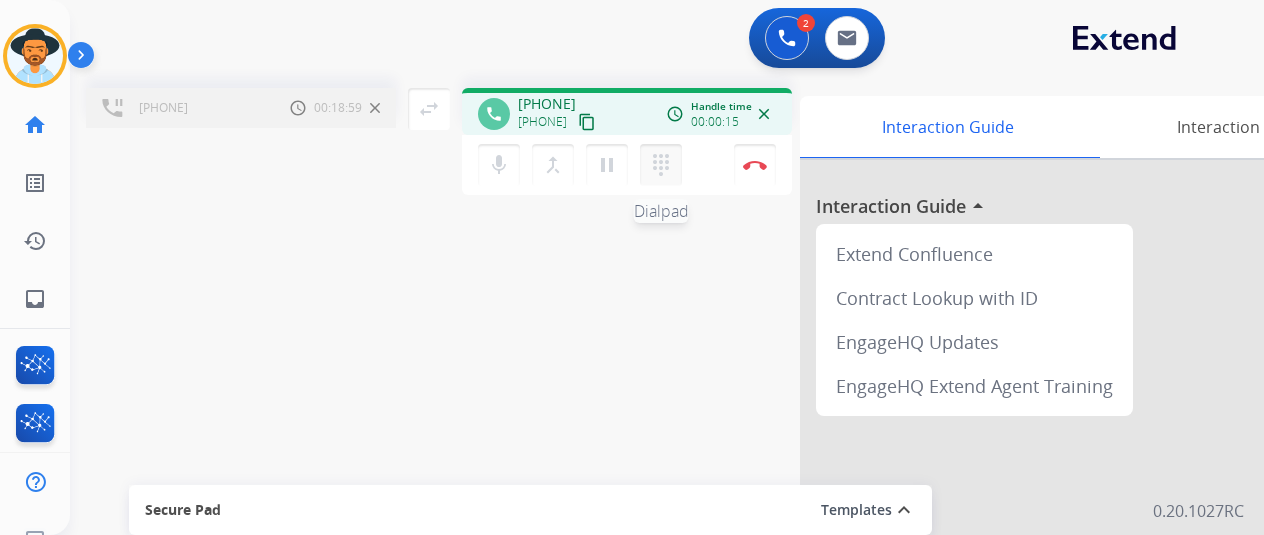 click on "dialpad" at bounding box center (661, 165) 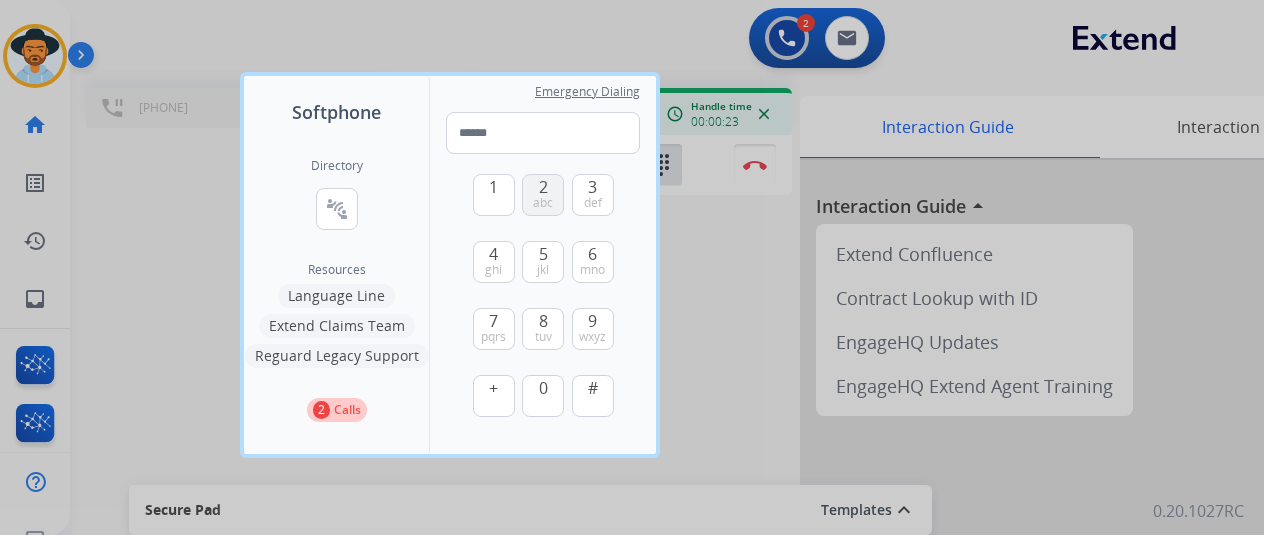 click on "abc" at bounding box center [543, 203] 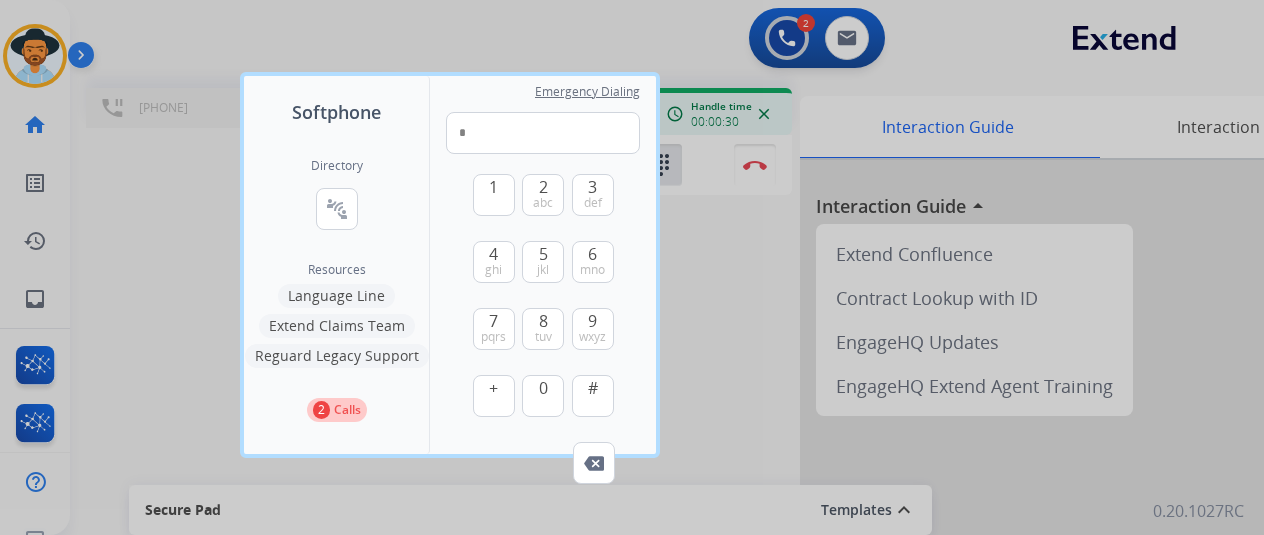 click at bounding box center [632, 267] 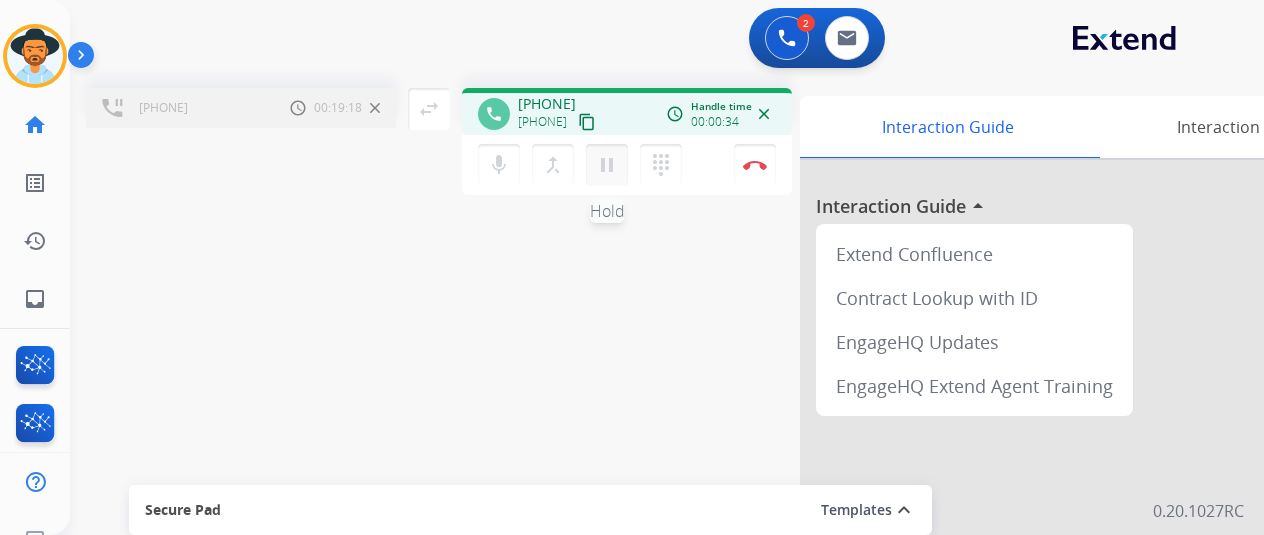 click on "pause" at bounding box center (607, 165) 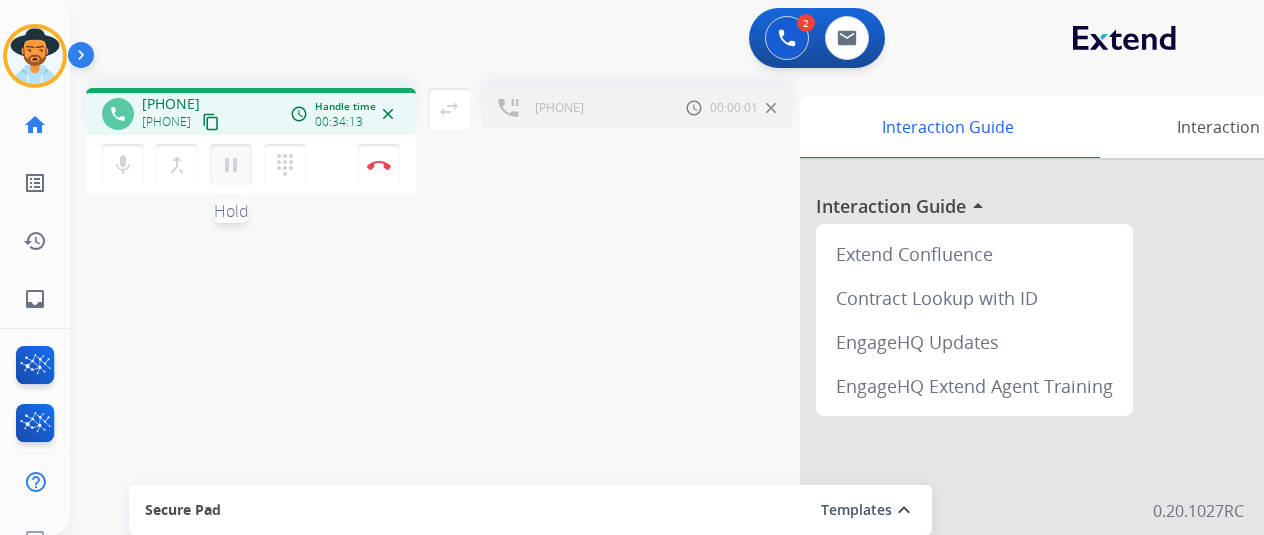 click on "pause" at bounding box center [231, 165] 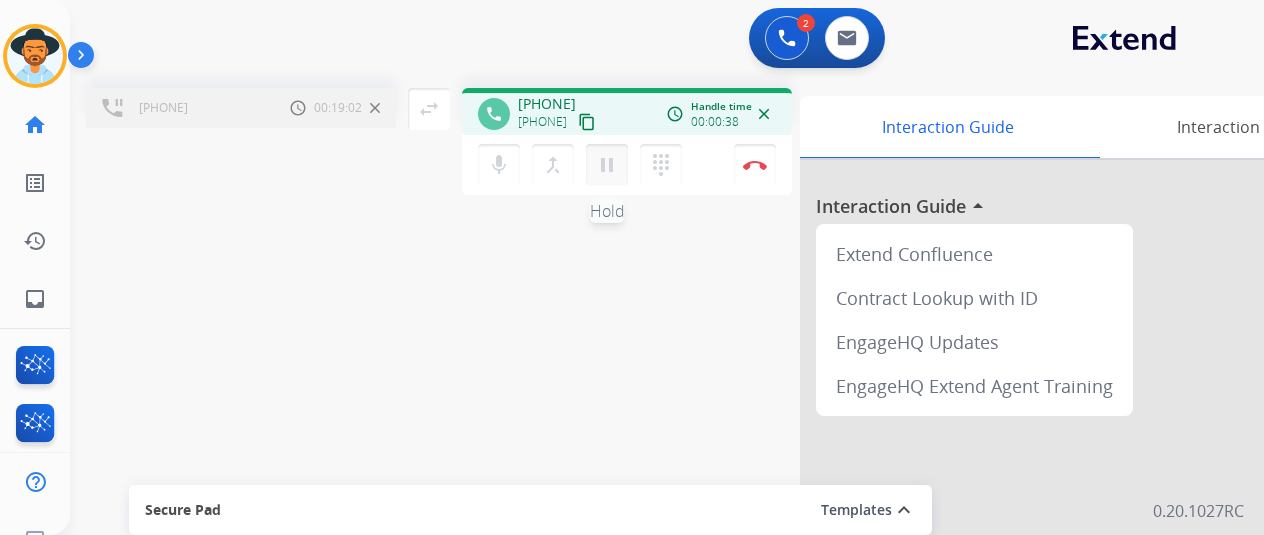 click on "pause Hold" at bounding box center [607, 165] 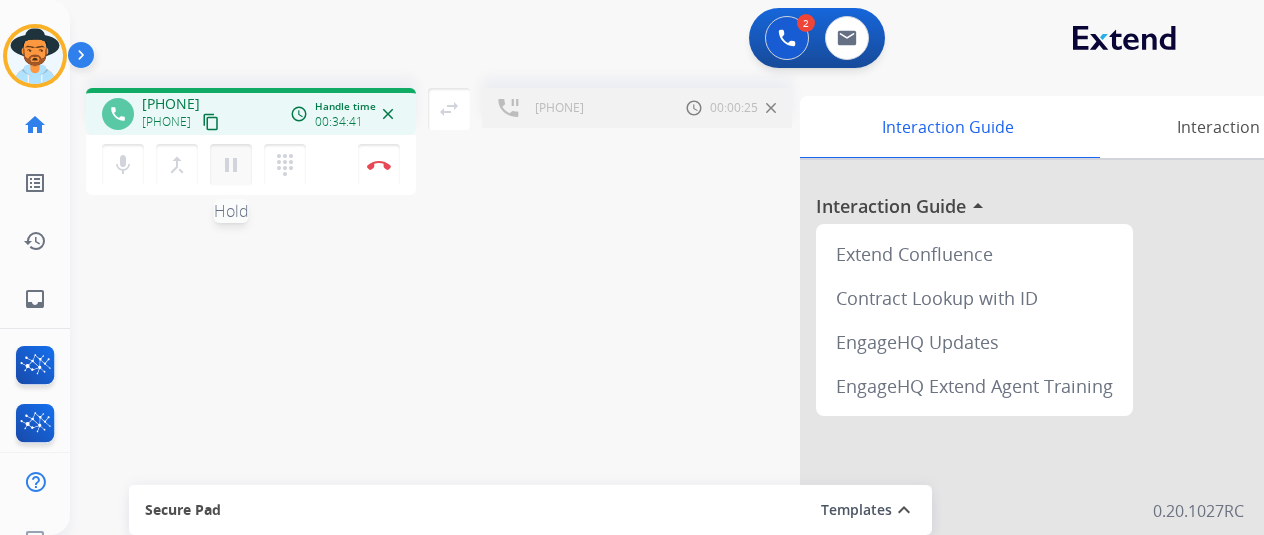 click on "pause" at bounding box center (231, 165) 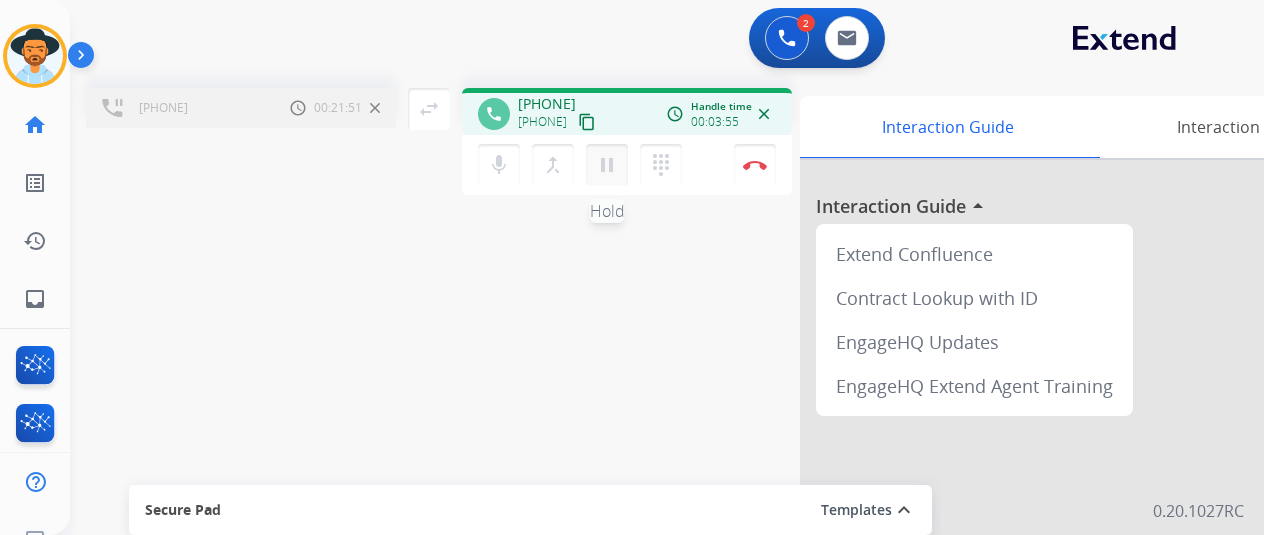 click on "pause" at bounding box center (607, 165) 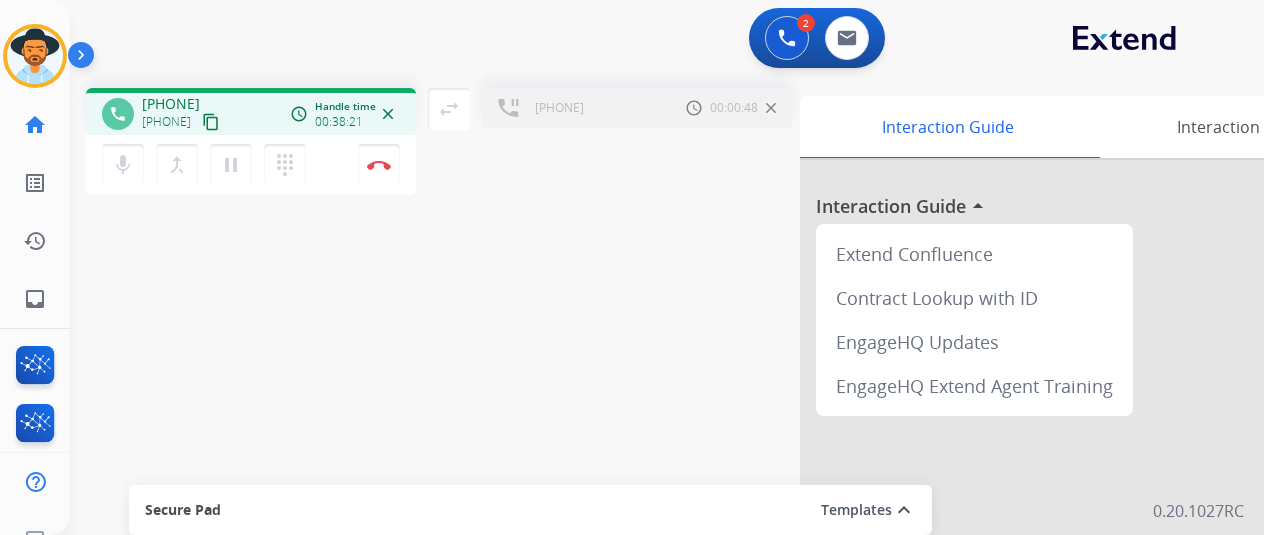 click on "phone [PHONE] [PHONE] content_copy access_time Call metrics Queue   [TIME] Hold   [TIME] Talk   [TIME] Total   [TIME] Handle time [TIME] close mic Mute merge_type Bridge pause Hold dialpad Dialpad Disconnect swap_horiz Break voice bridge close_fullscreen Connect 3-Way Call merge_type Separate 3-Way Call [PHONE] Call metrics Hold   [TIME]  Interaction Guide   Interaction History  Interaction Guide arrow_drop_up  Extend Confluence   Contract Lookup with ID   EngageHQ Updates   EngageHQ Extend Agent Training  Secure Pad Templates expand_less Choose a template Save" at bounding box center [643, 489] 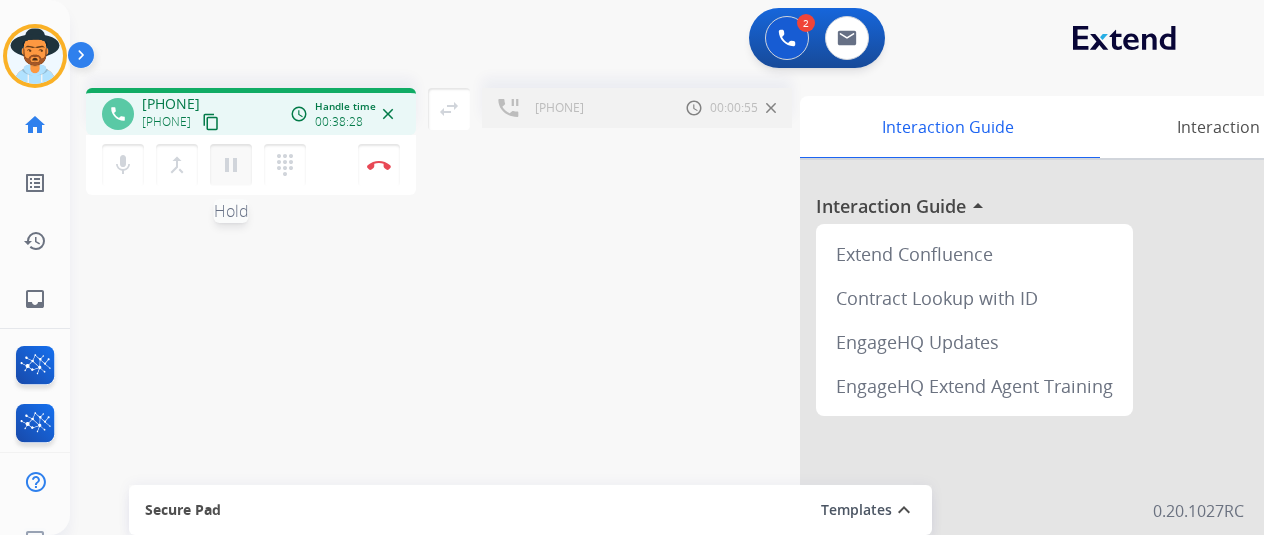 click on "pause Hold" at bounding box center (231, 165) 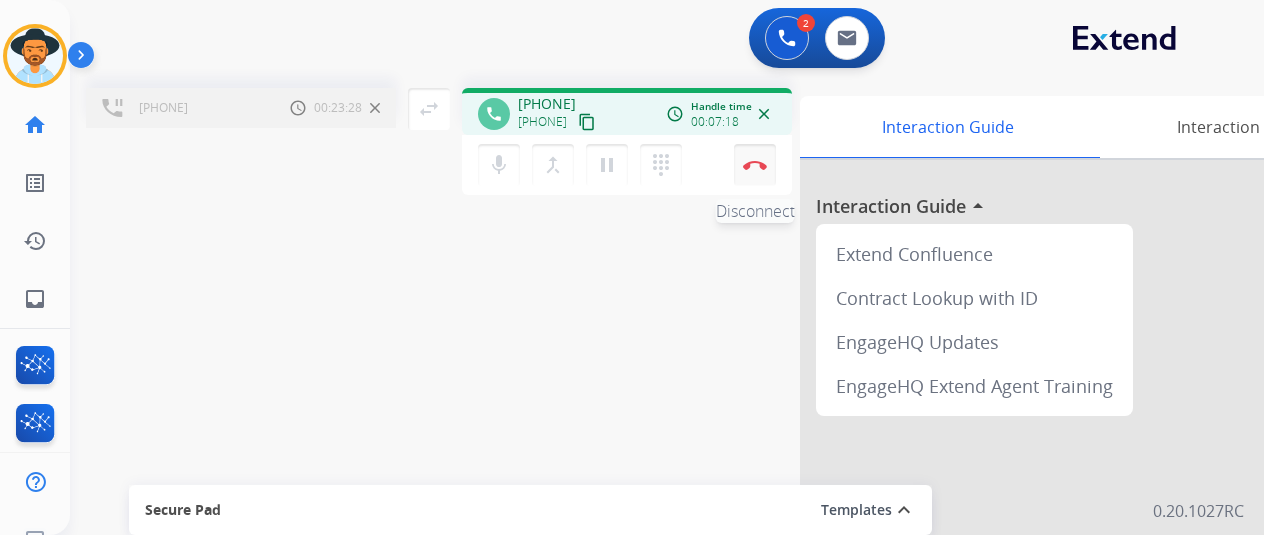 click on "Disconnect" at bounding box center (755, 165) 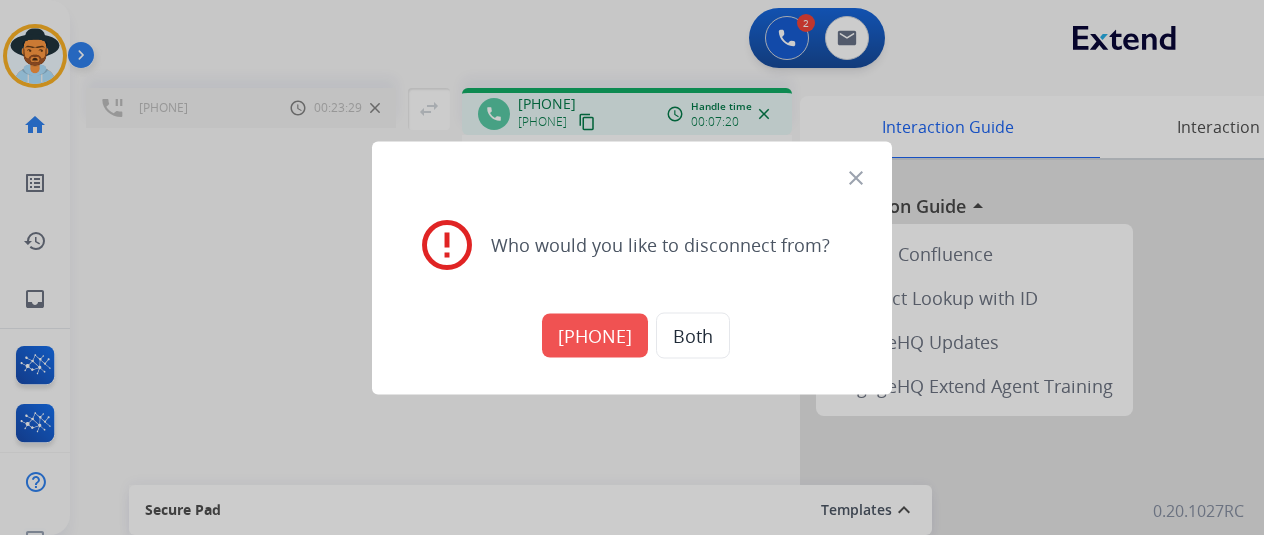 click on "[PHONE]" at bounding box center (595, 335) 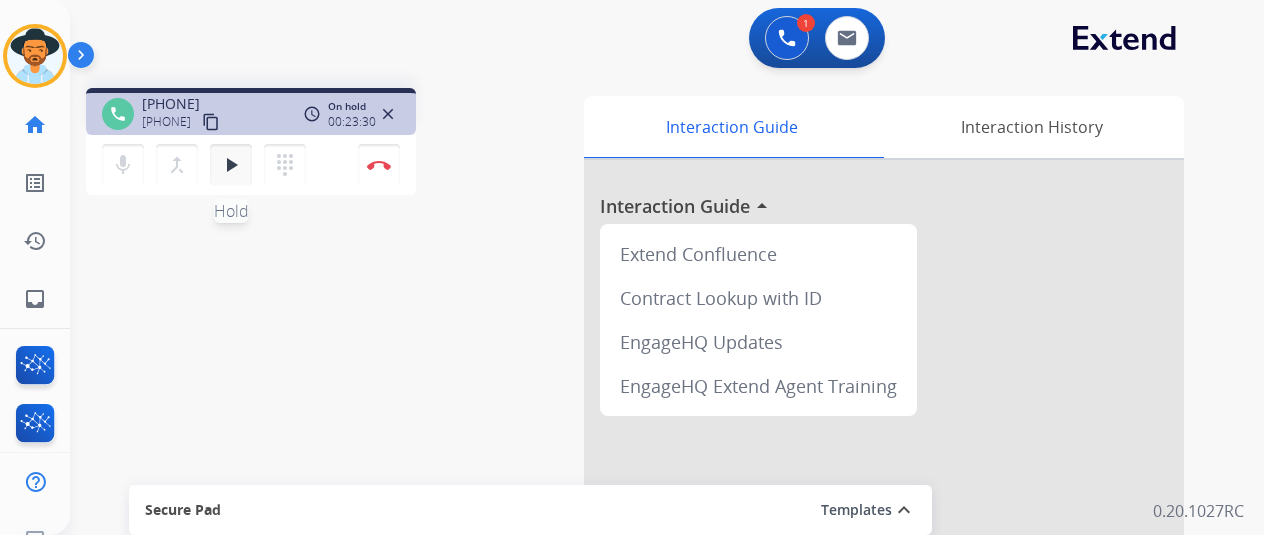 click on "play_arrow" at bounding box center [231, 165] 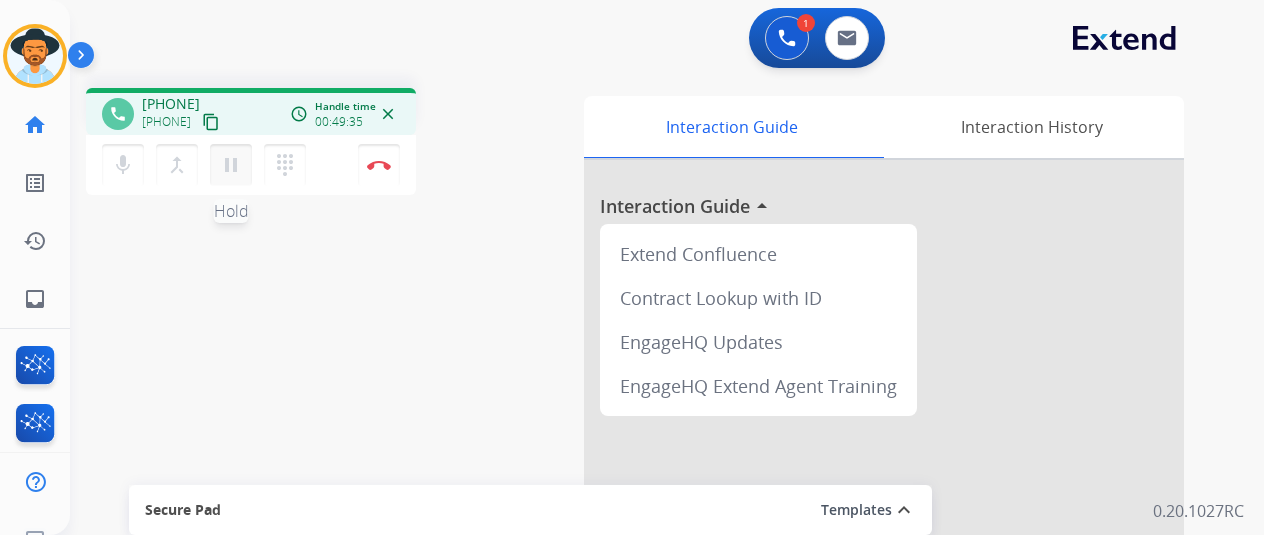 click on "pause" at bounding box center [231, 165] 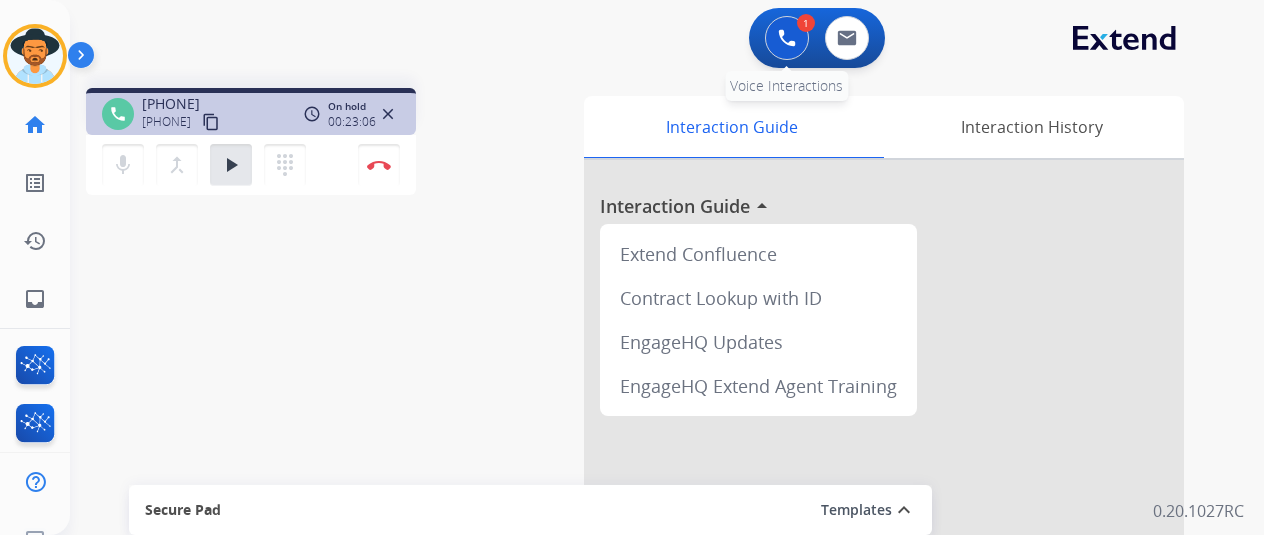 click at bounding box center (787, 38) 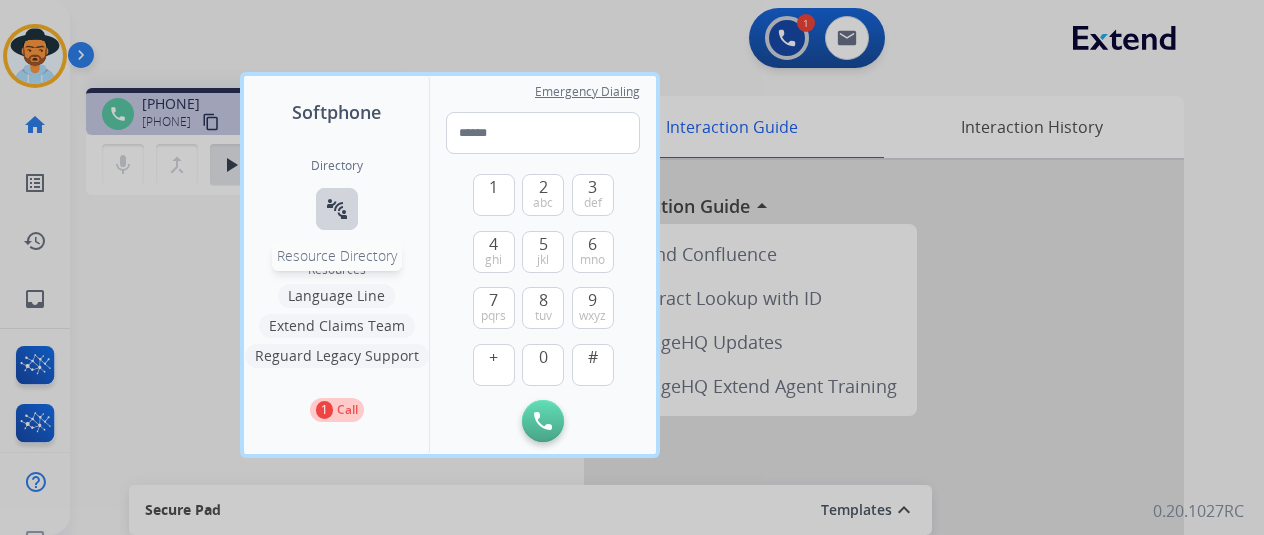 click on "connect_without_contact Resource Directory" at bounding box center [337, 209] 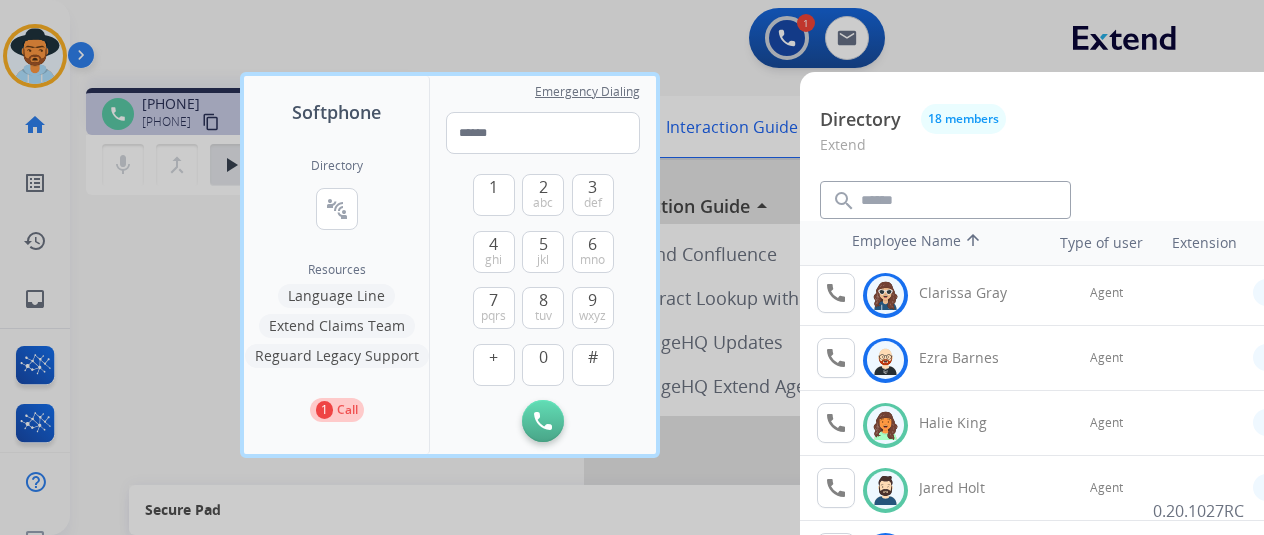 scroll, scrollTop: 300, scrollLeft: 0, axis: vertical 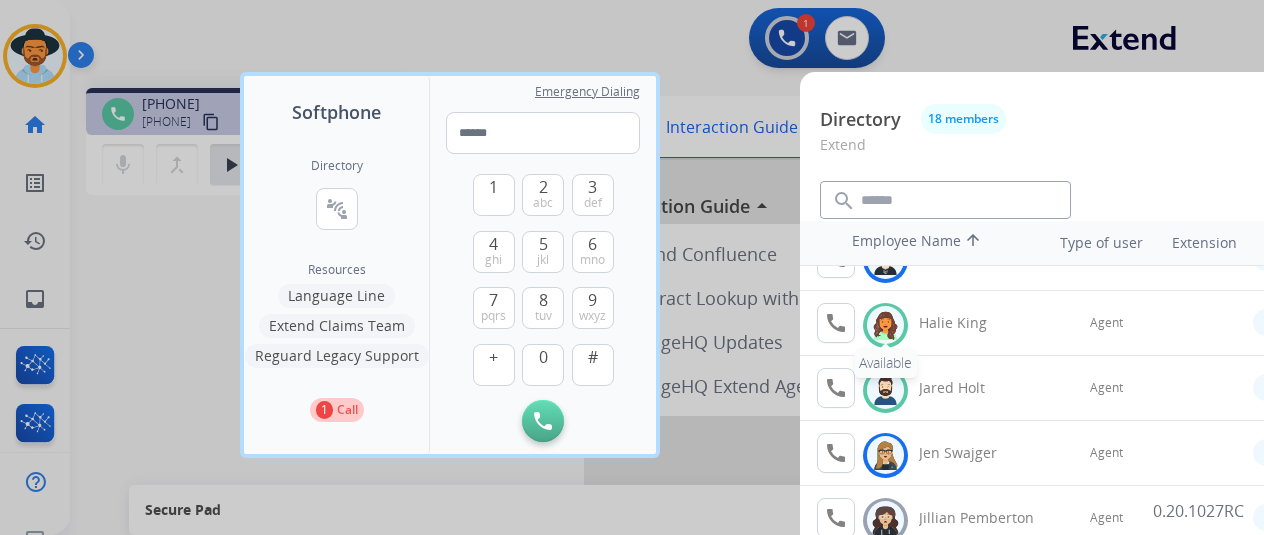click at bounding box center (885, 325) 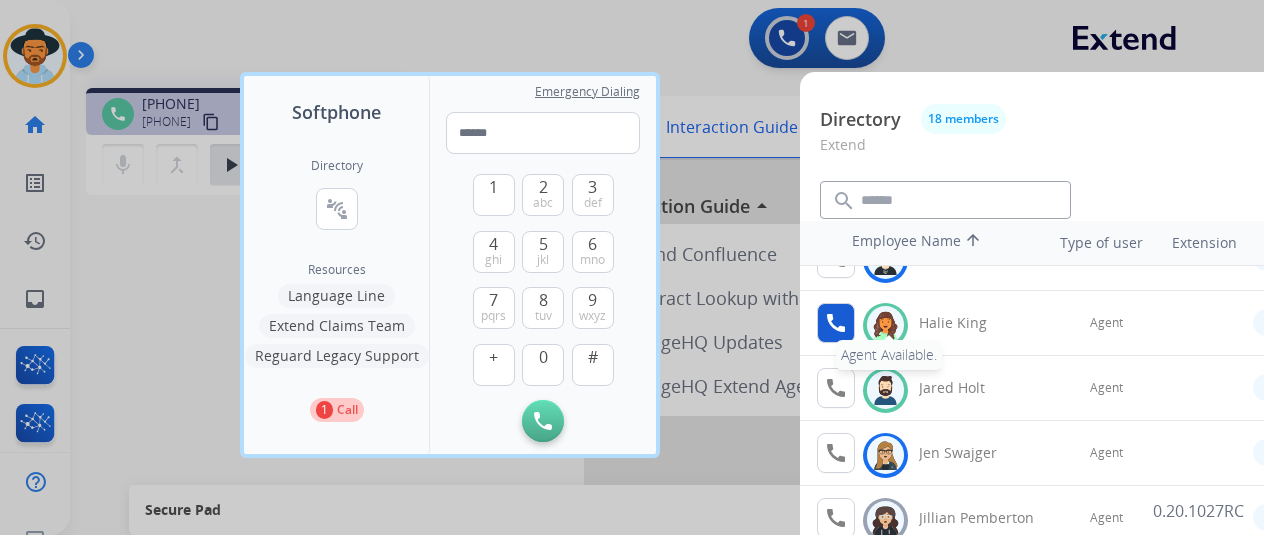 click on "call" at bounding box center [836, 323] 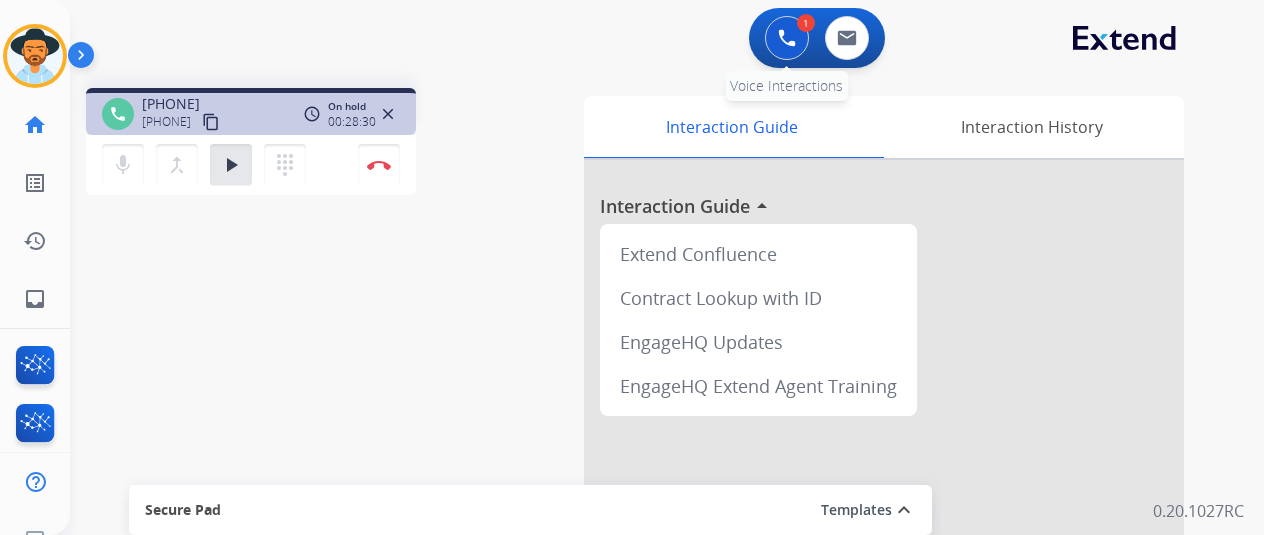 drag, startPoint x: 800, startPoint y: 44, endPoint x: 790, endPoint y: 51, distance: 12.206555 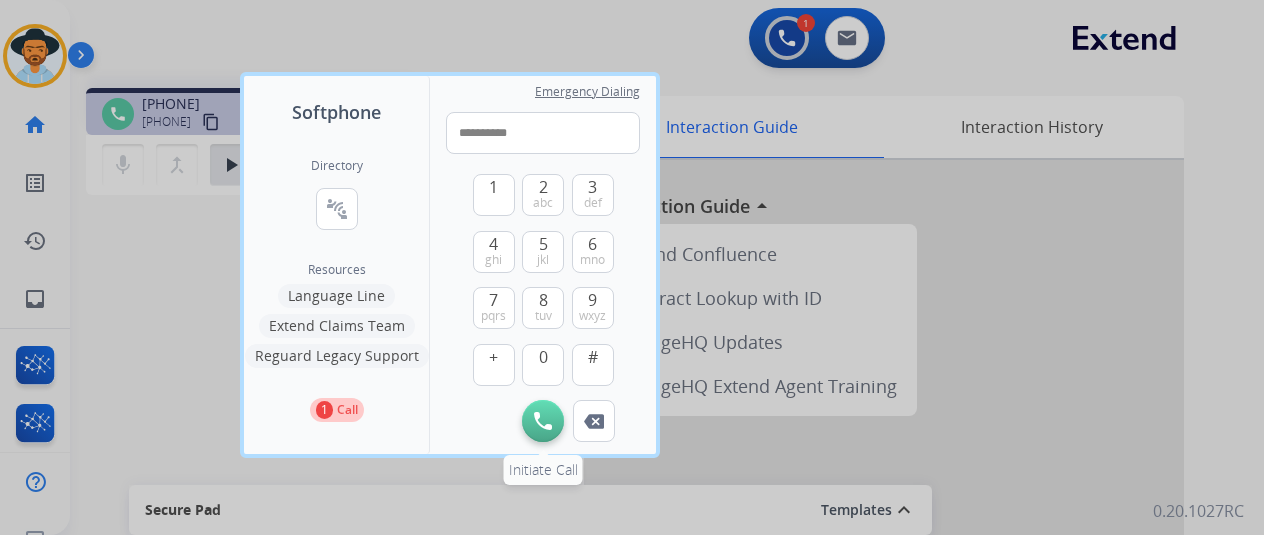 type on "**********" 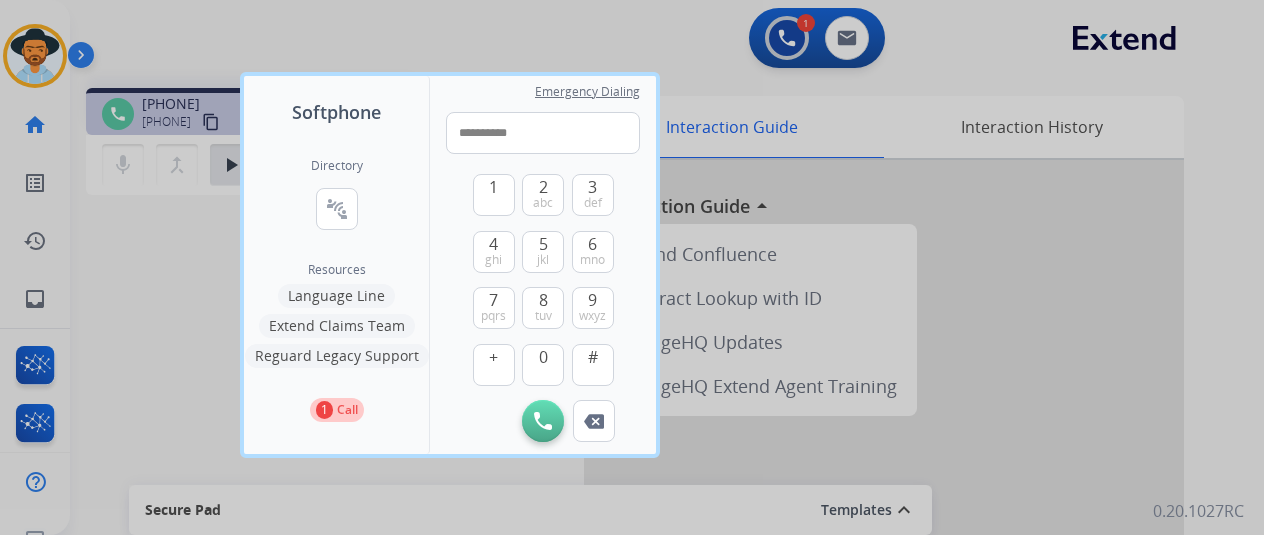 click at bounding box center [543, 421] 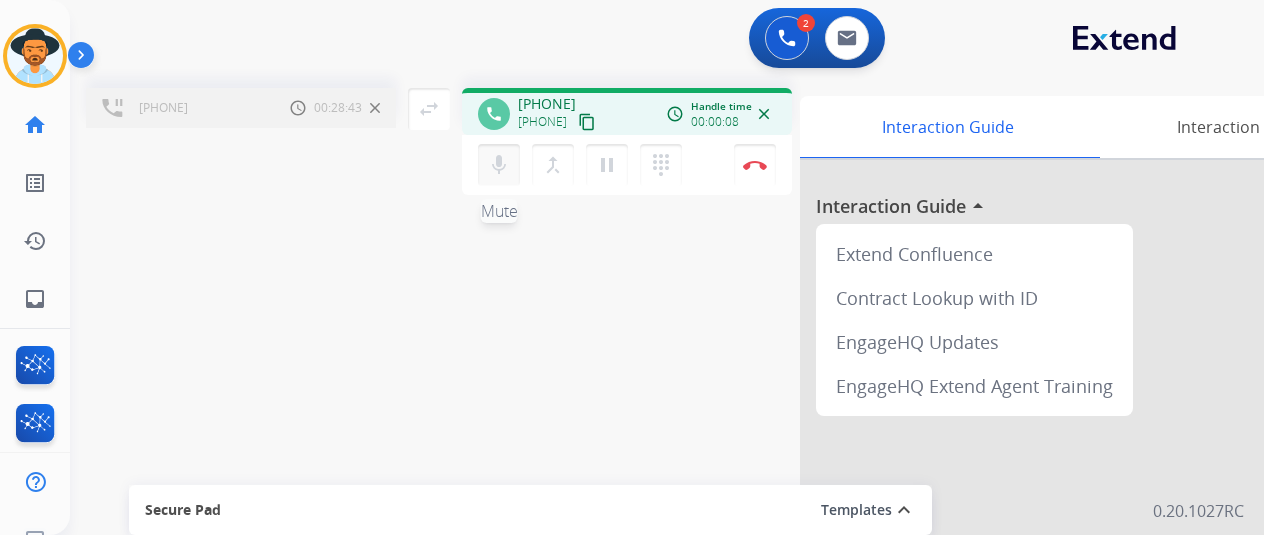 click on "mic" at bounding box center [499, 165] 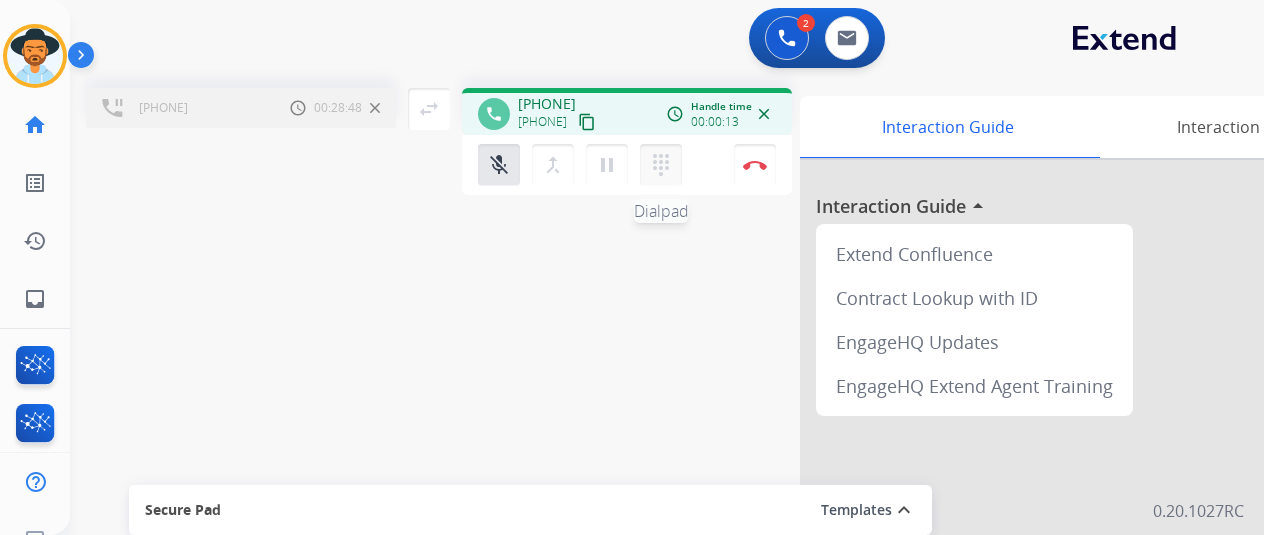 click on "dialpad" at bounding box center (661, 165) 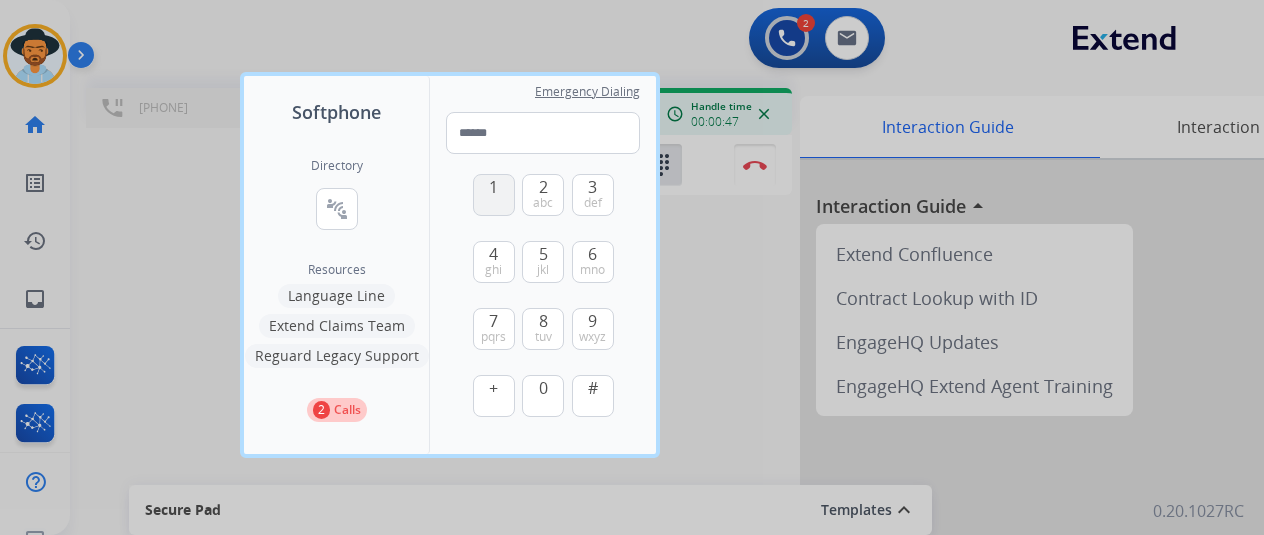 click on "1" at bounding box center (493, 187) 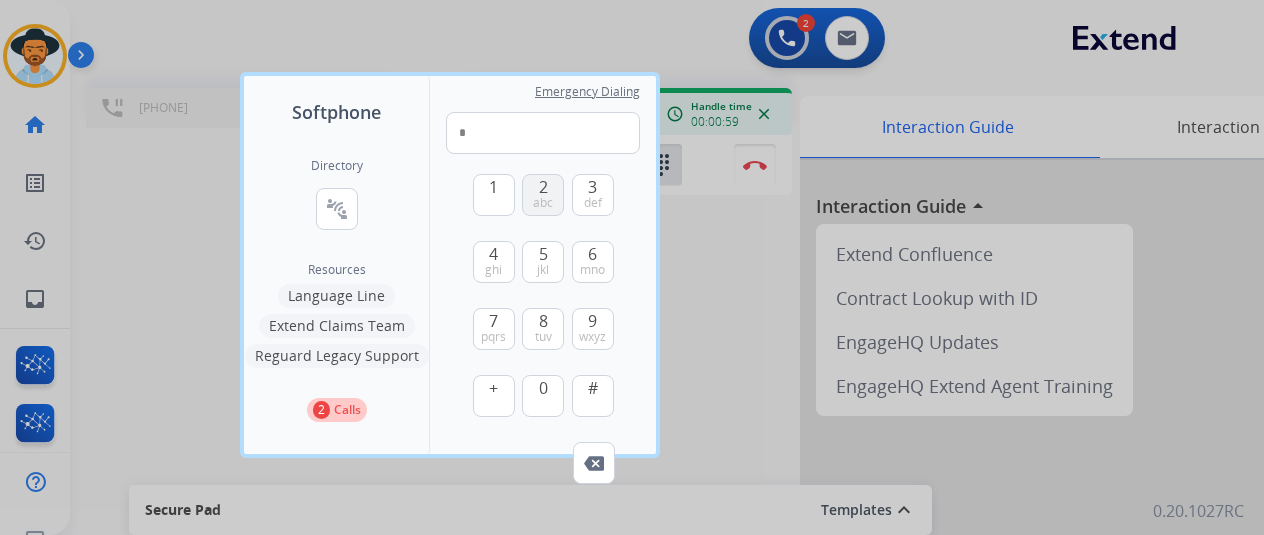 click on "abc" at bounding box center (543, 203) 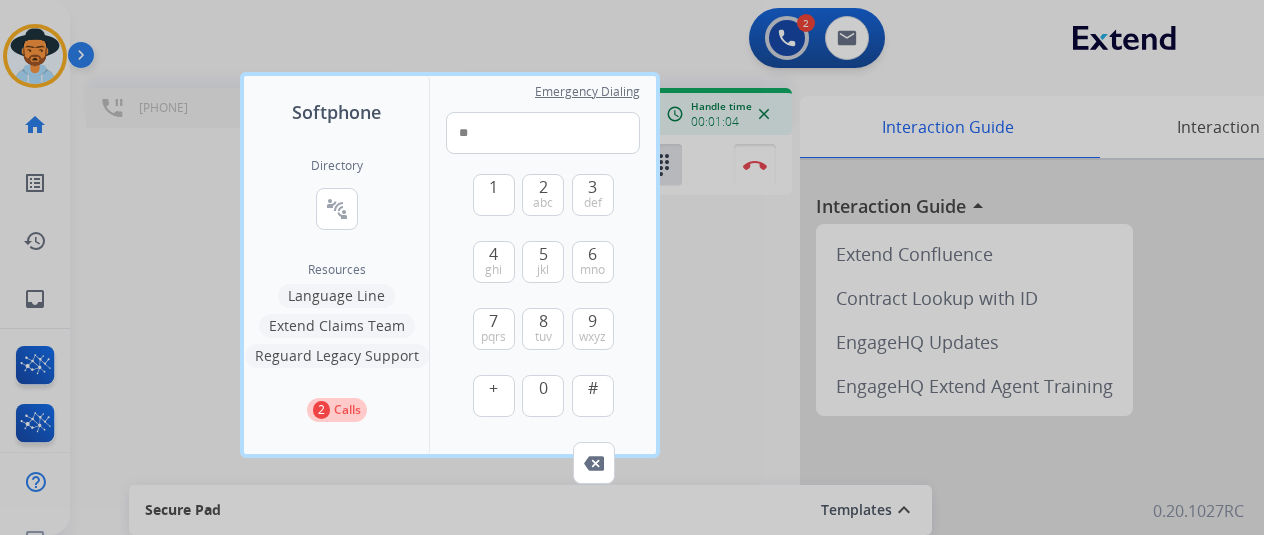 click at bounding box center (632, 267) 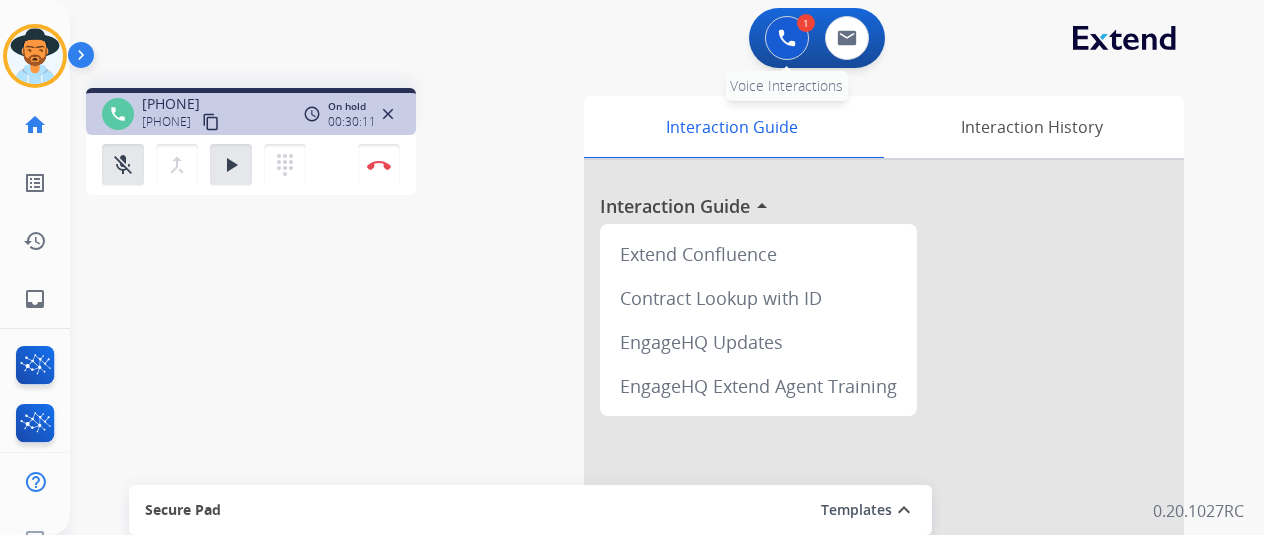 click at bounding box center (787, 38) 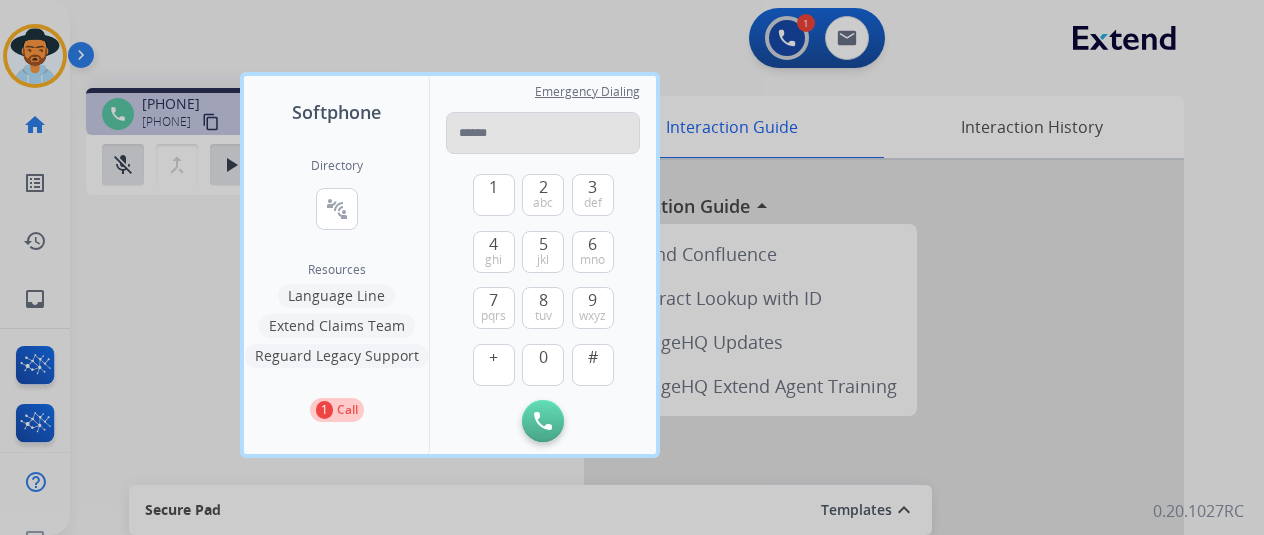 click at bounding box center (543, 133) 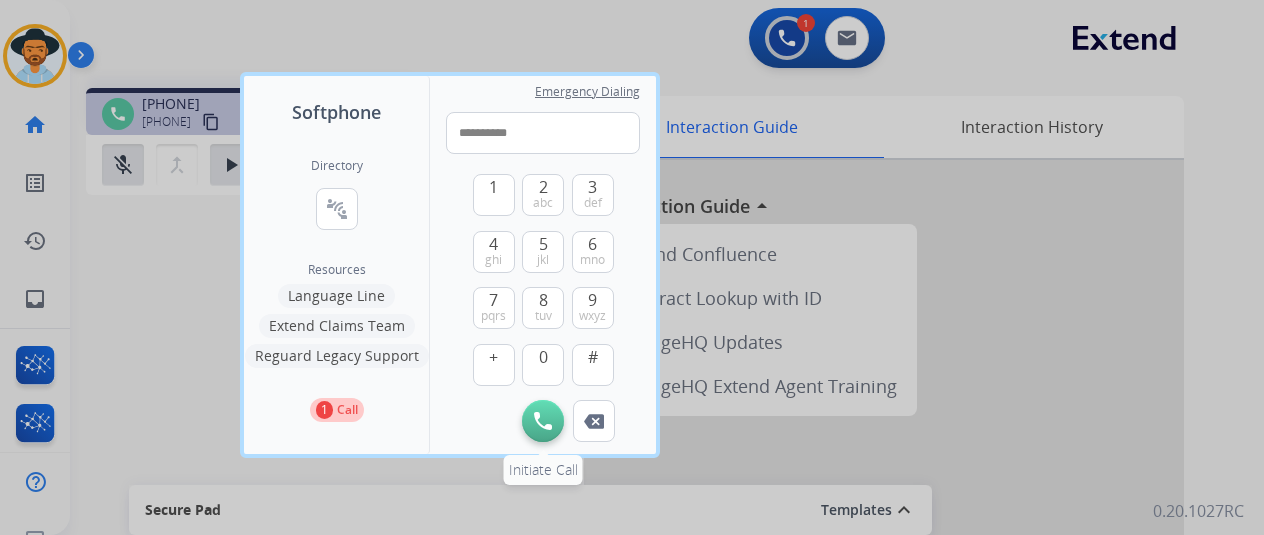 type on "**********" 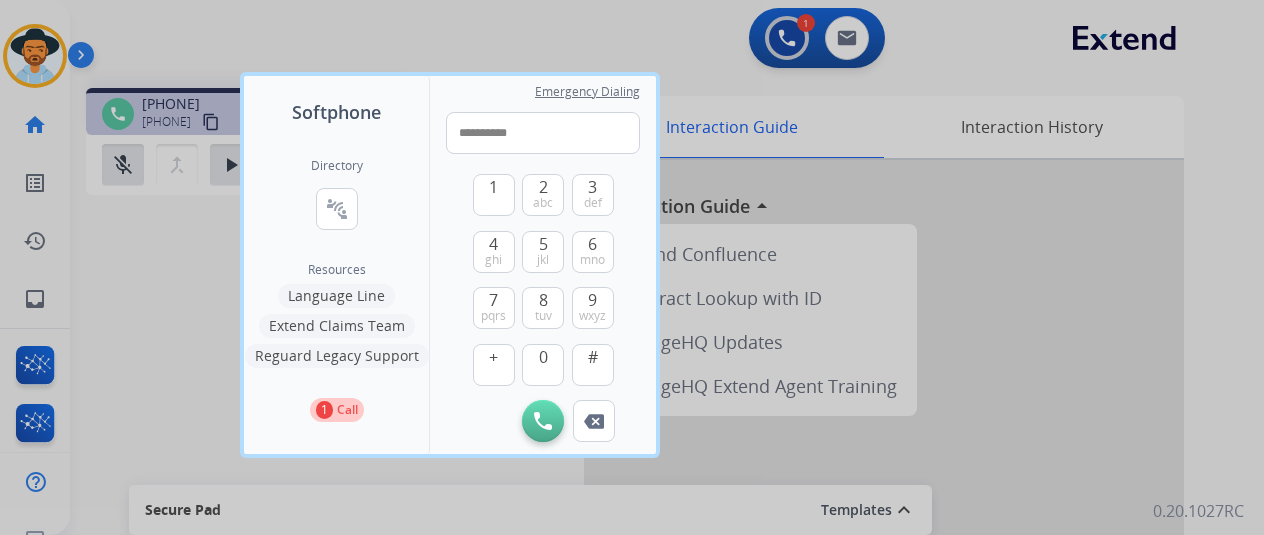 click on "Initiate Call" at bounding box center (543, 421) 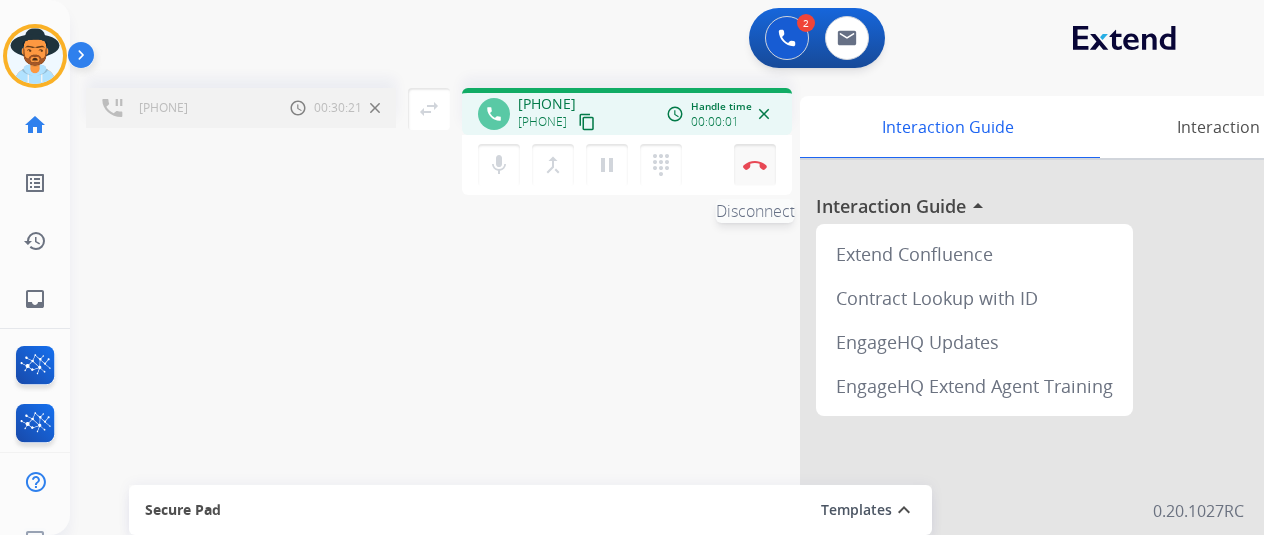 click at bounding box center [755, 165] 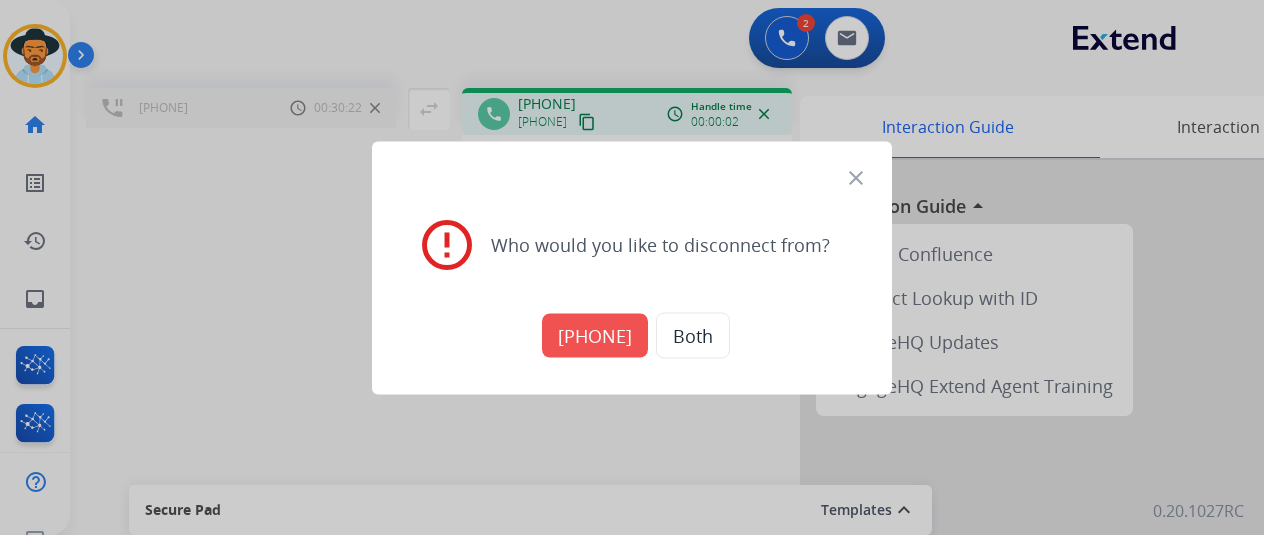 click on "+18439002373" at bounding box center [595, 335] 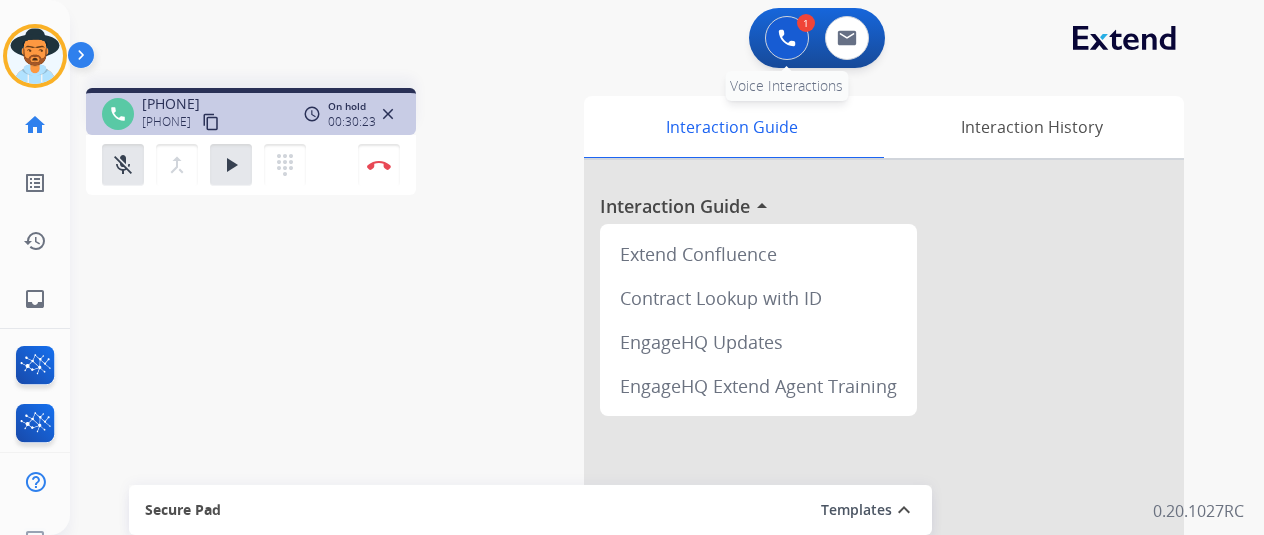 drag, startPoint x: 796, startPoint y: 41, endPoint x: 770, endPoint y: 77, distance: 44.407207 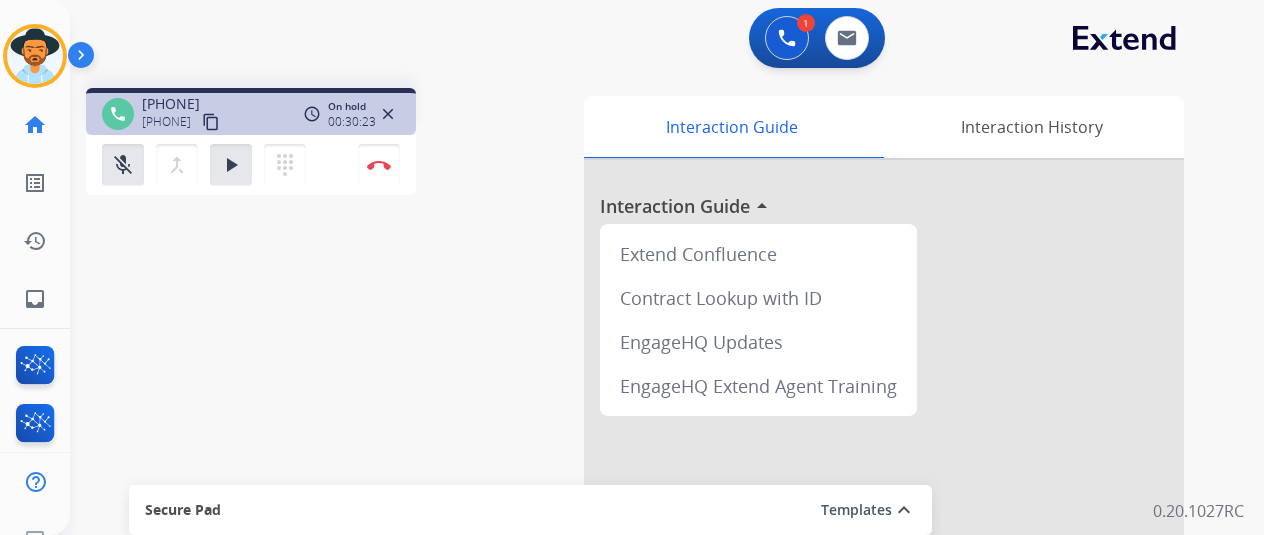 click at bounding box center [787, 38] 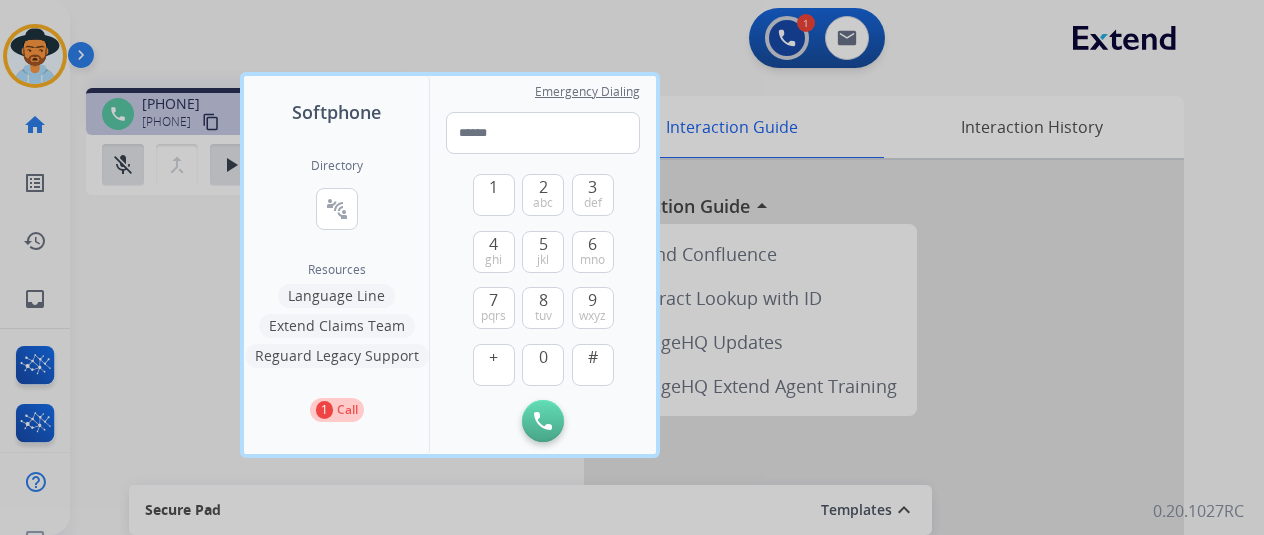 click on "Language Line" at bounding box center [336, 296] 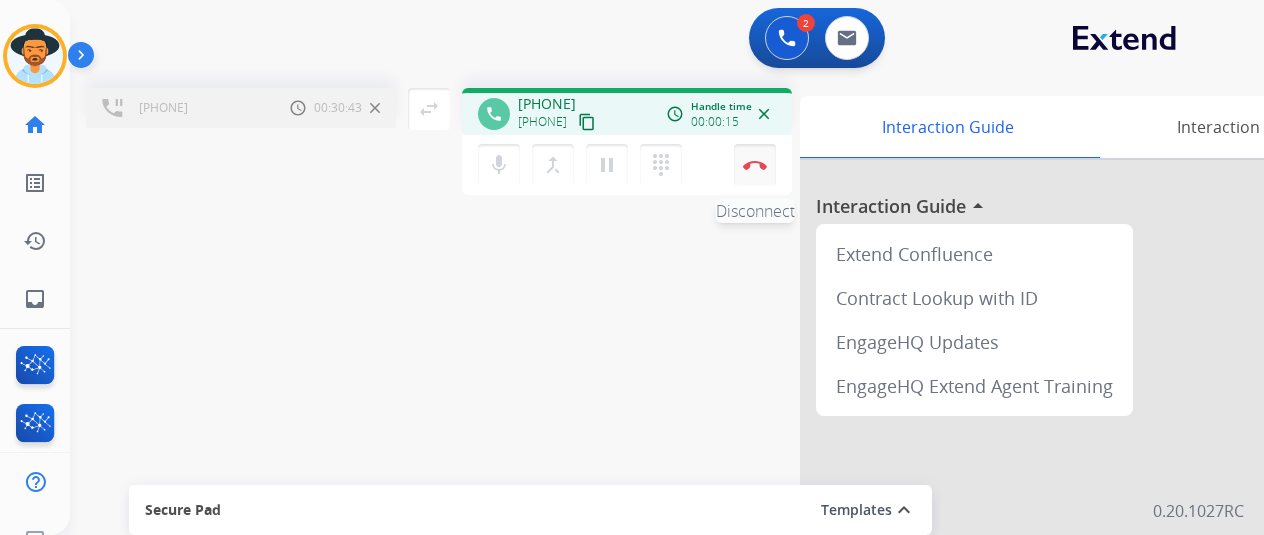 click on "Disconnect" at bounding box center [755, 165] 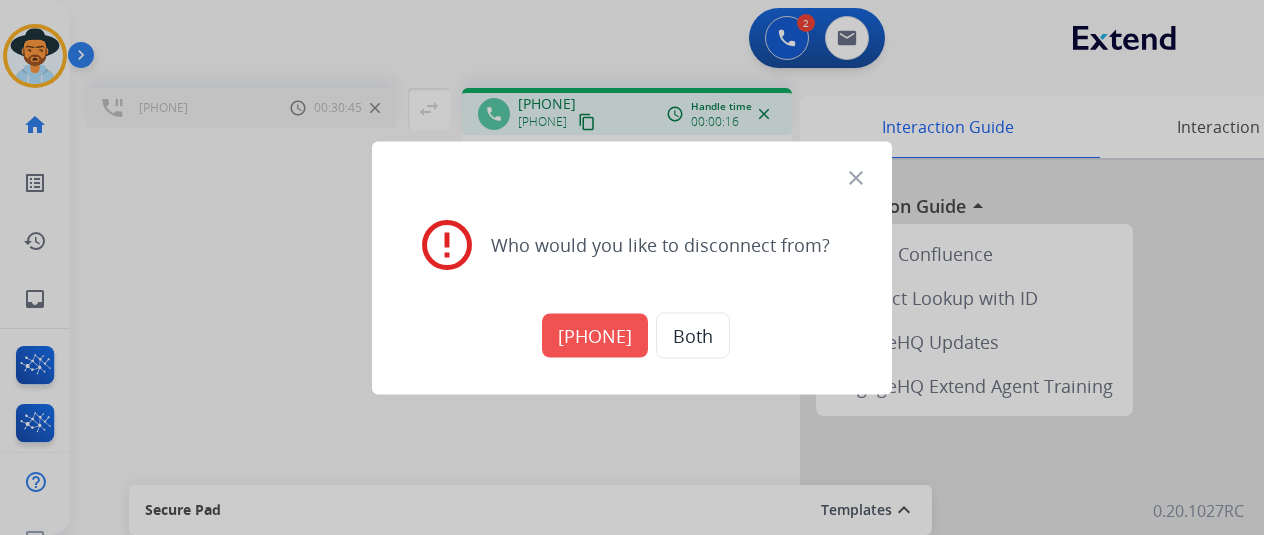 click on "+18005568467" at bounding box center (595, 335) 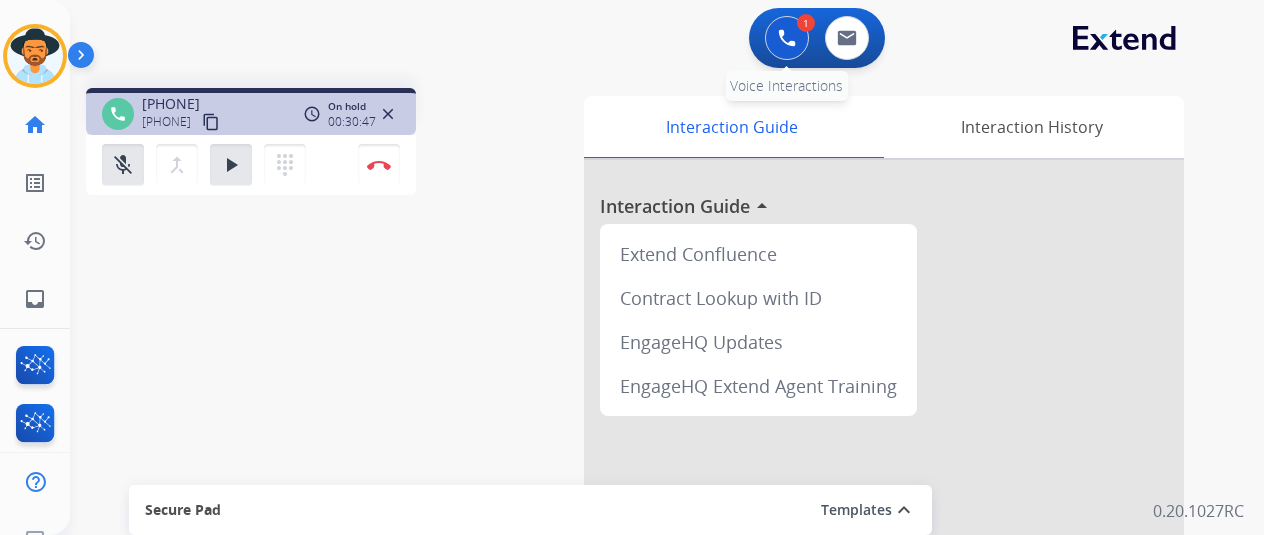 click at bounding box center (787, 38) 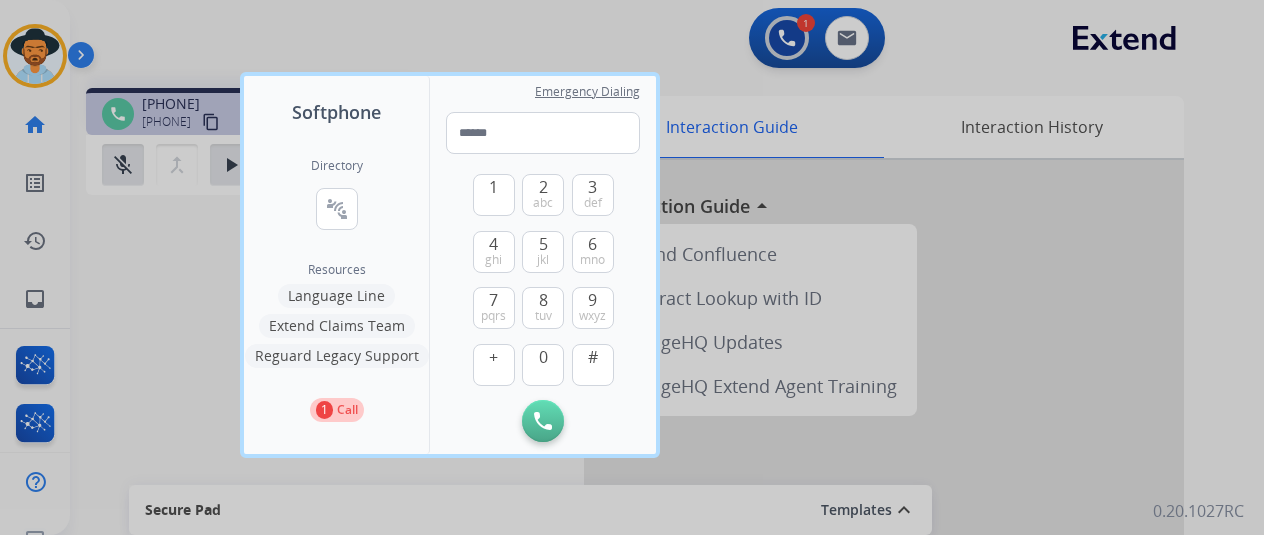 click on "Language Line" at bounding box center (336, 296) 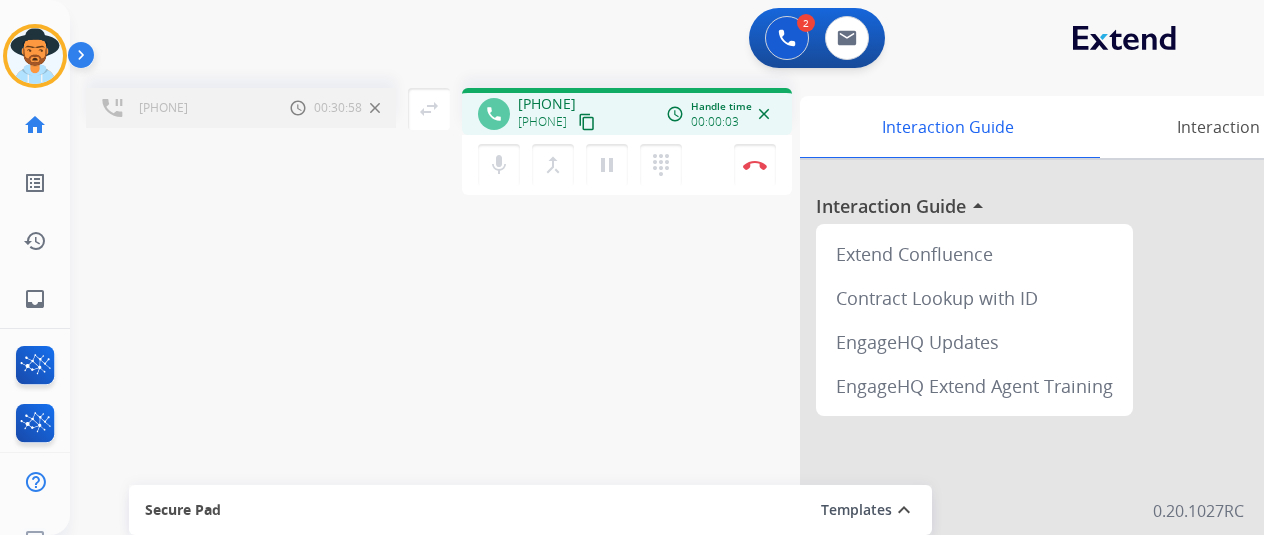 click on "+17863707045 Call metrics Hold   00:30:58 00:30:58" at bounding box center (241, 108) 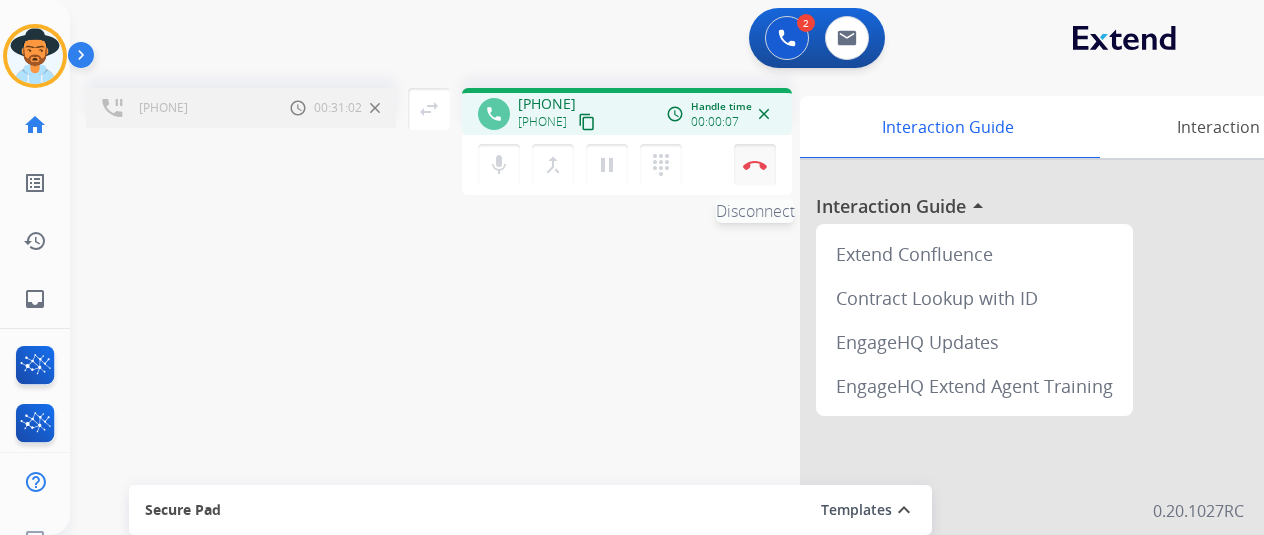 click on "Disconnect" at bounding box center (755, 165) 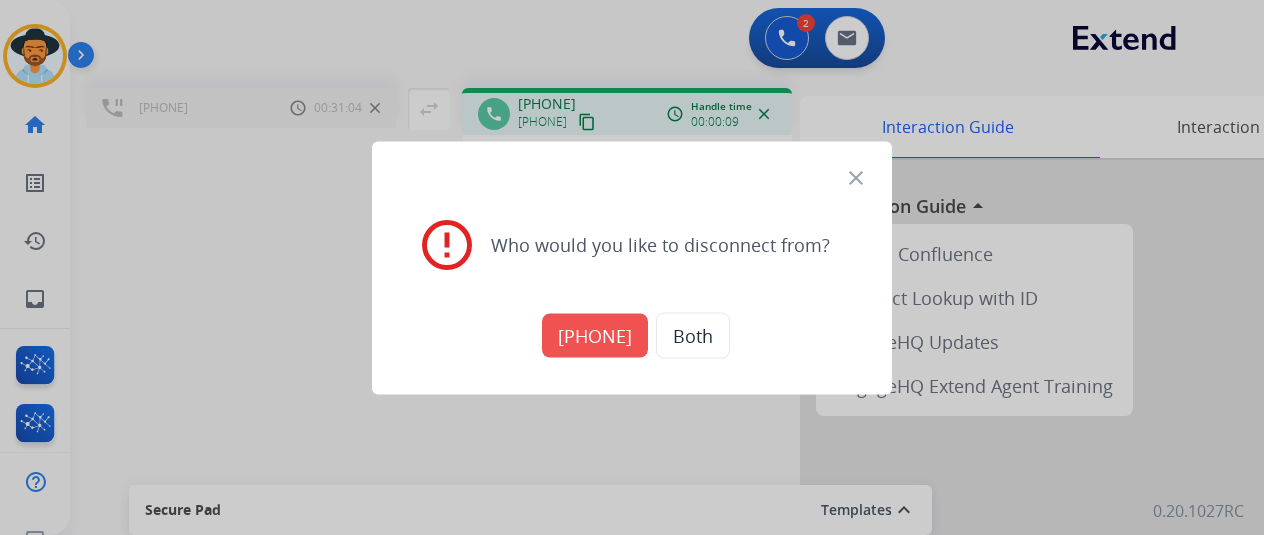 click on "+18005568467" at bounding box center [595, 335] 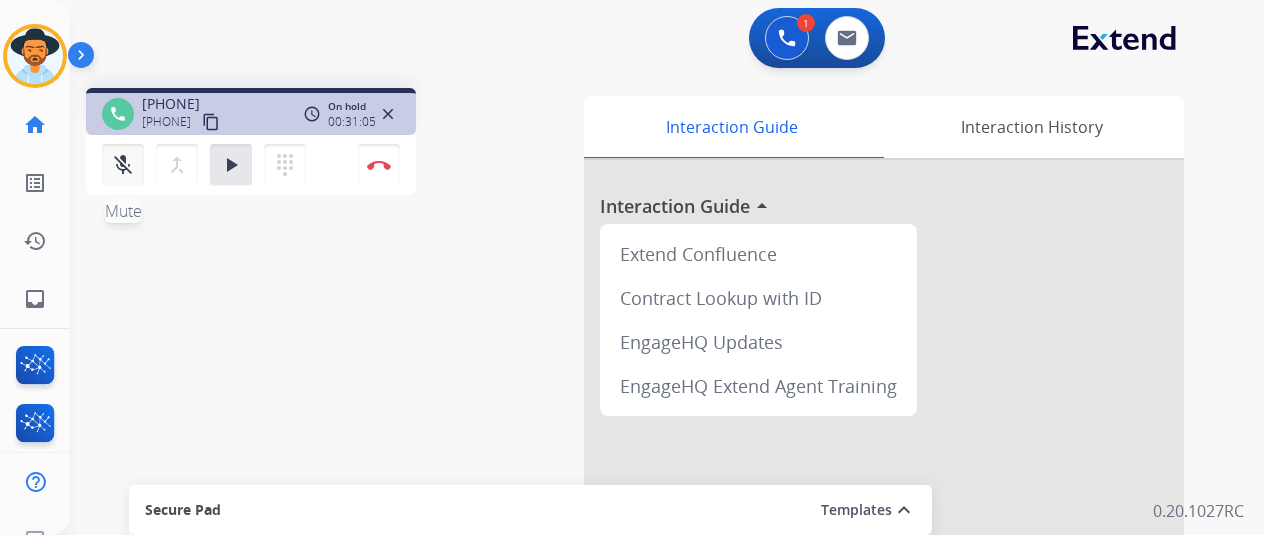 click on "mic_off Mute" at bounding box center [123, 165] 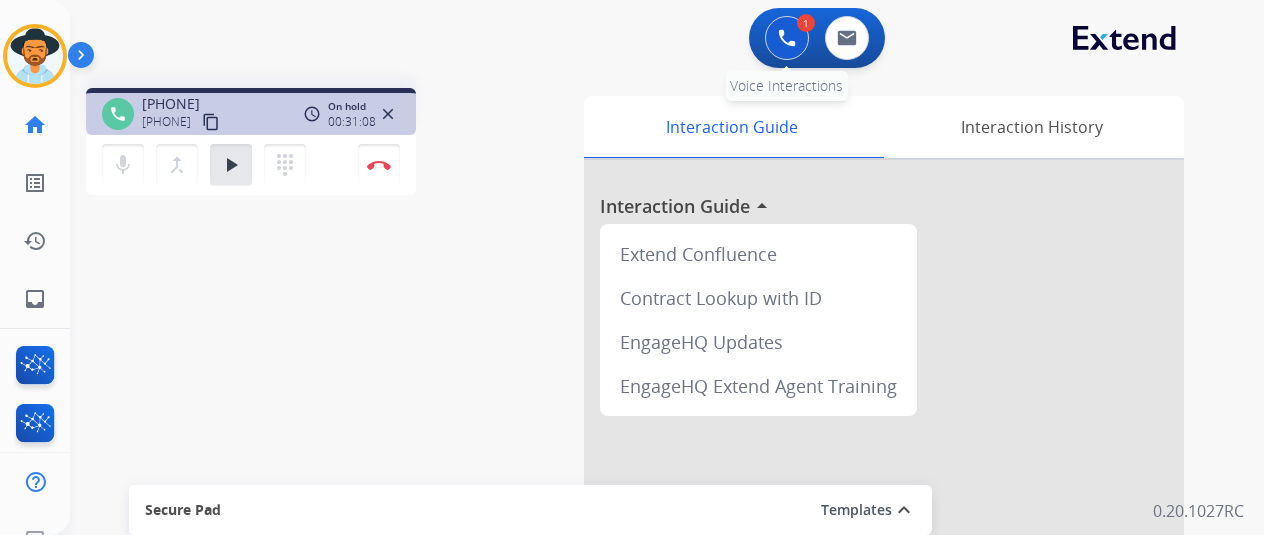 click at bounding box center (787, 38) 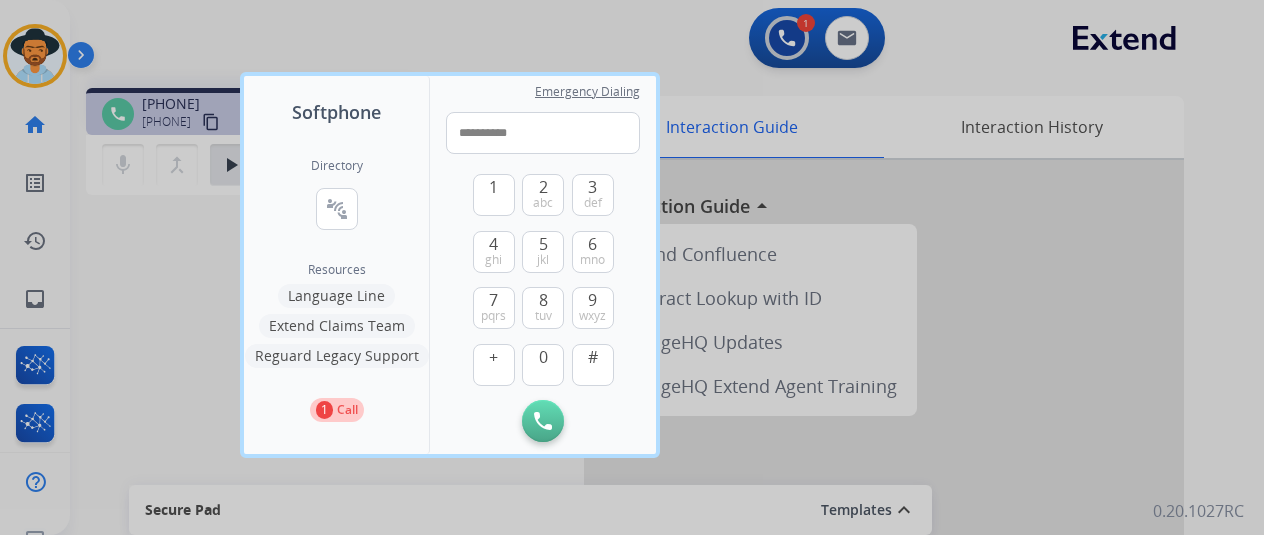 type on "**********" 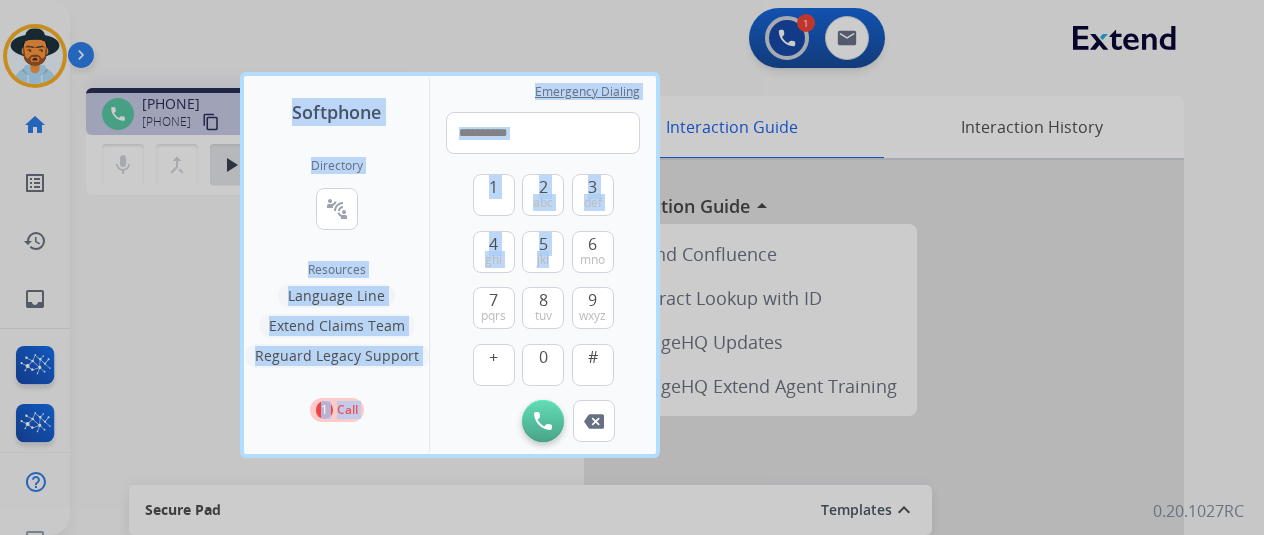 drag, startPoint x: 567, startPoint y: 272, endPoint x: 528, endPoint y: 463, distance: 194.94101 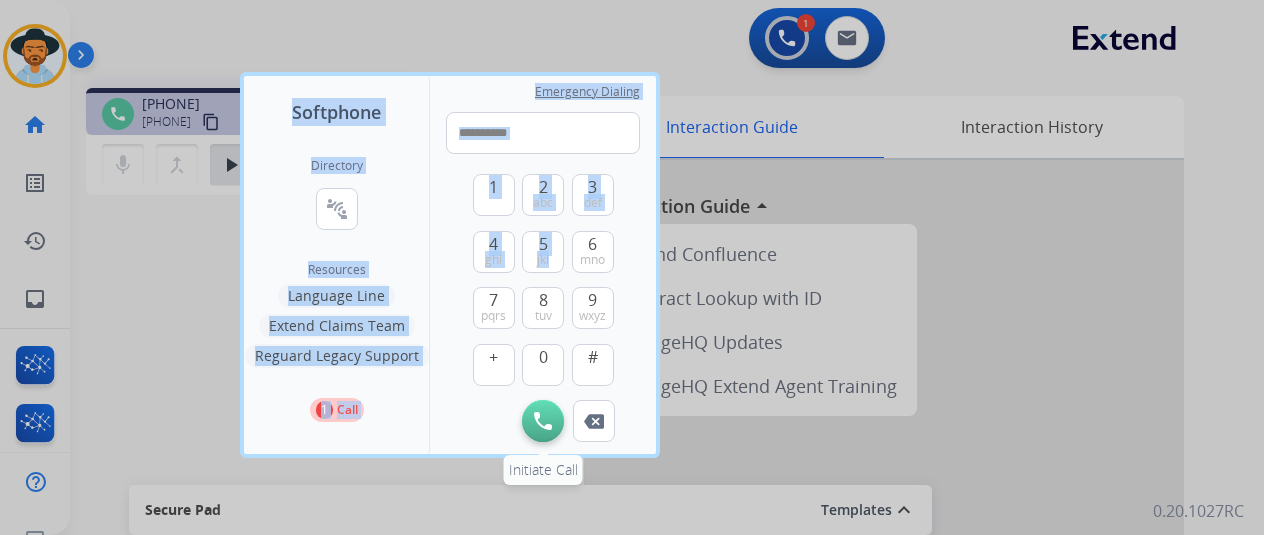 click at bounding box center (543, 421) 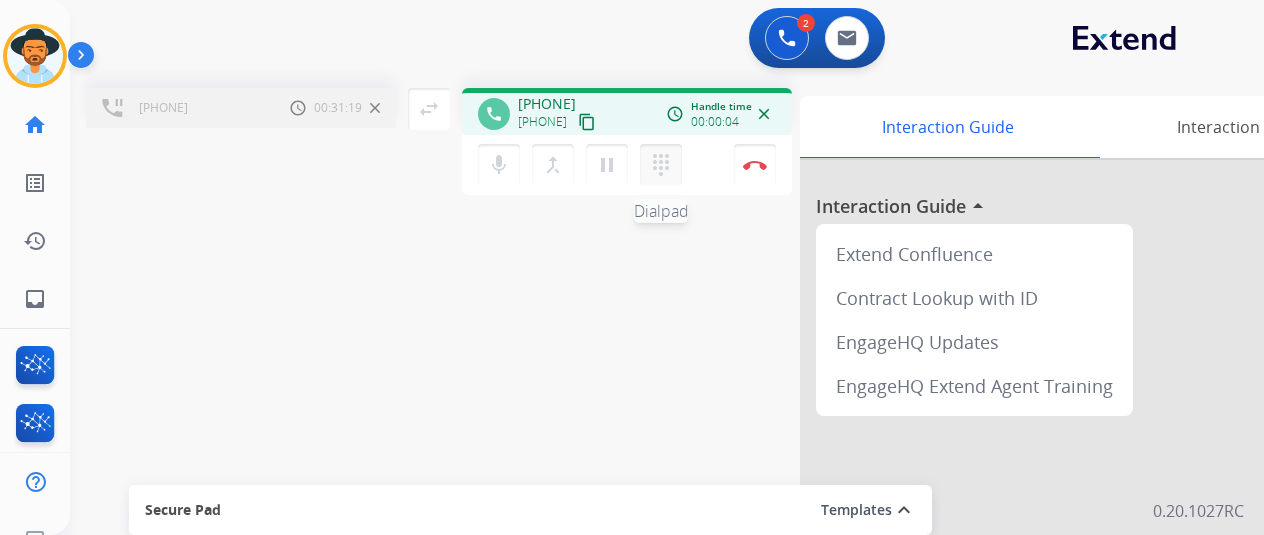 click on "dialpad Dialpad" at bounding box center [661, 165] 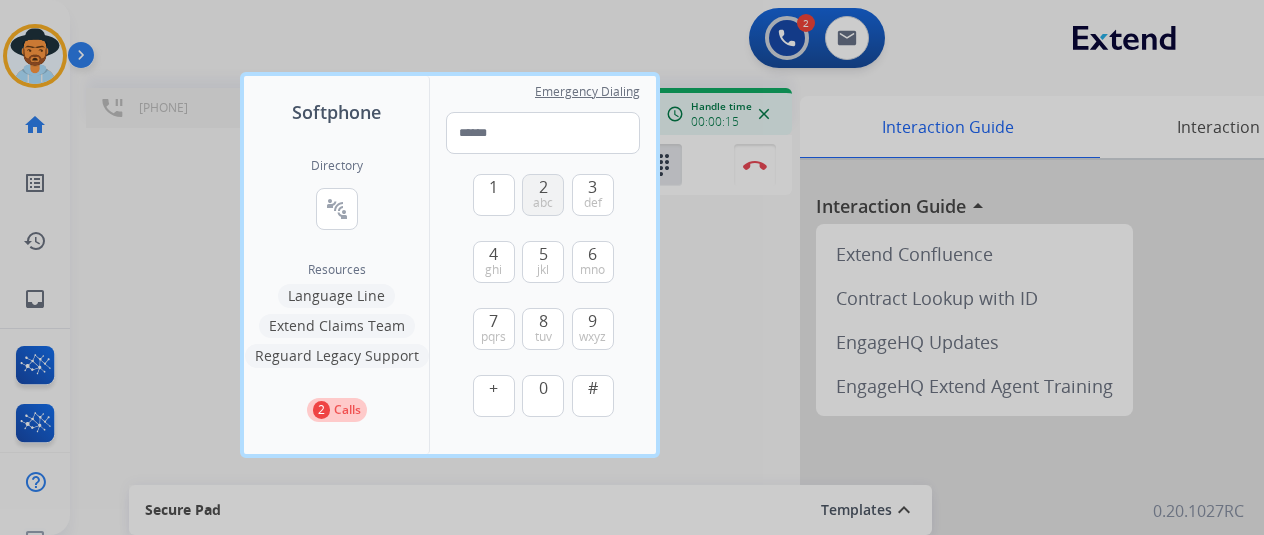 click on "2 abc" at bounding box center [543, 195] 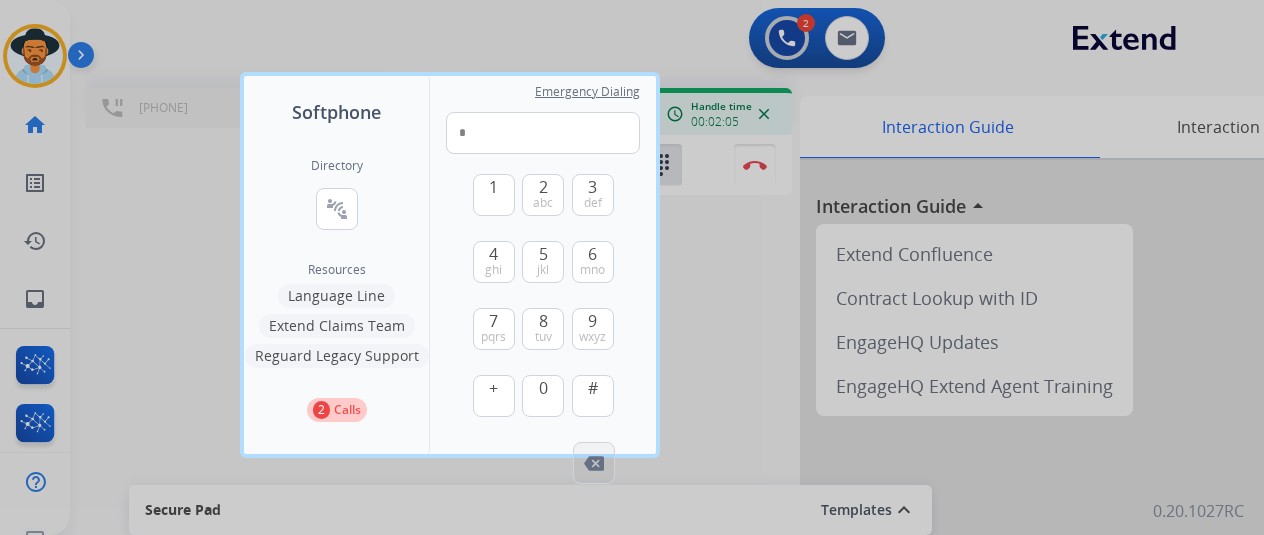 click at bounding box center (594, 463) 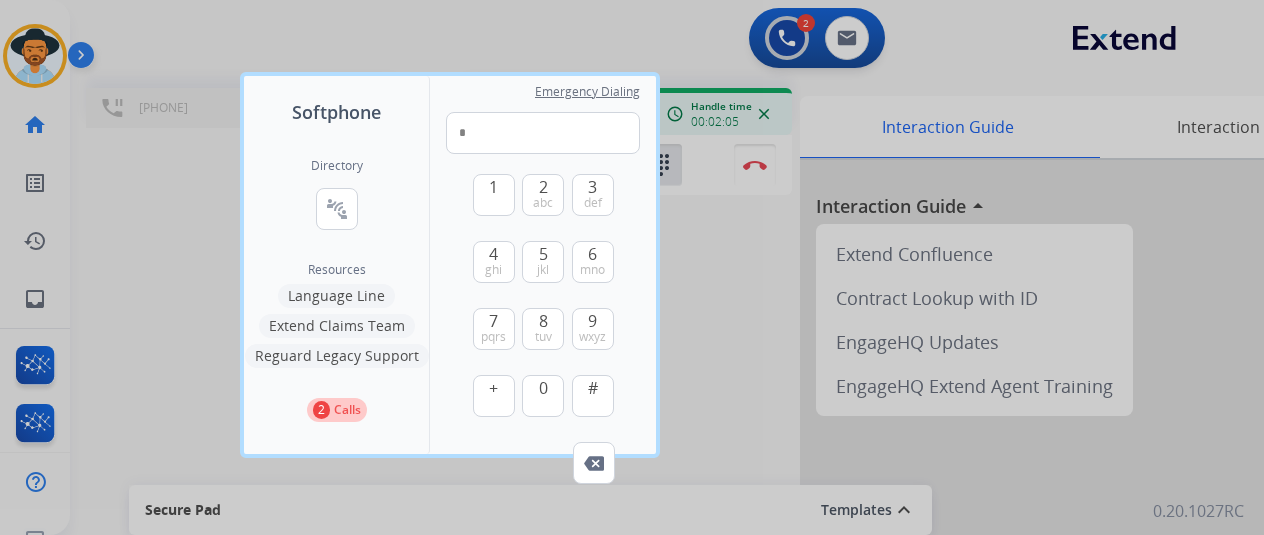 type 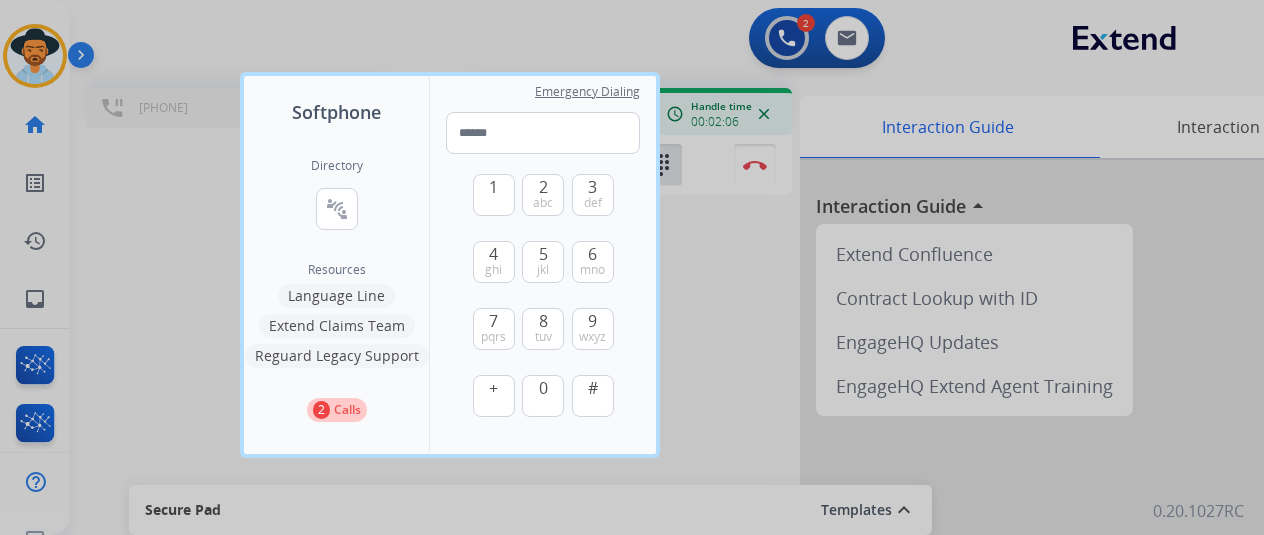 click at bounding box center [632, 267] 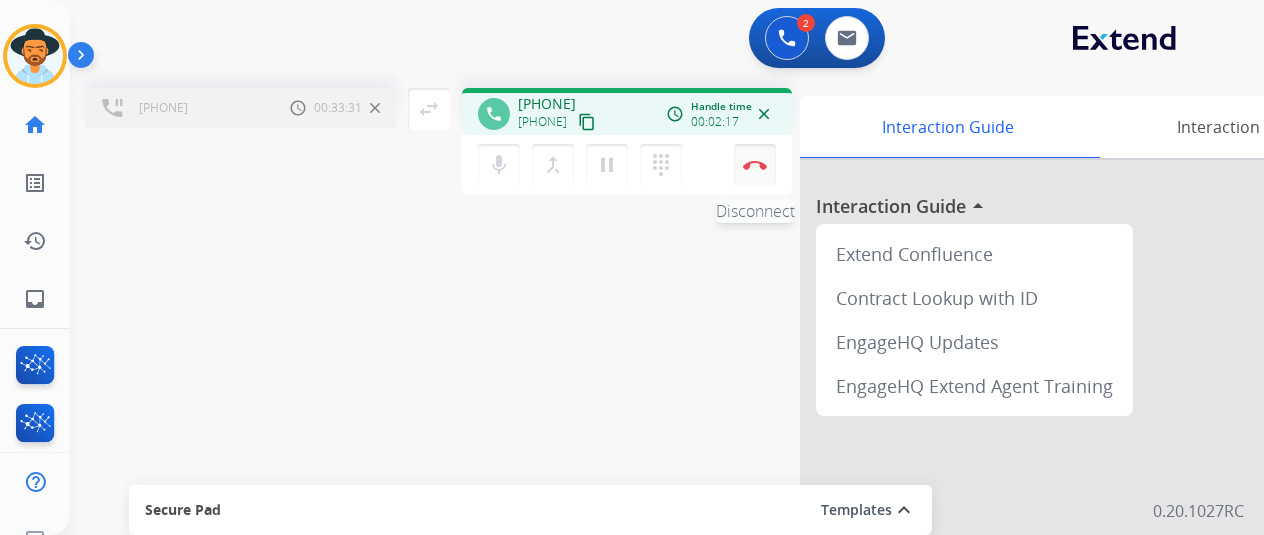 click on "Disconnect" at bounding box center (755, 165) 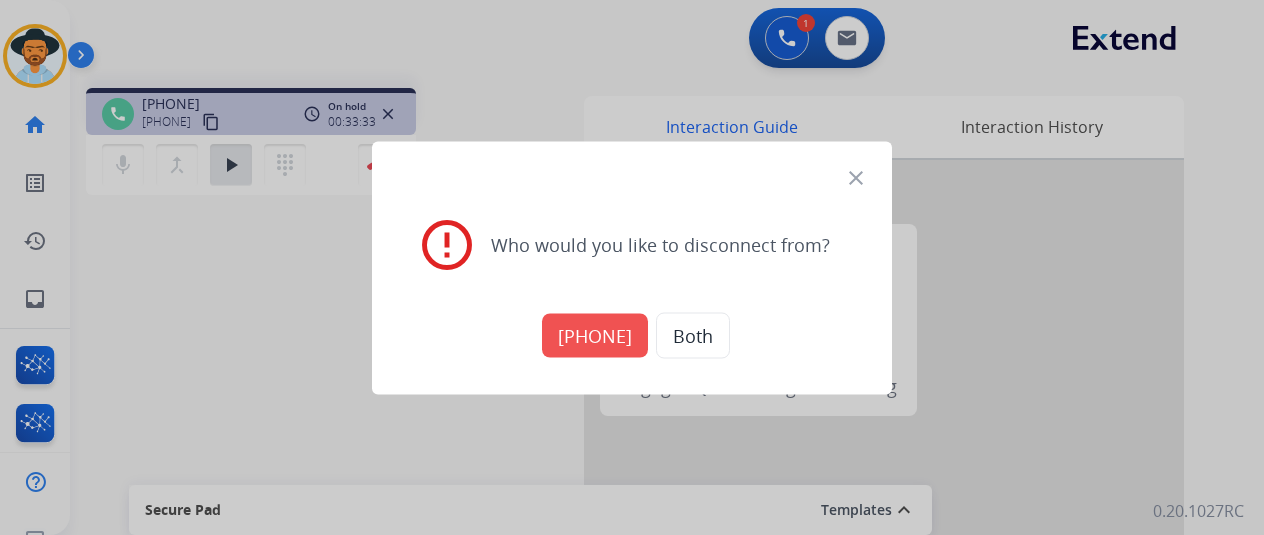 click on "+18439002373" at bounding box center (595, 335) 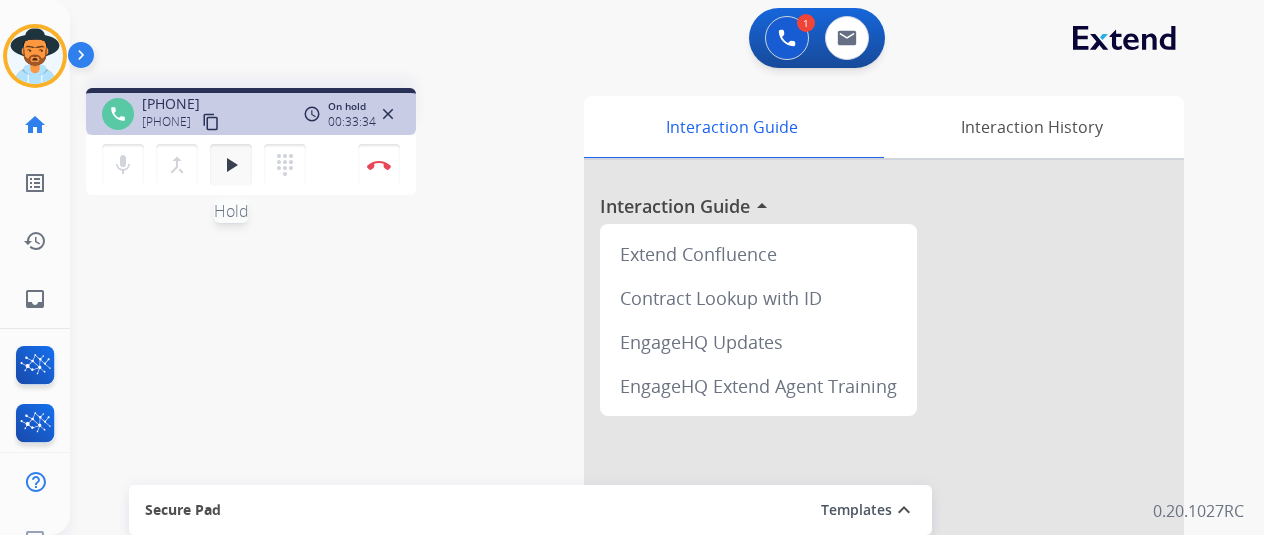 click on "play_arrow" at bounding box center [231, 165] 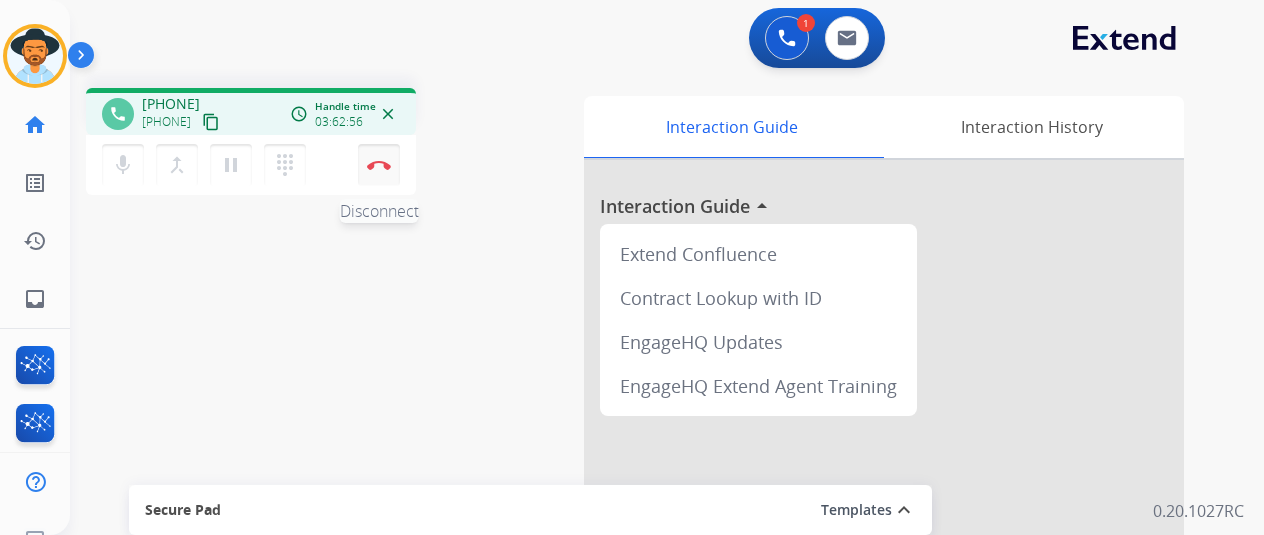 click on "Disconnect" at bounding box center (379, 165) 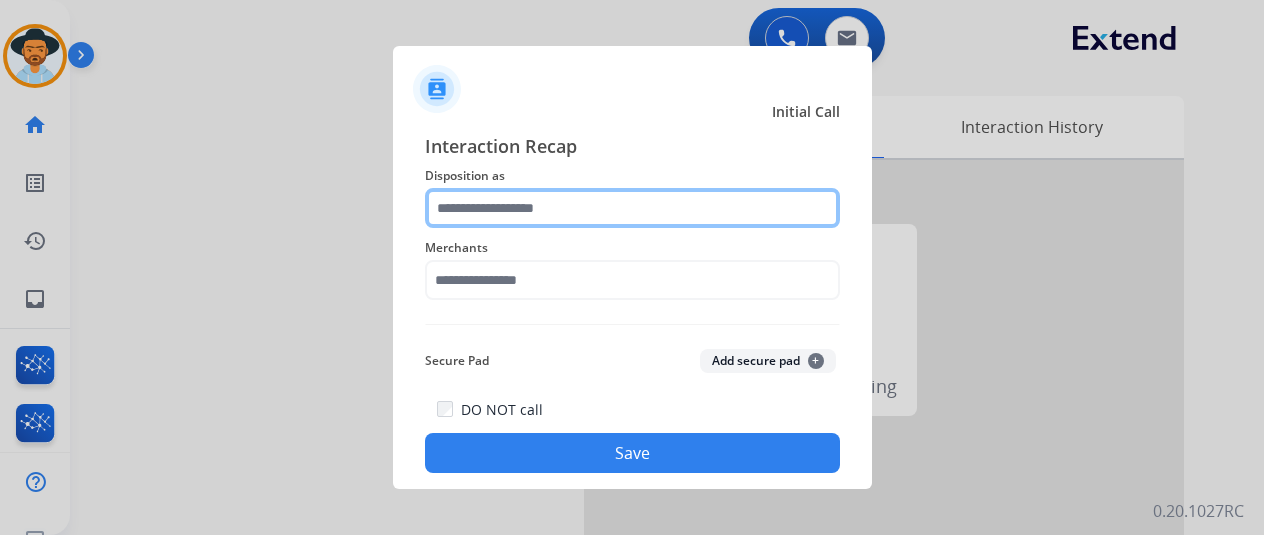 click 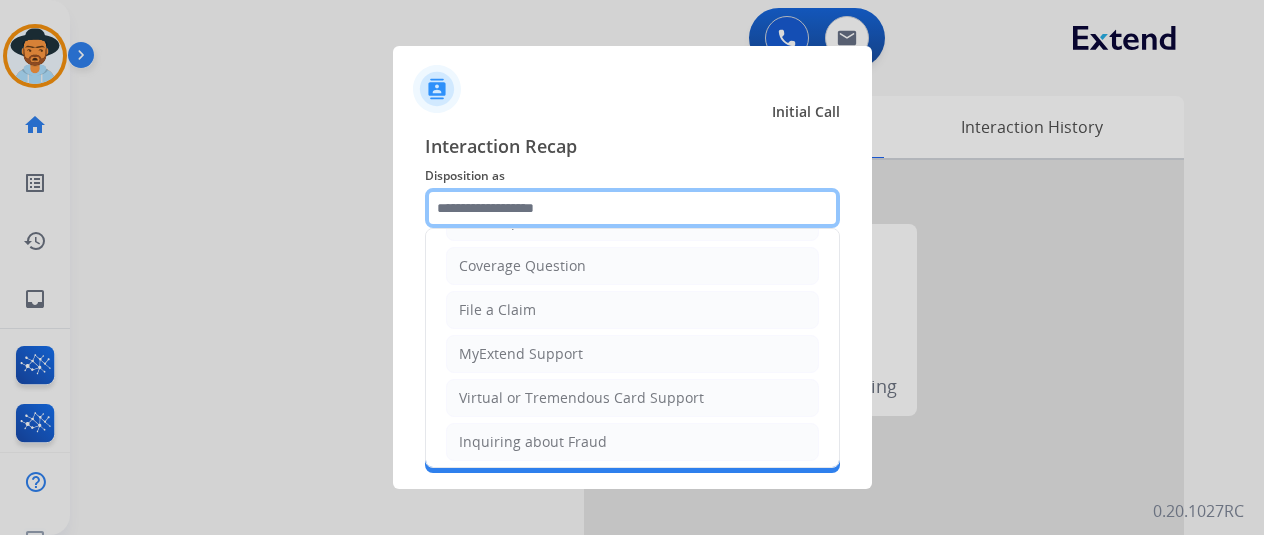 scroll, scrollTop: 100, scrollLeft: 0, axis: vertical 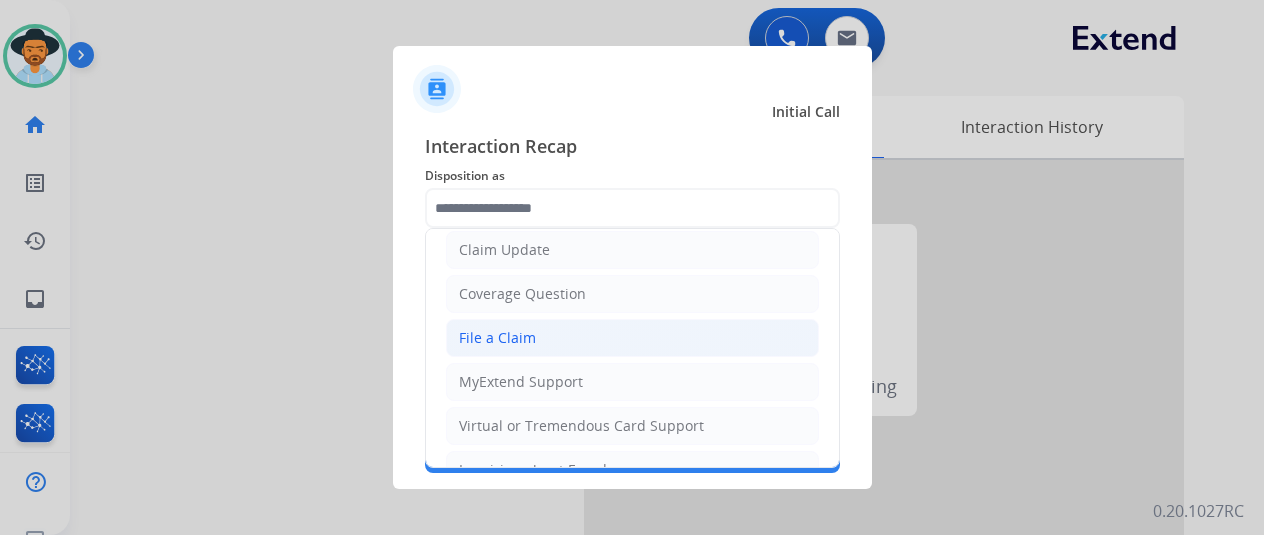 click on "File a Claim" 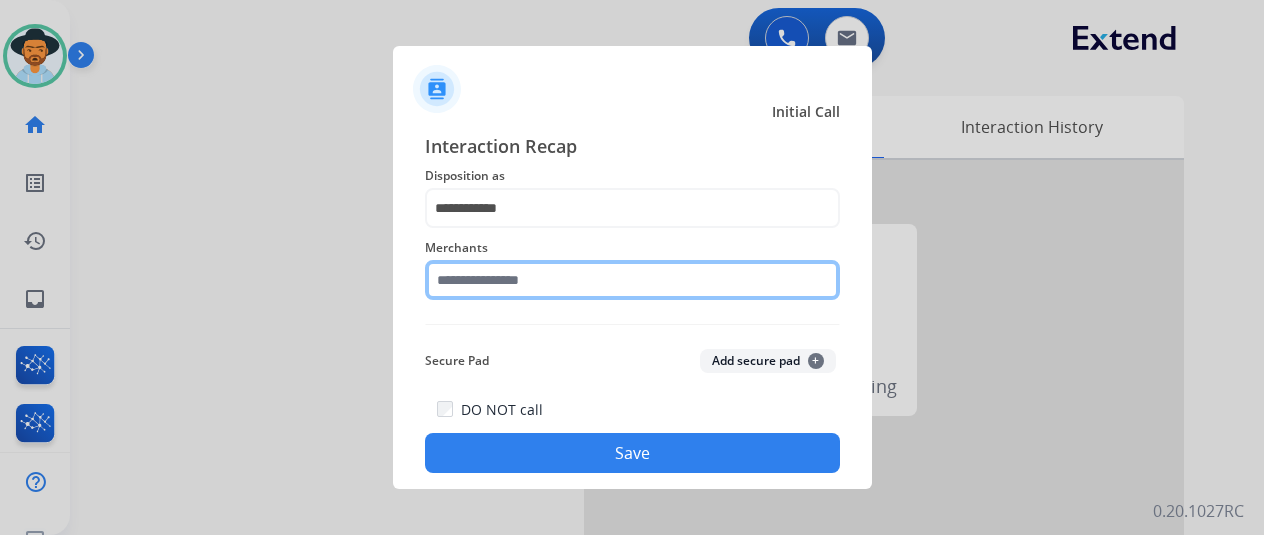 click 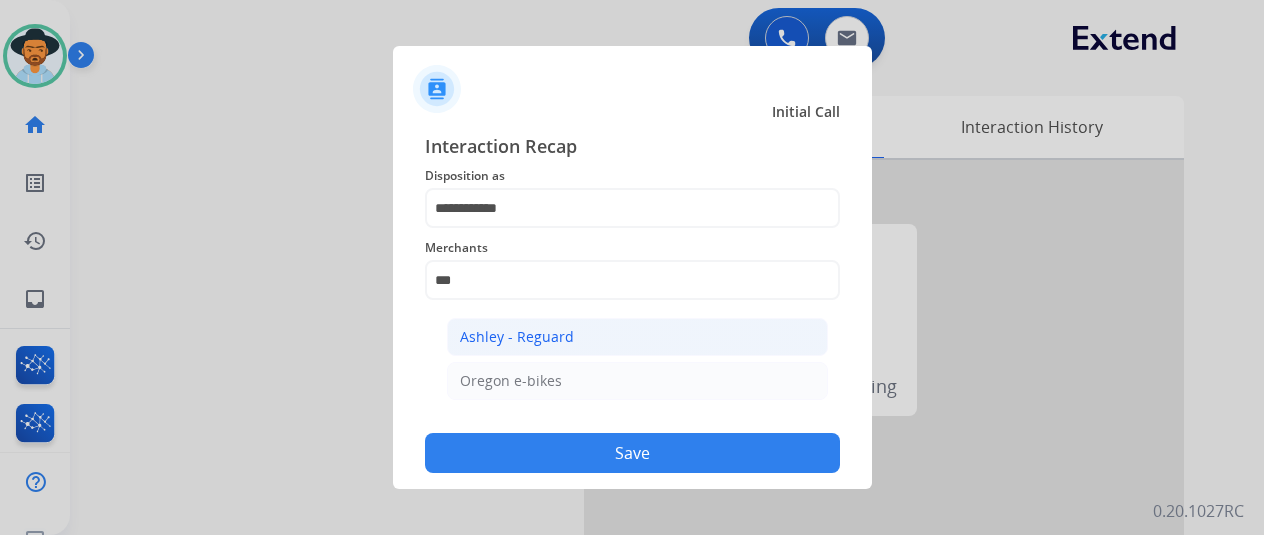 click on "Ashley - Reguard" 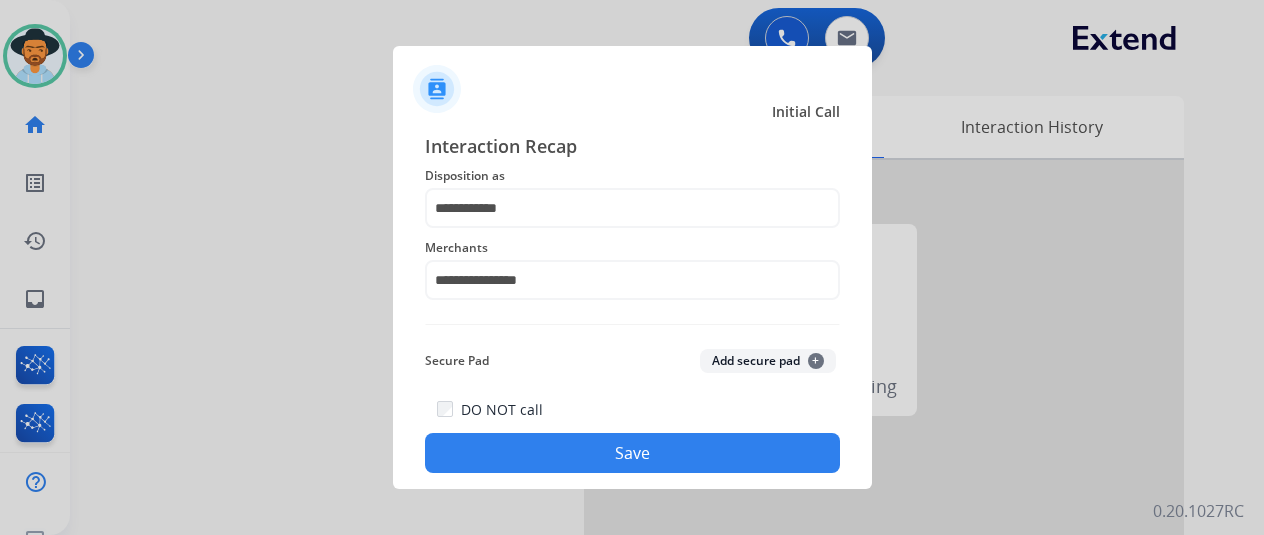 click on "Save" 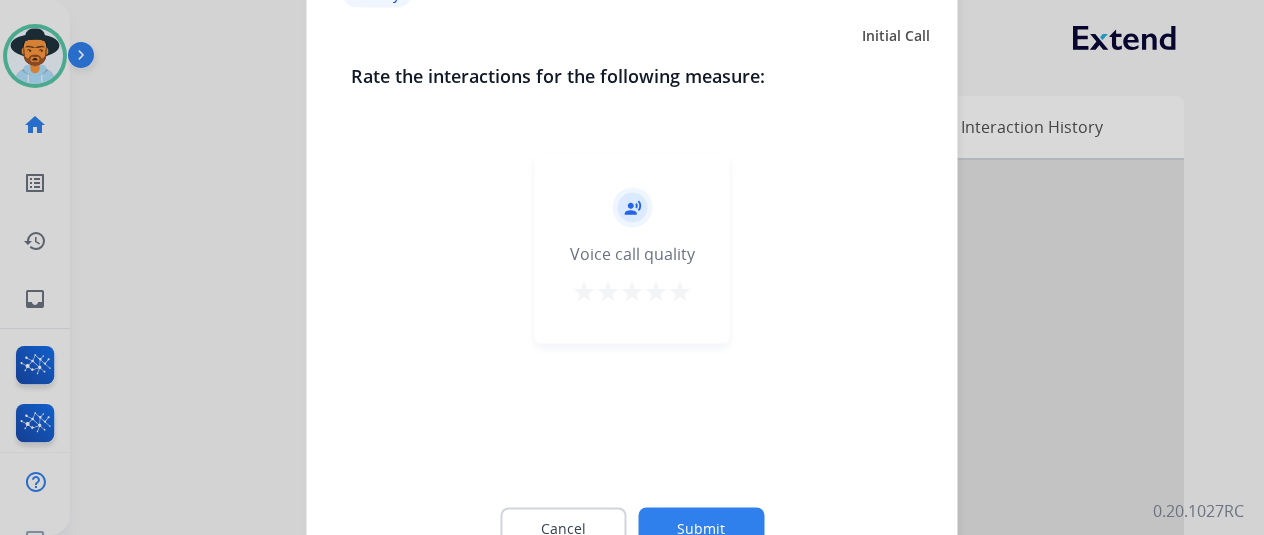 click on "star" at bounding box center (680, 291) 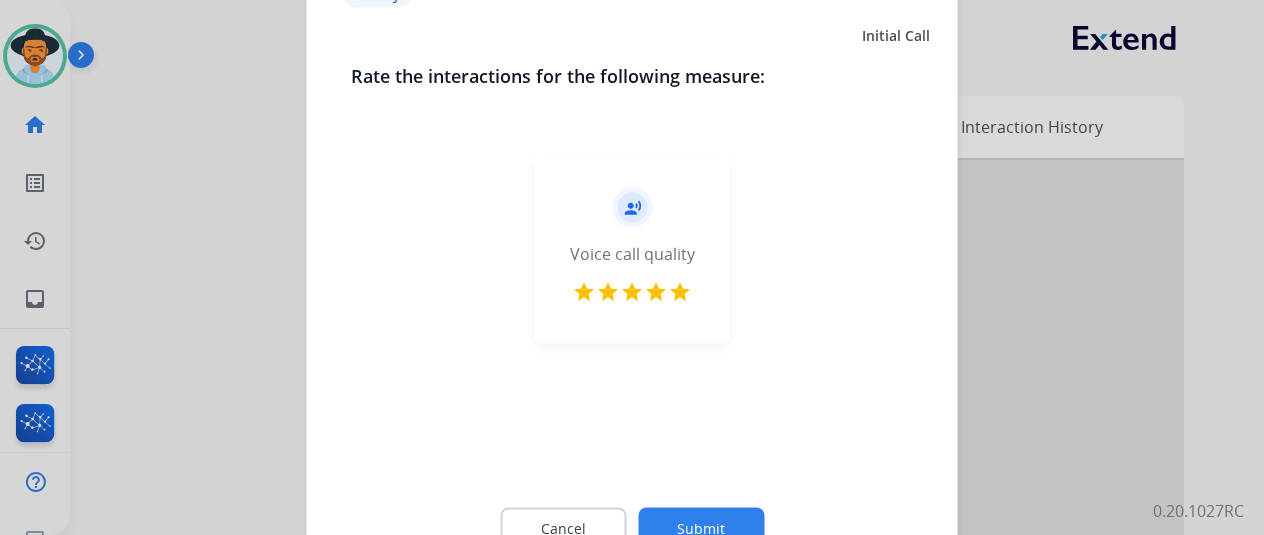 click on "Submit" 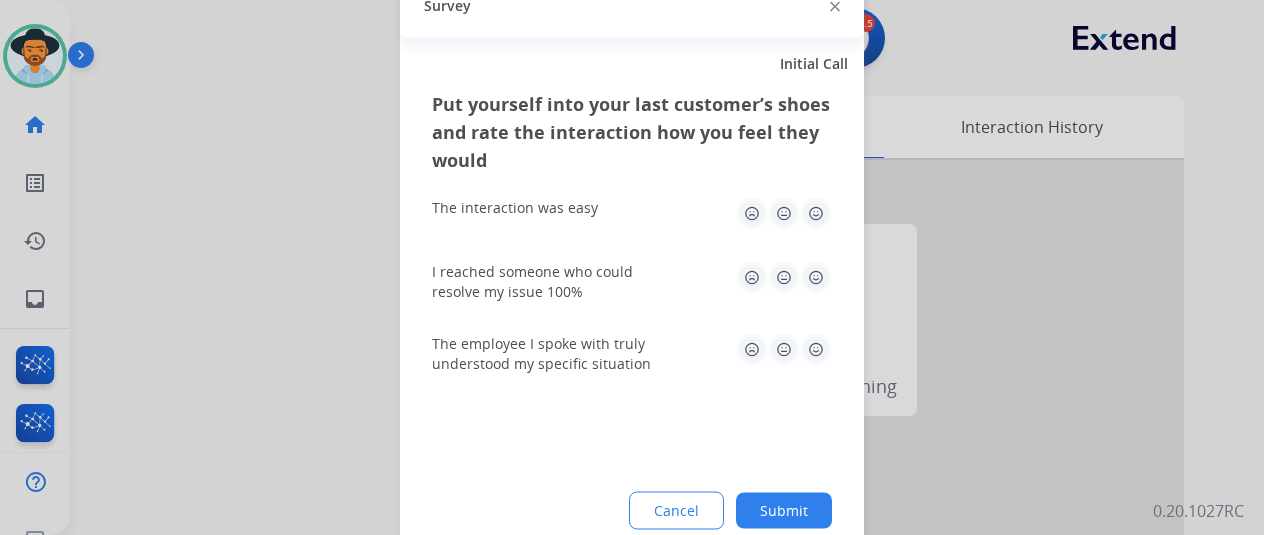 click 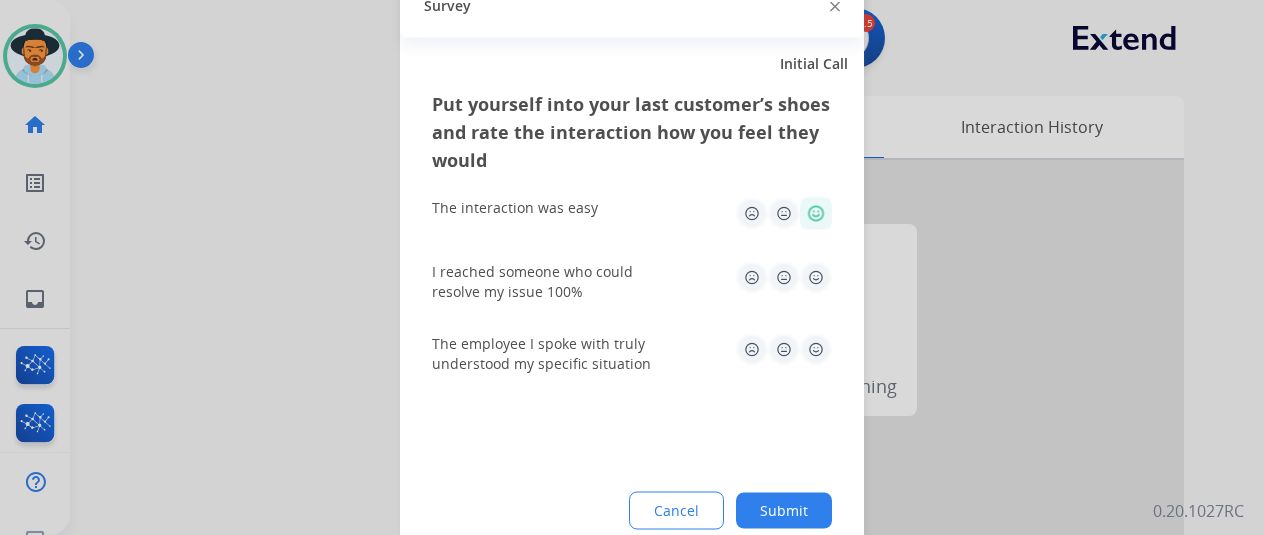 click 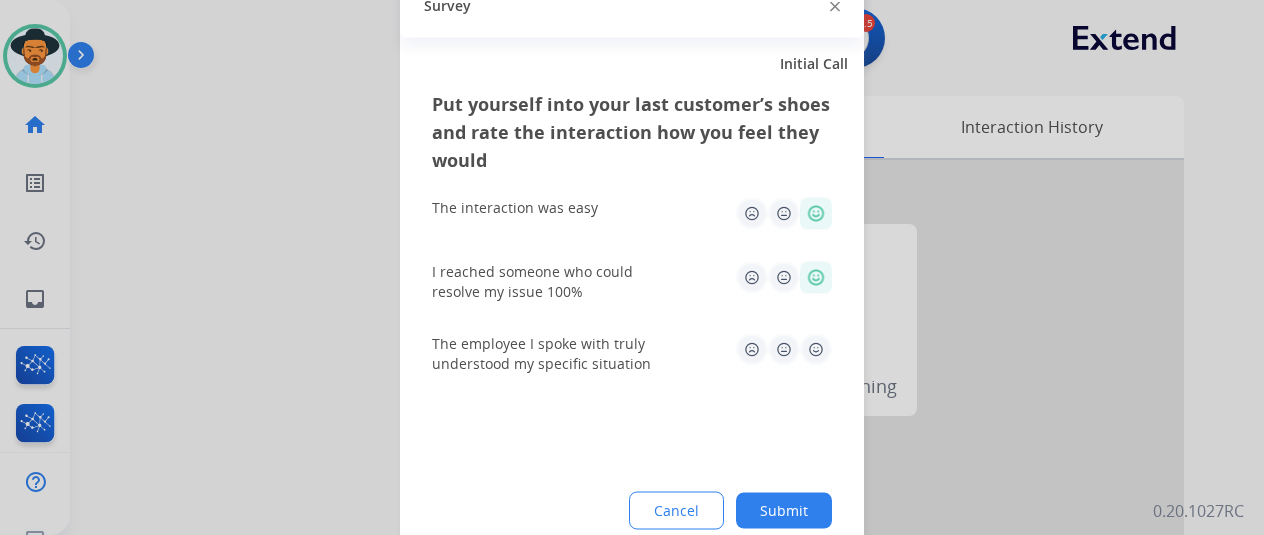 click 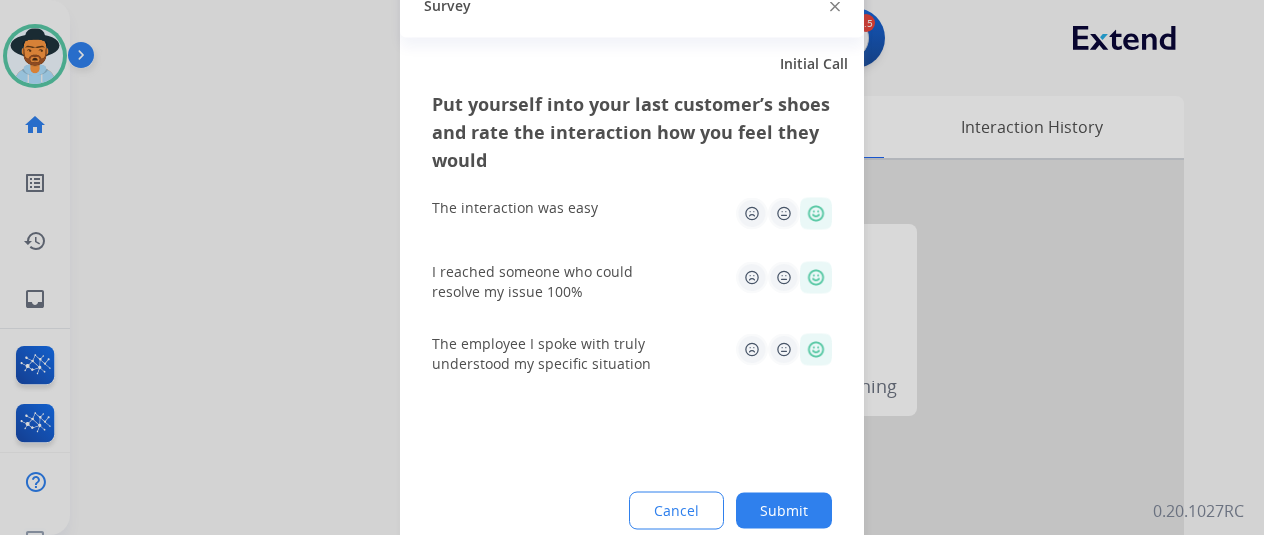 click on "Submit" 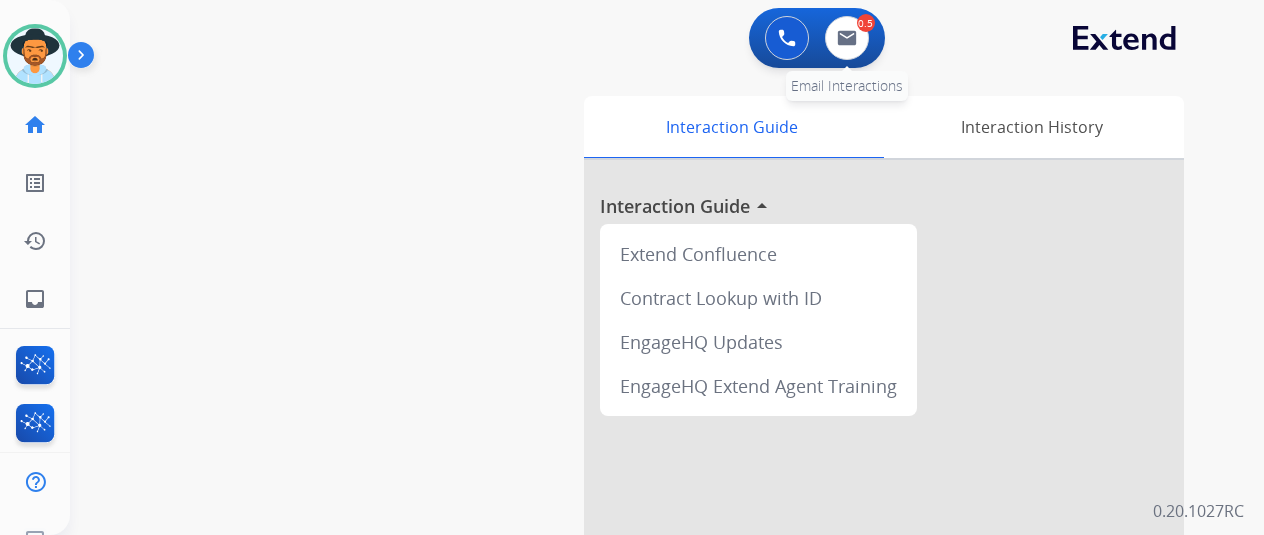 click on "0.5" at bounding box center [866, 23] 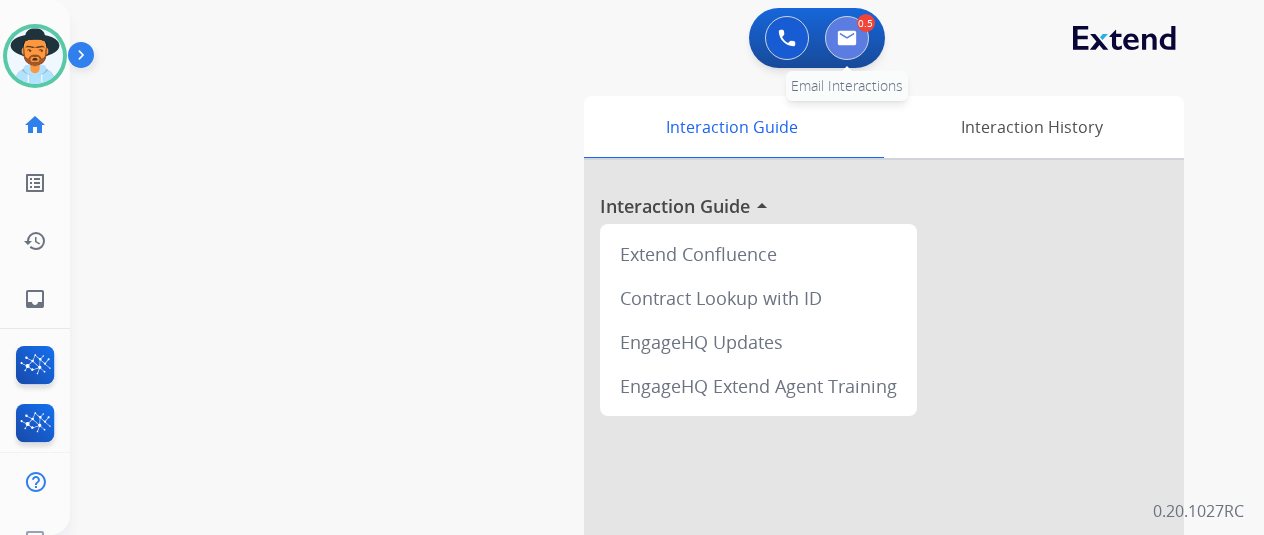click at bounding box center [847, 38] 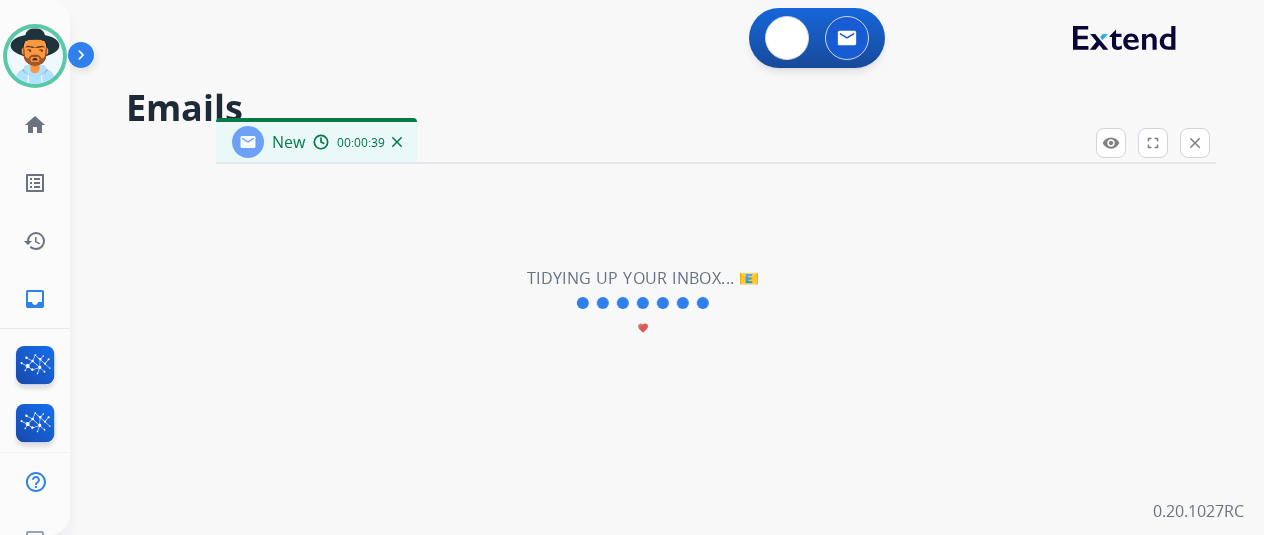 select on "**********" 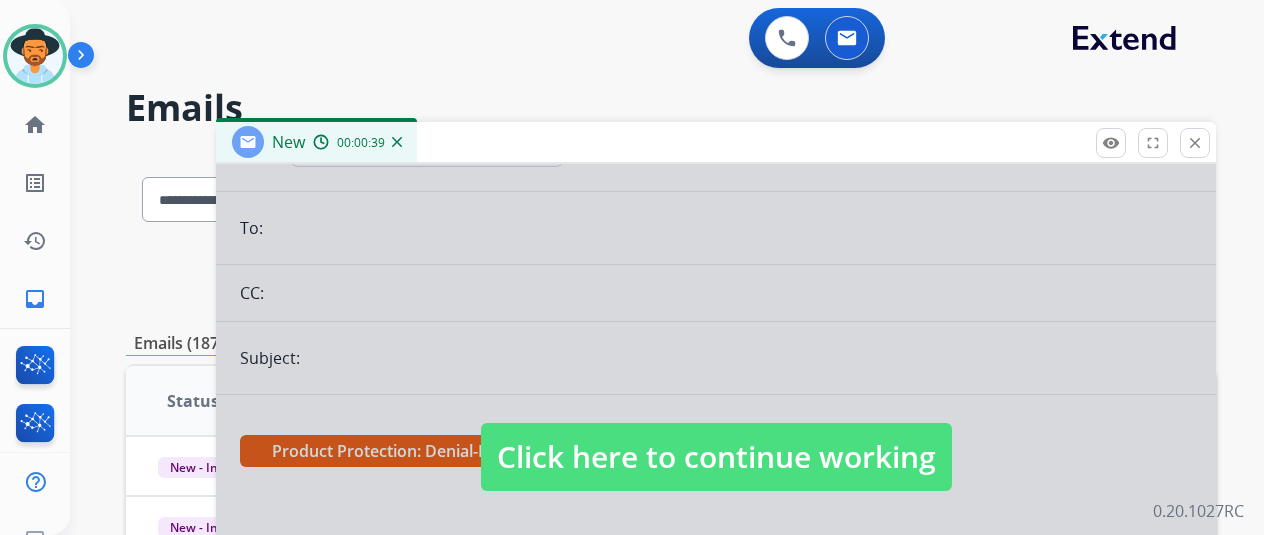 click on "Click here to continue working" at bounding box center (716, 457) 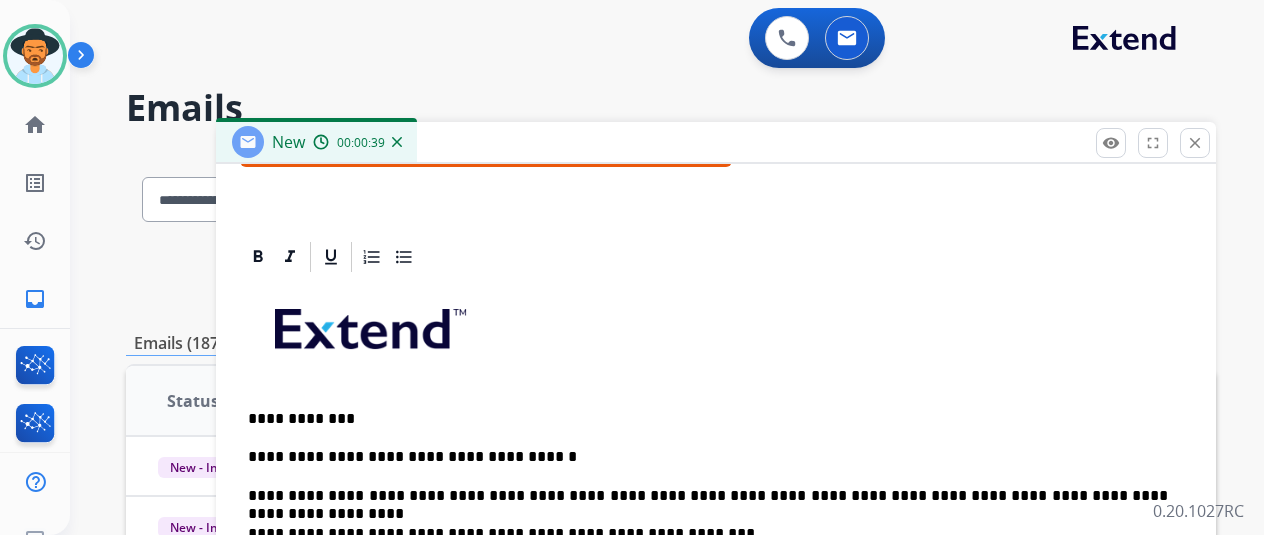 scroll, scrollTop: 480, scrollLeft: 0, axis: vertical 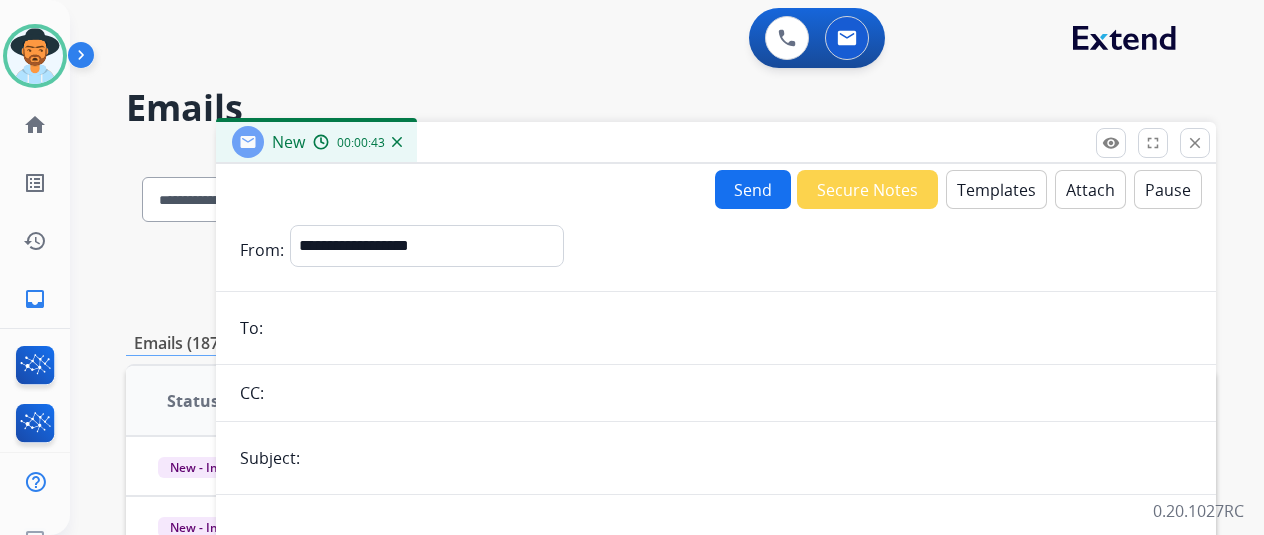 click on "Attach" at bounding box center (1090, 189) 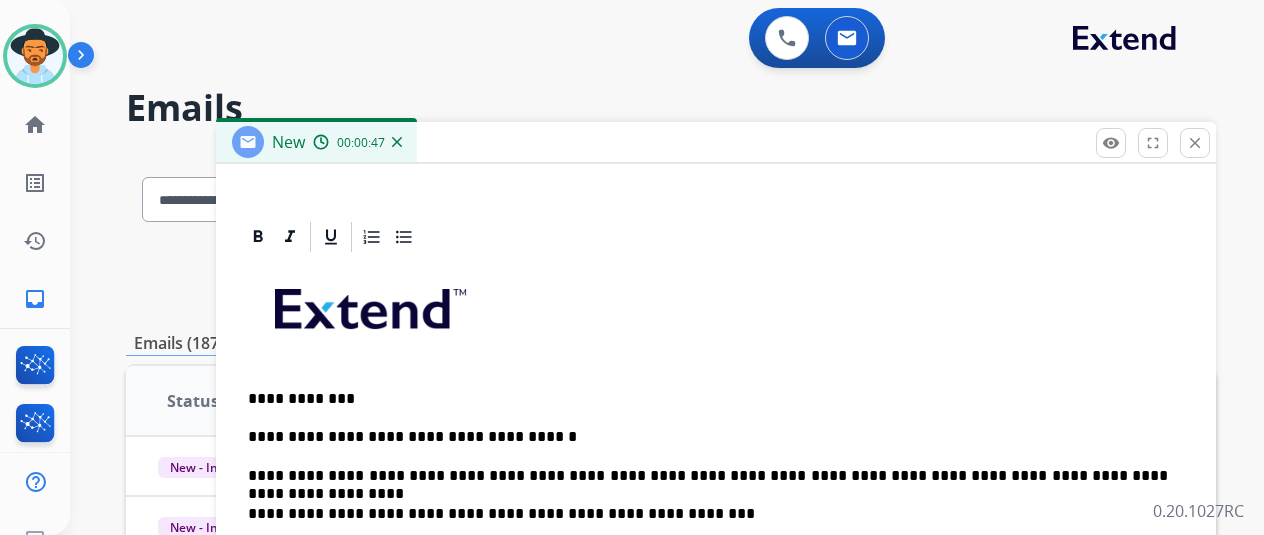 scroll, scrollTop: 528, scrollLeft: 0, axis: vertical 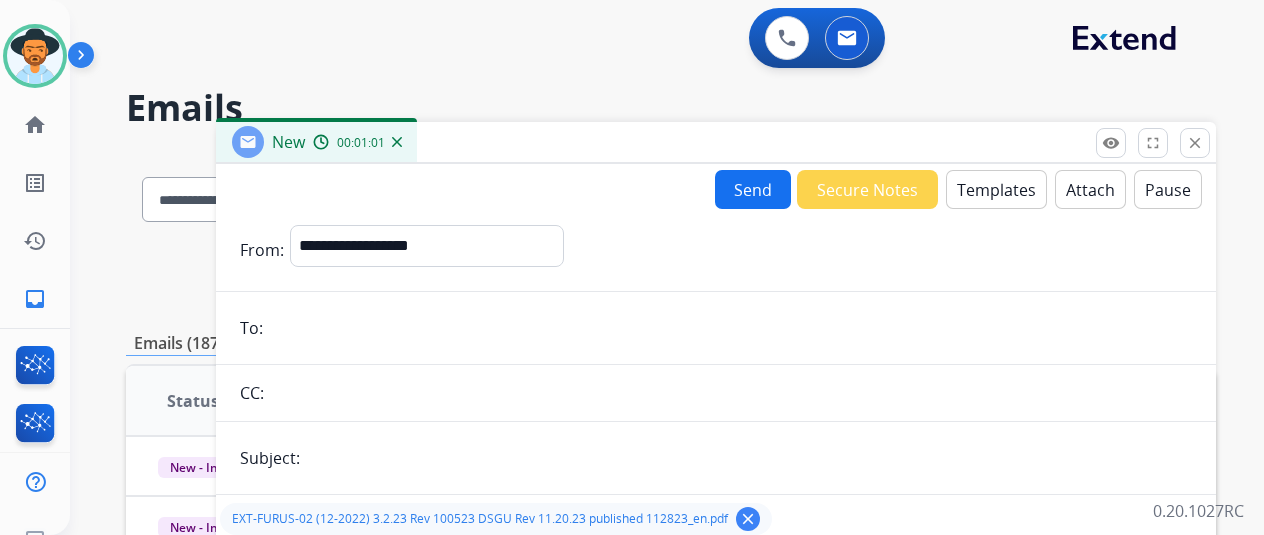 click on "Send" at bounding box center (753, 189) 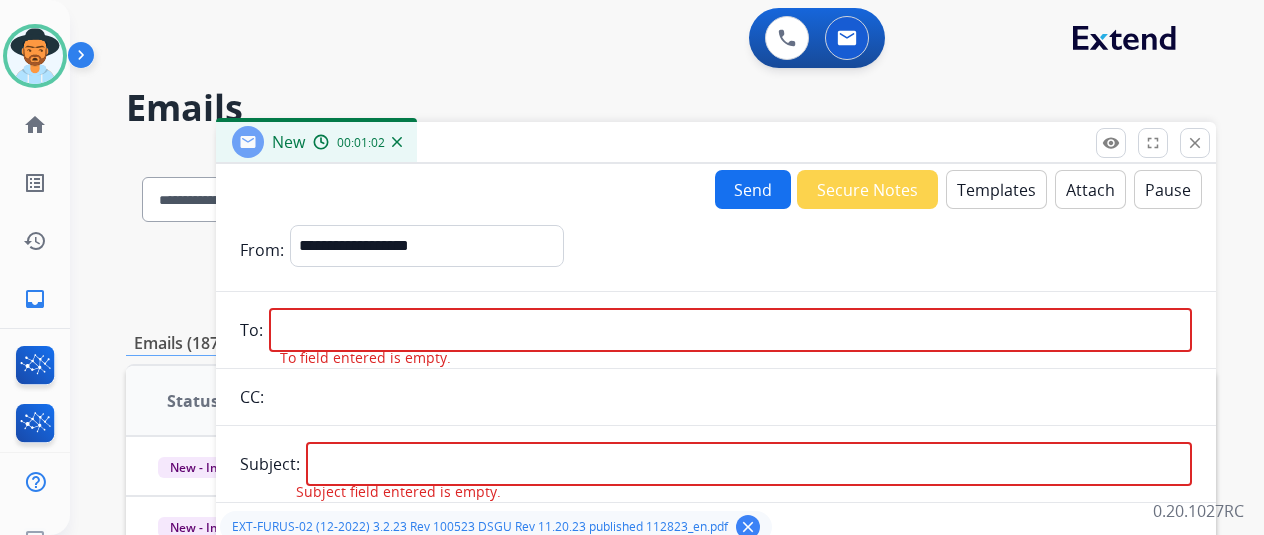 click at bounding box center (730, 330) 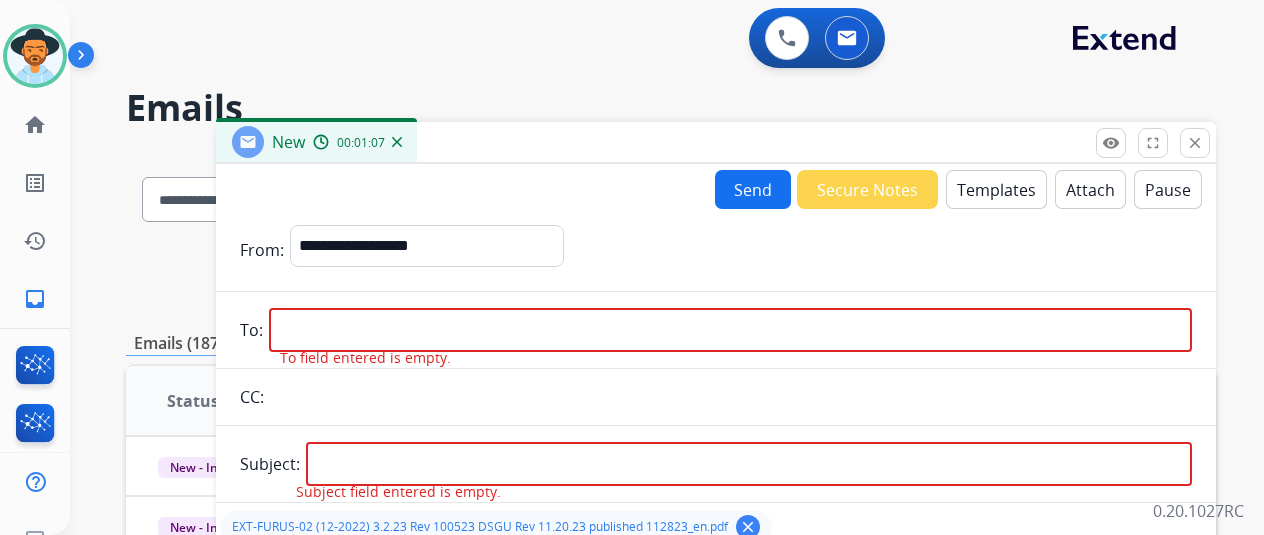 click at bounding box center (730, 330) 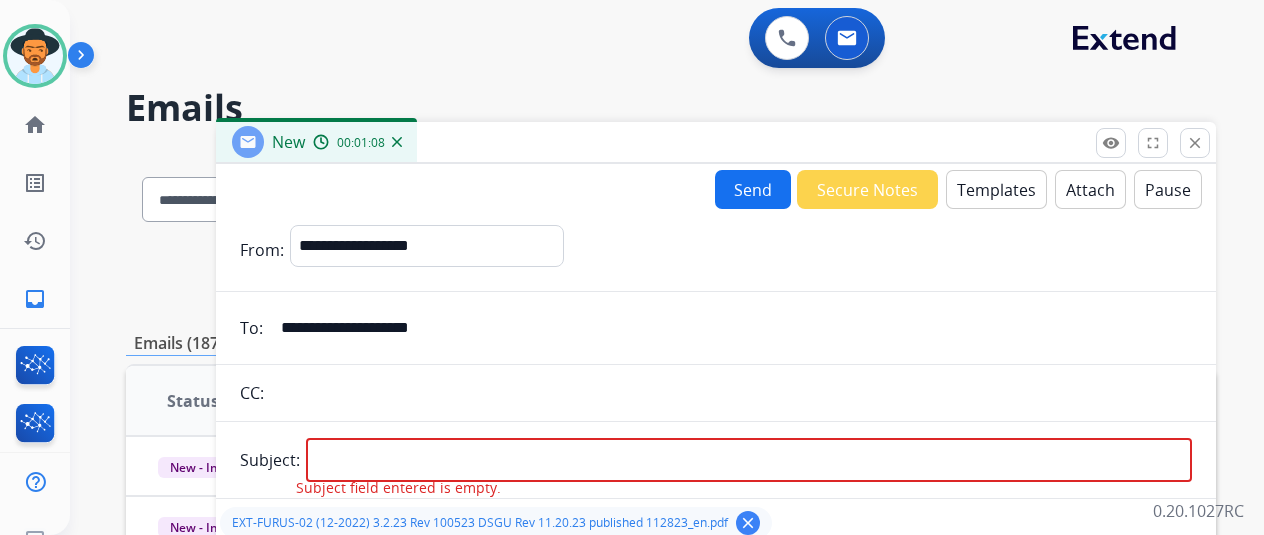 type on "**********" 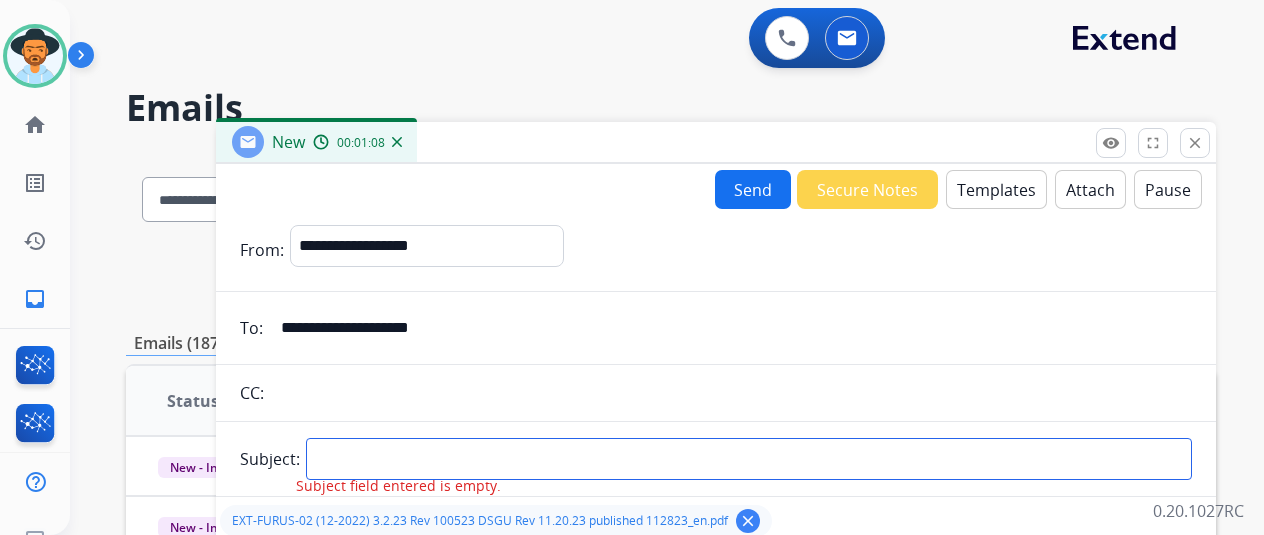 click at bounding box center [749, 459] 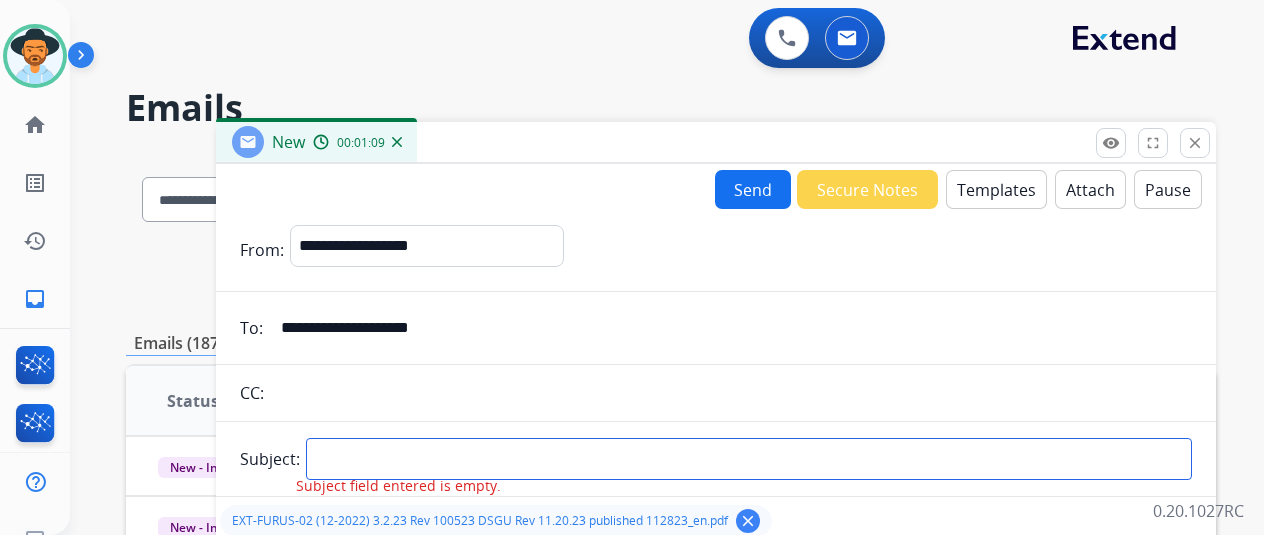 type on "**********" 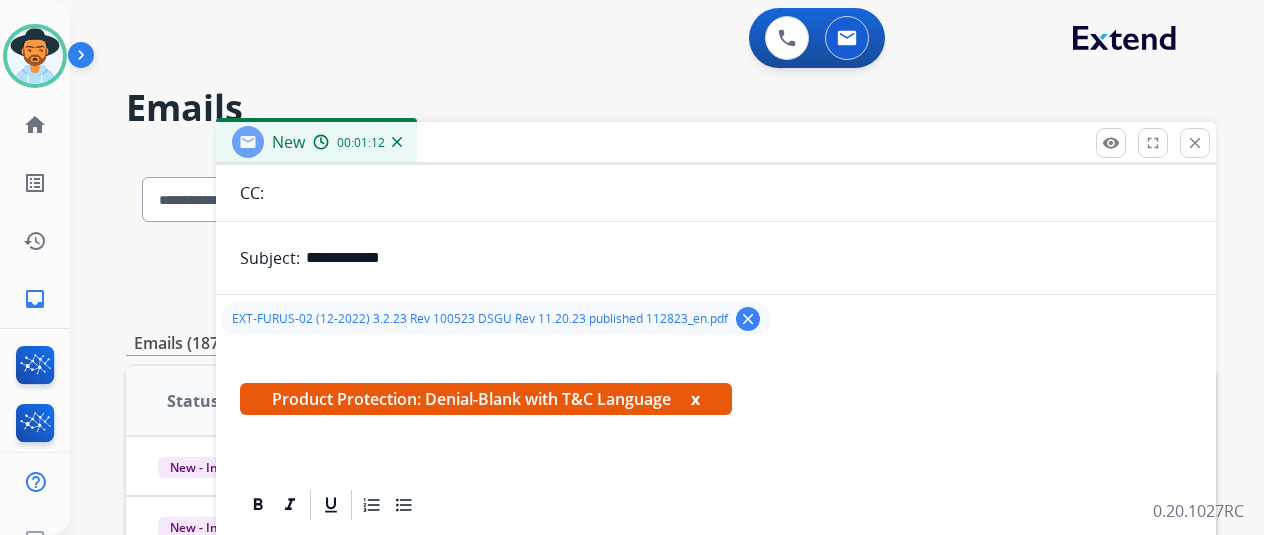 scroll, scrollTop: 0, scrollLeft: 0, axis: both 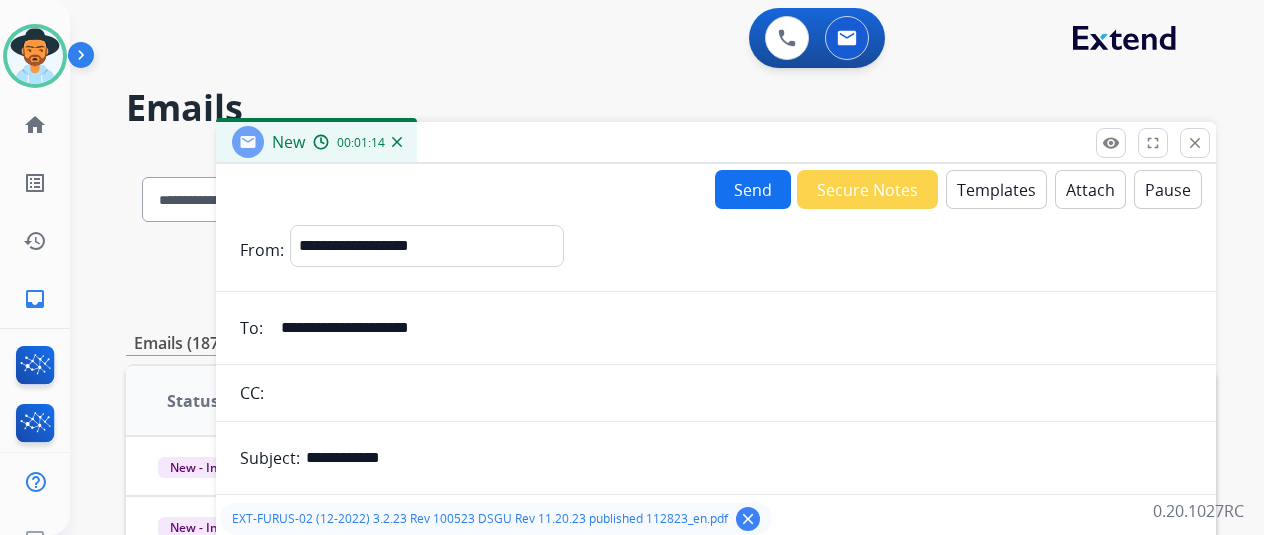 click on "Send" at bounding box center (753, 189) 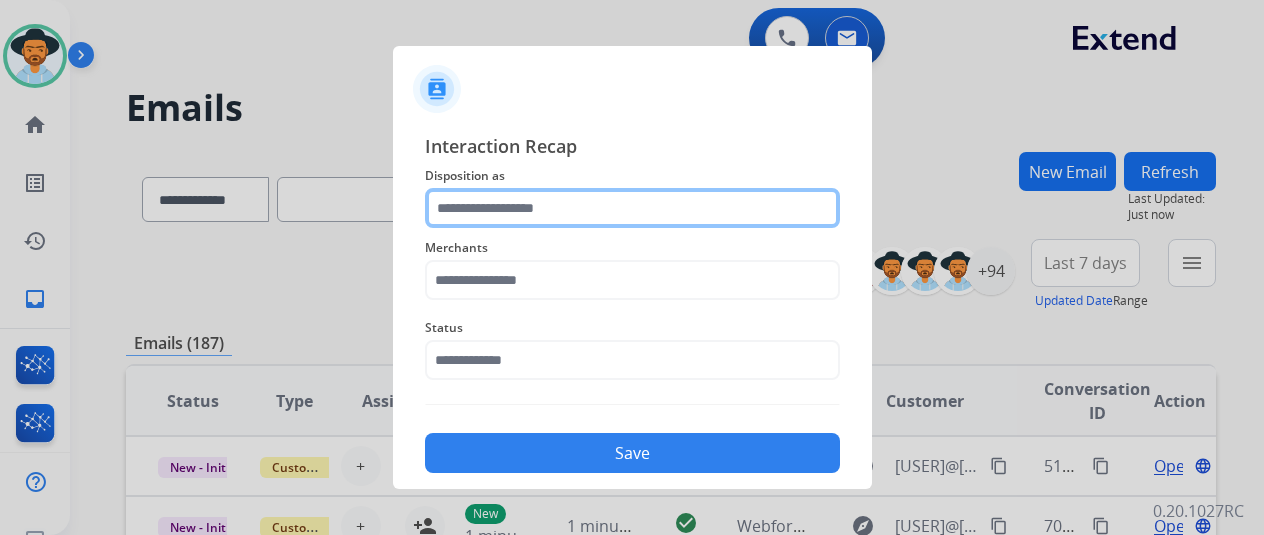 click 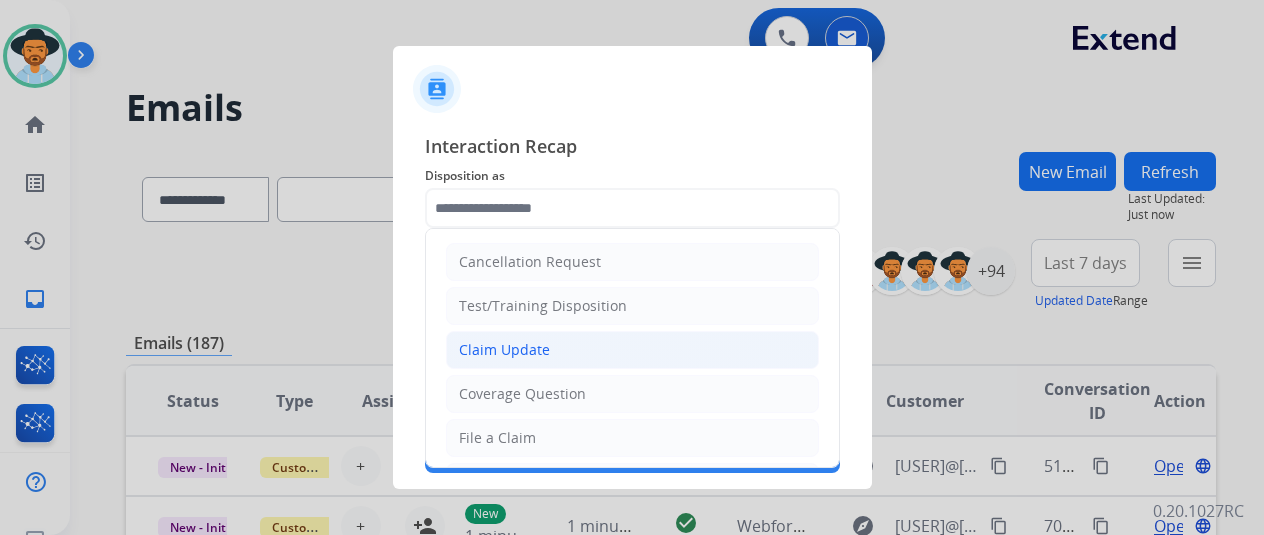 click on "Claim Update" 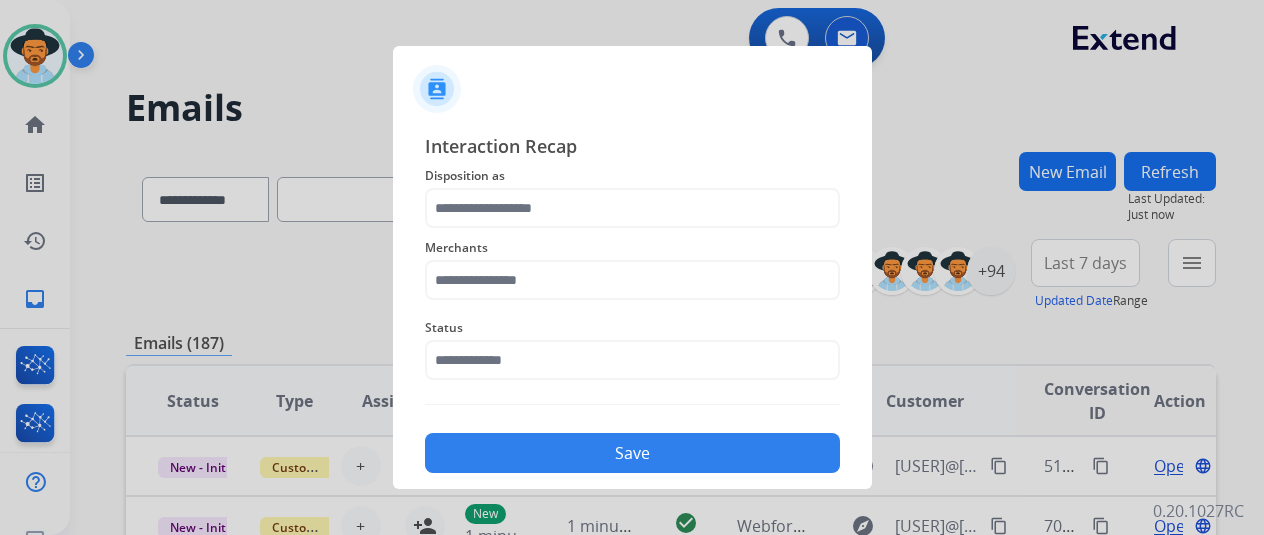 type on "**********" 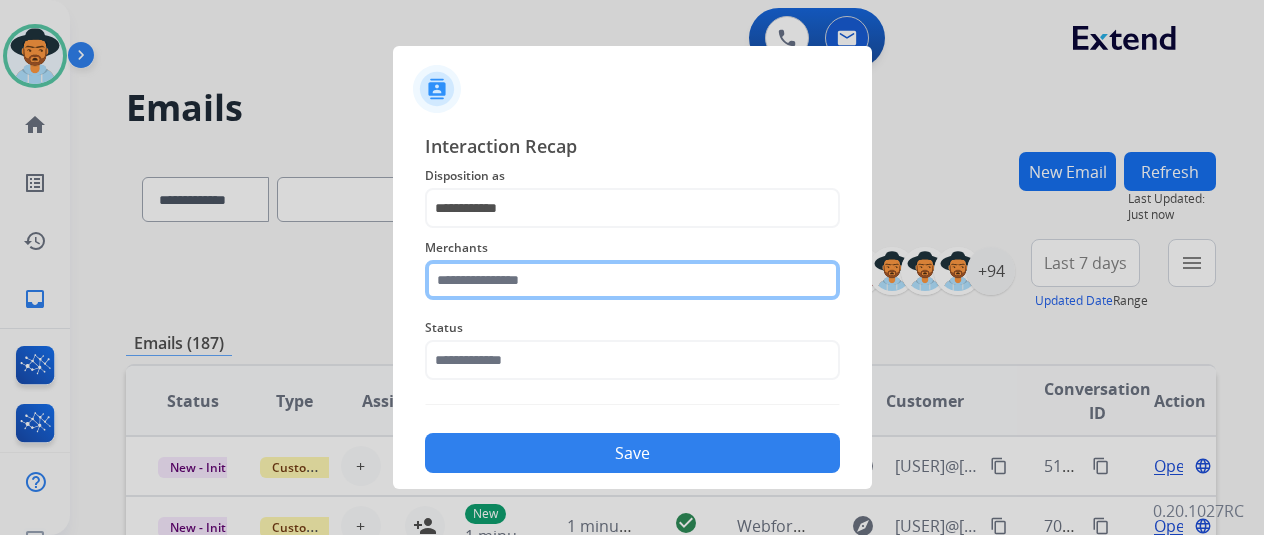 click 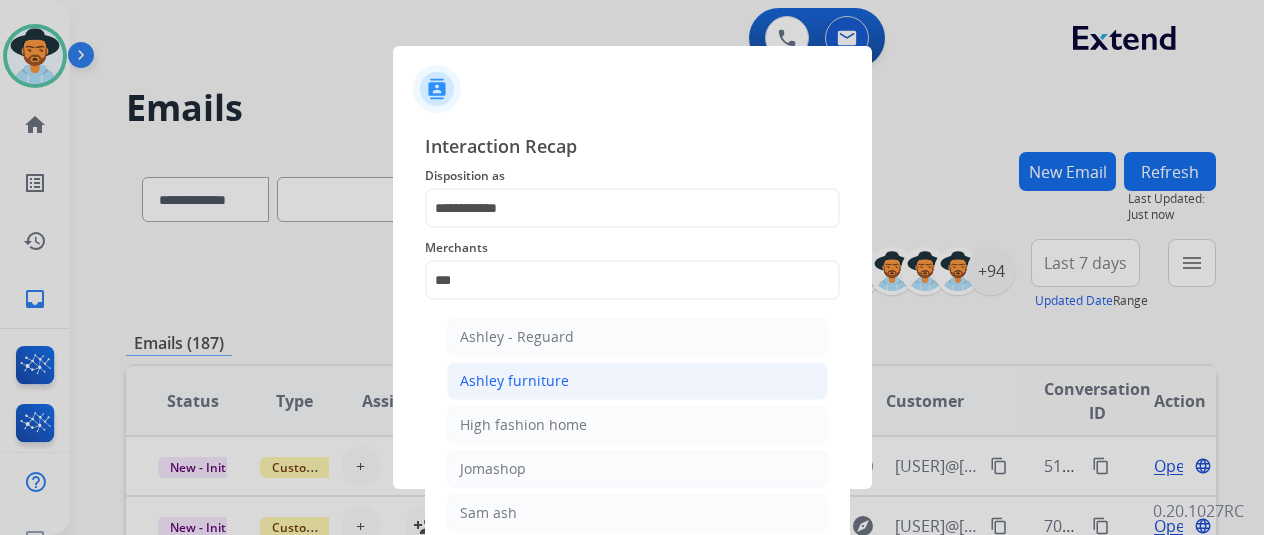 click on "Ashley furniture" 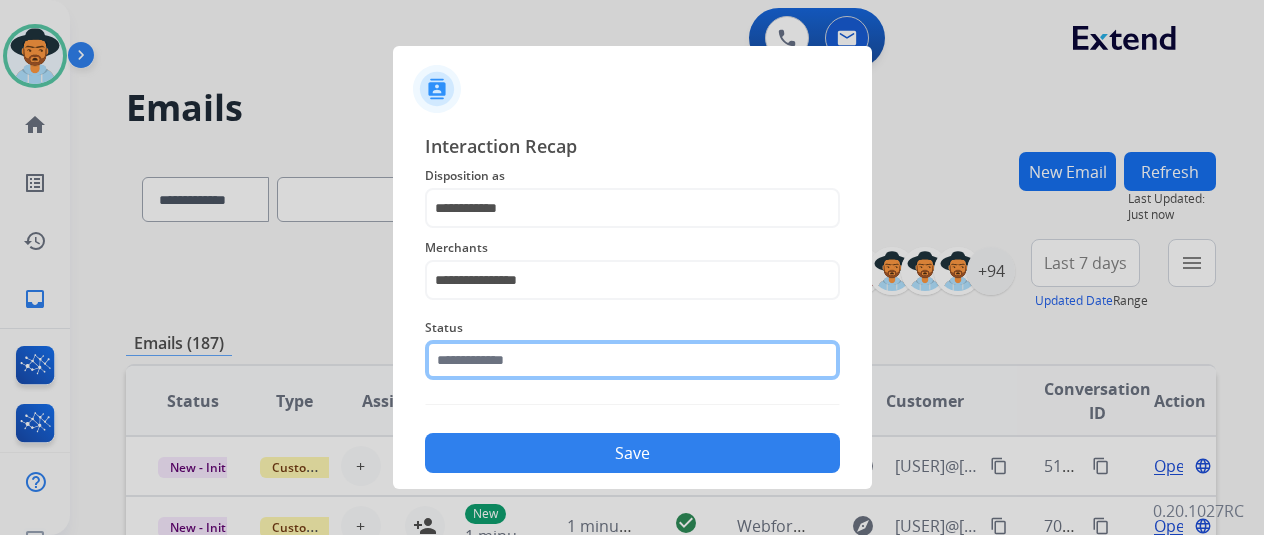 click 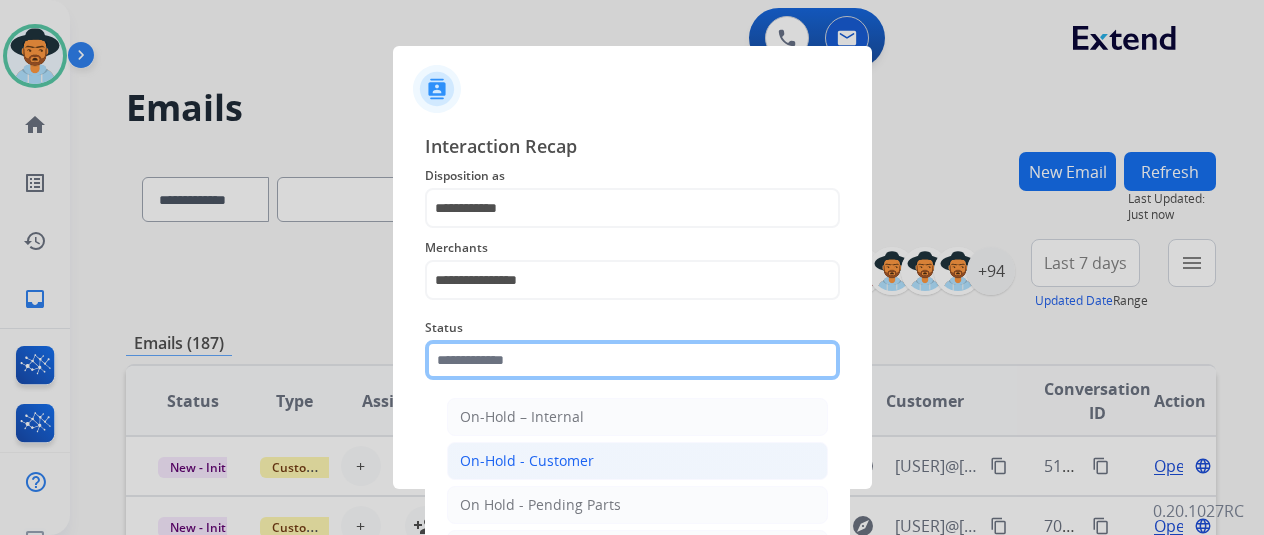 scroll, scrollTop: 114, scrollLeft: 0, axis: vertical 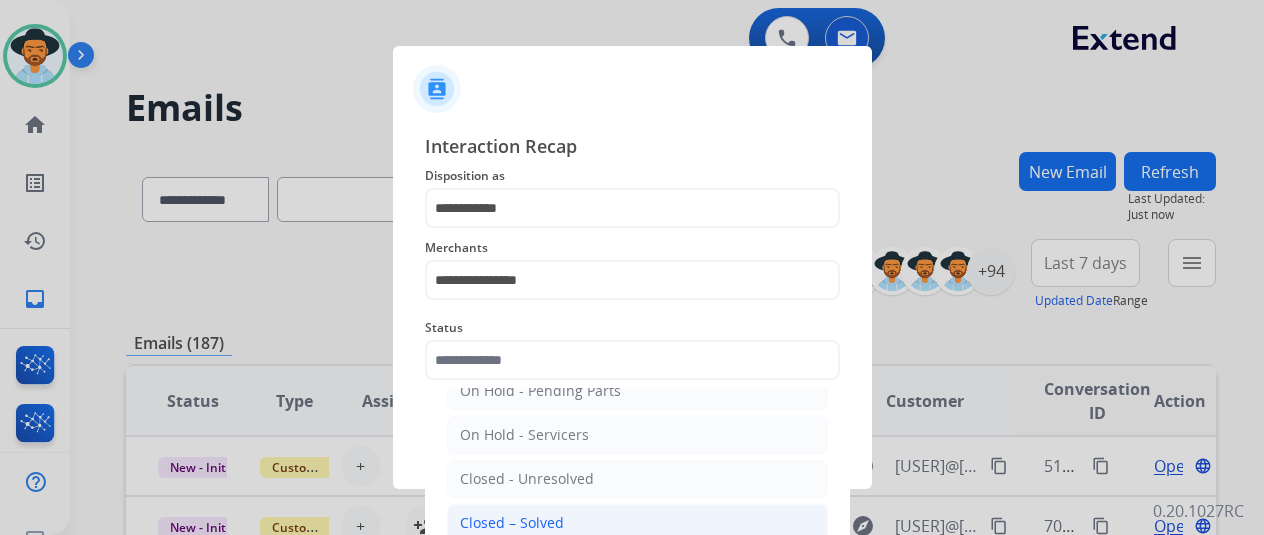 click on "Closed – Solved" 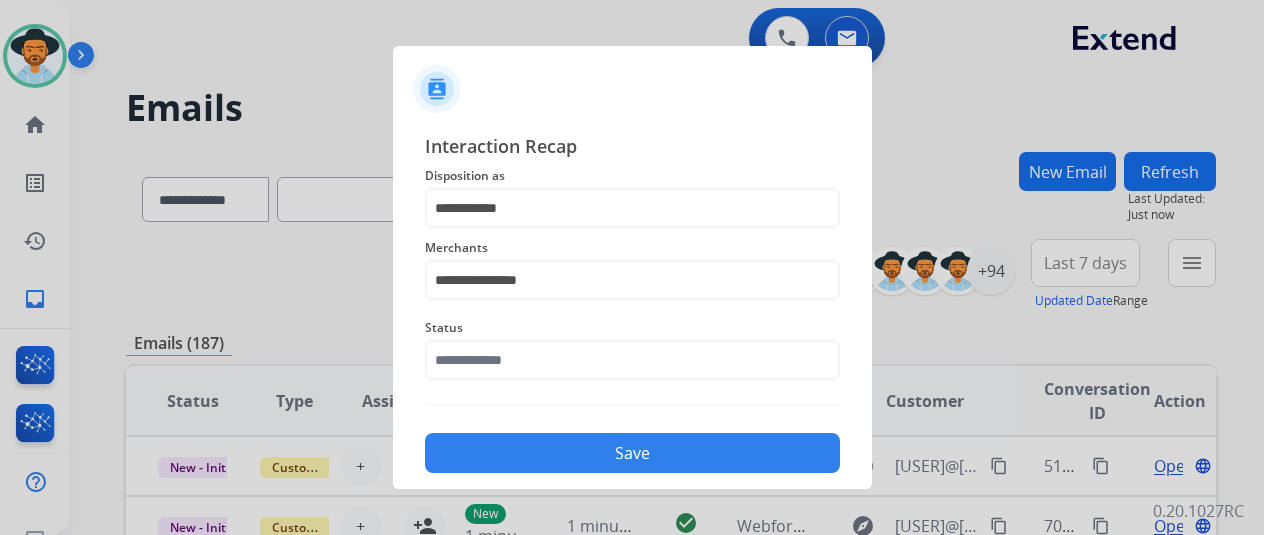 type on "**********" 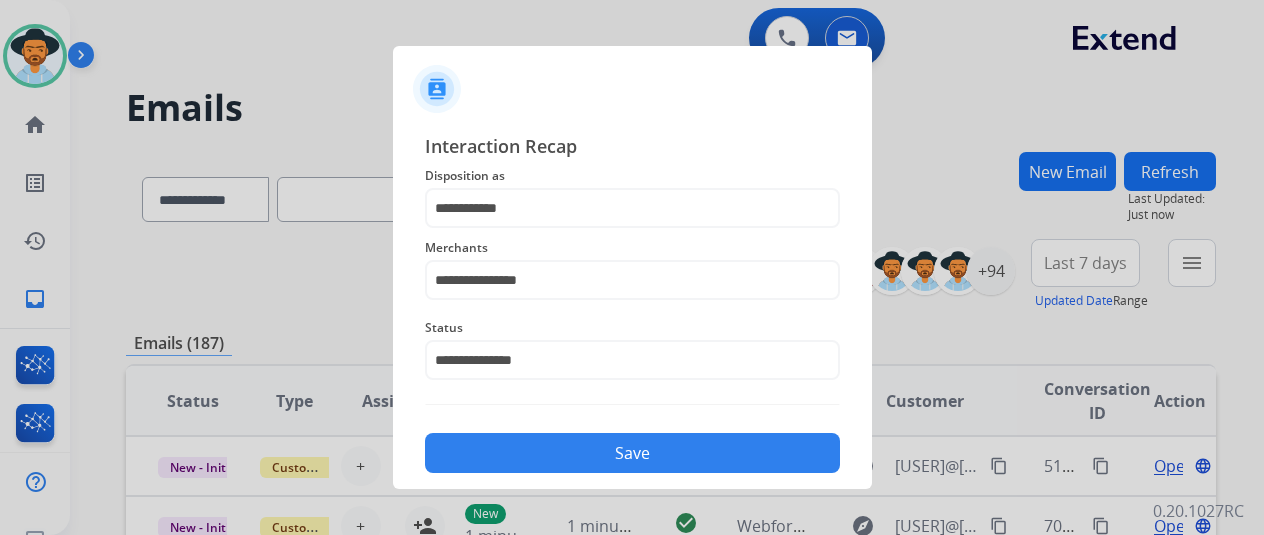 click on "Save" 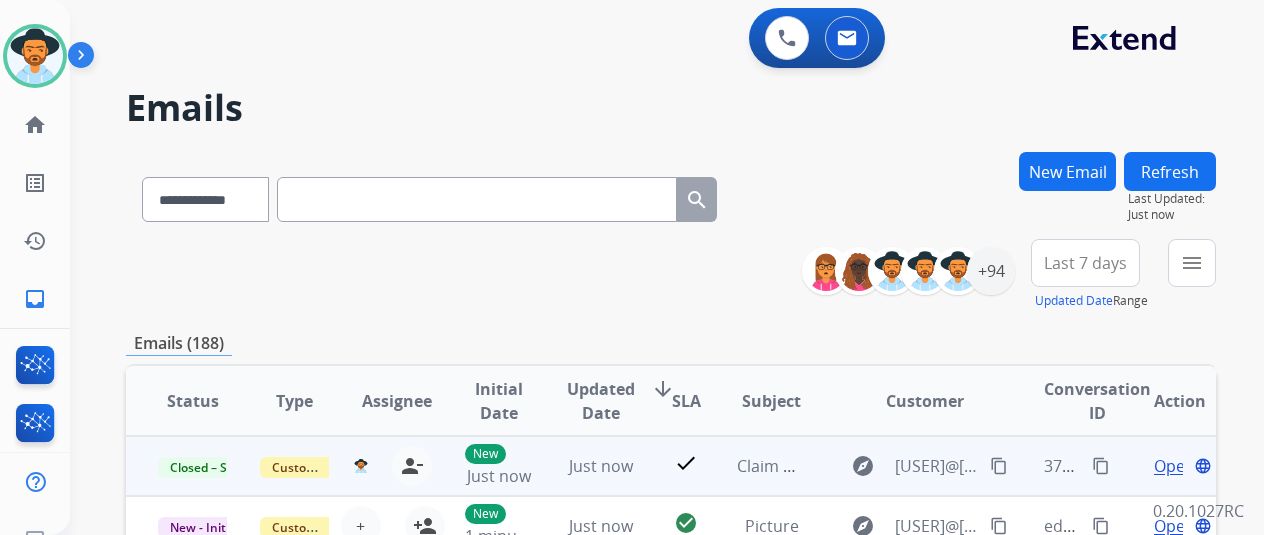 click on "content_copy" at bounding box center (1101, 466) 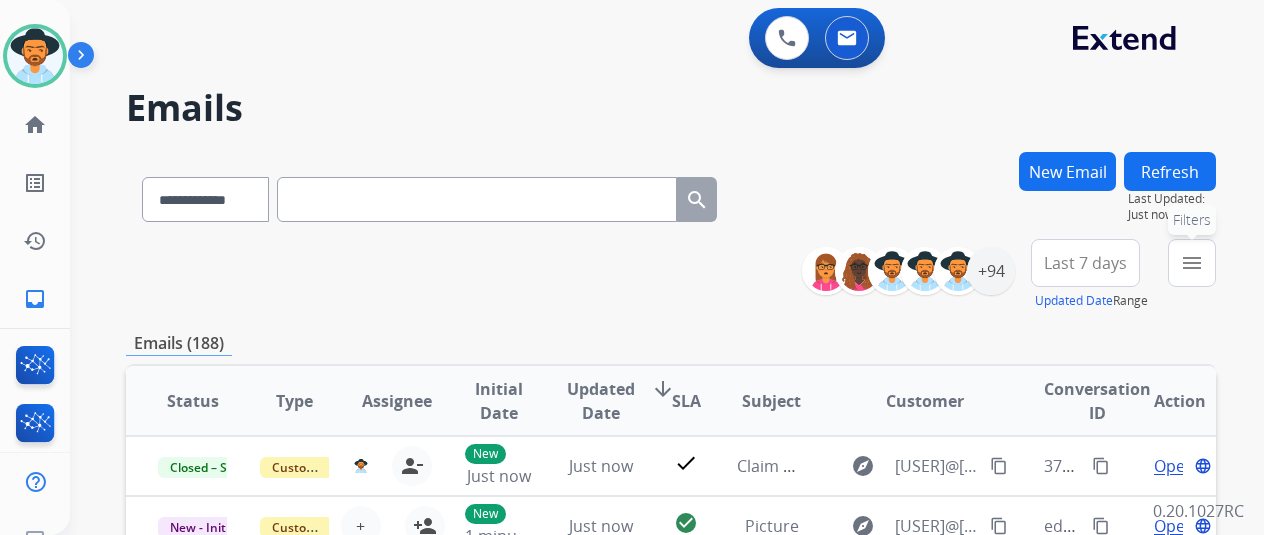 click on "menu  Filters" at bounding box center (1192, 263) 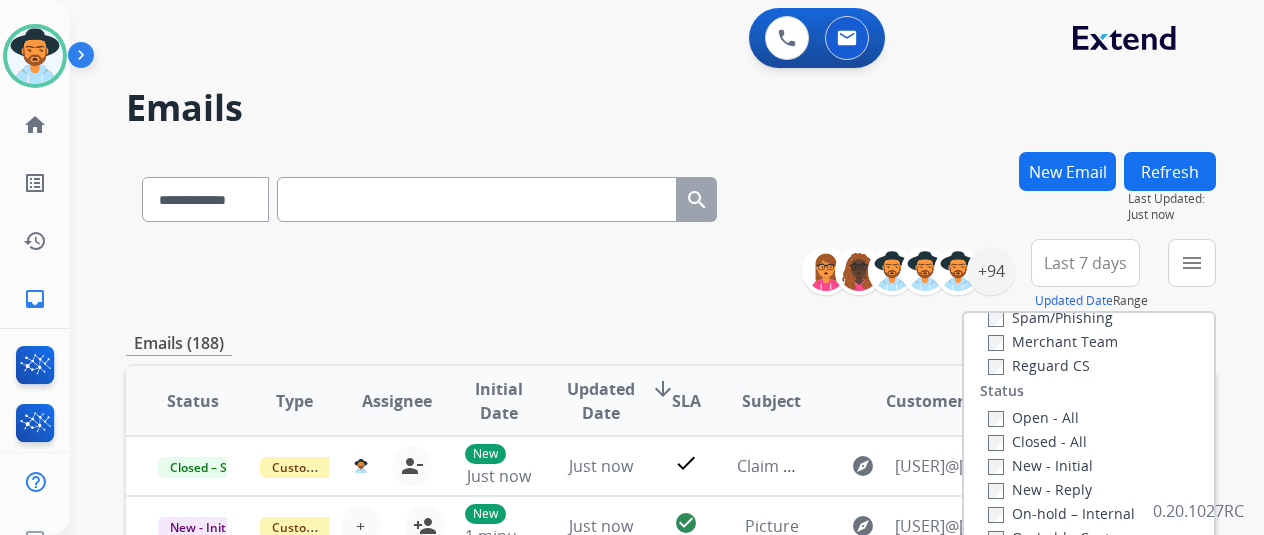 scroll, scrollTop: 300, scrollLeft: 0, axis: vertical 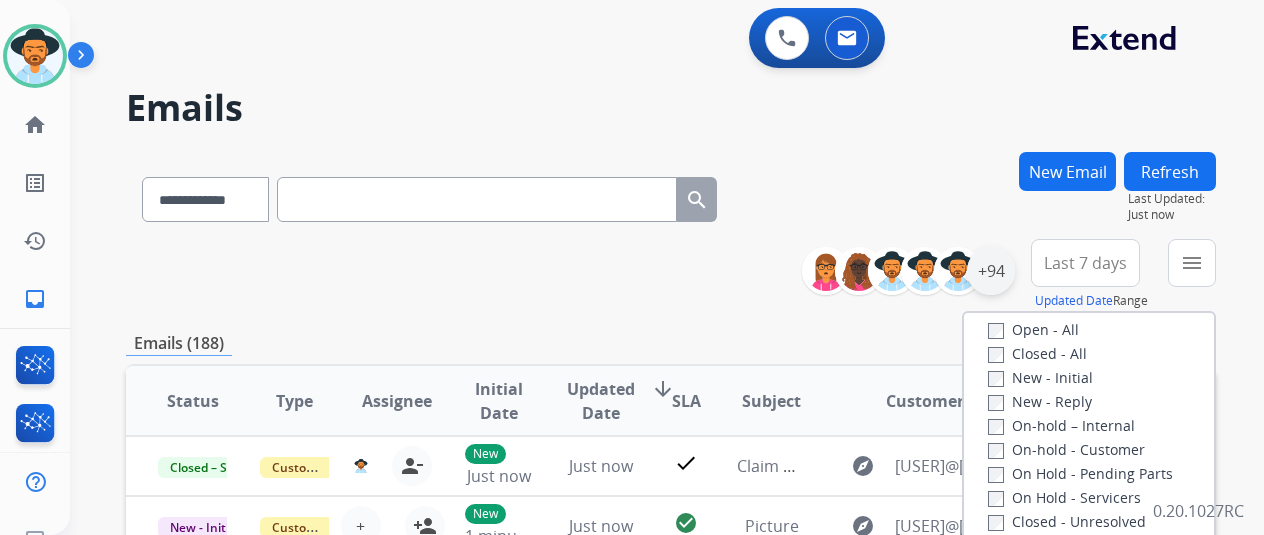 click on "+94" at bounding box center (991, 271) 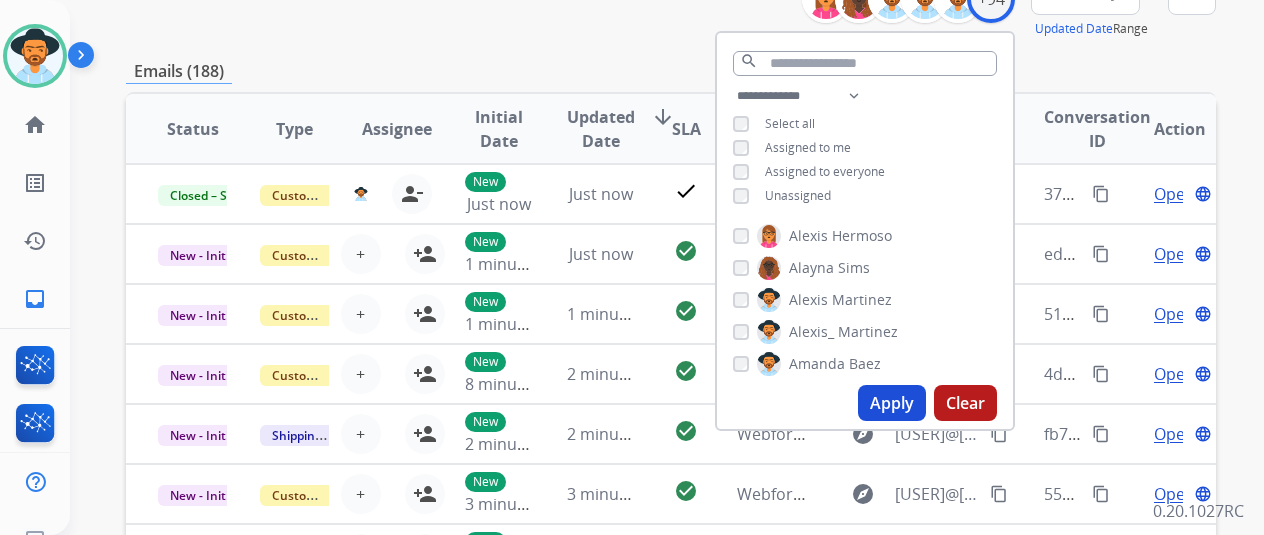 scroll, scrollTop: 300, scrollLeft: 0, axis: vertical 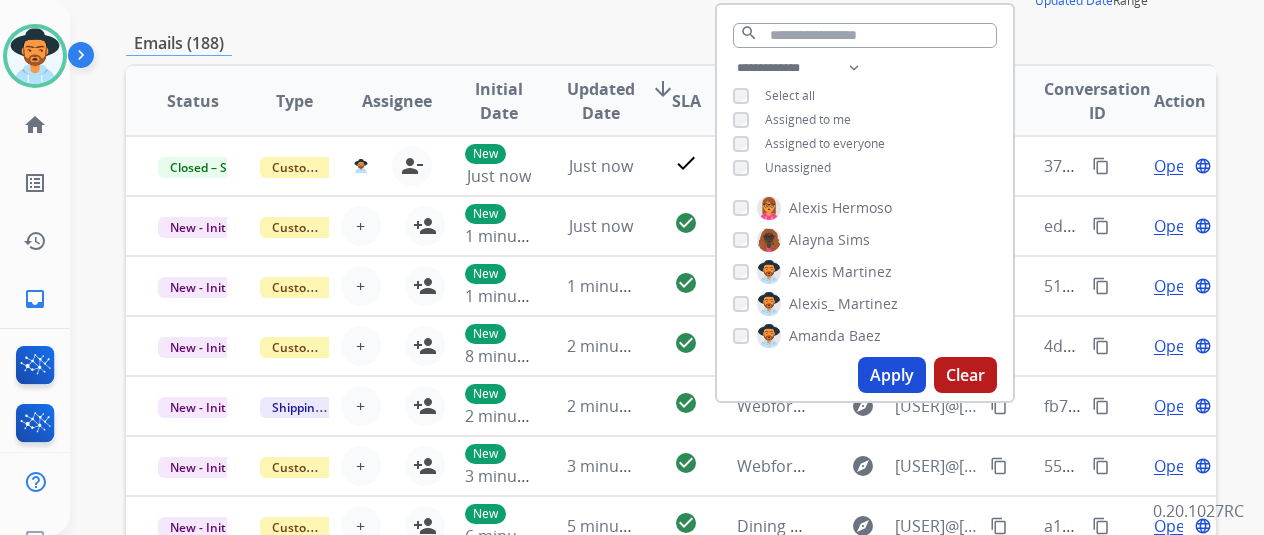 click on "**********" at bounding box center (865, 120) 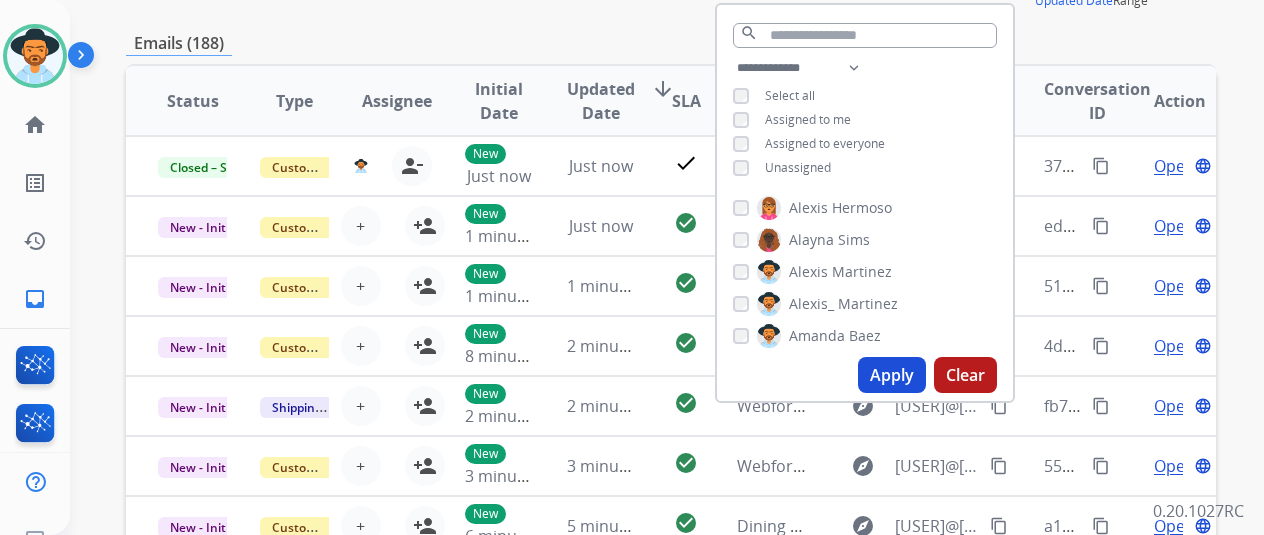 click on "**********" at bounding box center [865, 120] 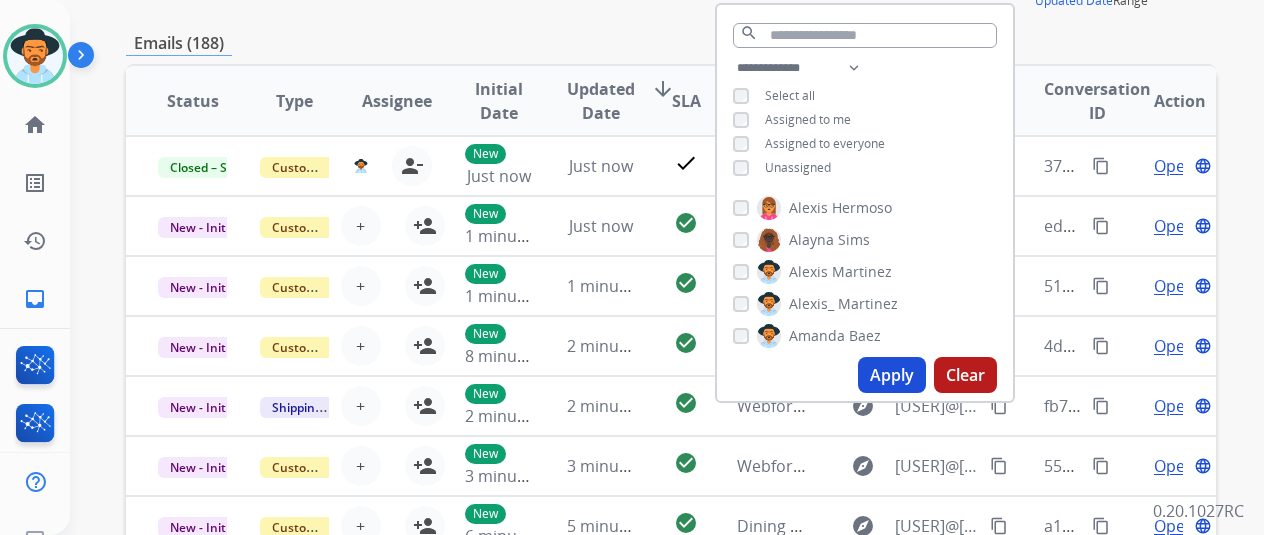 click on "Apply" at bounding box center (892, 375) 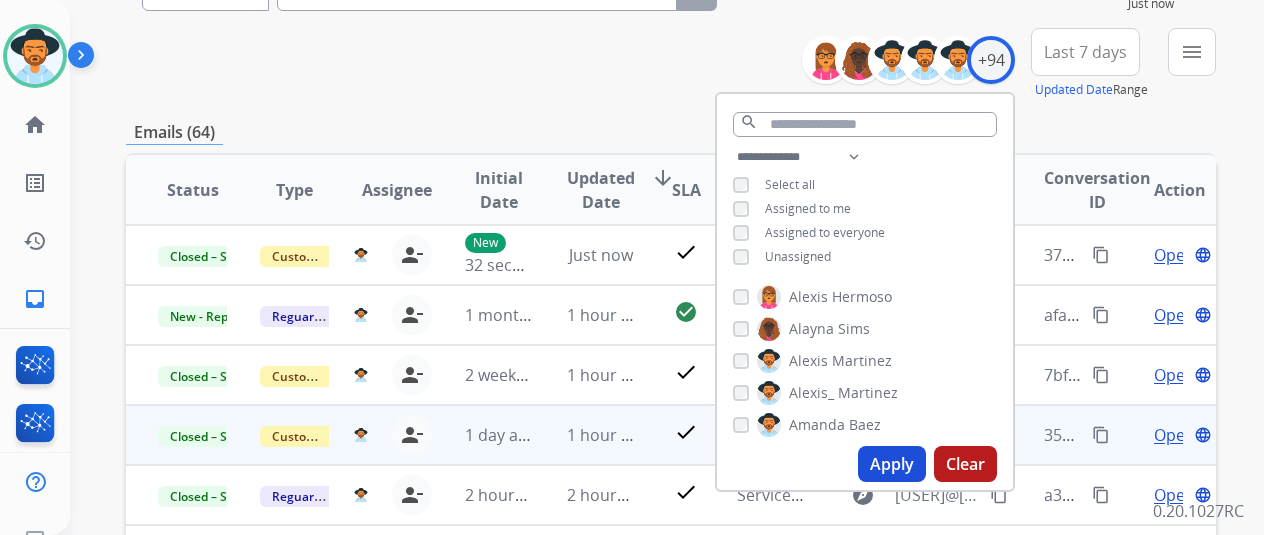 scroll, scrollTop: 300, scrollLeft: 0, axis: vertical 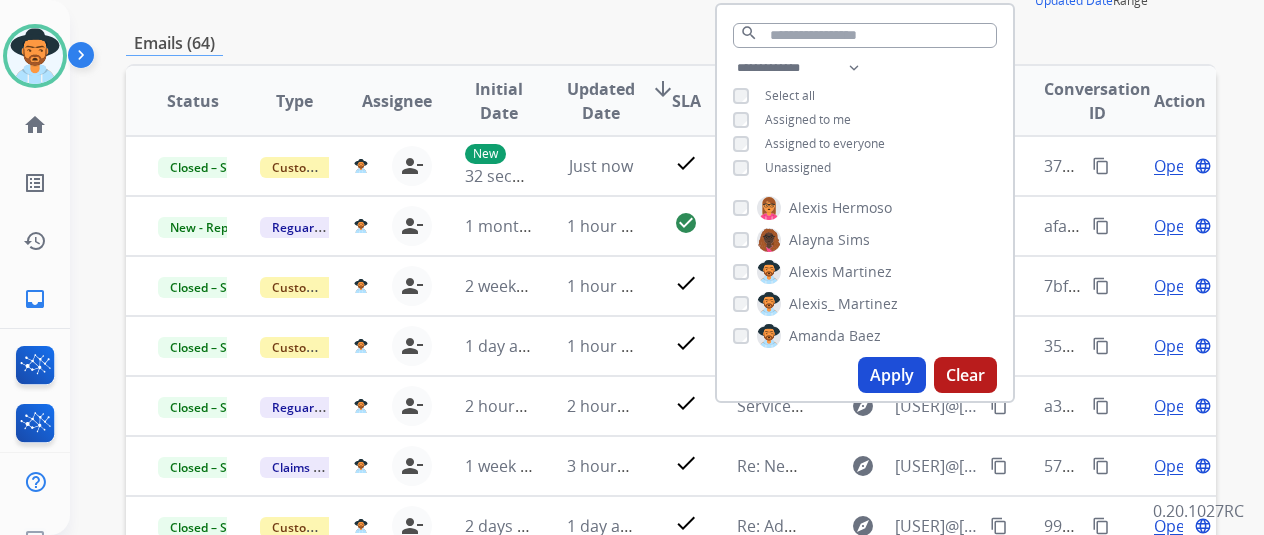 click on "Emails (64)" at bounding box center (671, 43) 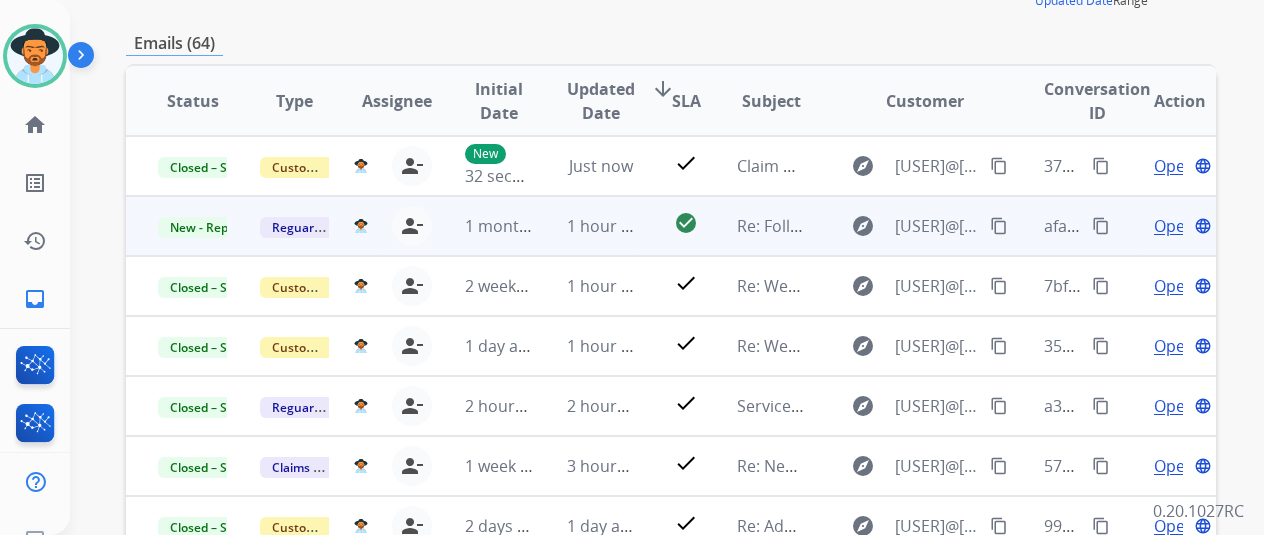 click on "Open" at bounding box center [1174, 226] 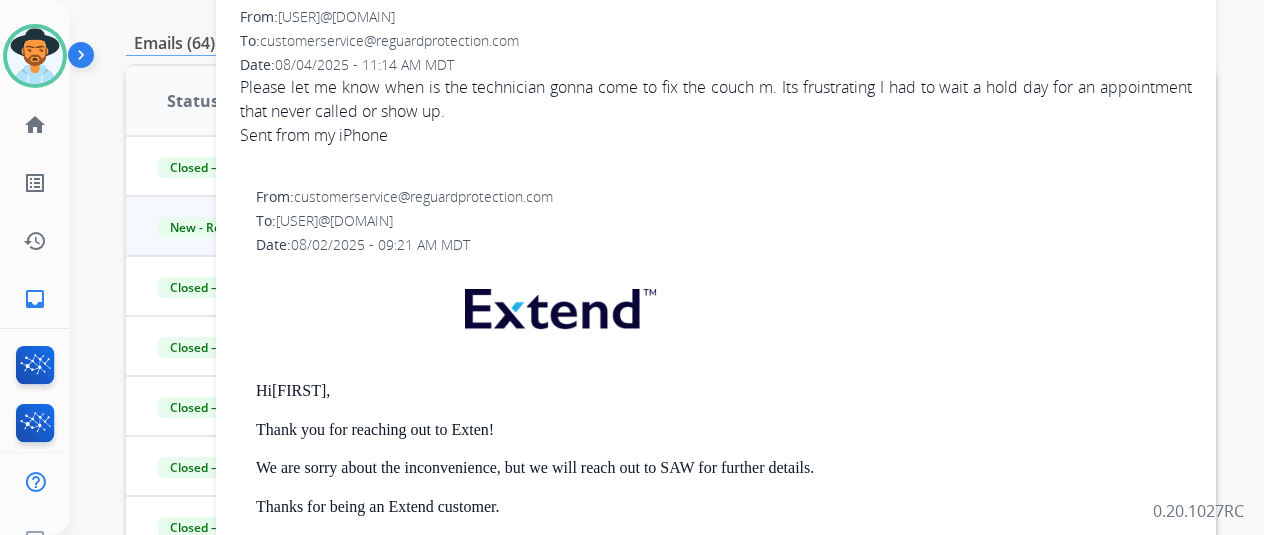 scroll, scrollTop: 0, scrollLeft: 0, axis: both 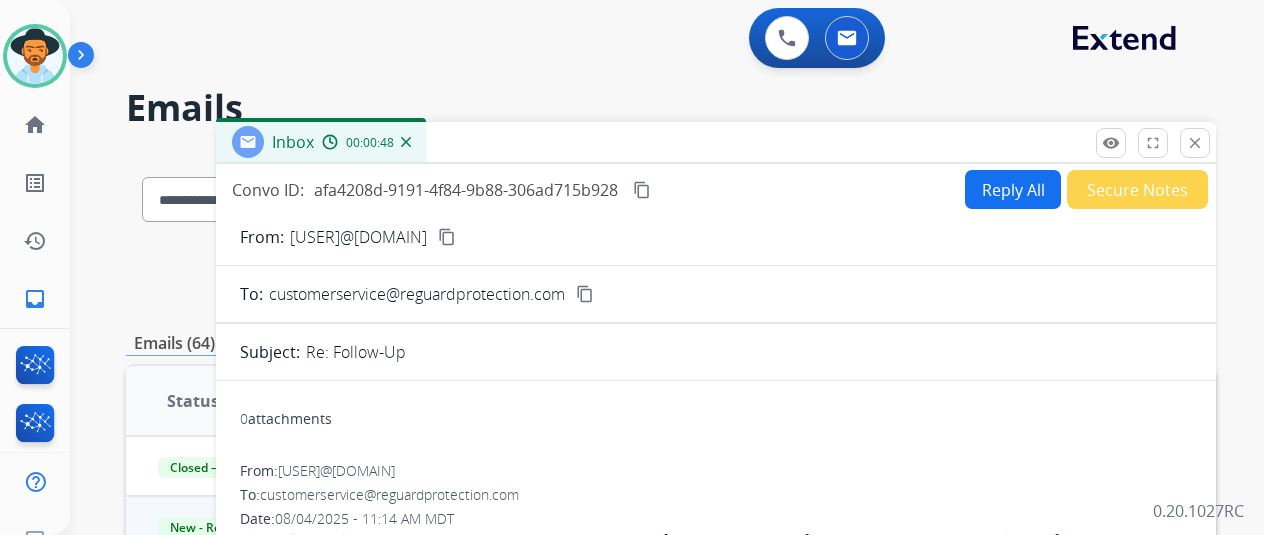 click on "content_copy" at bounding box center [447, 237] 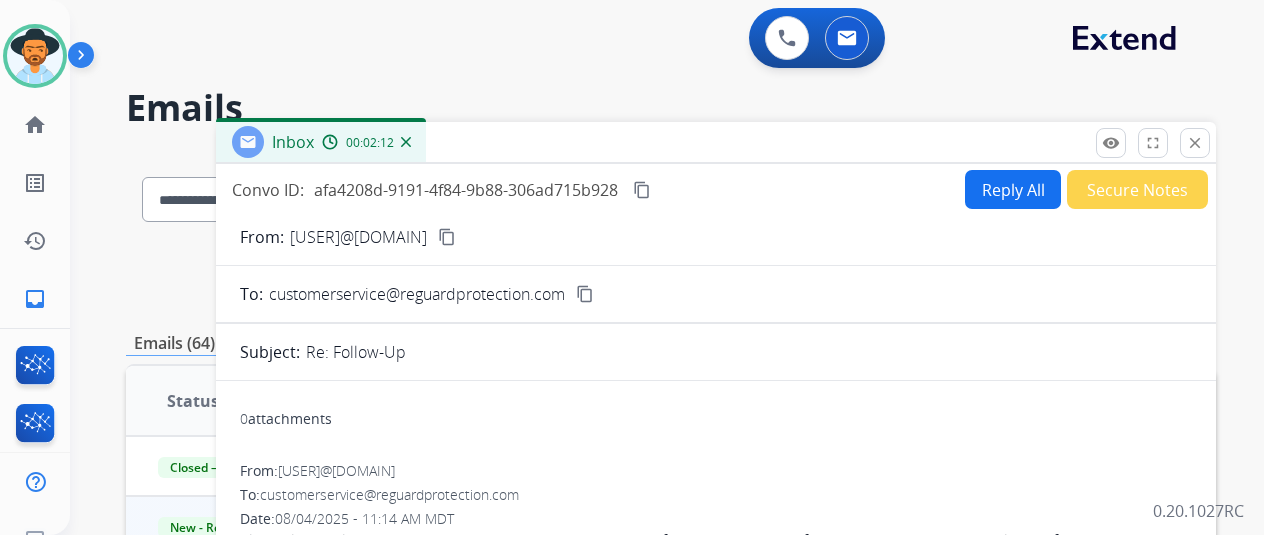 click on "close Close" at bounding box center [1195, 143] 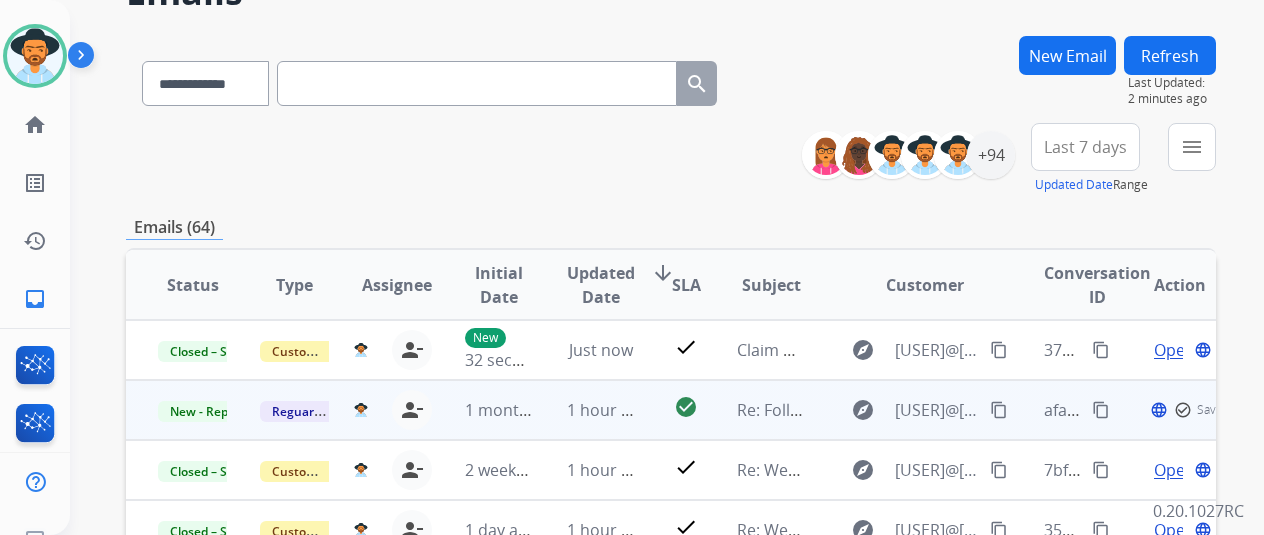 scroll, scrollTop: 200, scrollLeft: 0, axis: vertical 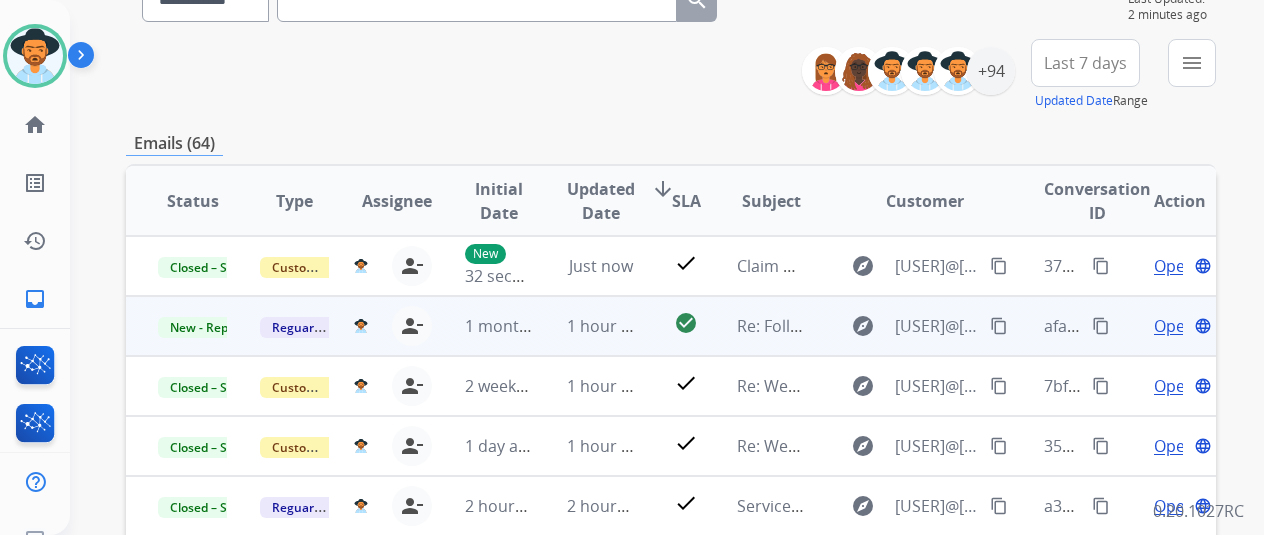 click on "Open" at bounding box center (1174, 326) 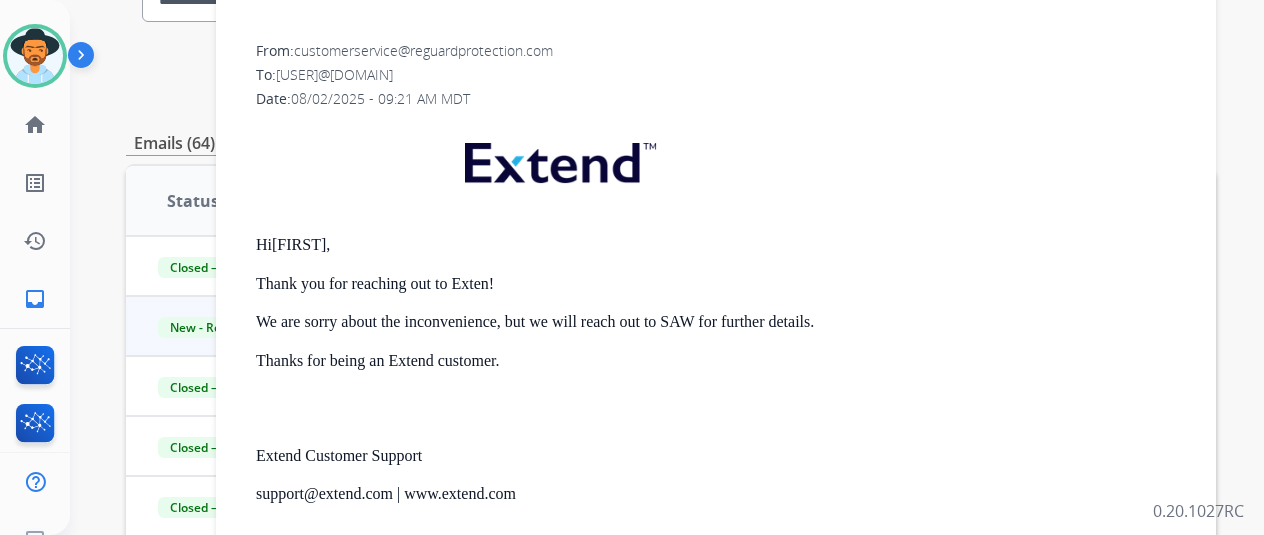scroll, scrollTop: 0, scrollLeft: 0, axis: both 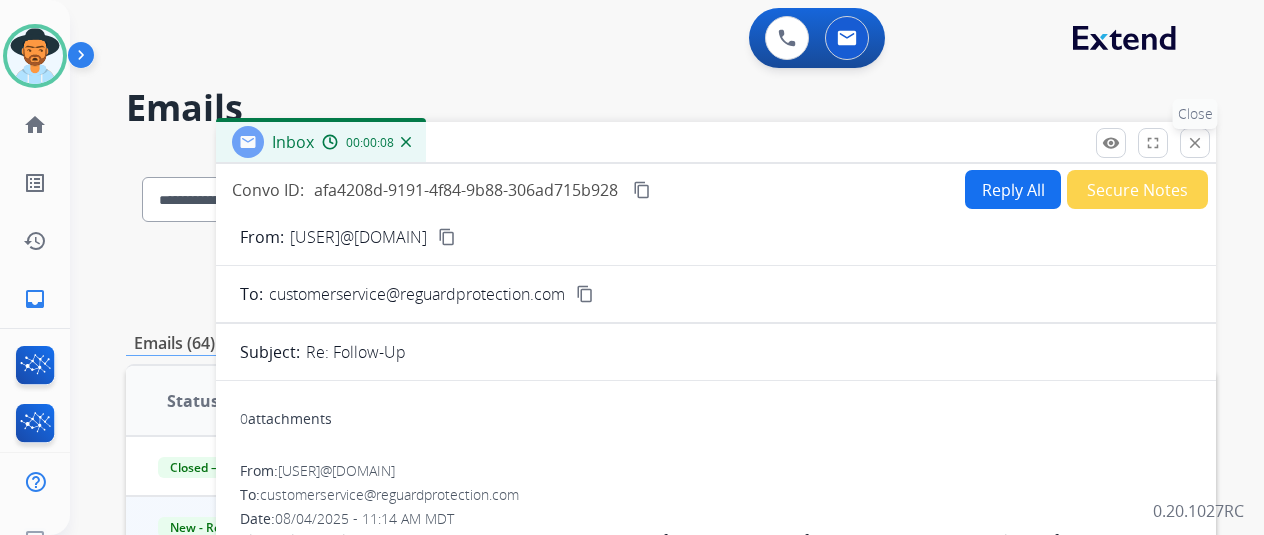 click on "close Close" at bounding box center (1195, 143) 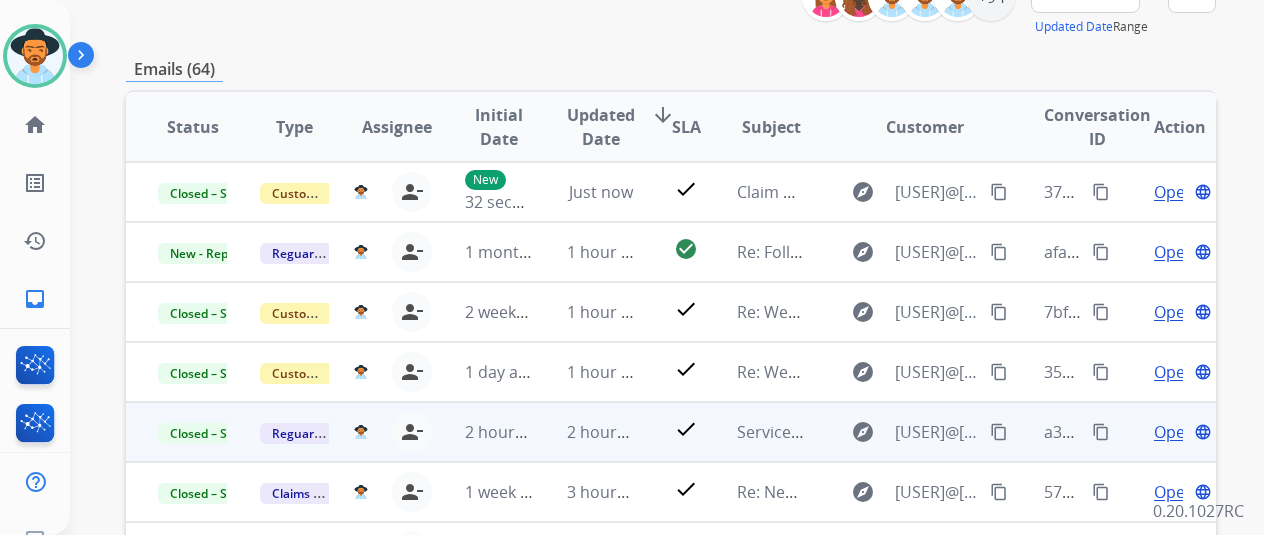 scroll, scrollTop: 400, scrollLeft: 0, axis: vertical 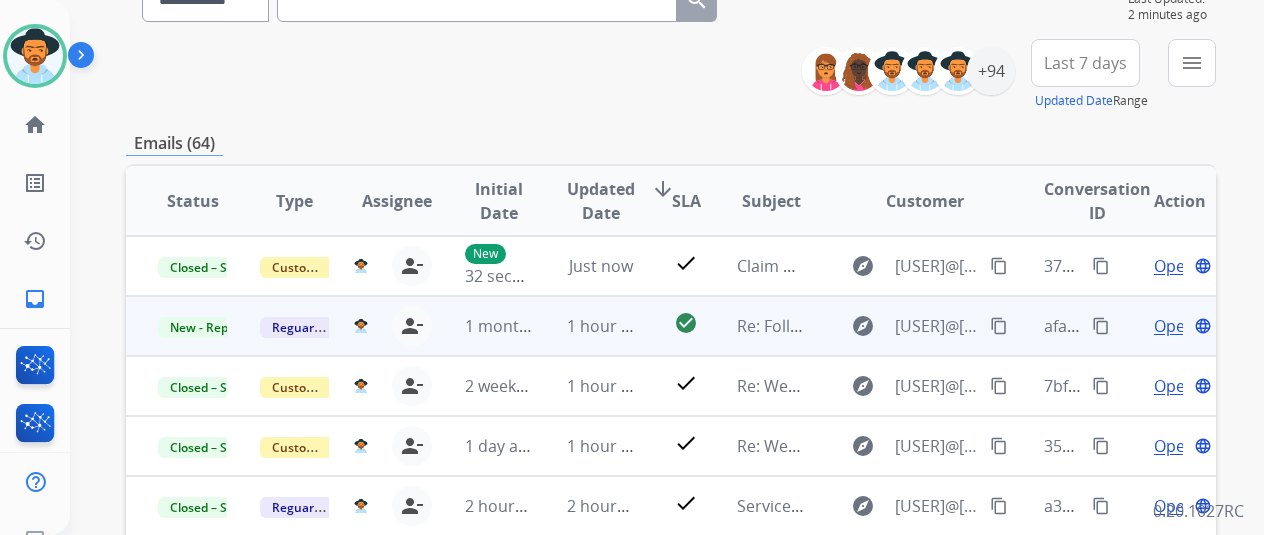 click on "Open" at bounding box center [1174, 326] 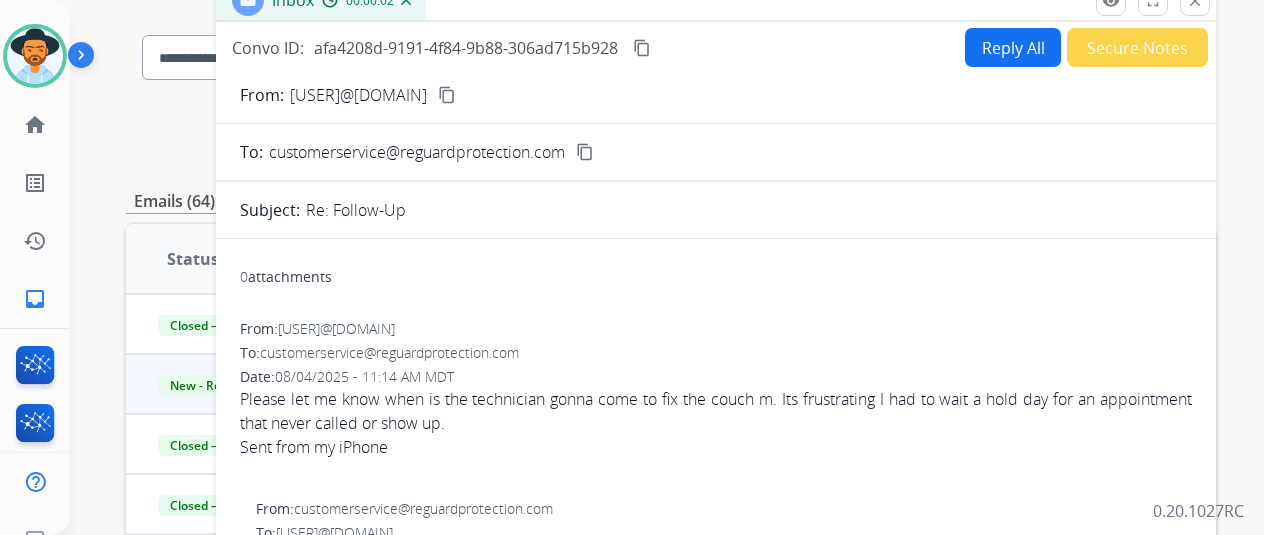 scroll, scrollTop: 100, scrollLeft: 0, axis: vertical 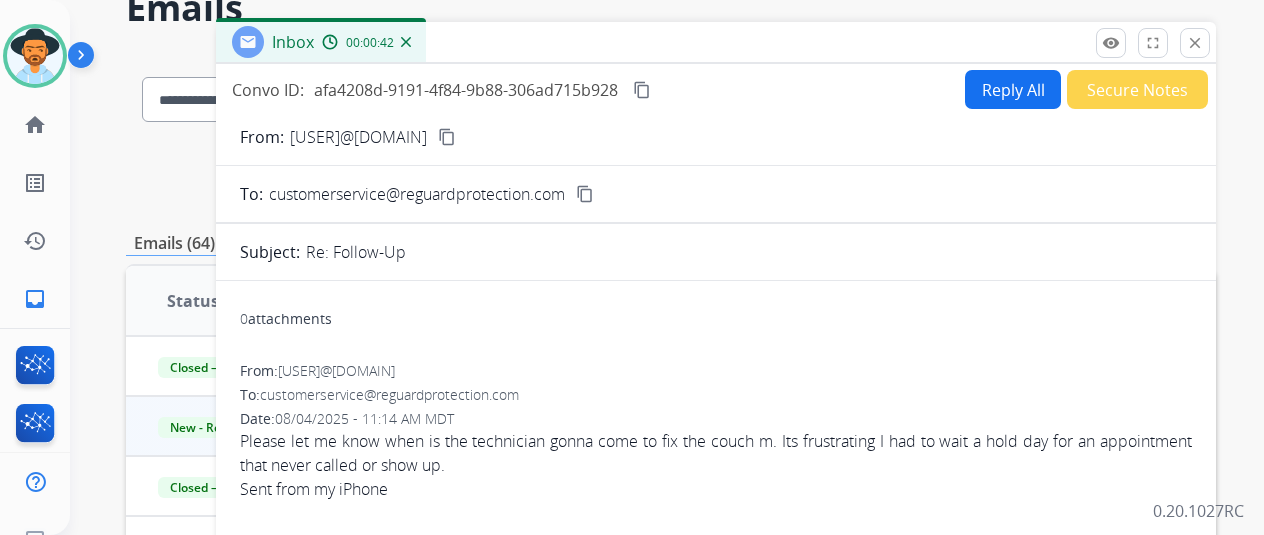 click on "close" at bounding box center (1195, 43) 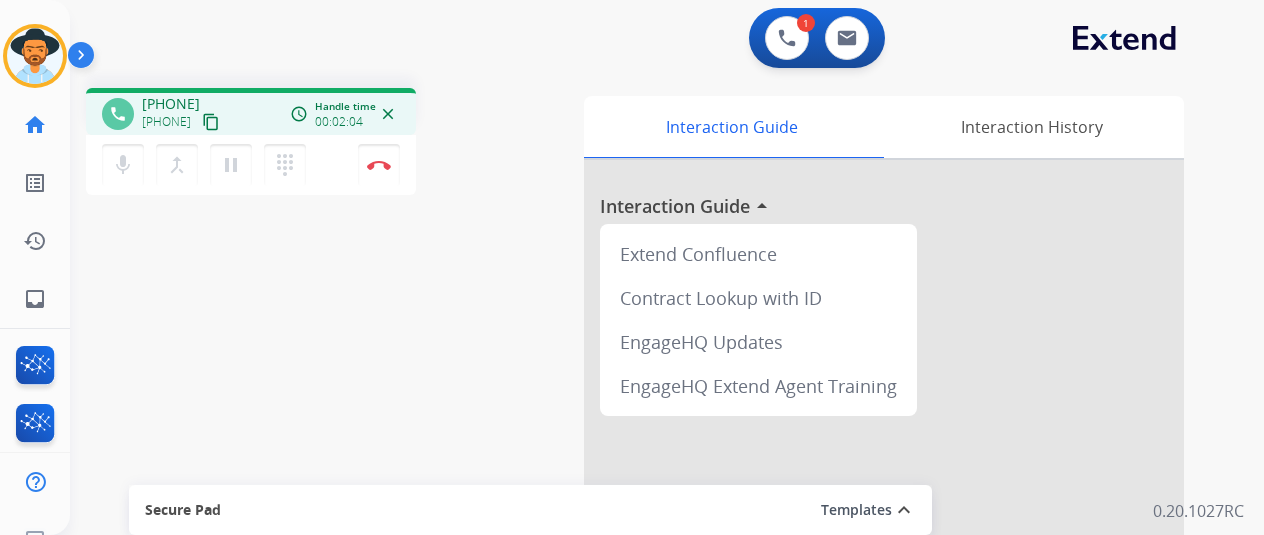 click on "content_copy" at bounding box center [211, 122] 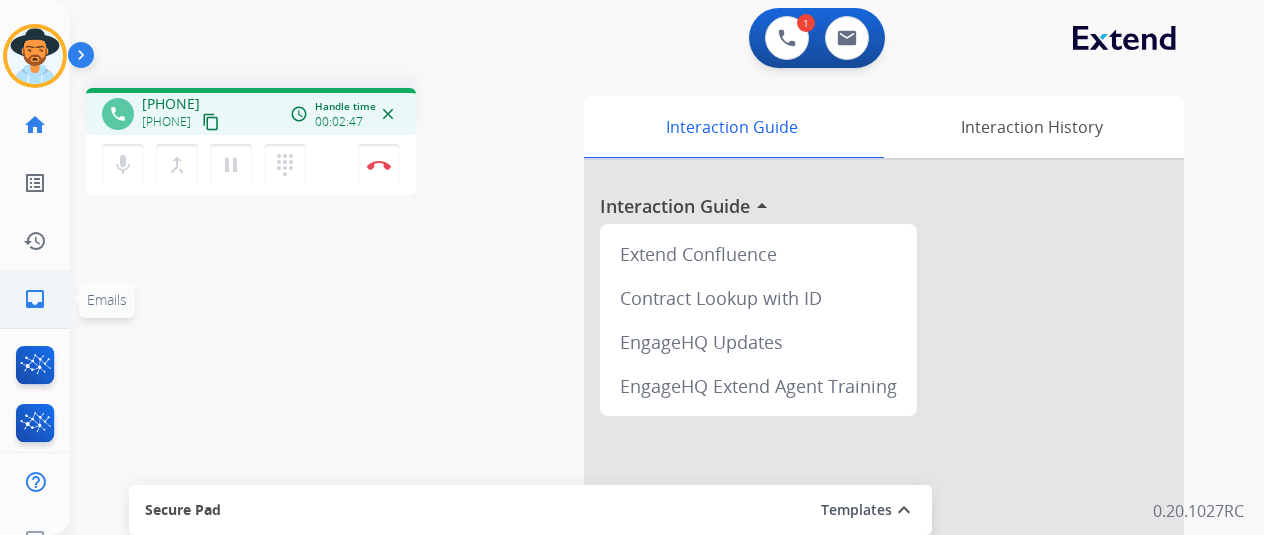 click on "inbox" 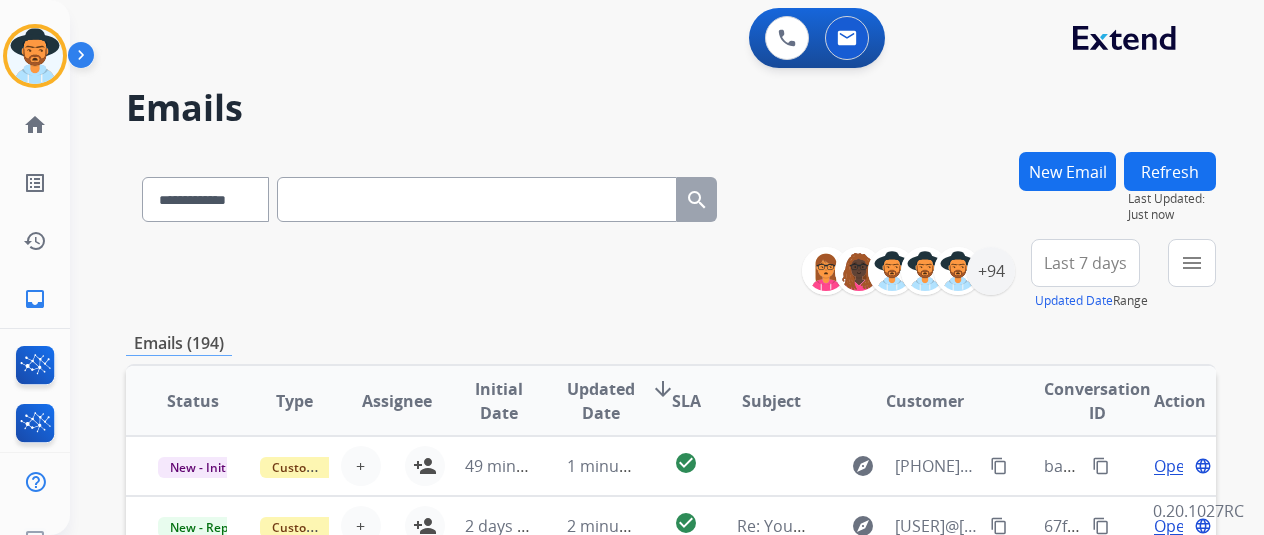 click on "**********" at bounding box center [429, 195] 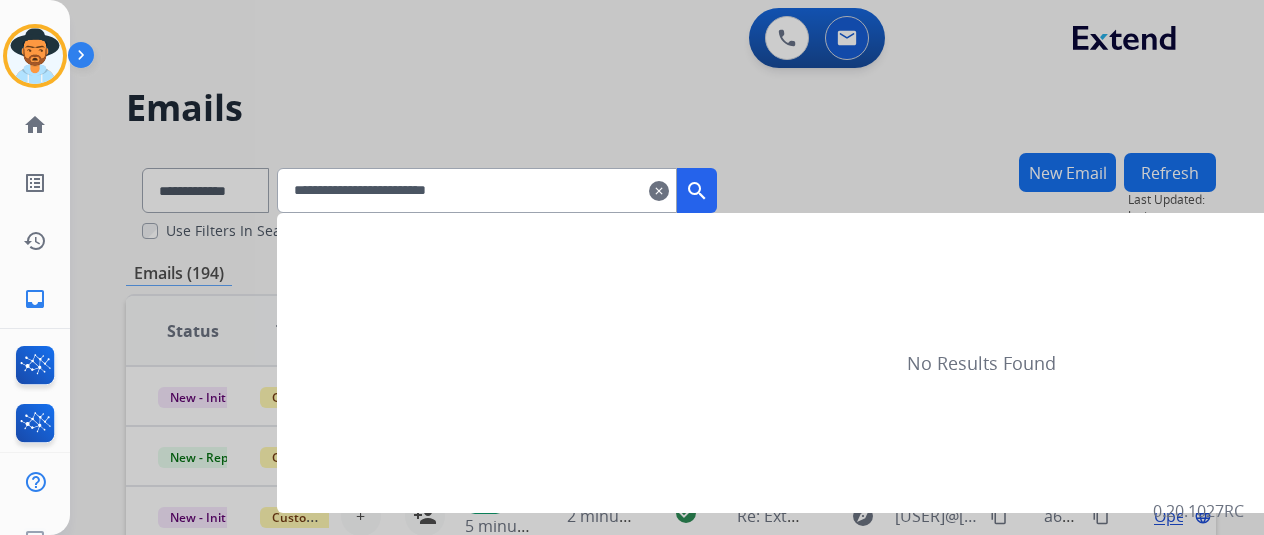 type on "**********" 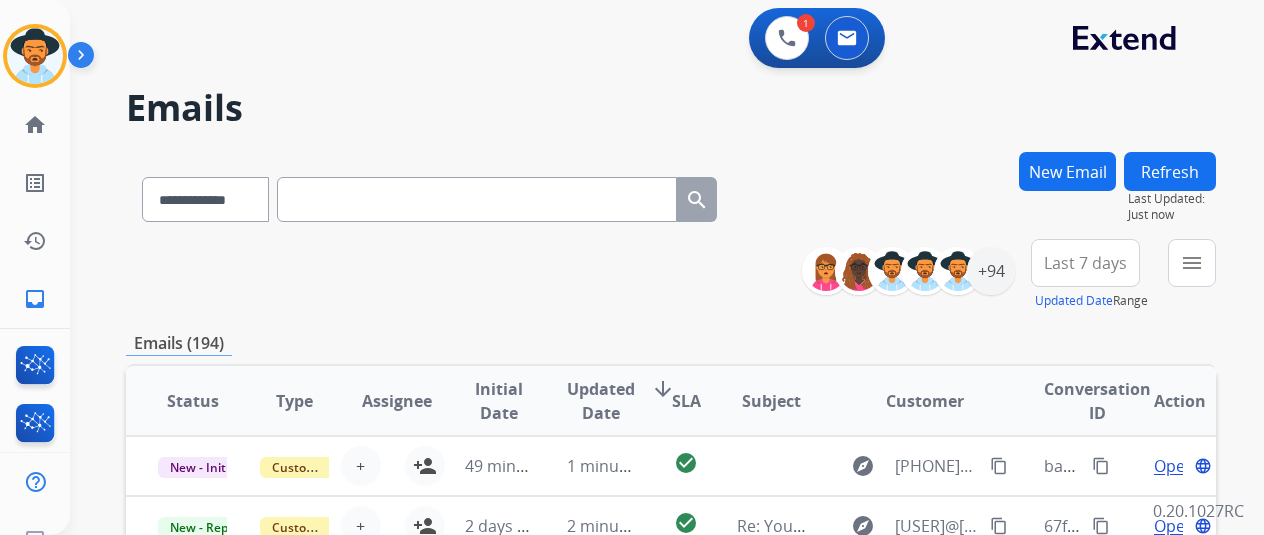 click at bounding box center (477, 199) 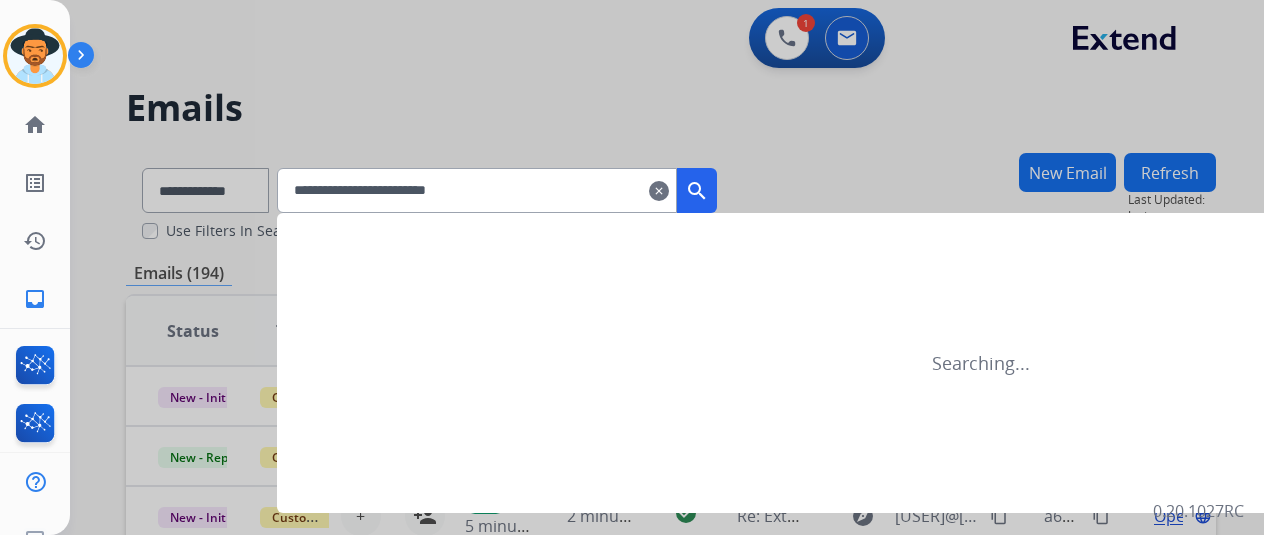 type on "**********" 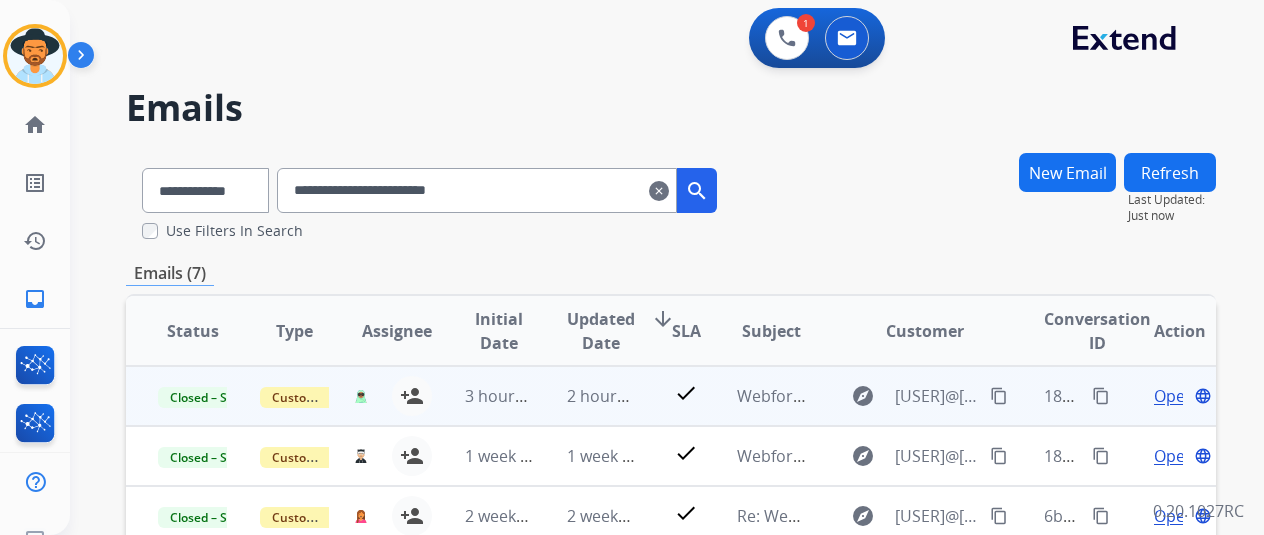 click on "Open language" at bounding box center [1180, 396] 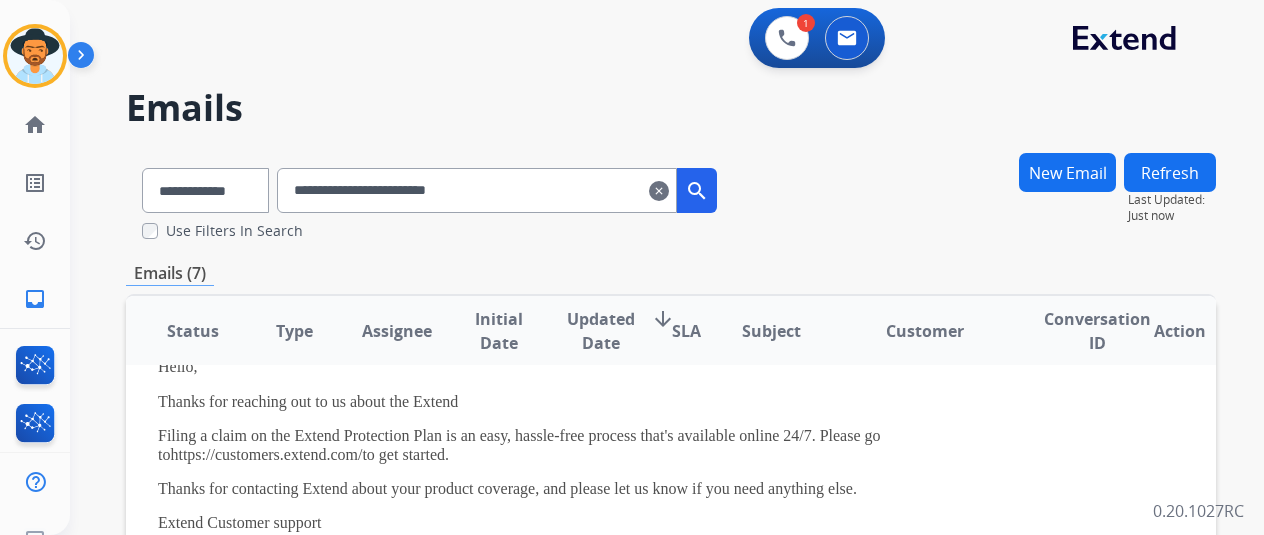 scroll, scrollTop: 424, scrollLeft: 0, axis: vertical 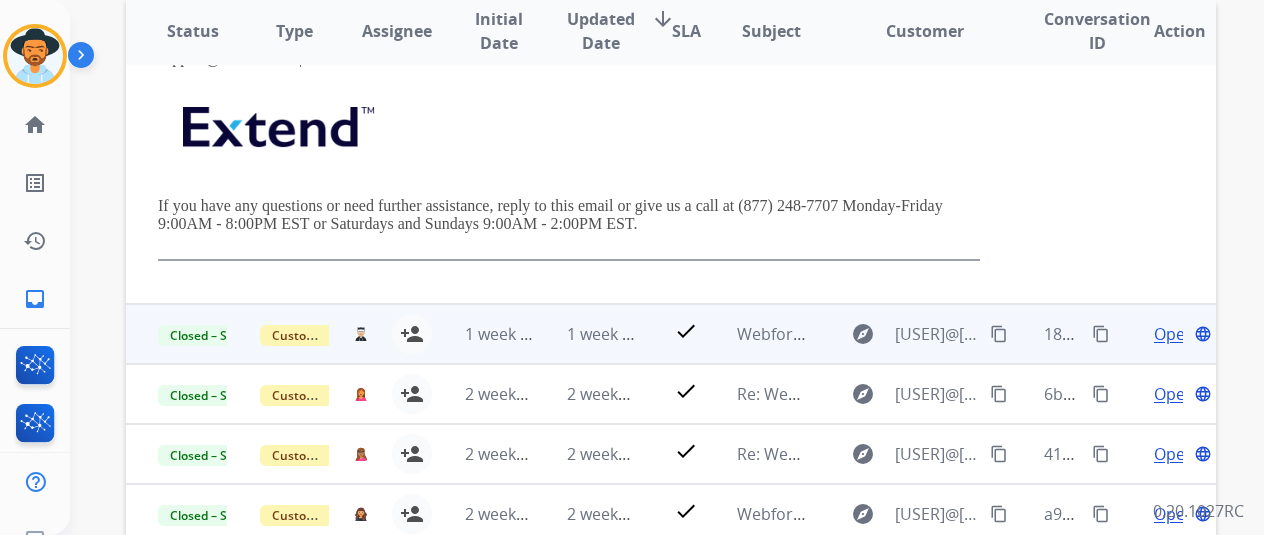 click on "Open" at bounding box center (1174, 334) 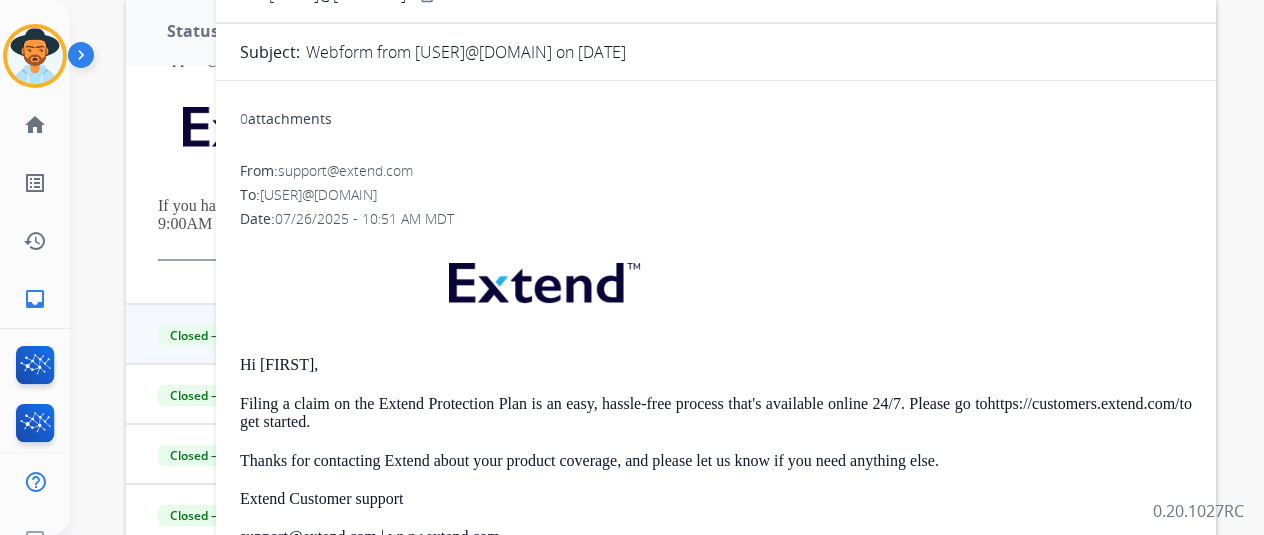 scroll, scrollTop: 336, scrollLeft: 0, axis: vertical 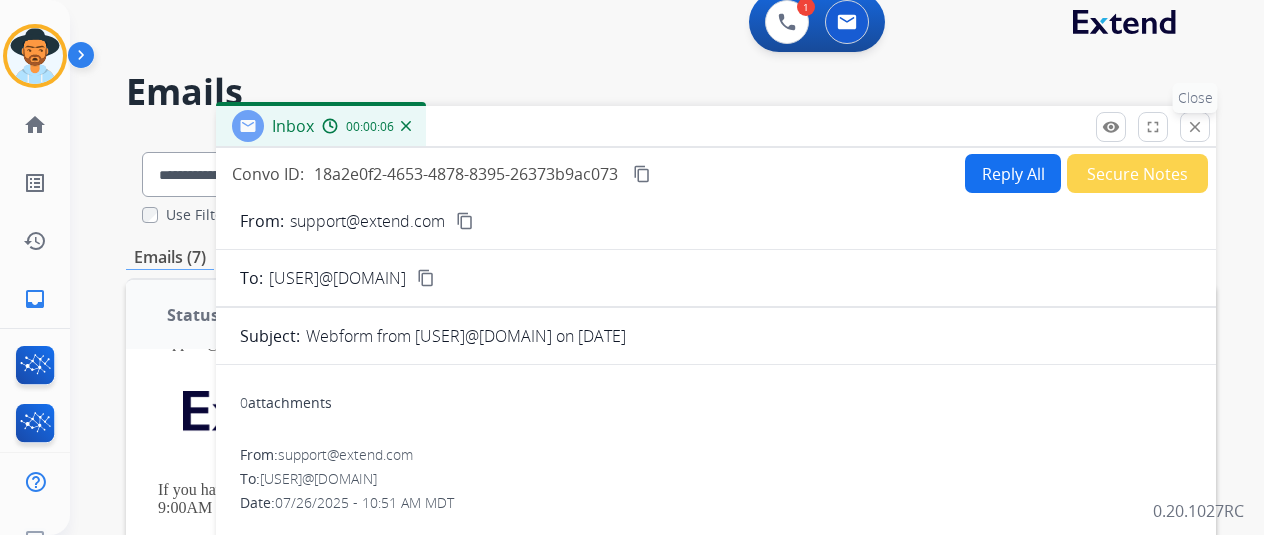click on "close" at bounding box center (1195, 127) 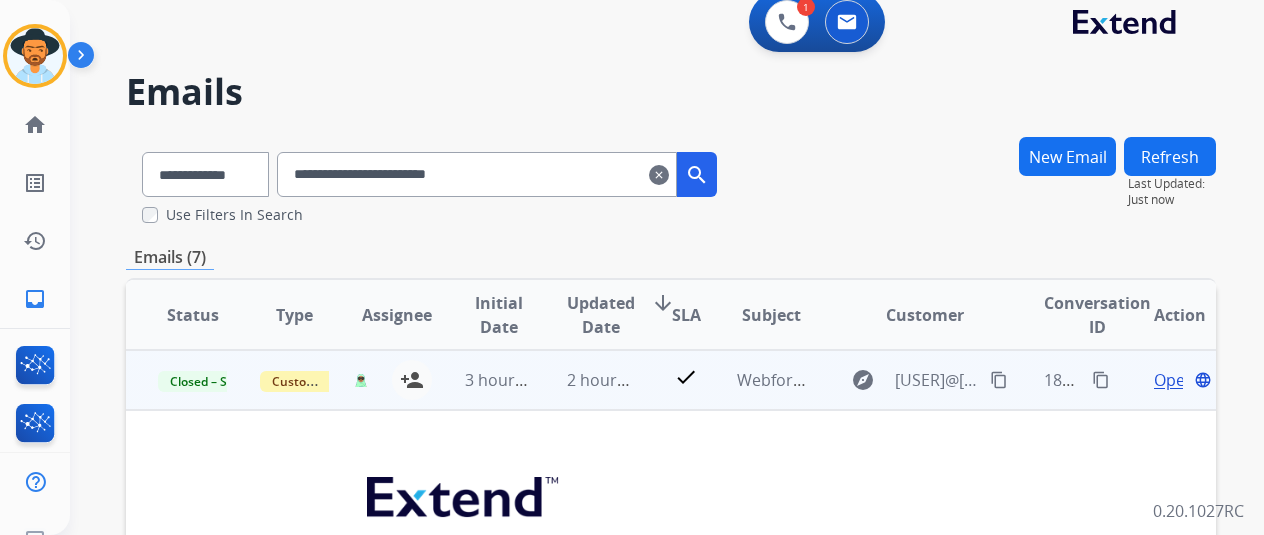 scroll, scrollTop: 0, scrollLeft: 0, axis: both 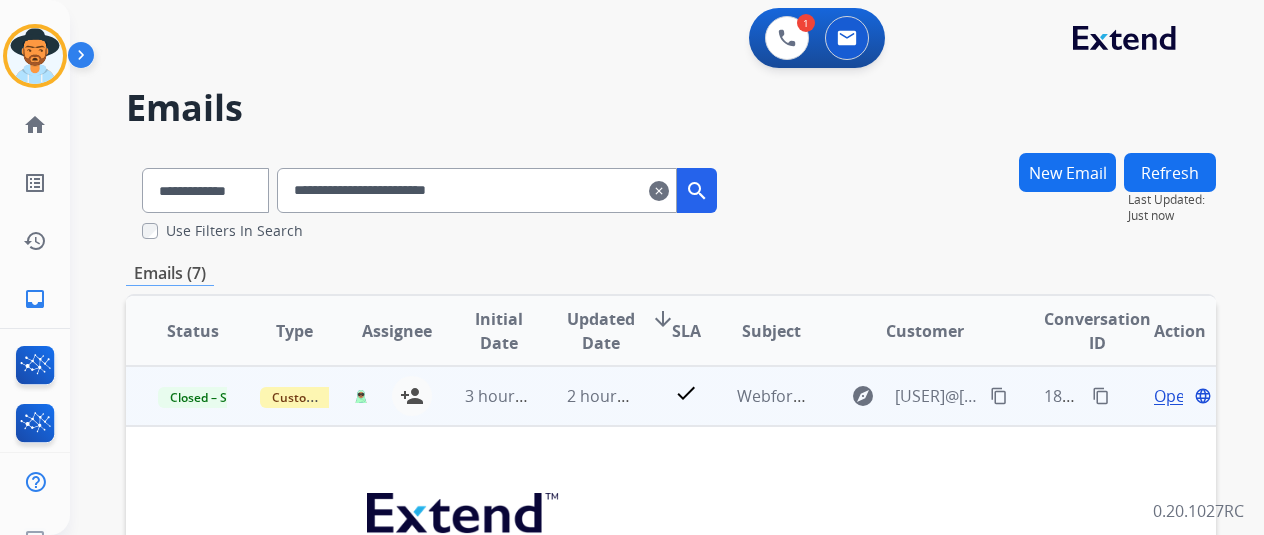 click on "Open" at bounding box center [1174, 396] 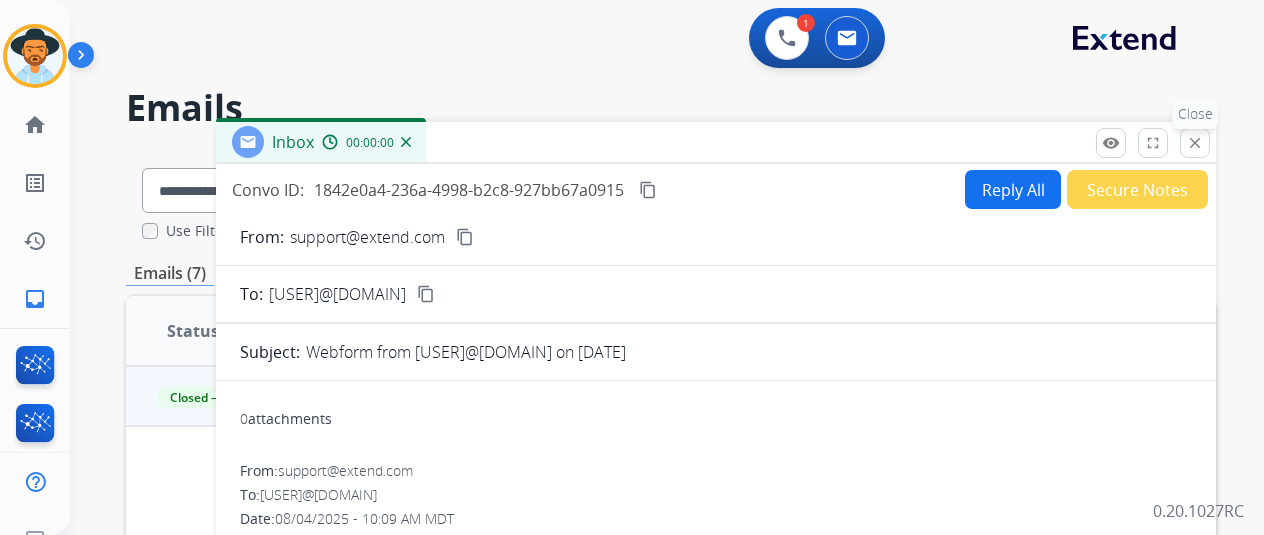 click on "close Close" at bounding box center [1195, 143] 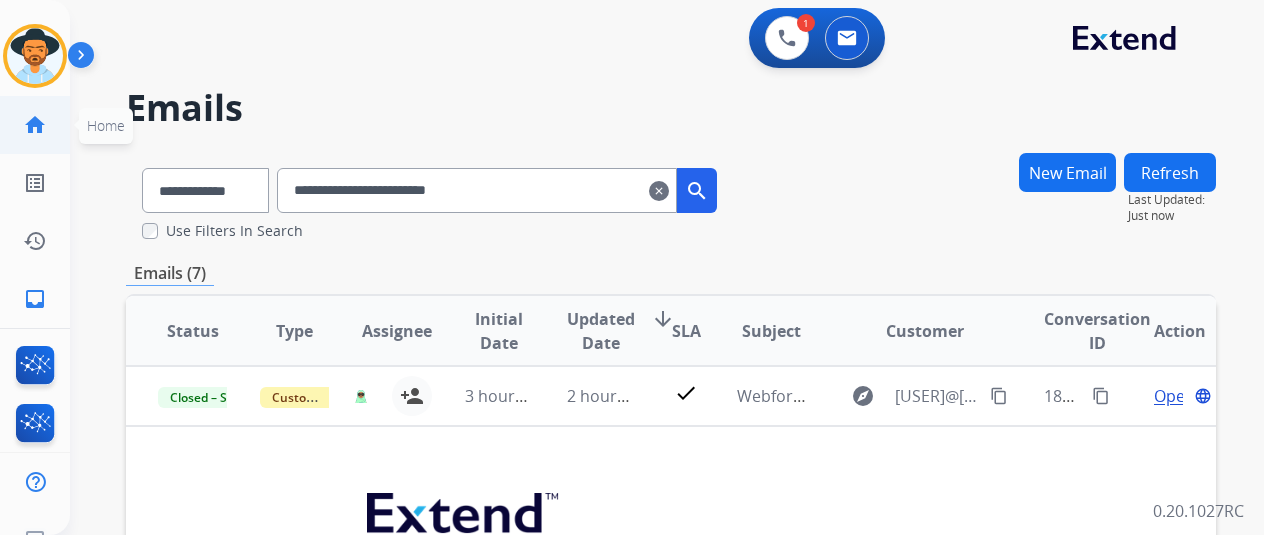 click on "home  Home" 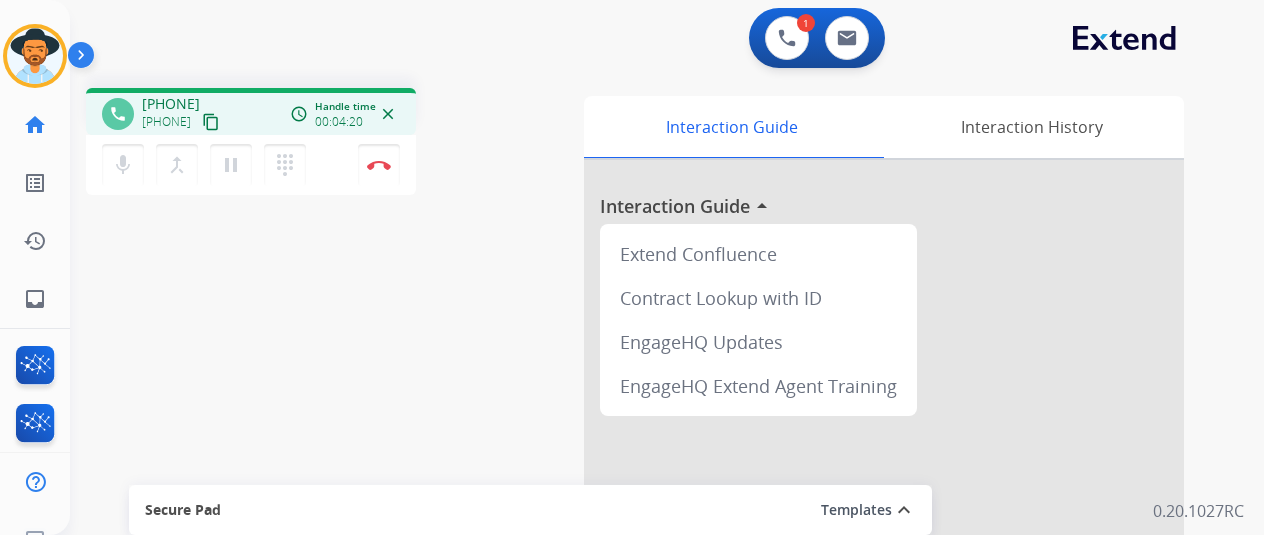click on "mic Mute merge_type Bridge pause Hold dialpad Dialpad Disconnect" at bounding box center (251, 165) 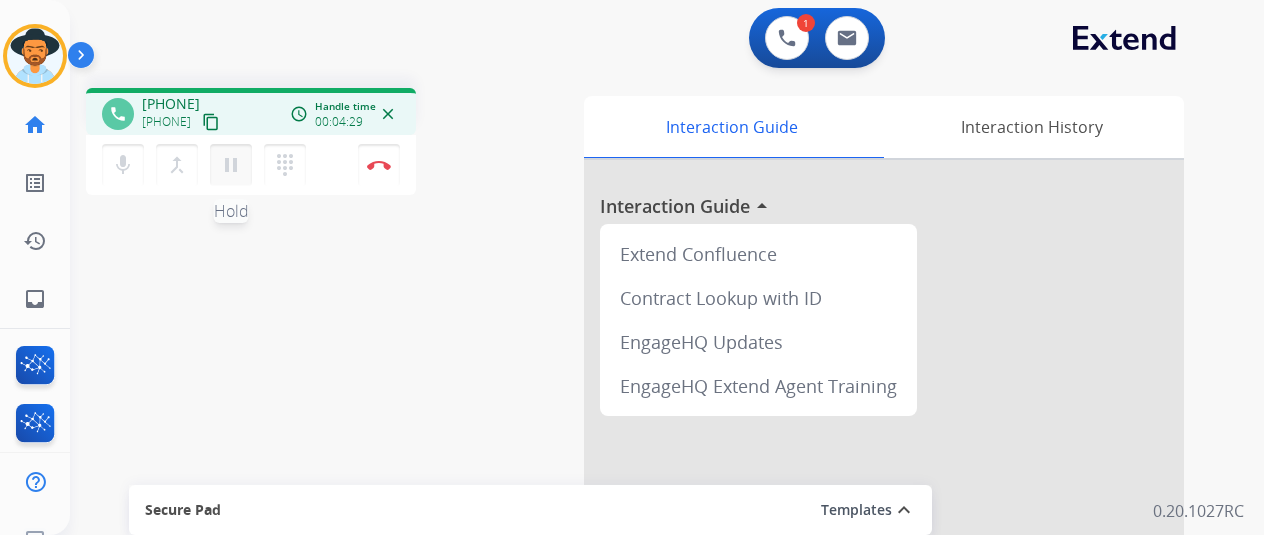 click on "pause" at bounding box center (231, 165) 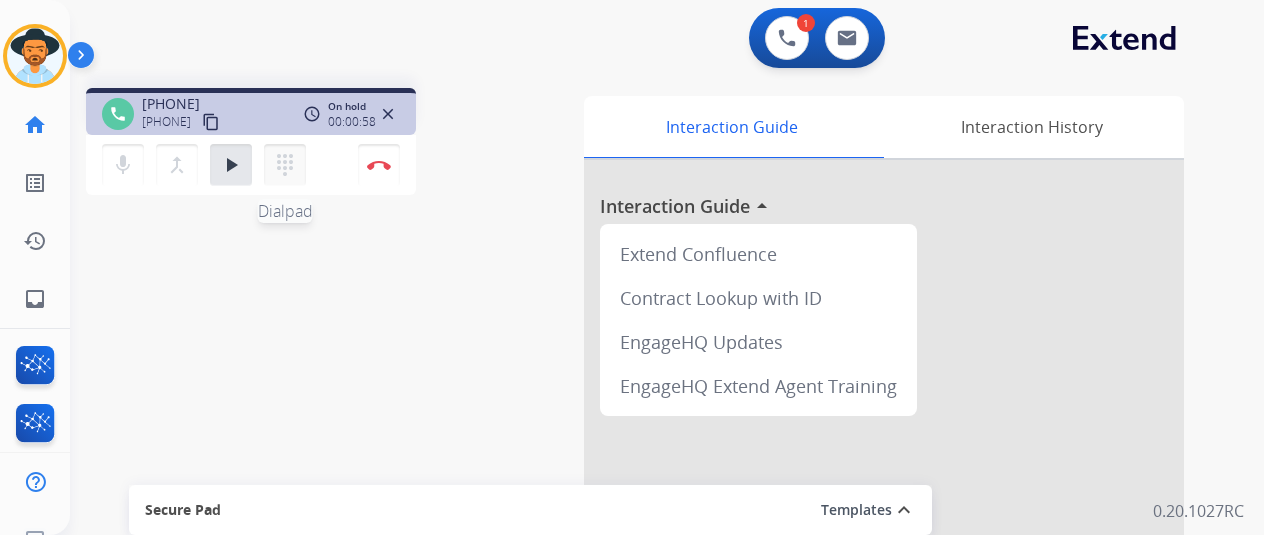 click on "dialpad" at bounding box center [285, 165] 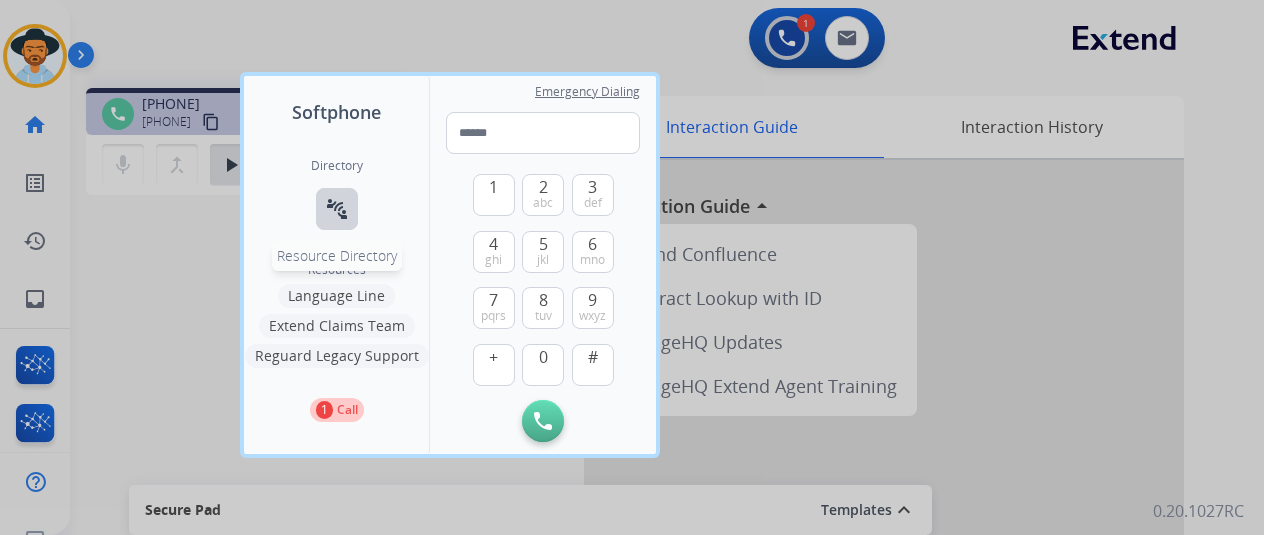 click on "connect_without_contact Resource Directory" at bounding box center (337, 209) 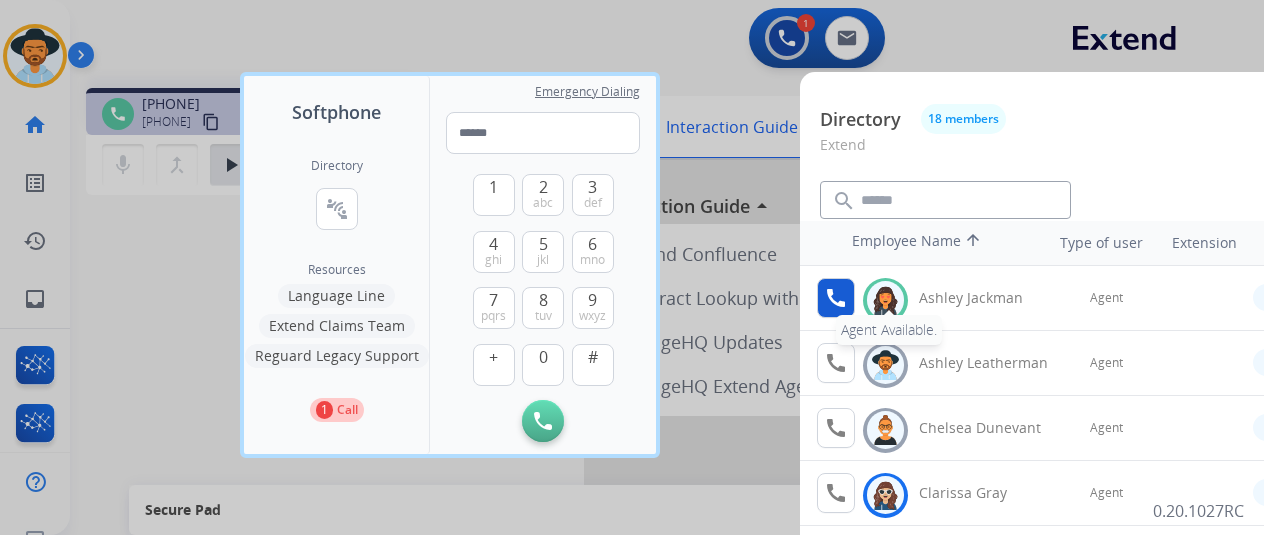 click on "call  Agent Available.   Available   Ashley Jackman" at bounding box center (935, 298) 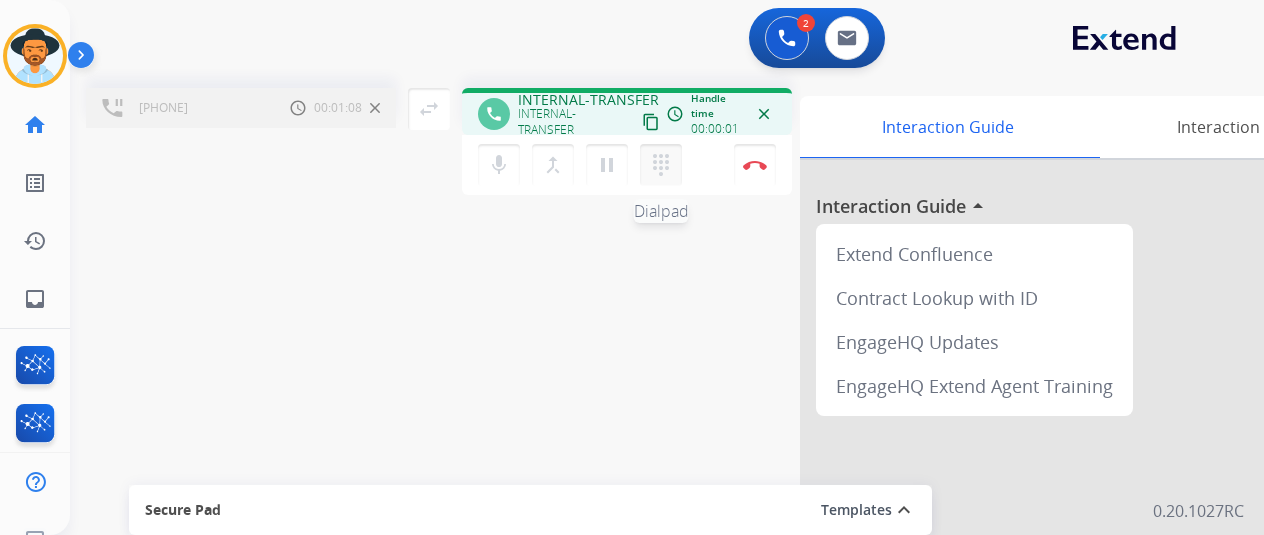 click on "dialpad Dialpad" at bounding box center (661, 165) 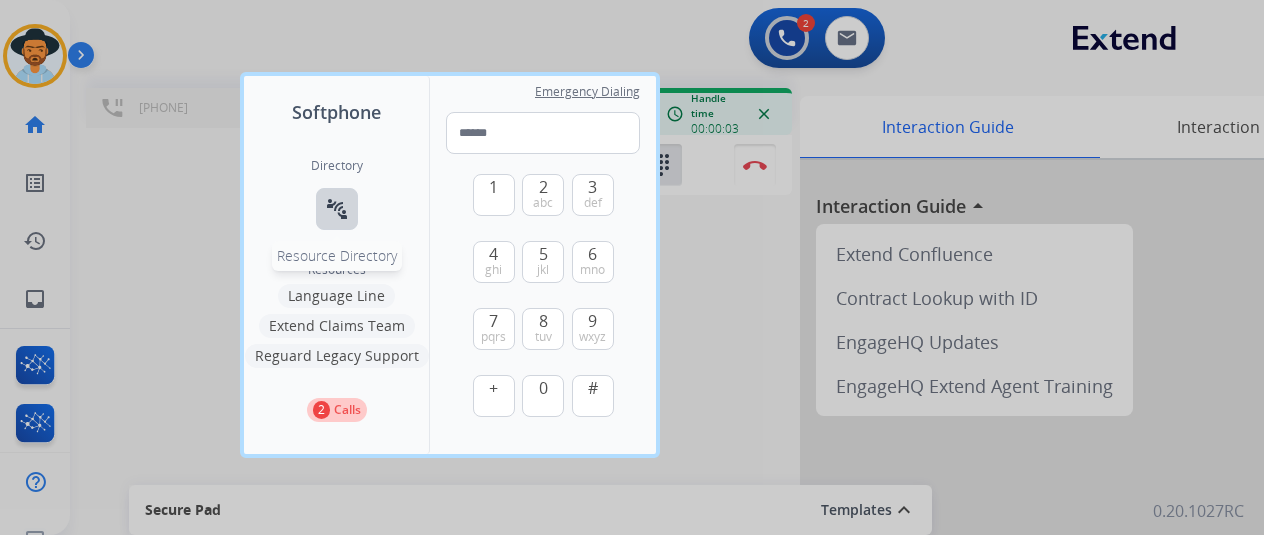 click on "connect_without_contact Resource Directory" at bounding box center [337, 209] 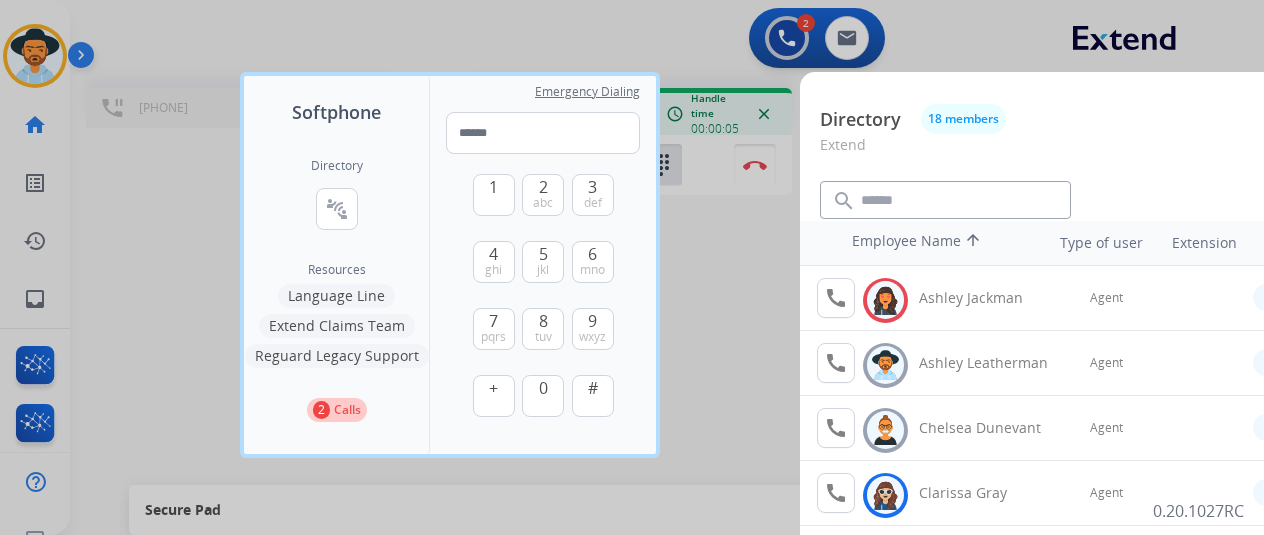 drag, startPoint x: 1236, startPoint y: 306, endPoint x: 1260, endPoint y: 305, distance: 24.020824 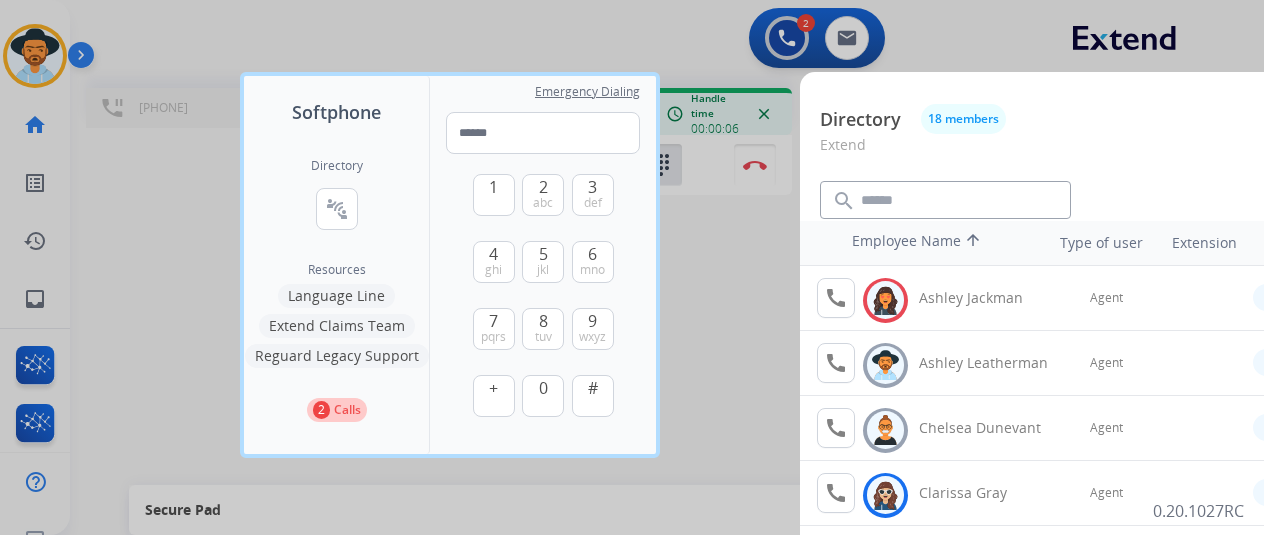 click on "Extend_Claims" at bounding box center [1305, 297] 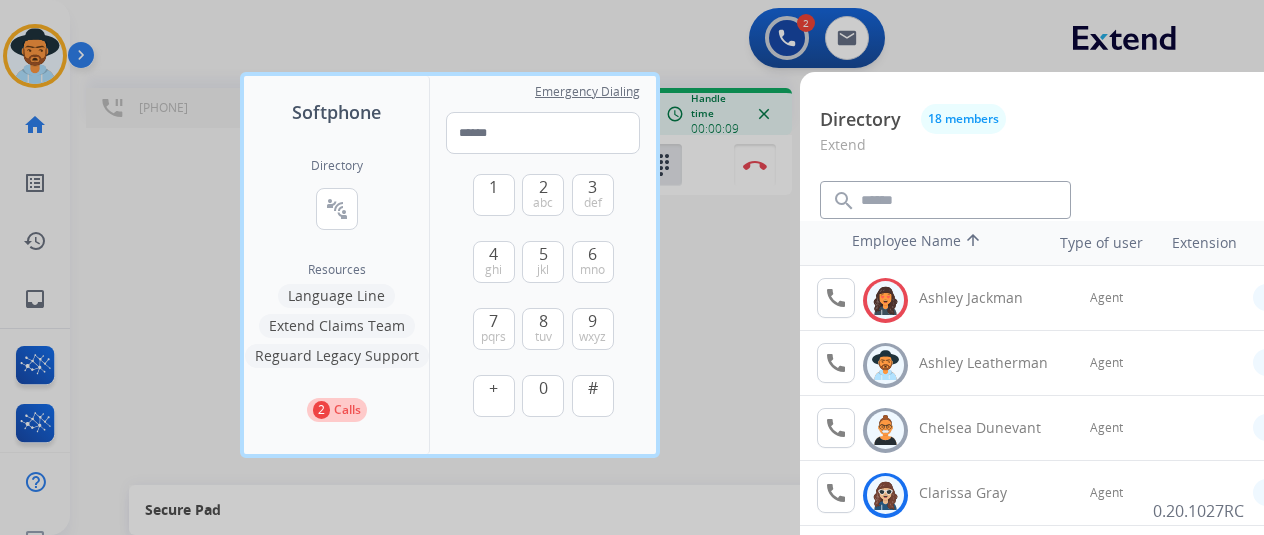 click at bounding box center (632, 267) 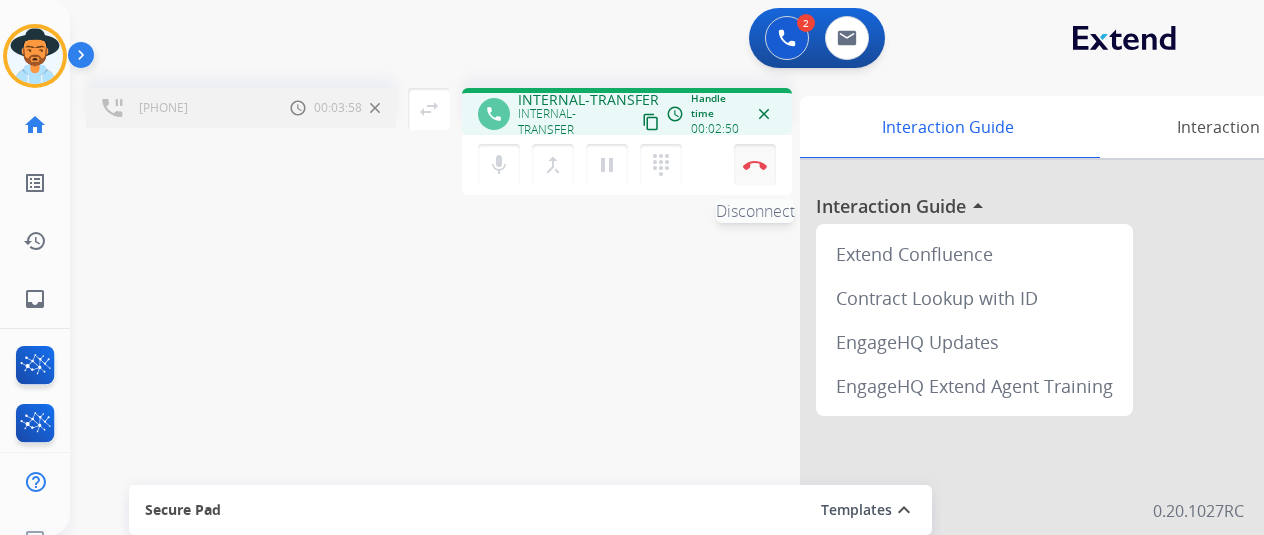 click on "Disconnect" at bounding box center [755, 165] 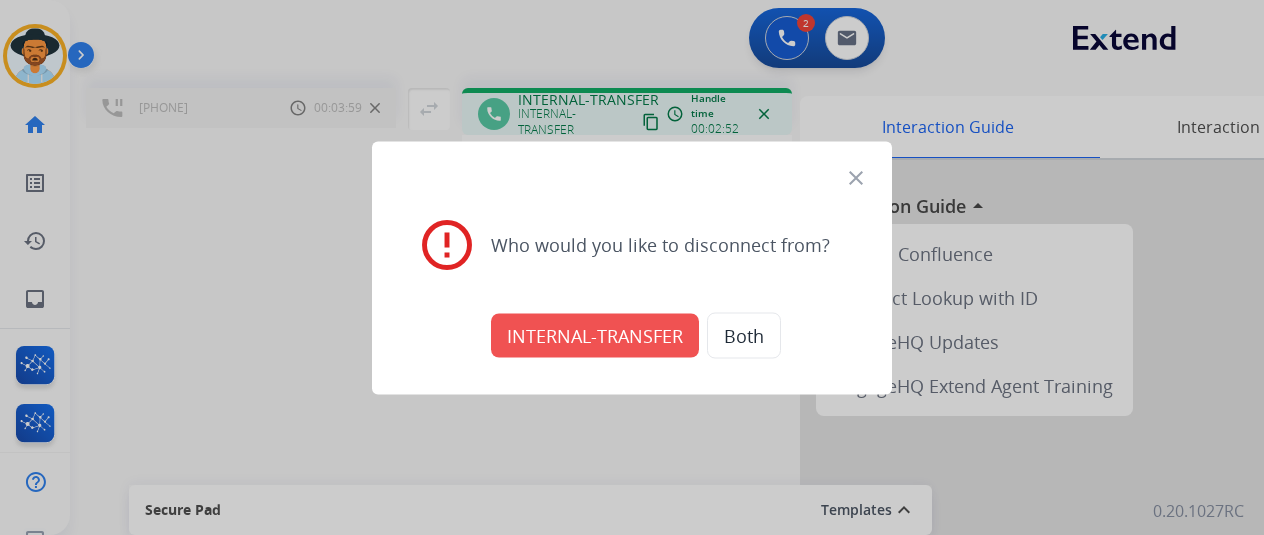 click on "INTERNAL-TRANSFER" at bounding box center (595, 335) 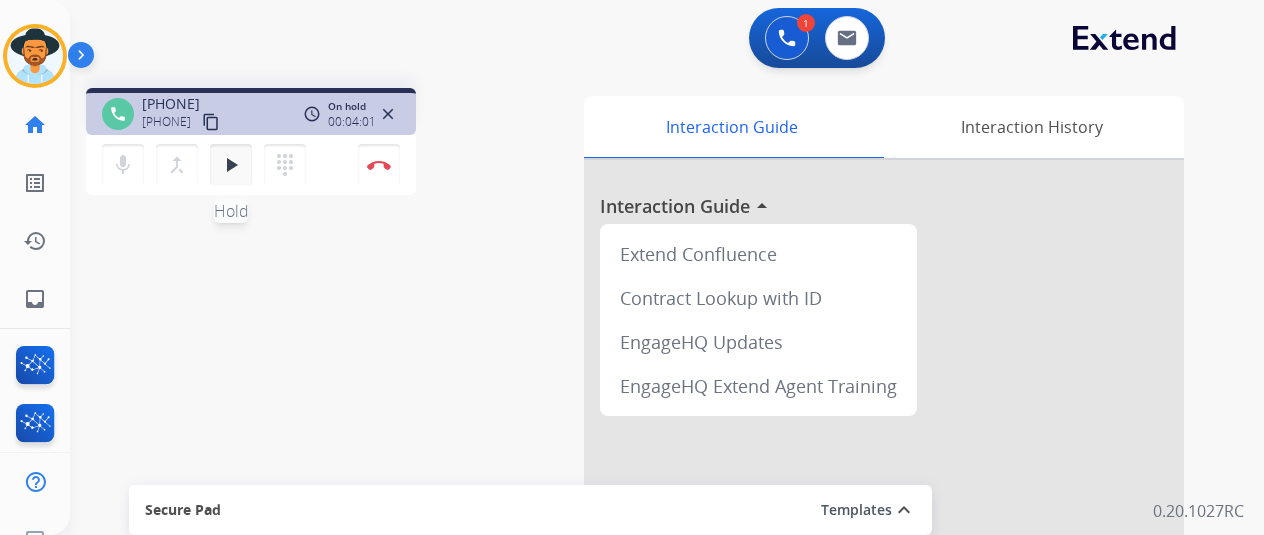 click on "play_arrow Hold" at bounding box center [231, 165] 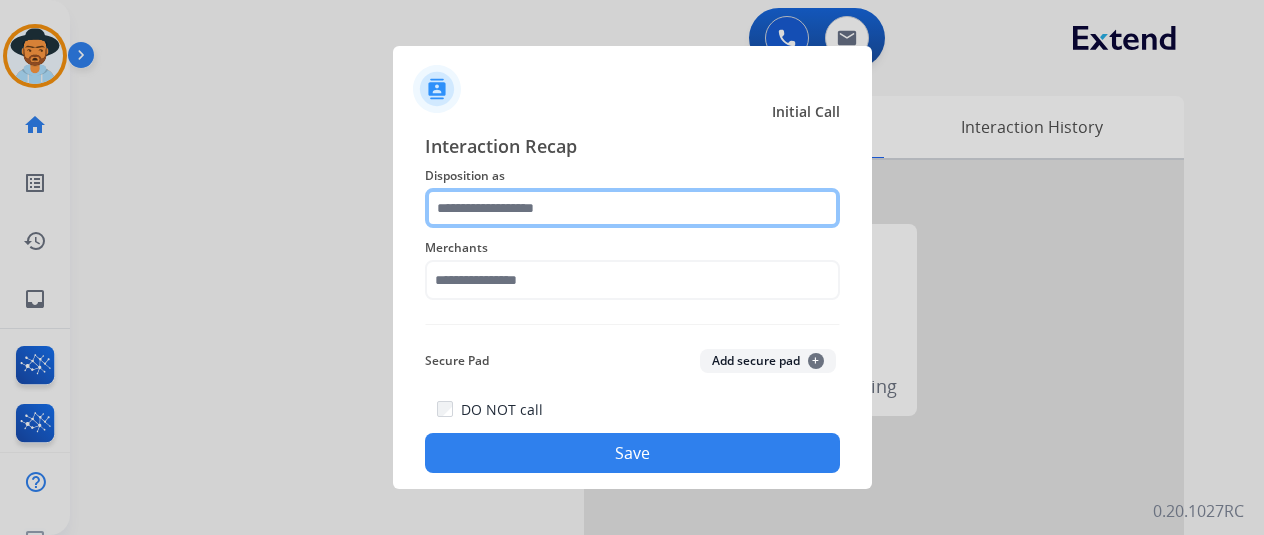 click 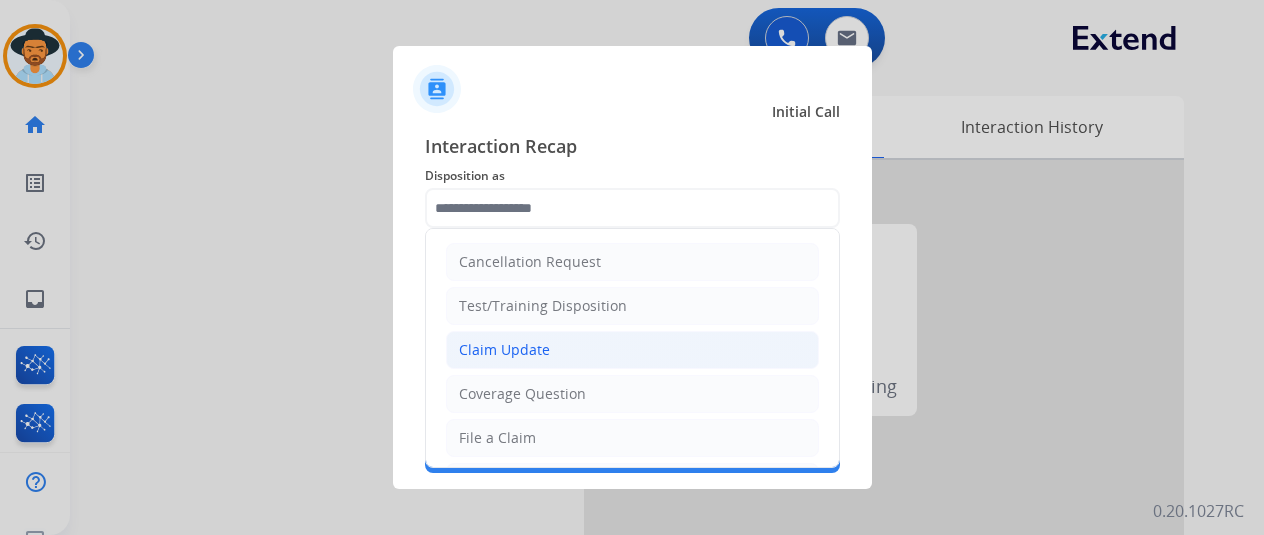 click on "Claim Update" 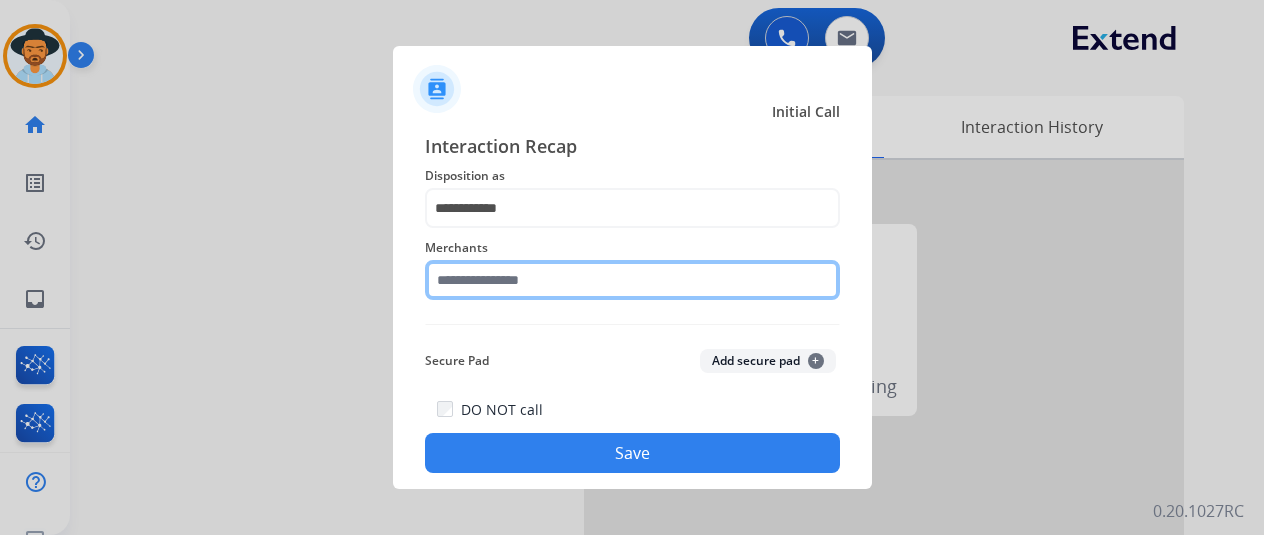 click 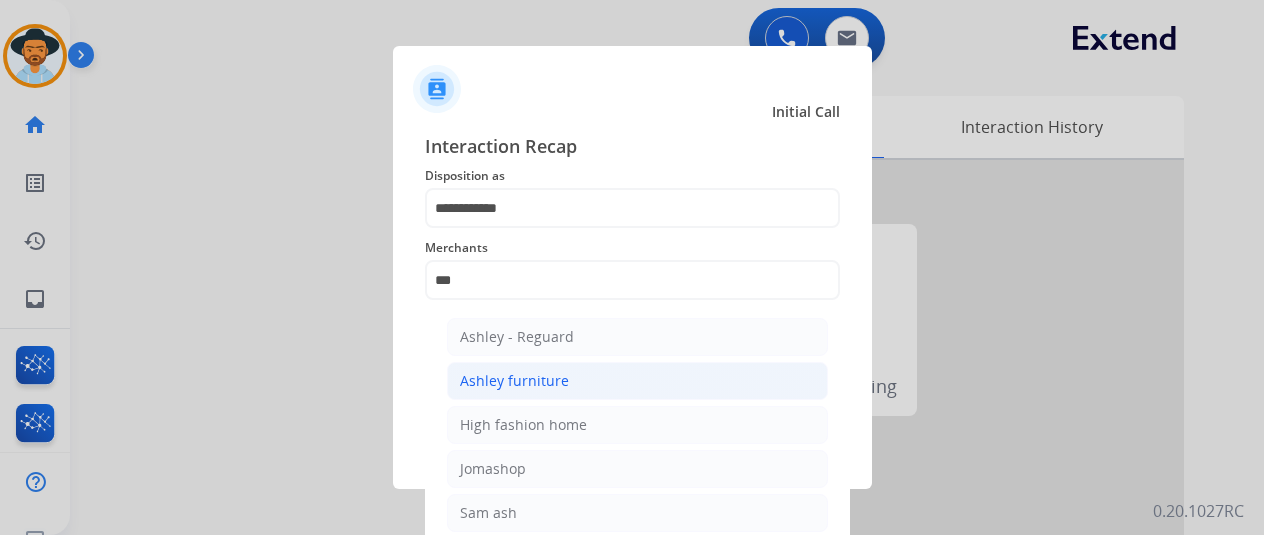 click on "Ashley furniture" 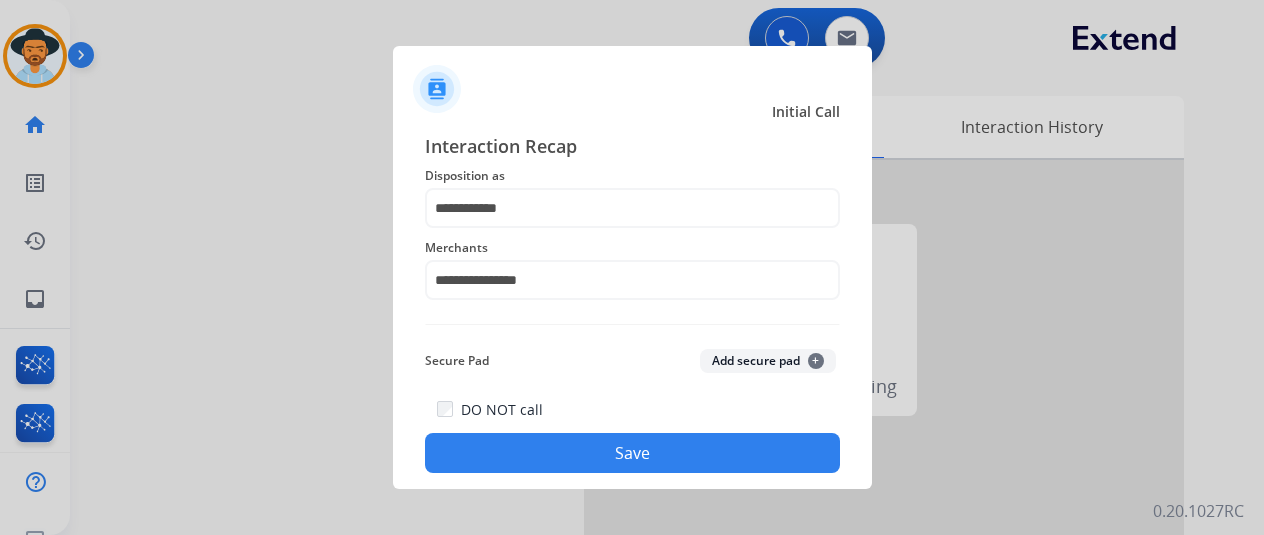 click on "Save" 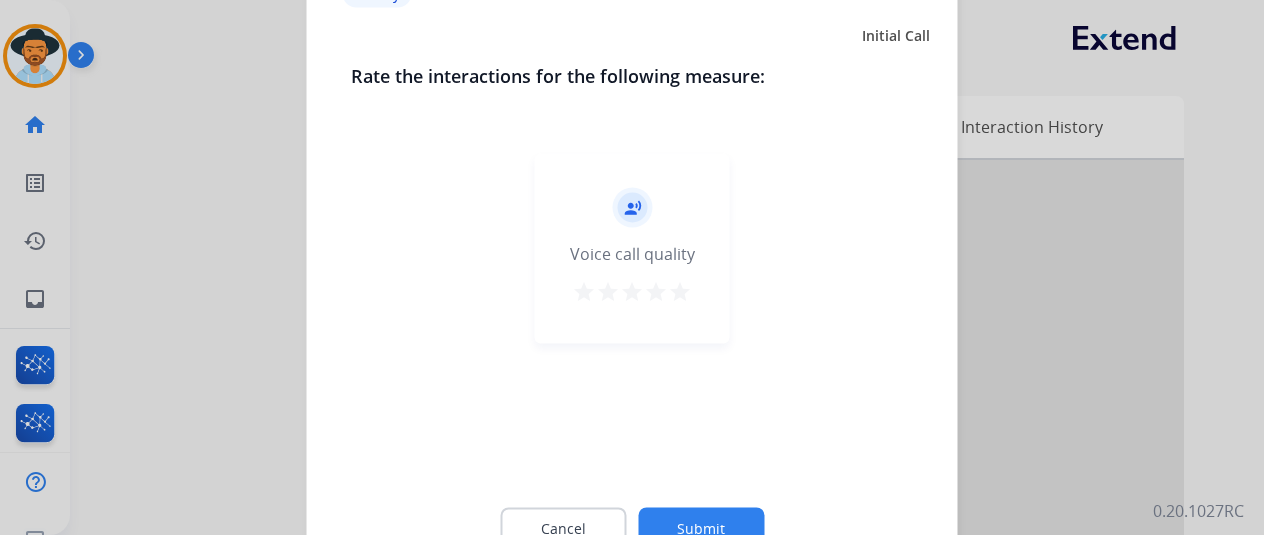 click on "star" at bounding box center (680, 291) 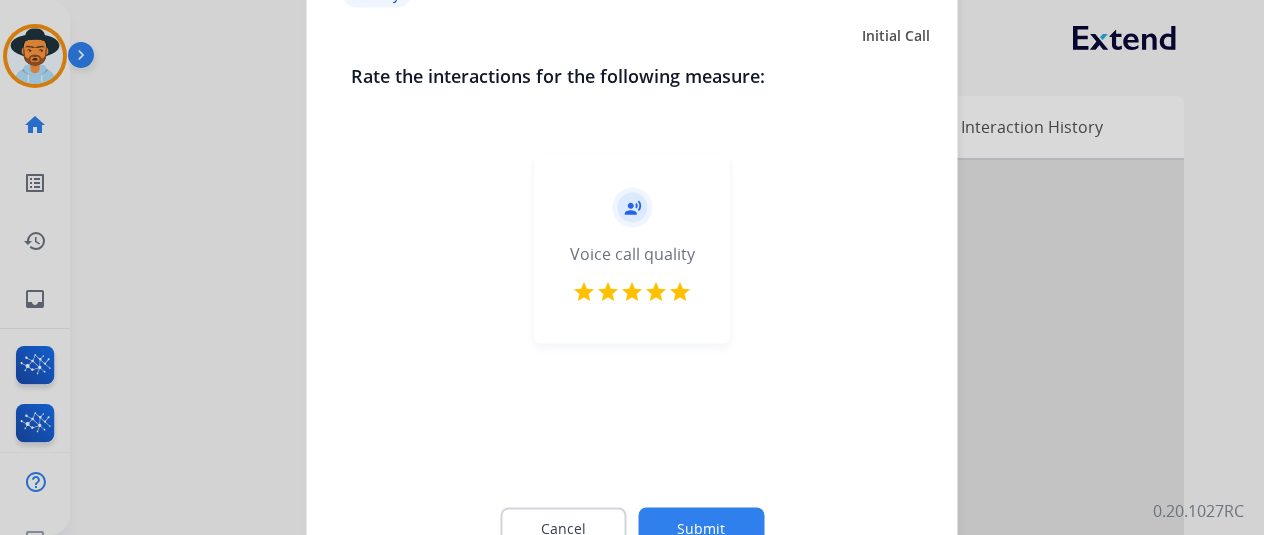 click on "Submit" 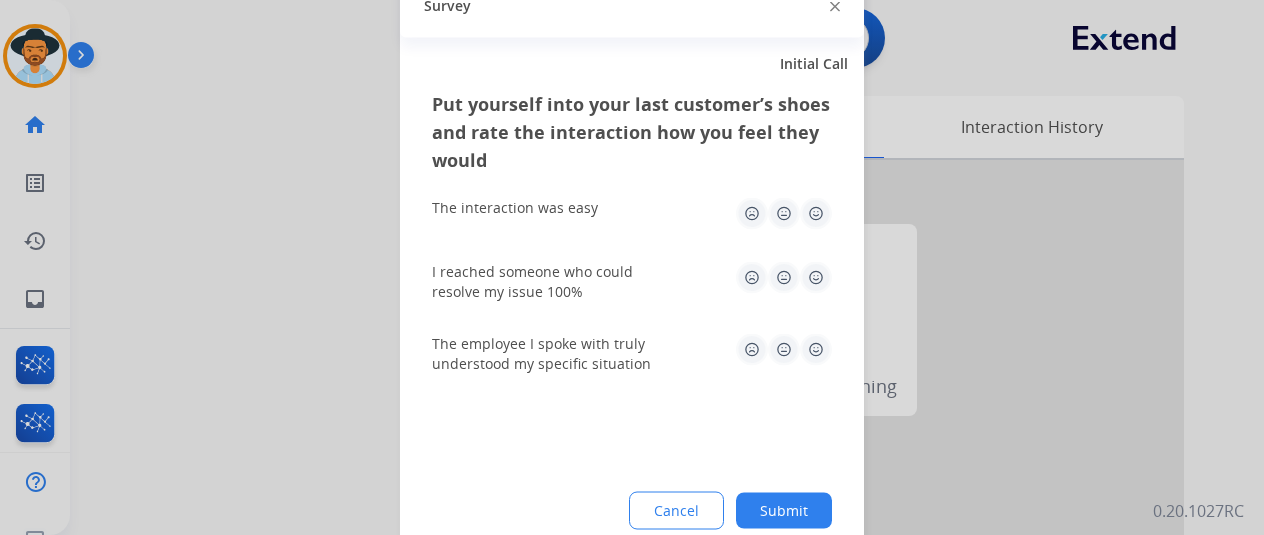 click 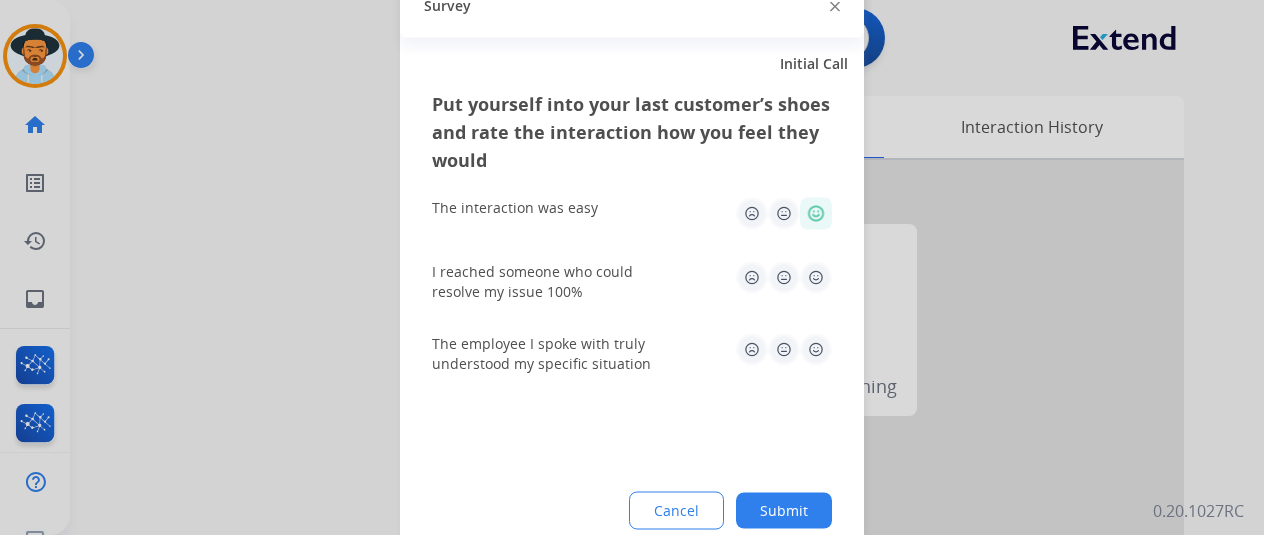 click 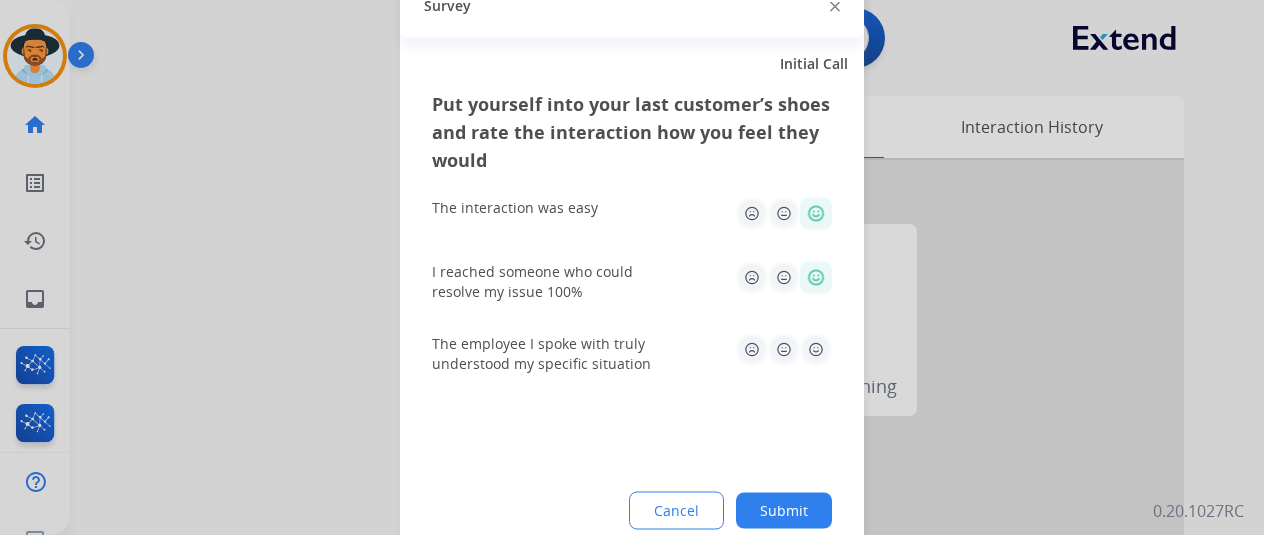 click 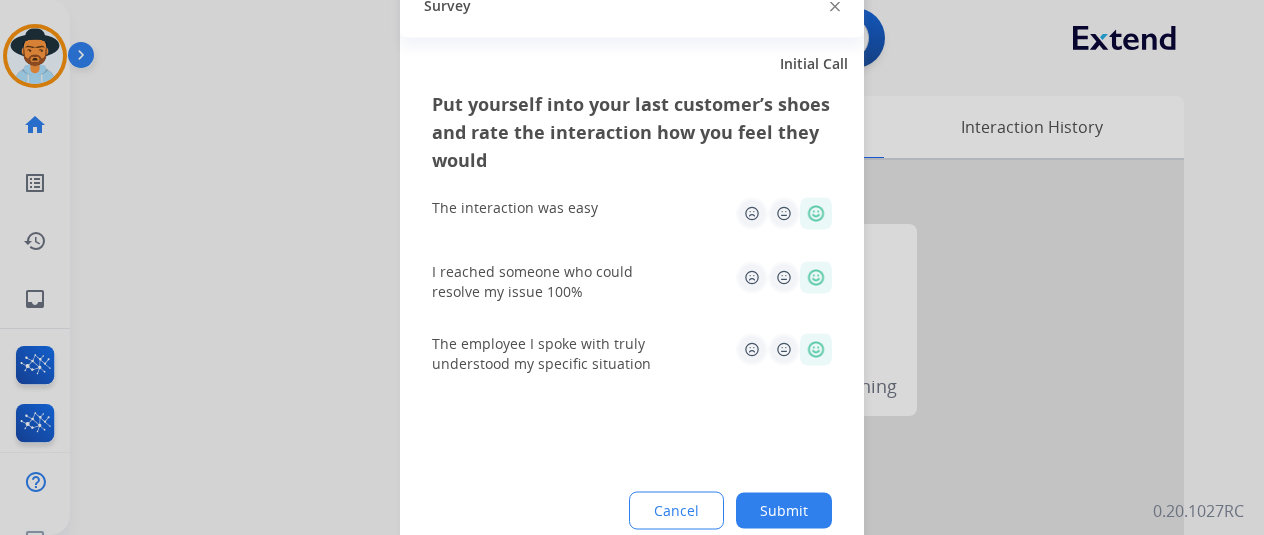 click on "Put yourself into your last customer’s shoes and rate the interaction how you feel they would  The interaction was easy   I reached someone who could resolve my issue 100%   The employee I spoke with truly understood my specific situation  Cancel Submit" 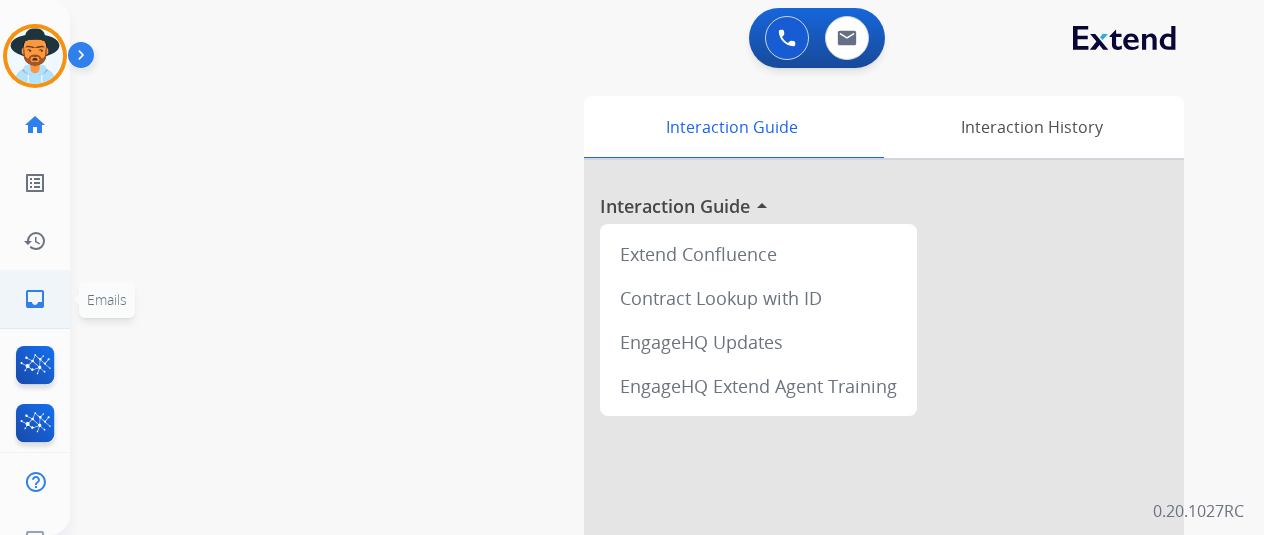 click on "inbox  Emails" 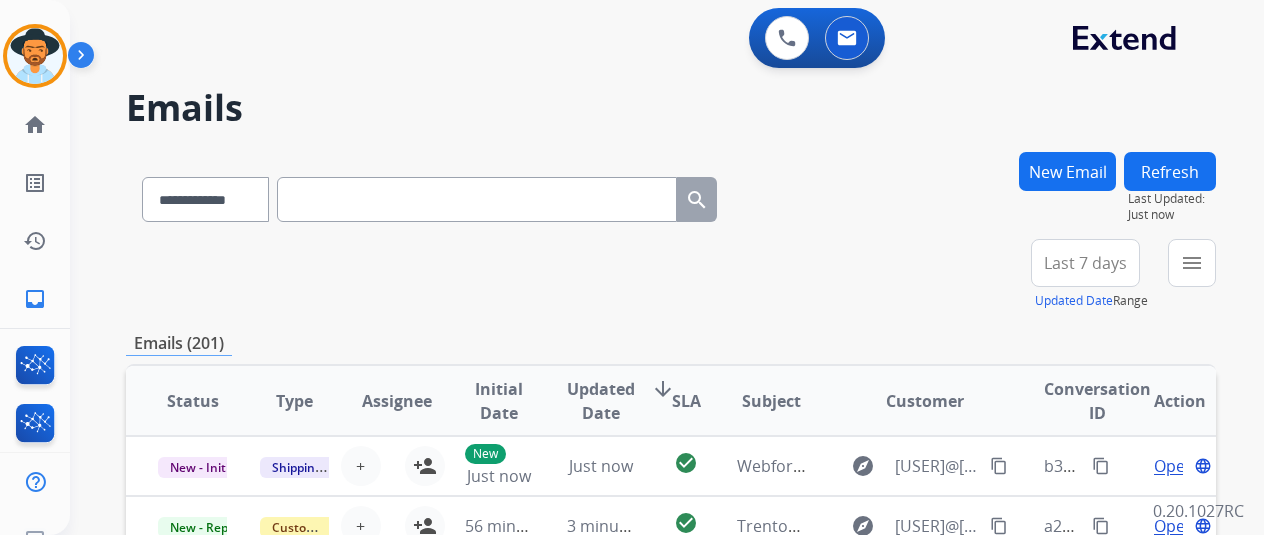 scroll, scrollTop: 2, scrollLeft: 0, axis: vertical 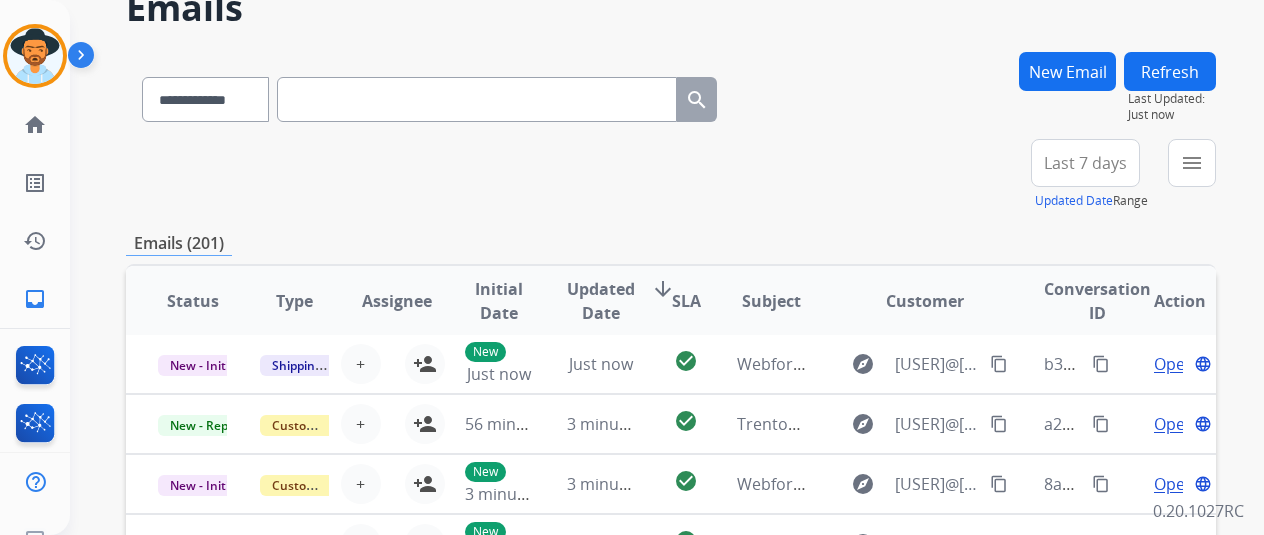 click at bounding box center [477, 99] 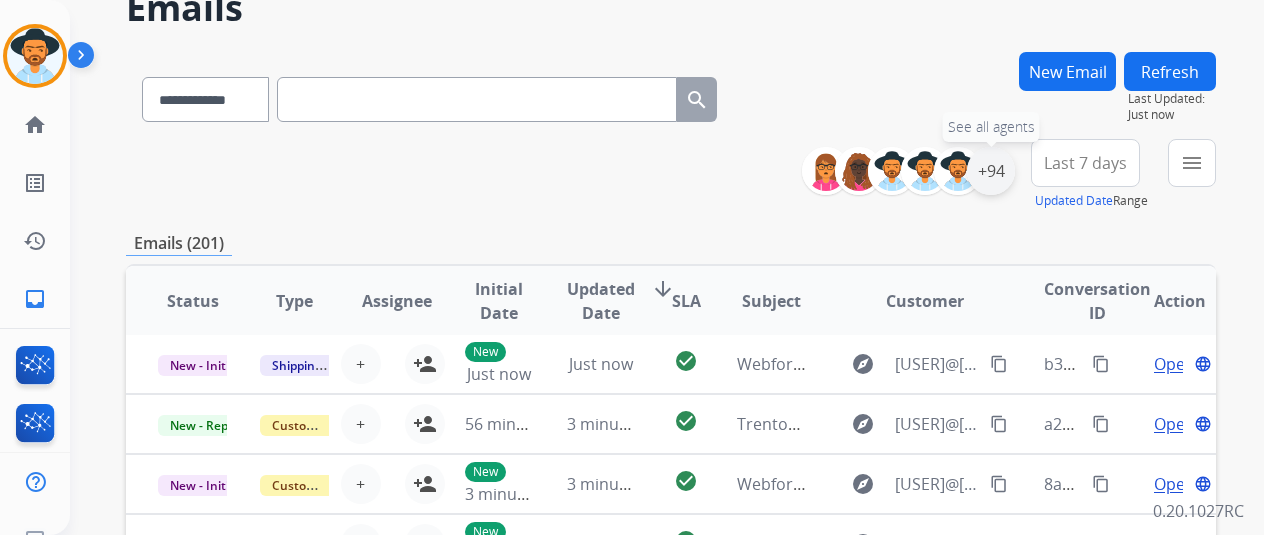 click on "+94" at bounding box center (991, 171) 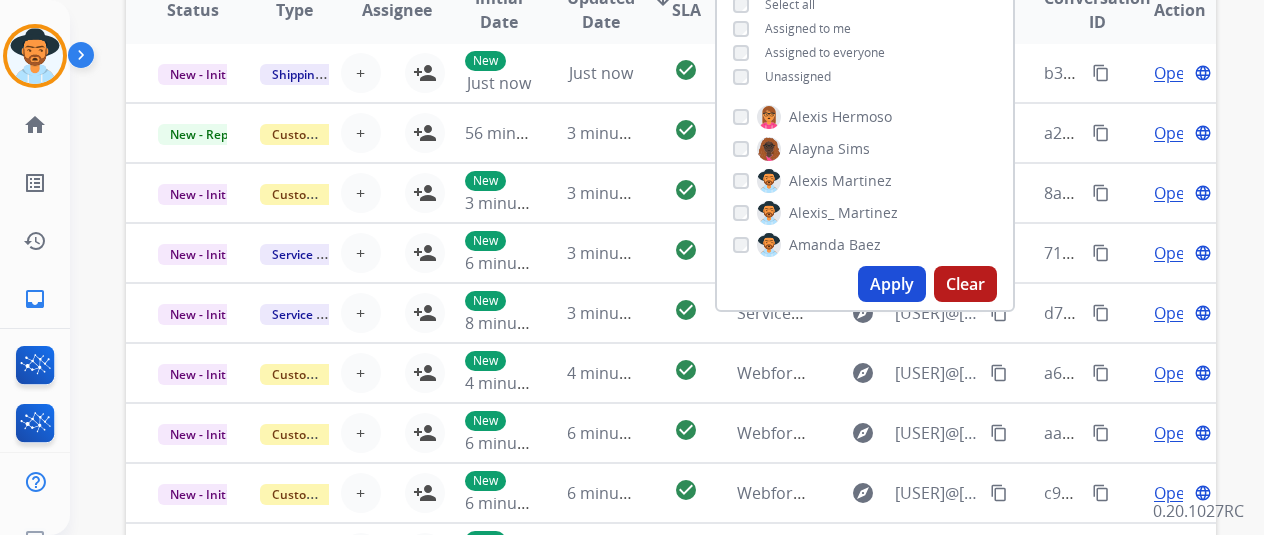 scroll, scrollTop: 400, scrollLeft: 0, axis: vertical 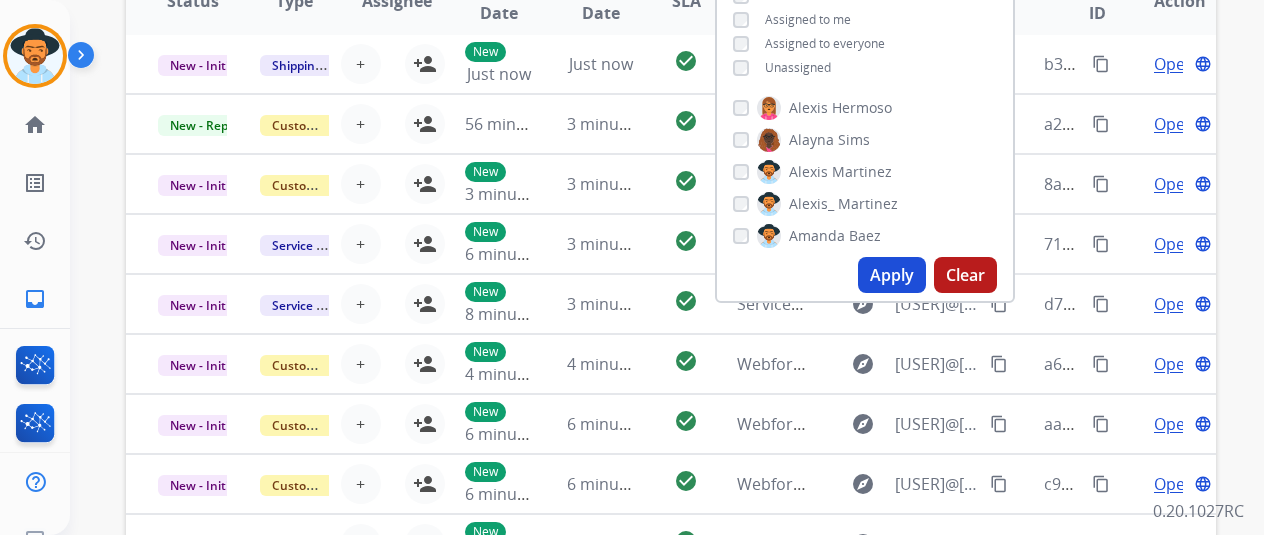 click on "Unassigned" at bounding box center [782, 68] 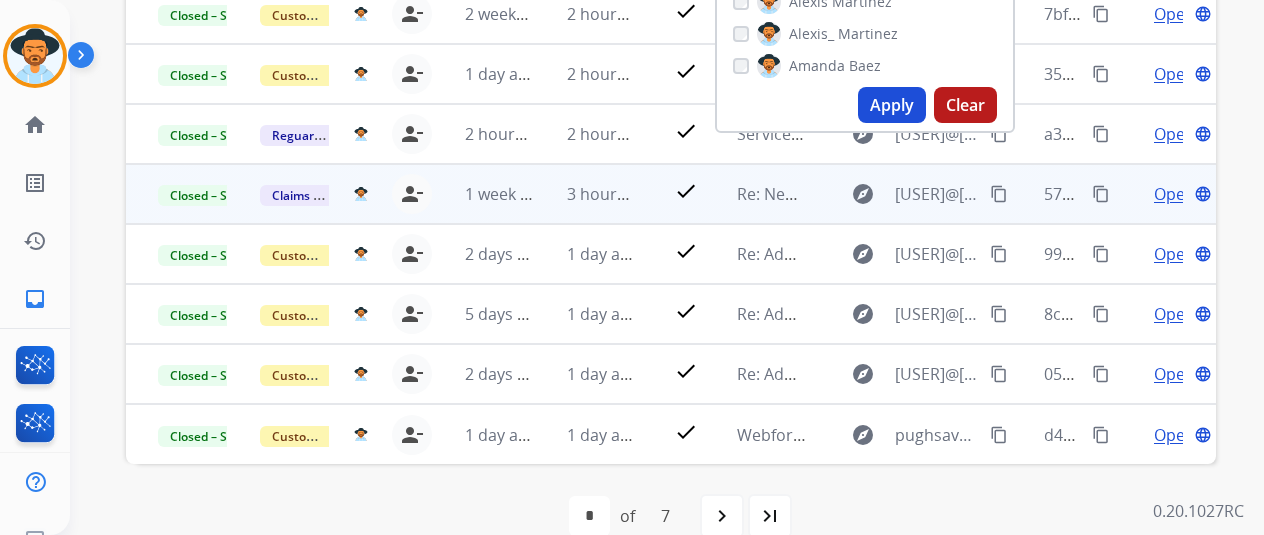 scroll, scrollTop: 586, scrollLeft: 0, axis: vertical 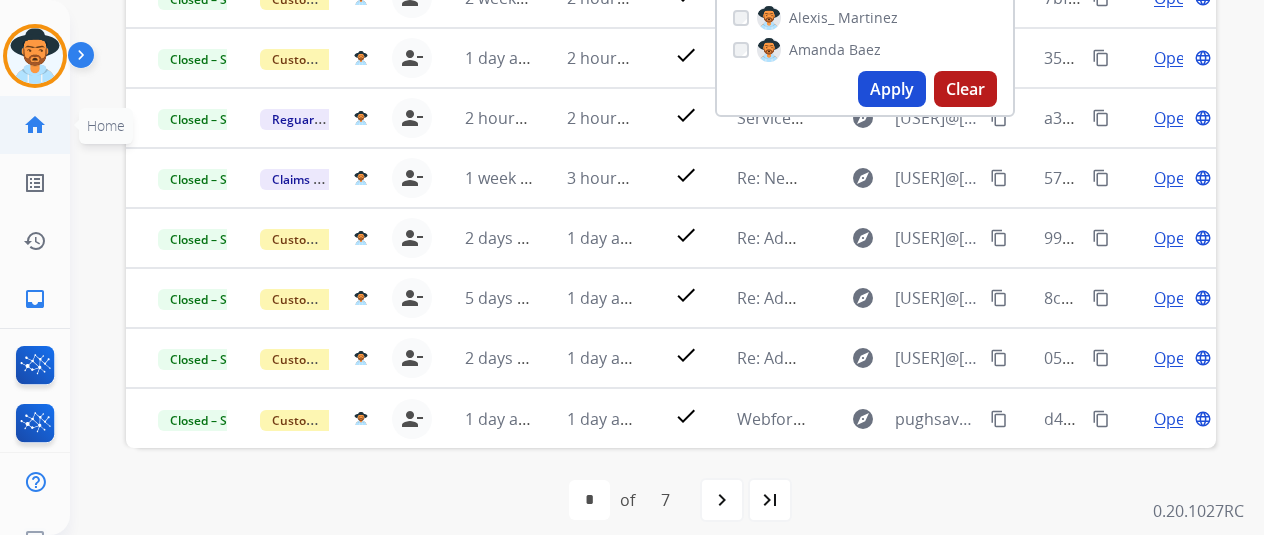 click on "home  Home" 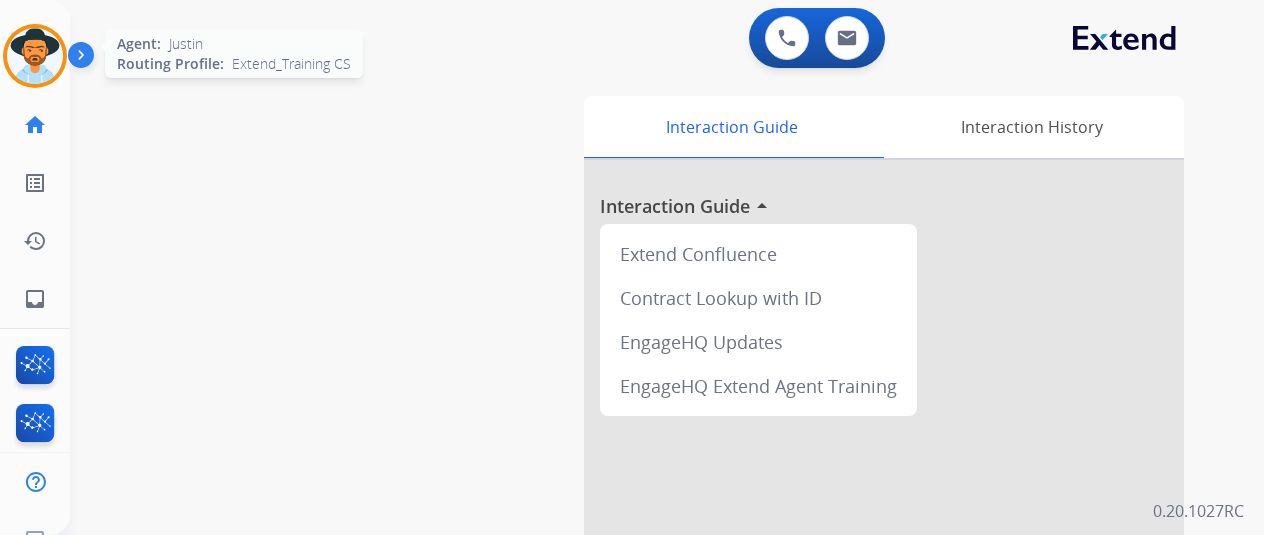 click at bounding box center [35, 56] 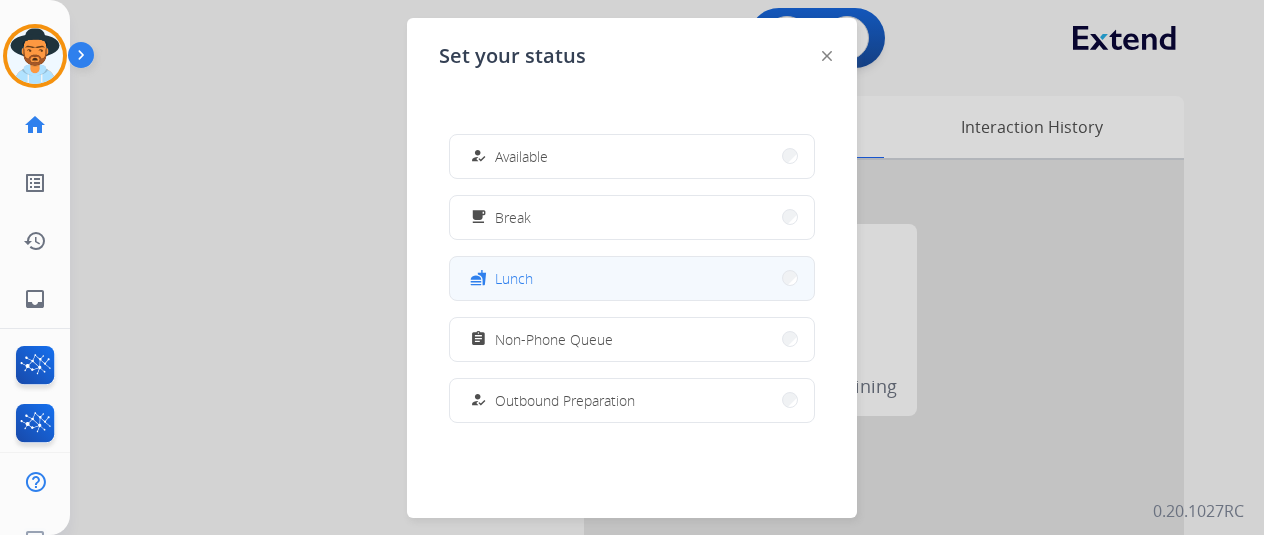 click on "Lunch" at bounding box center [514, 278] 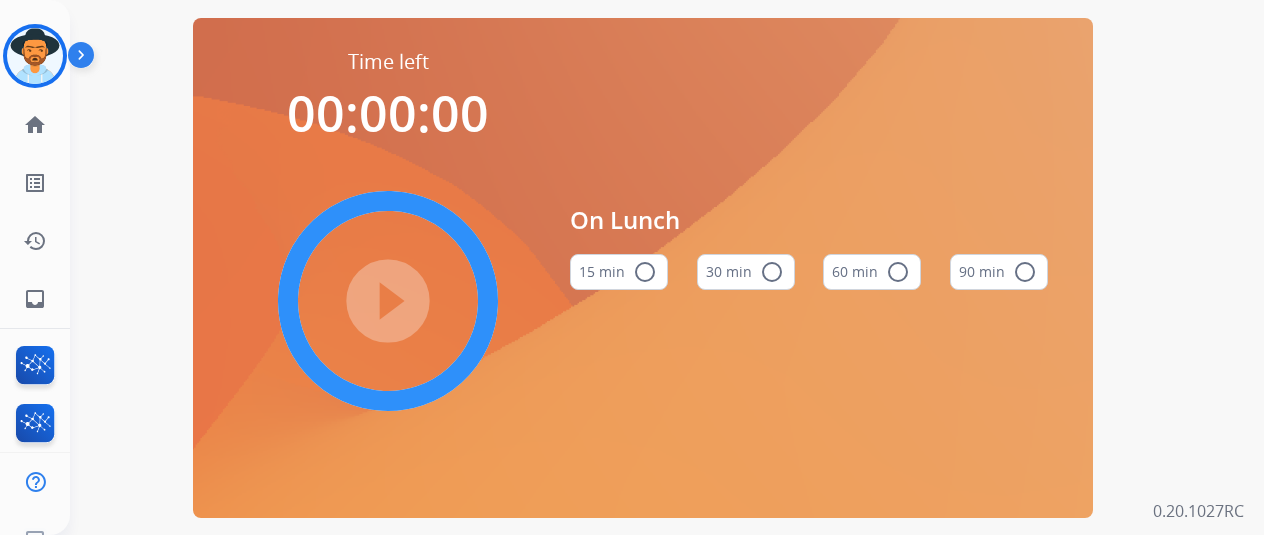 click on "radio_button_unchecked" at bounding box center (898, 272) 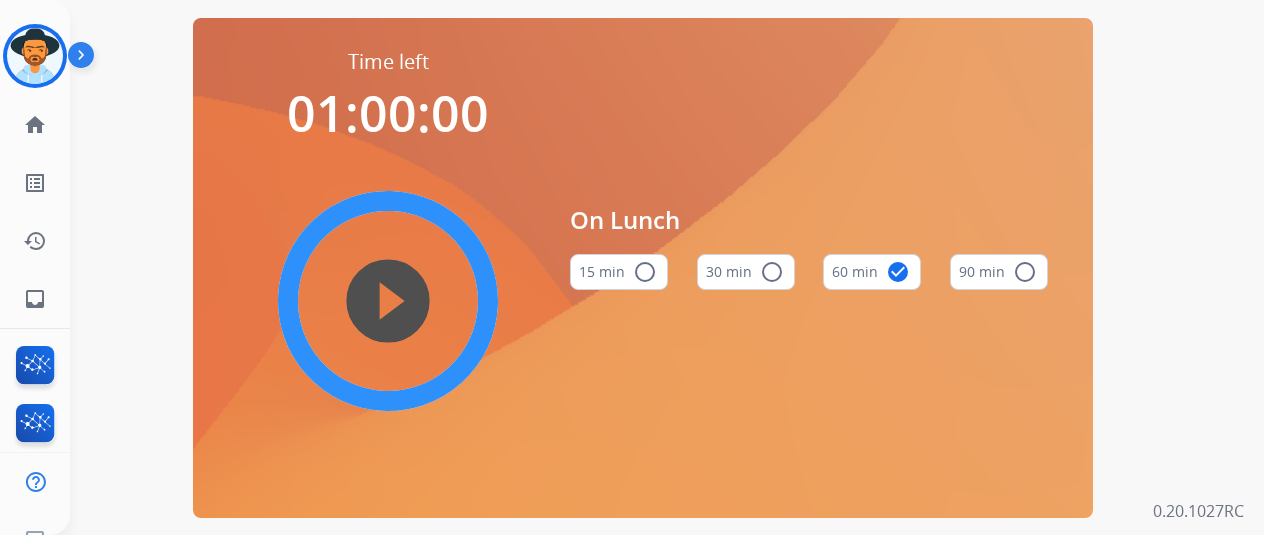 click on "play_circle_filled" at bounding box center [388, 301] 